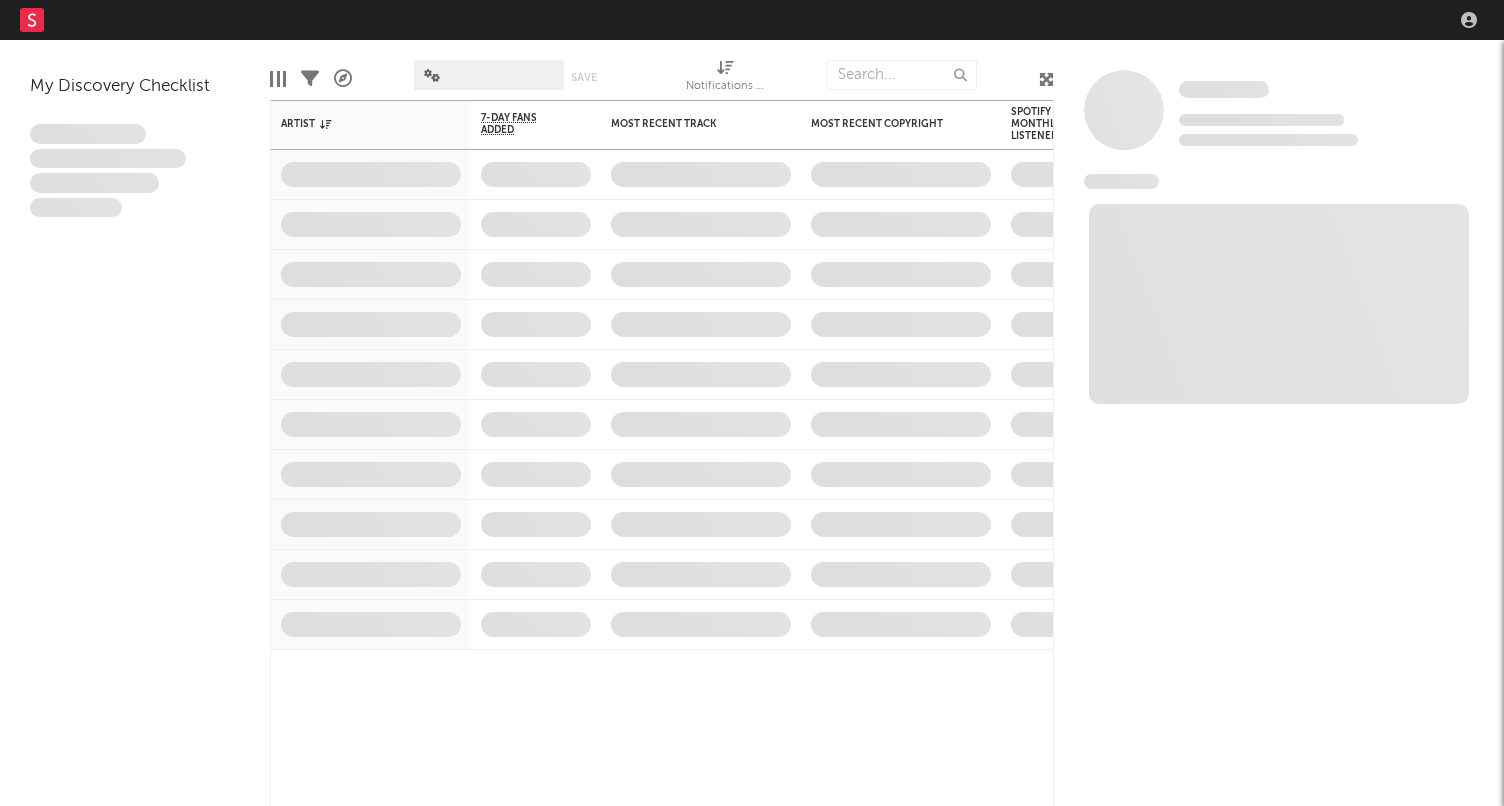 scroll, scrollTop: 0, scrollLeft: 0, axis: both 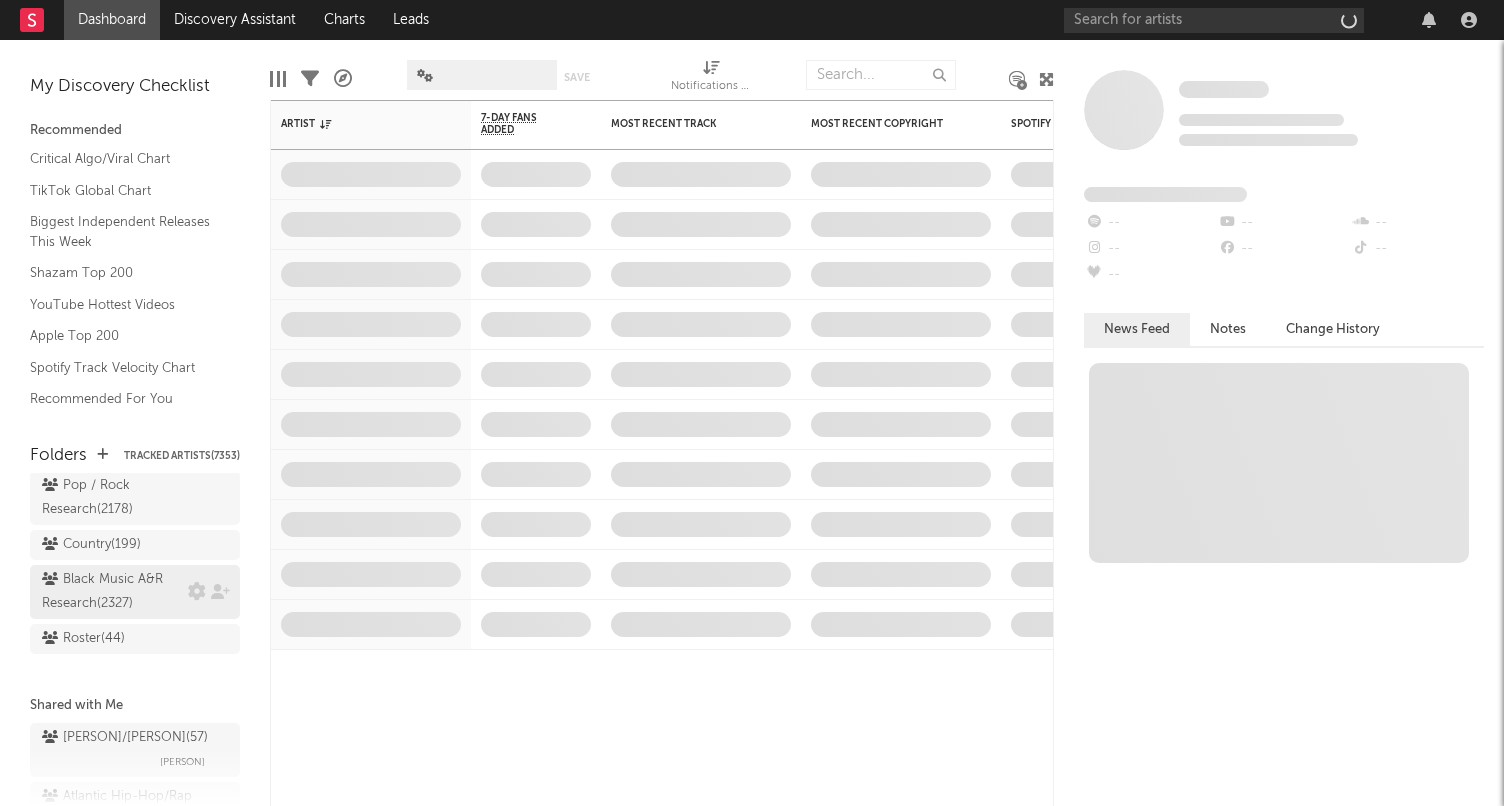 click on "Black Music A&R Research  ( 2327 )" at bounding box center [112, 592] 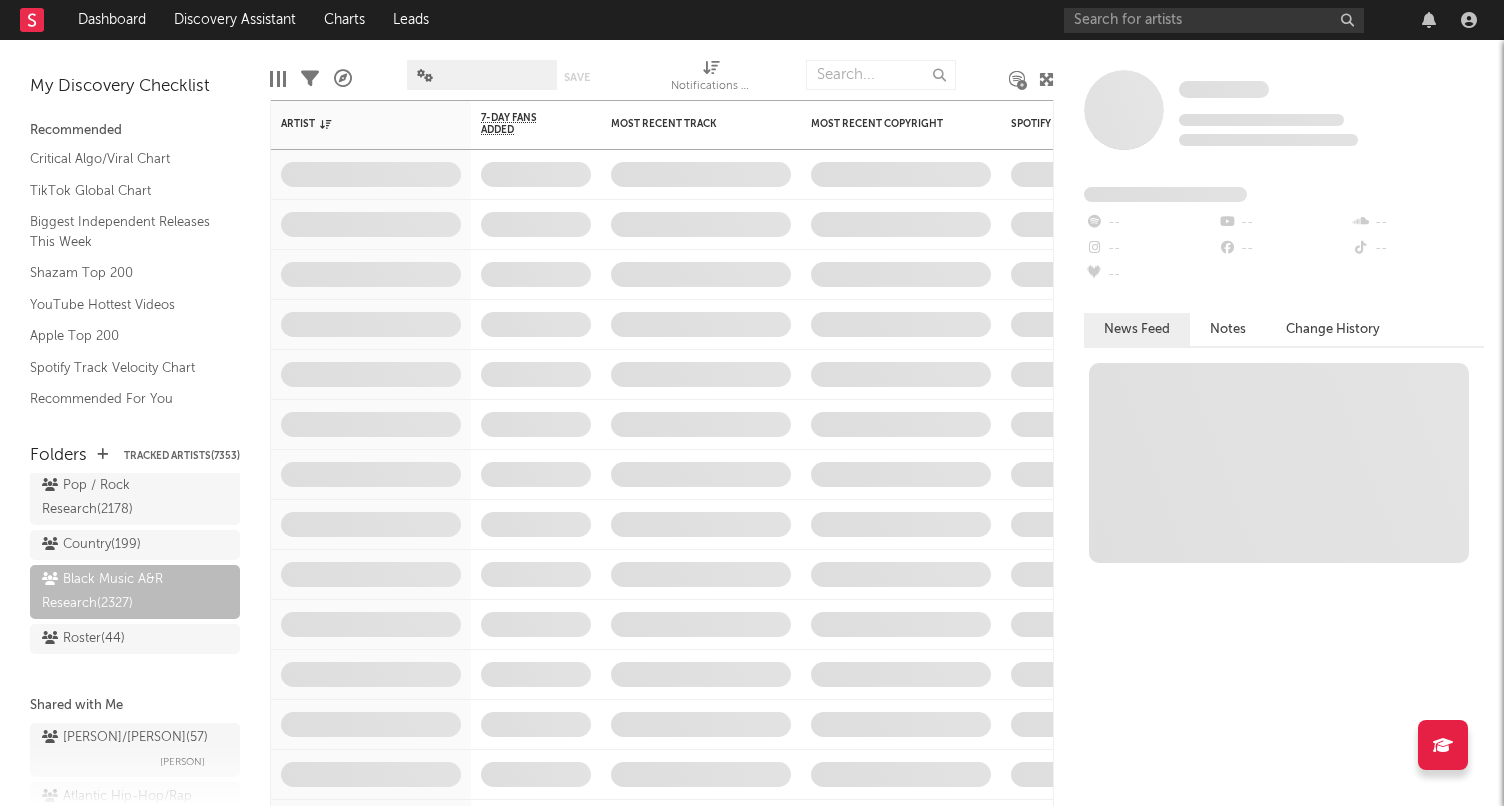 click at bounding box center (1046, 79) 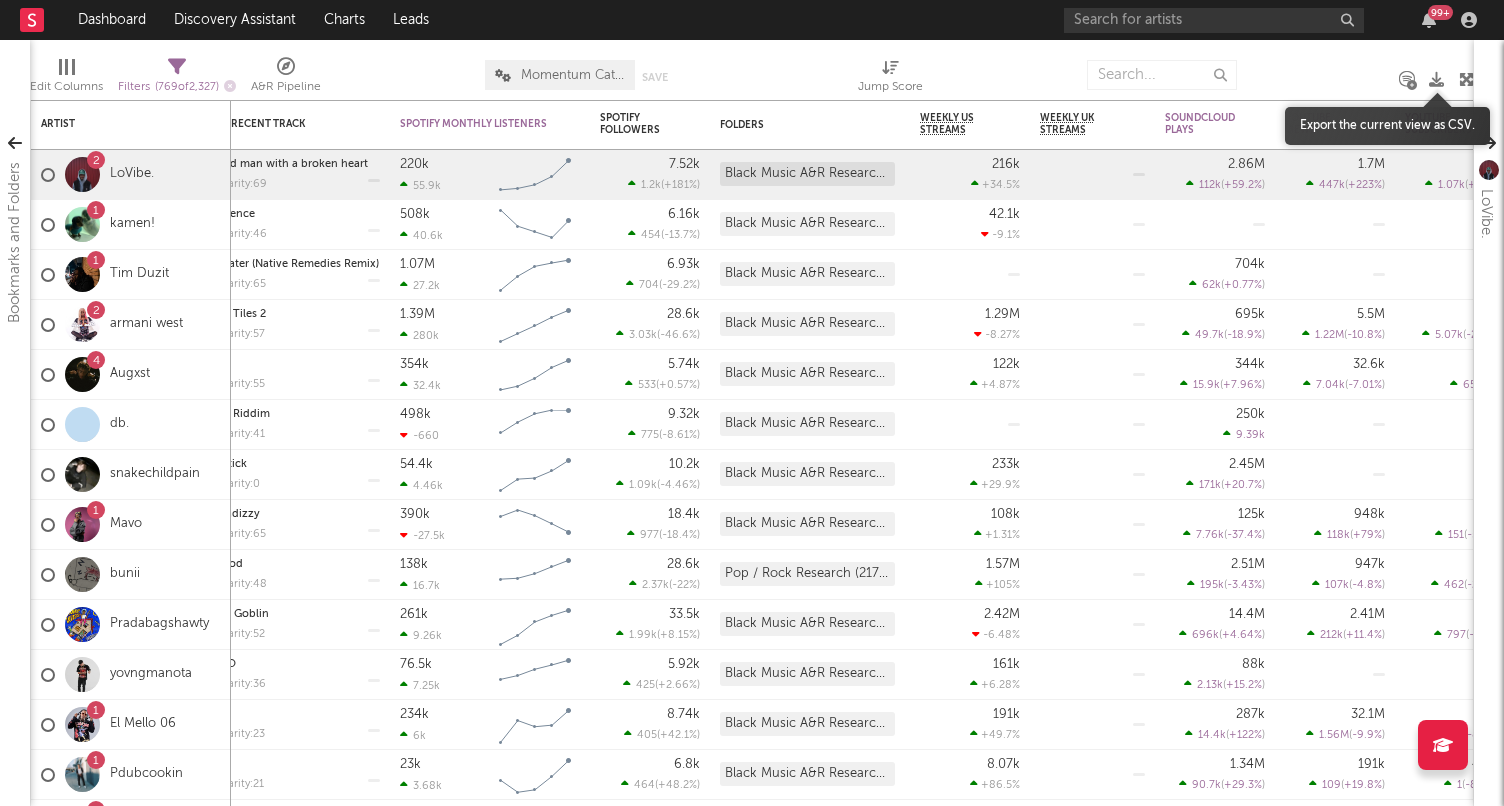 click at bounding box center [1436, 79] 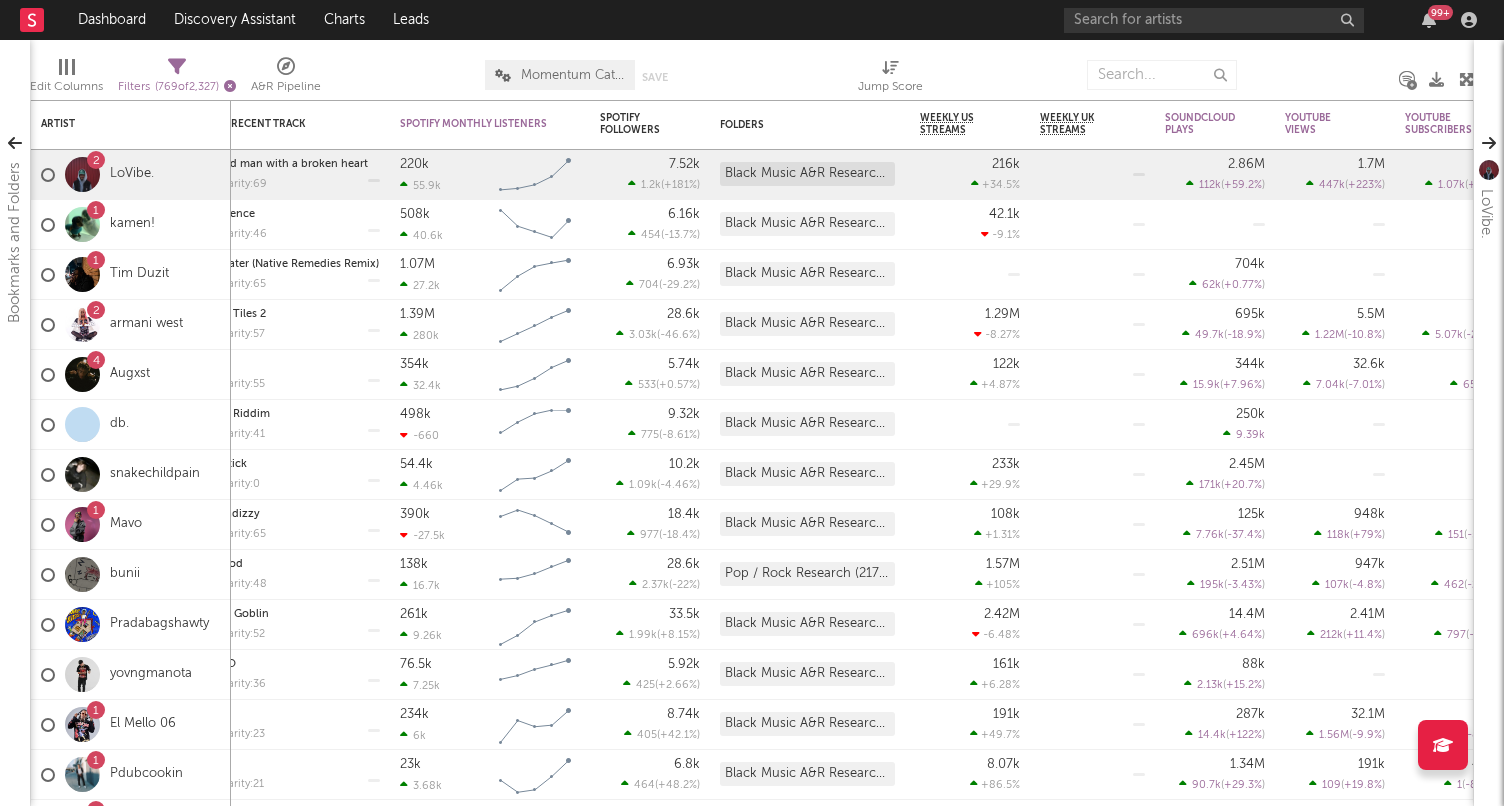 click at bounding box center (230, 86) 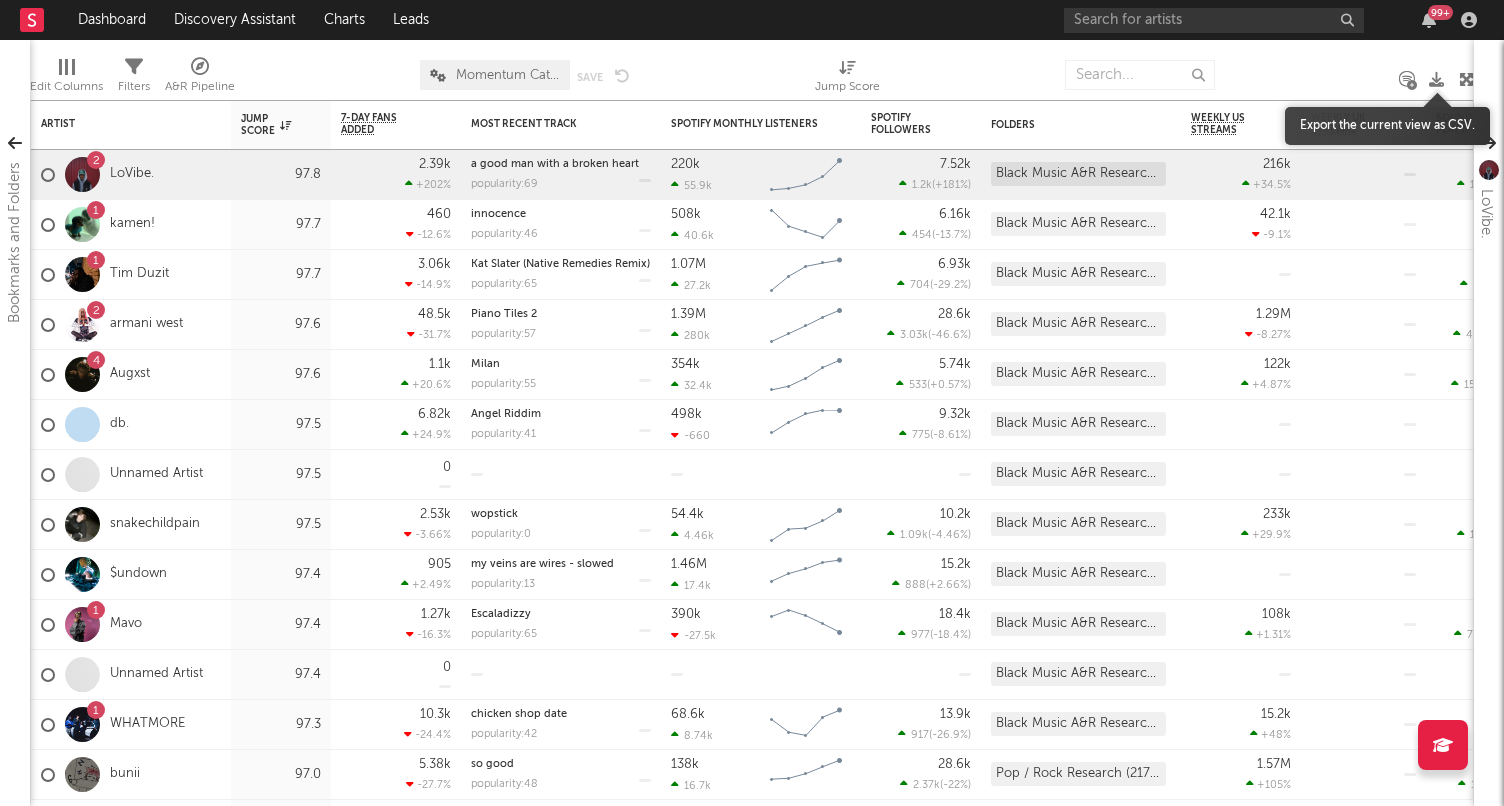 click at bounding box center [1436, 79] 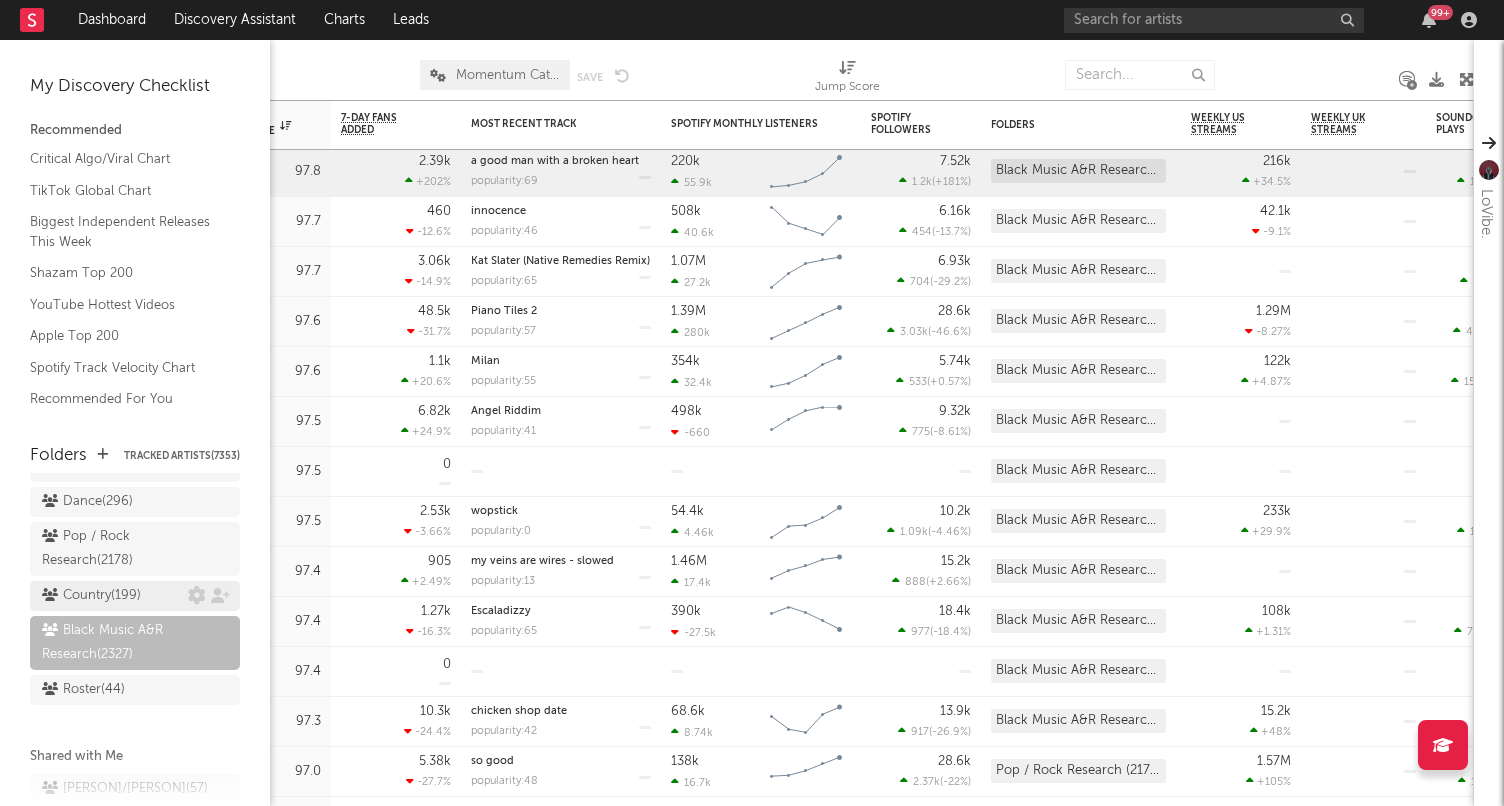 scroll, scrollTop: 226, scrollLeft: 0, axis: vertical 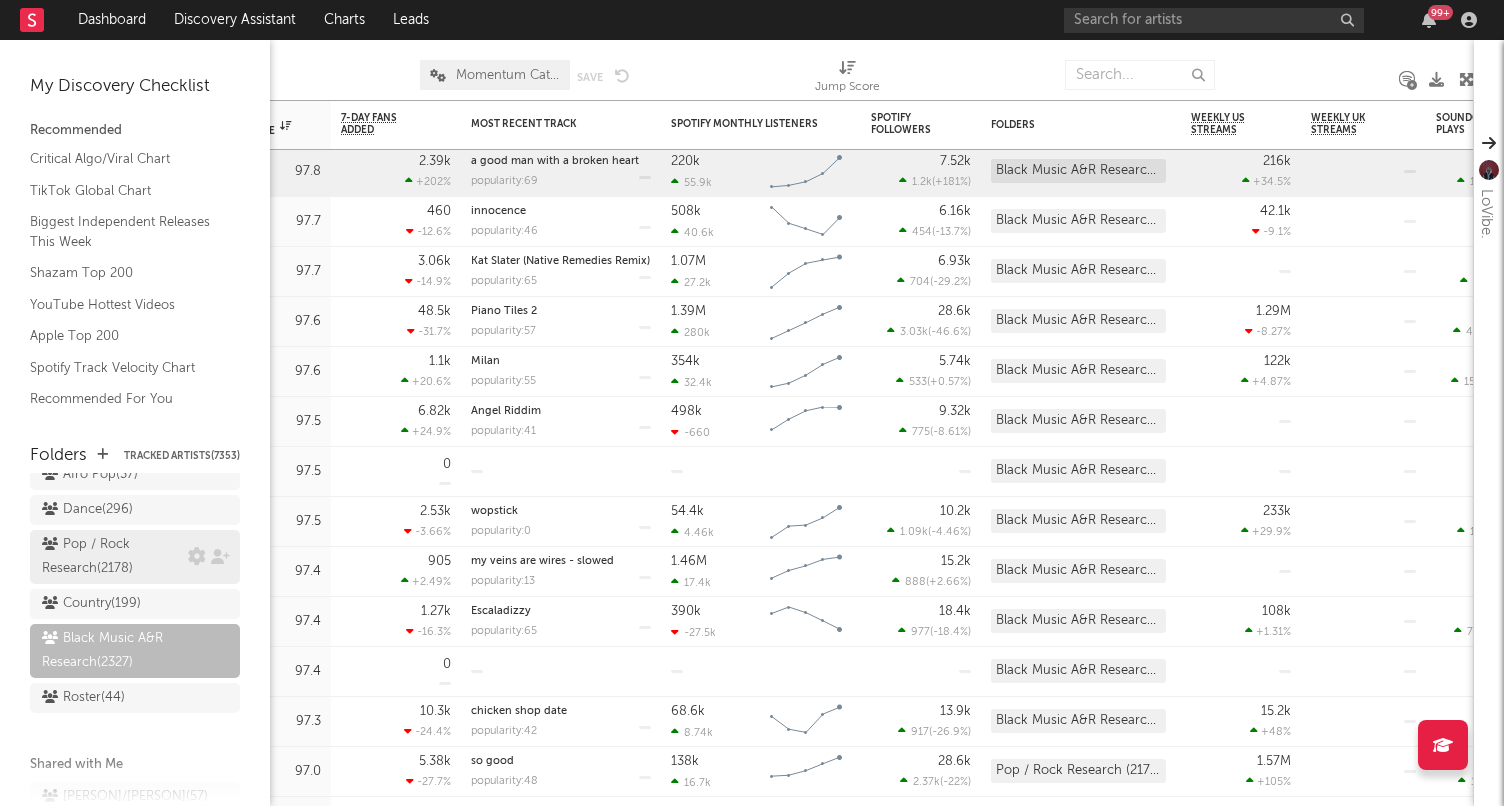 click on "Pop / Rock Research  ( 2178 )" at bounding box center [112, 557] 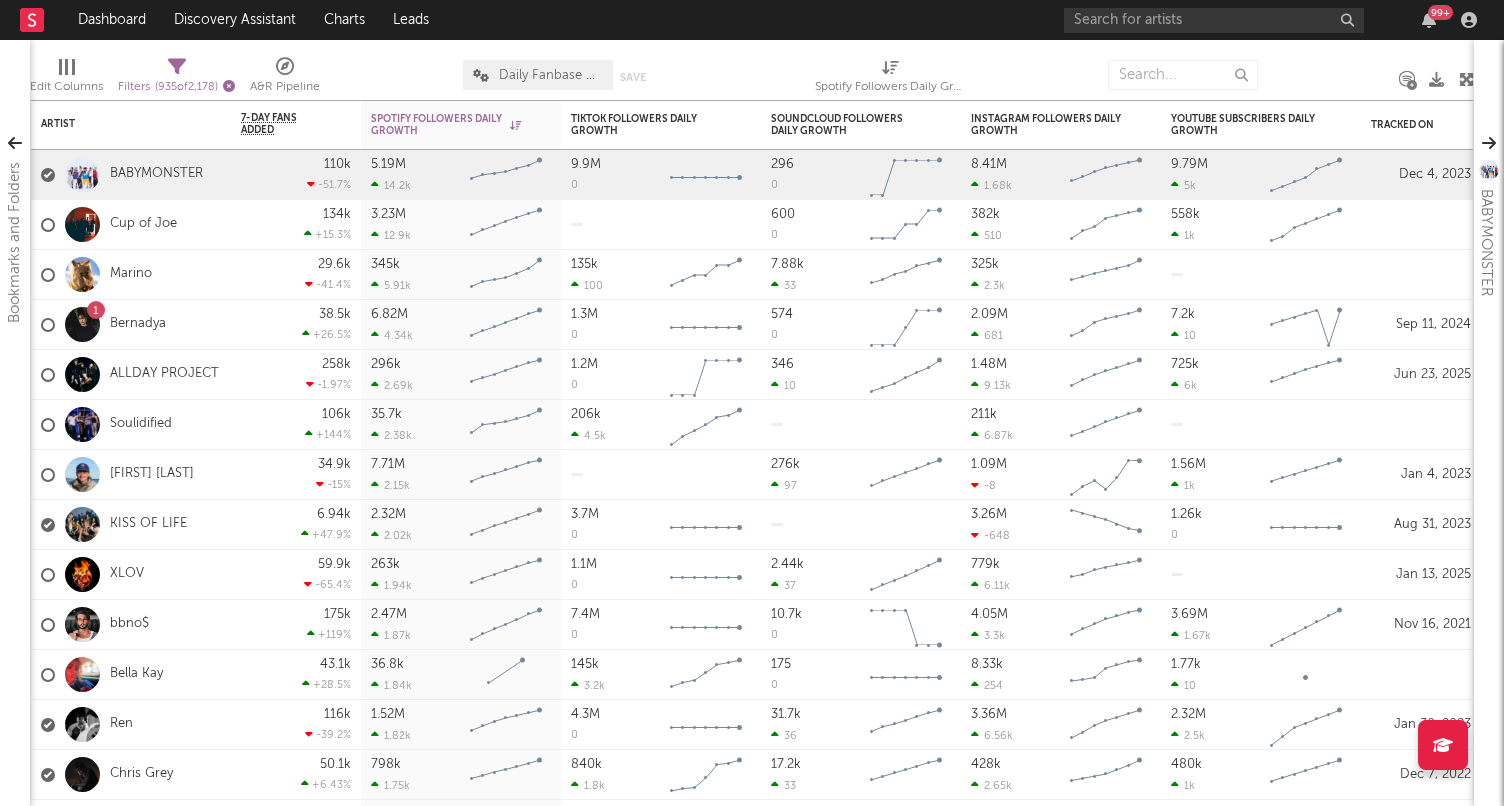 click at bounding box center (229, 86) 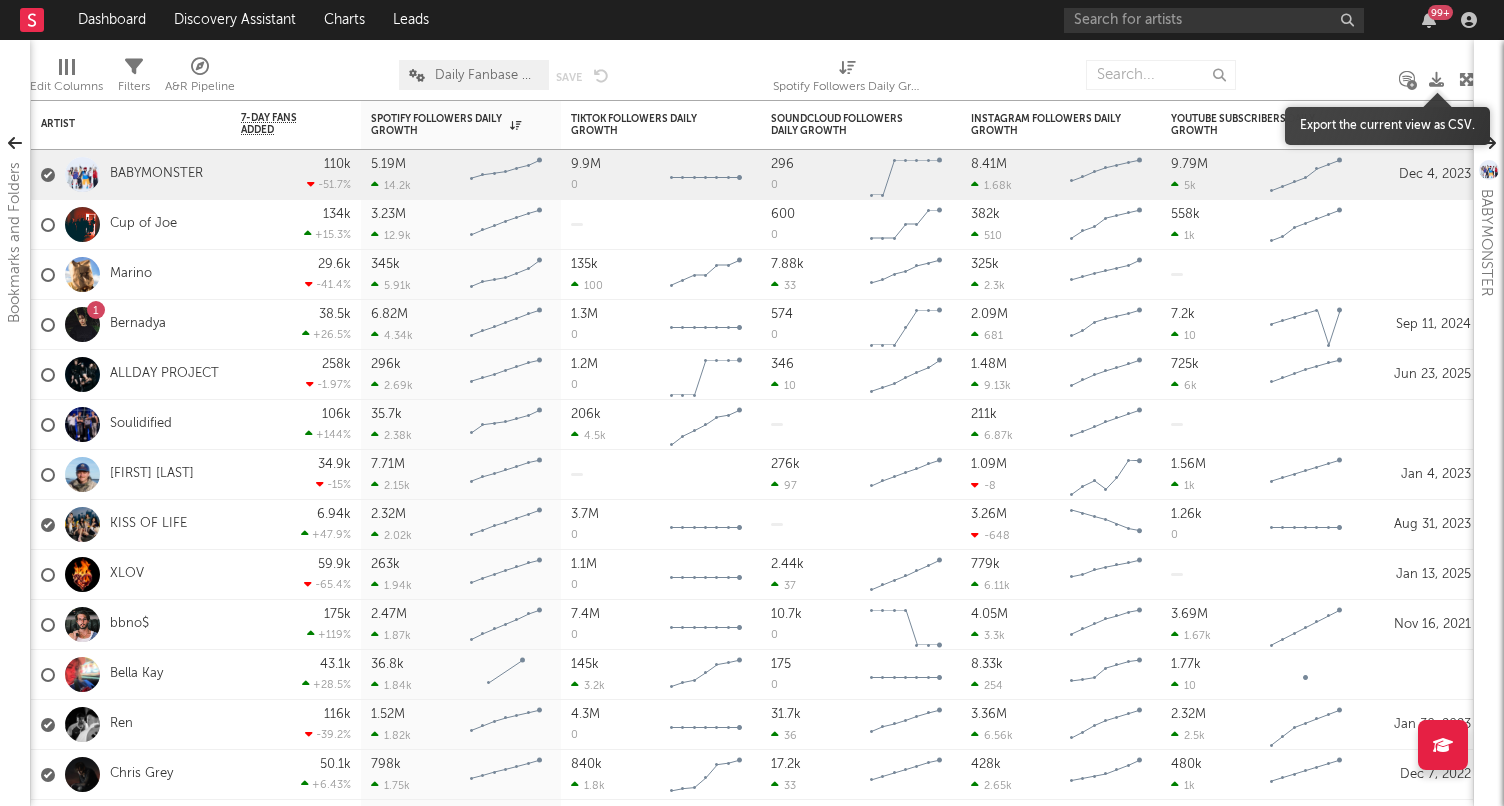 click at bounding box center (1436, 79) 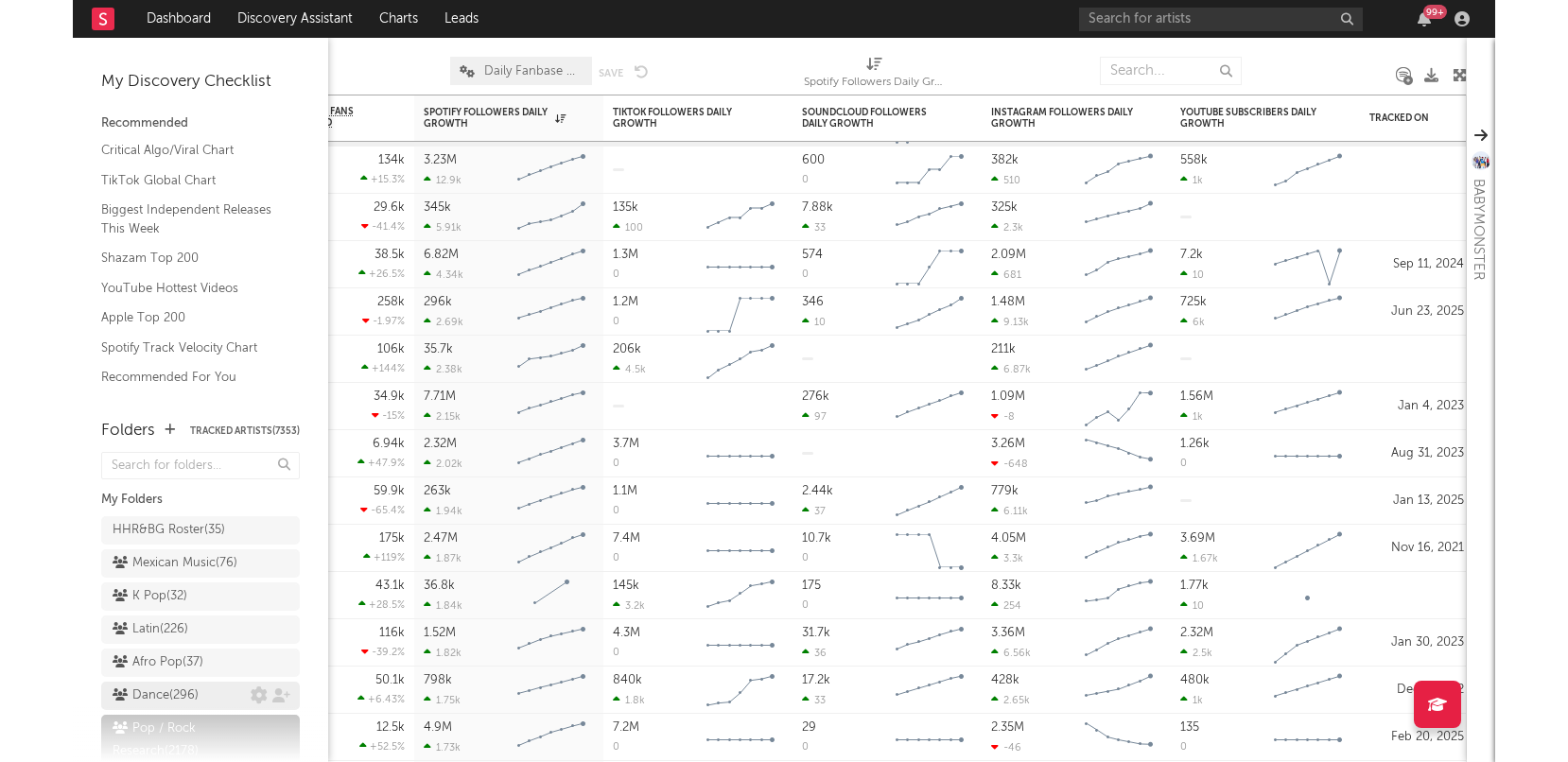 scroll, scrollTop: 0, scrollLeft: 0, axis: both 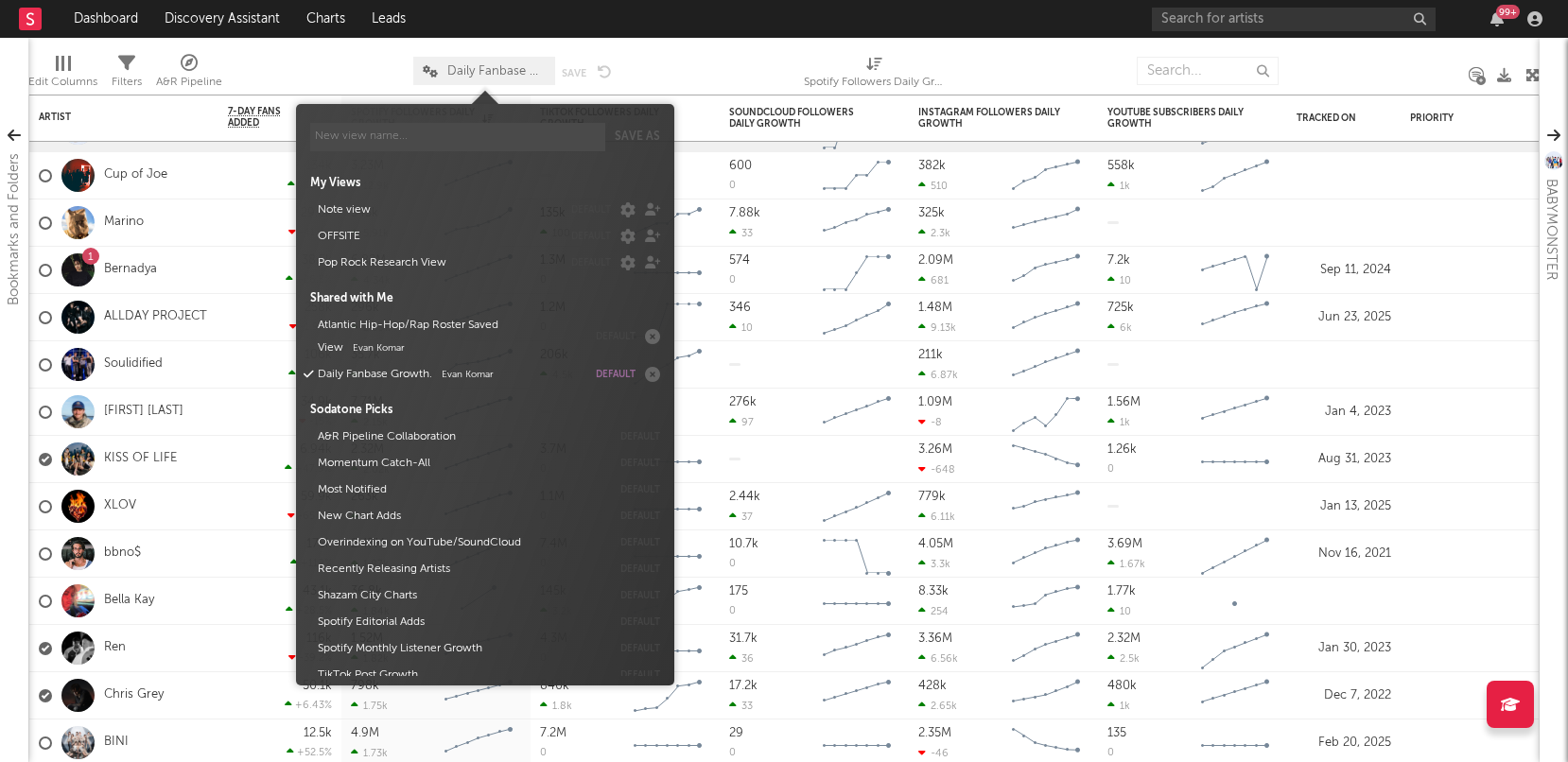 click on "Daily Fanbase Growth." at bounding box center (497, 71) 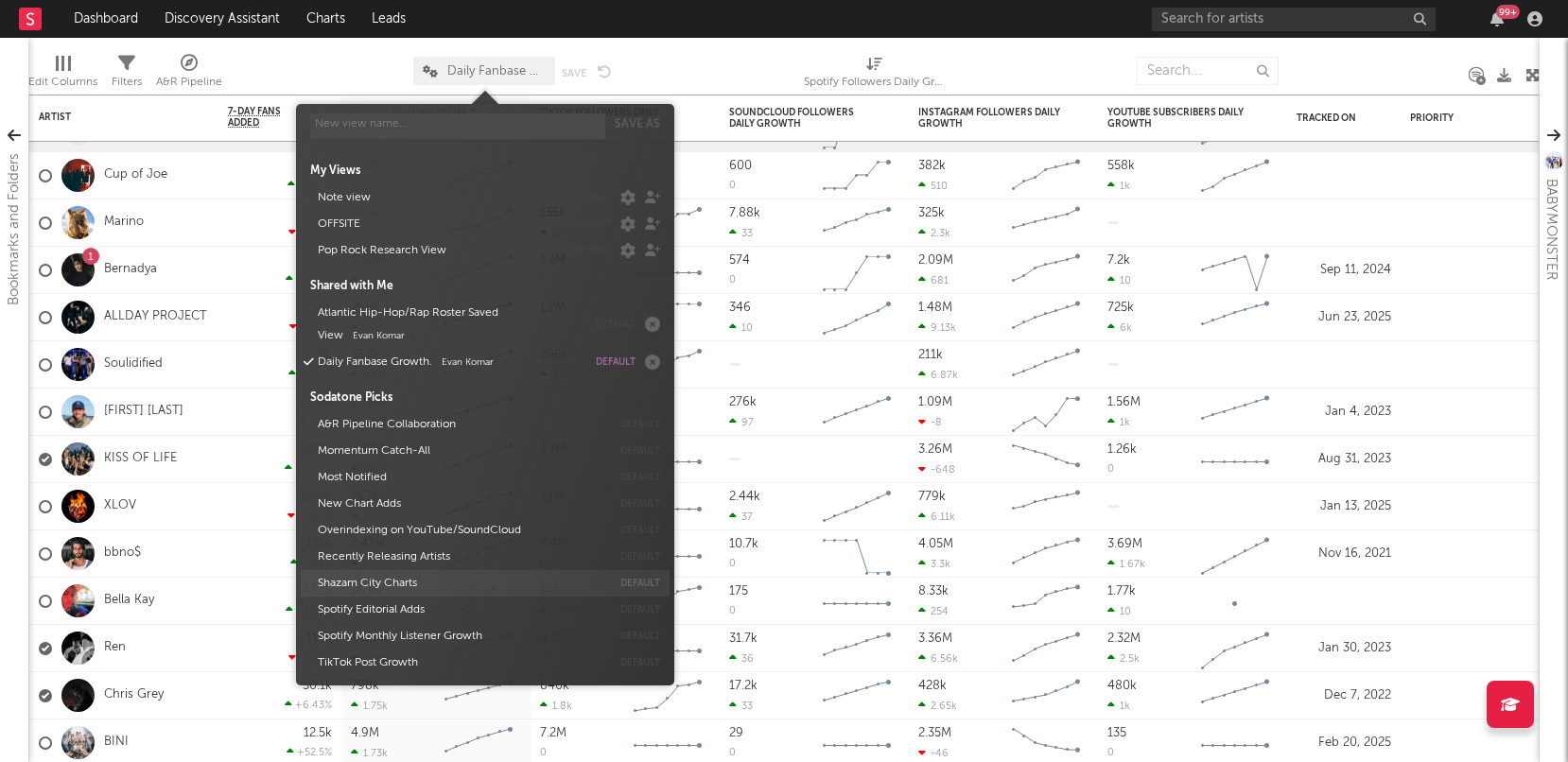 scroll, scrollTop: 70, scrollLeft: 0, axis: vertical 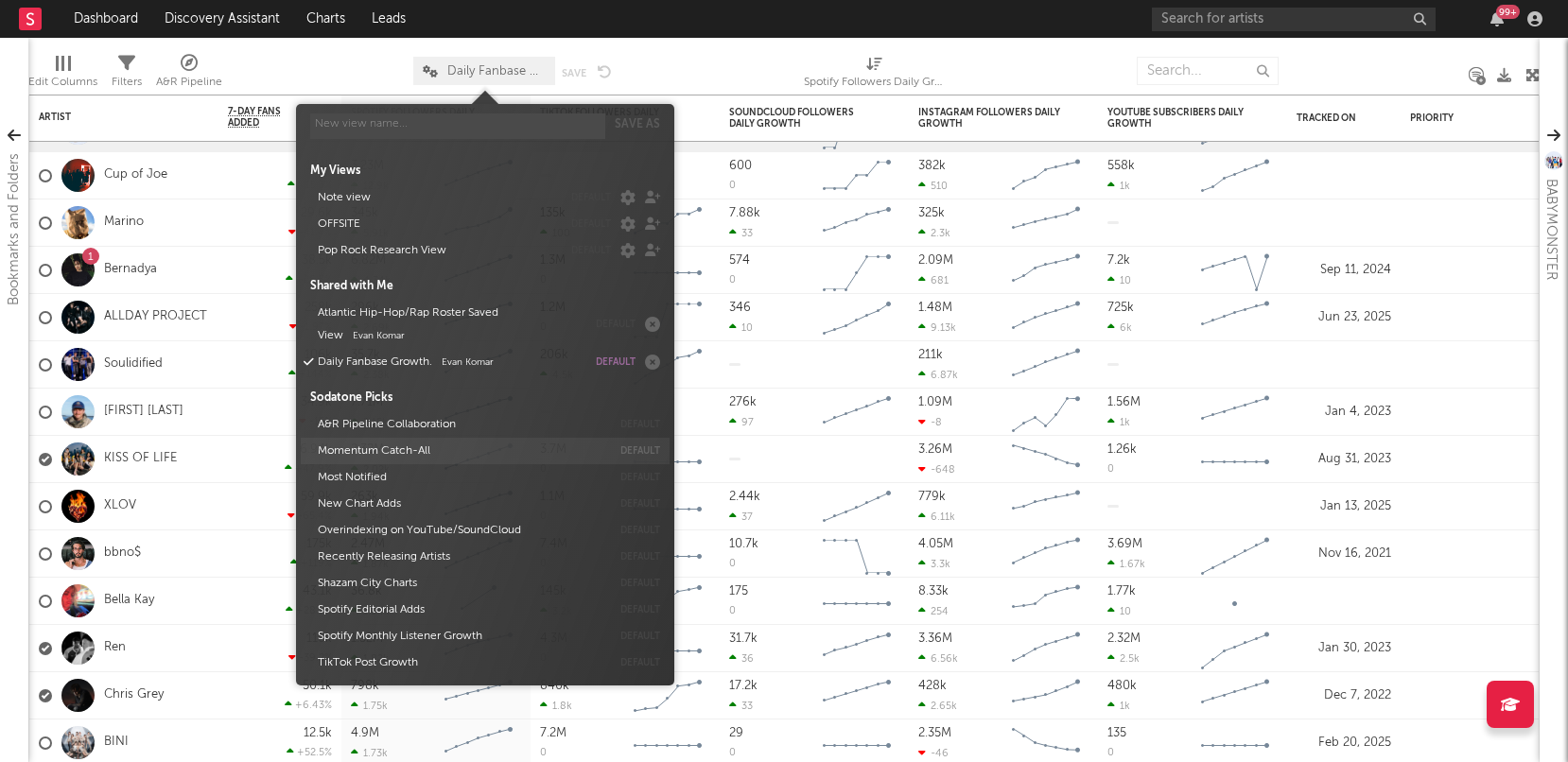 click on "Momentum Catch-All" at bounding box center [461, 451] 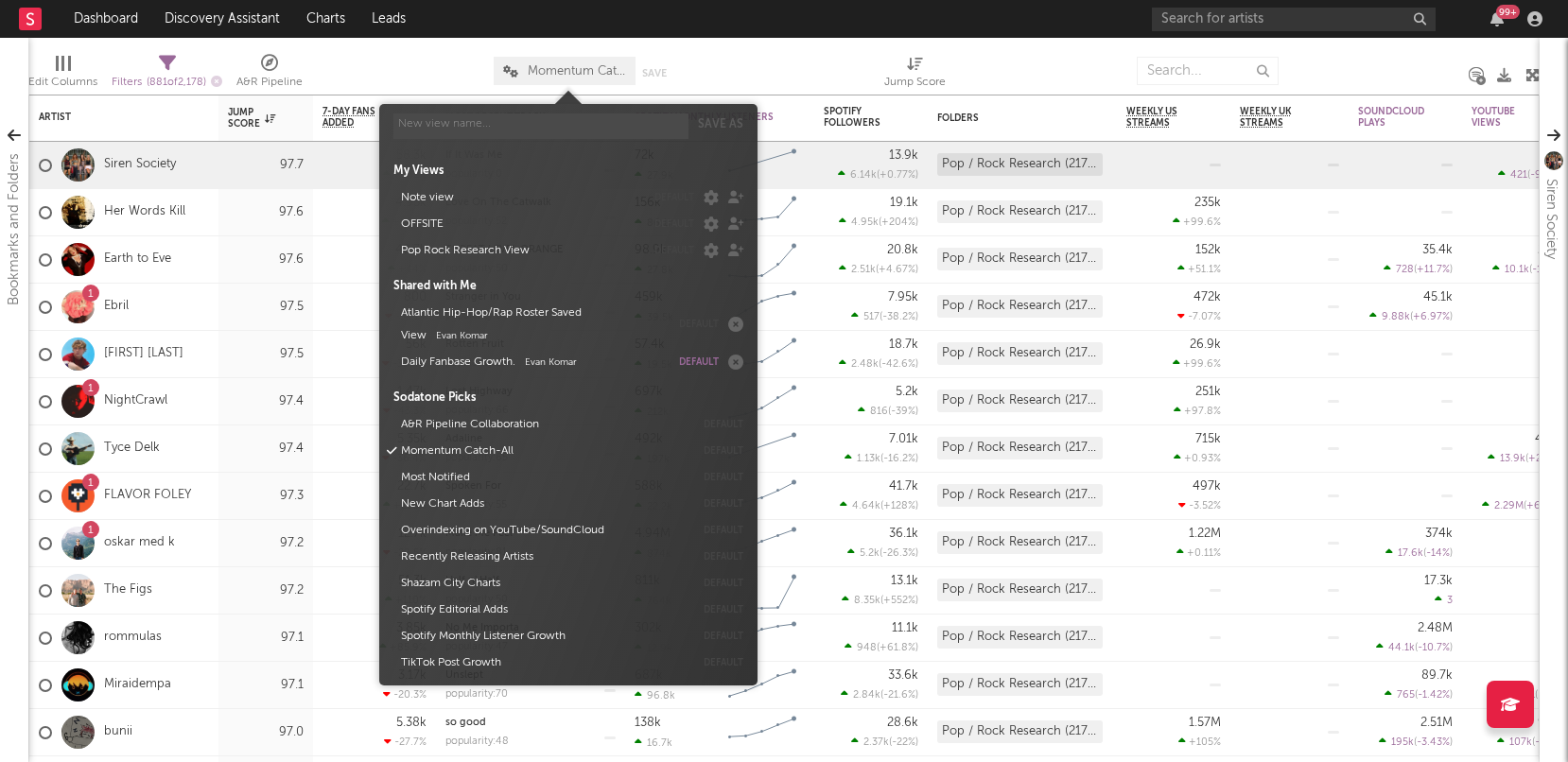 select on "or" 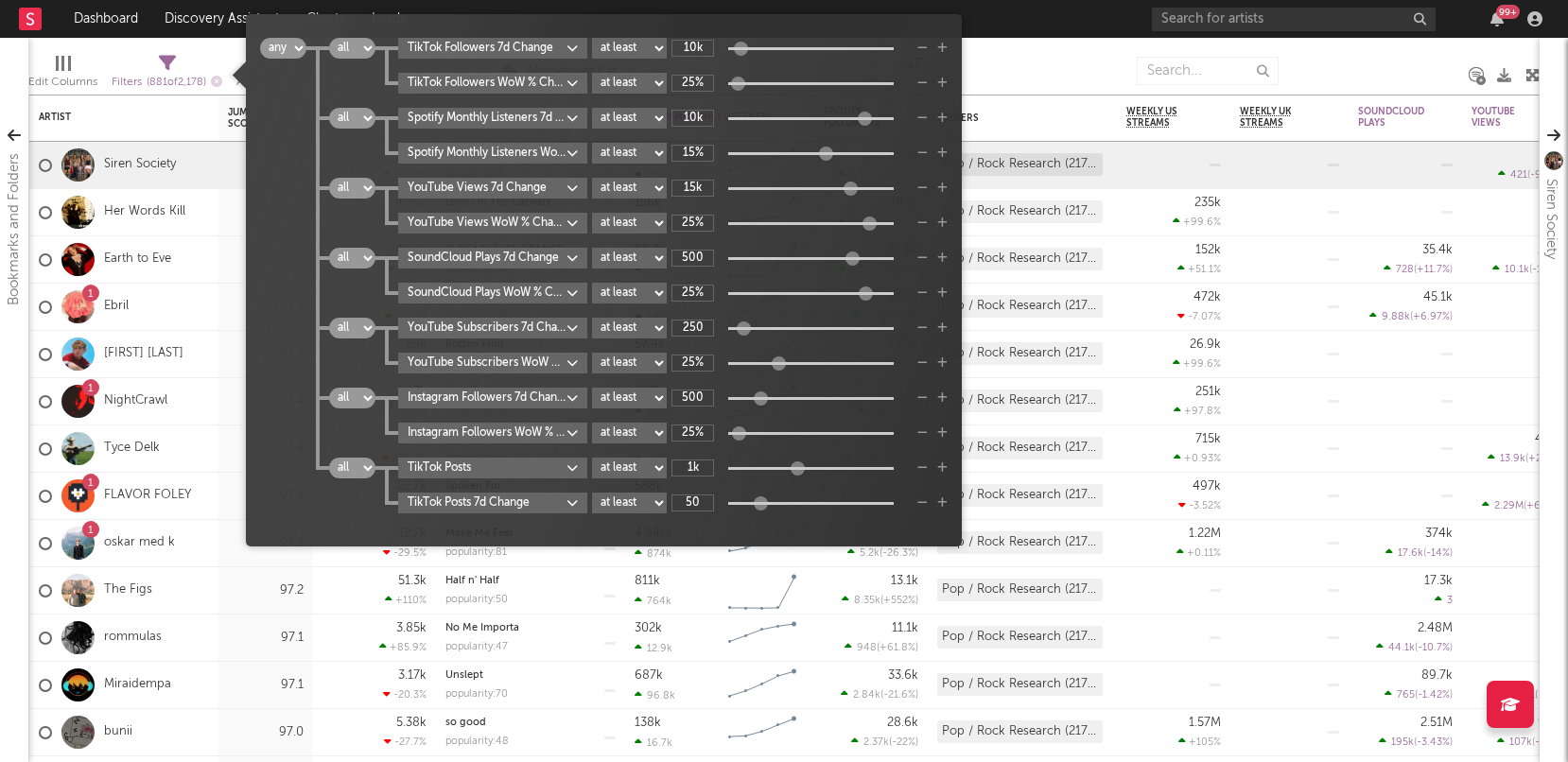 click on "Filters ( 881  of  2,178 )" at bounding box center [166, 82] 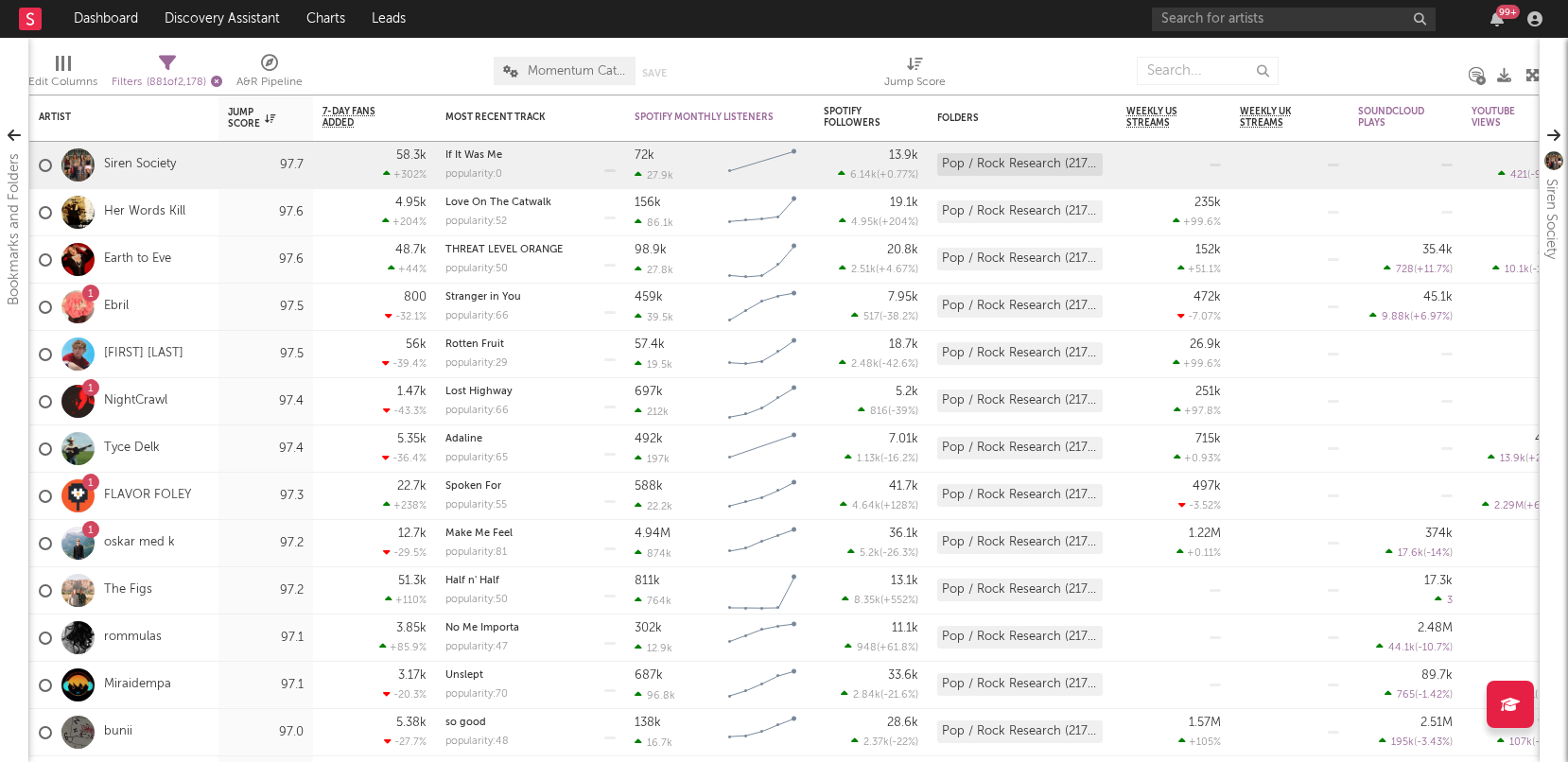 click at bounding box center (217, 81) 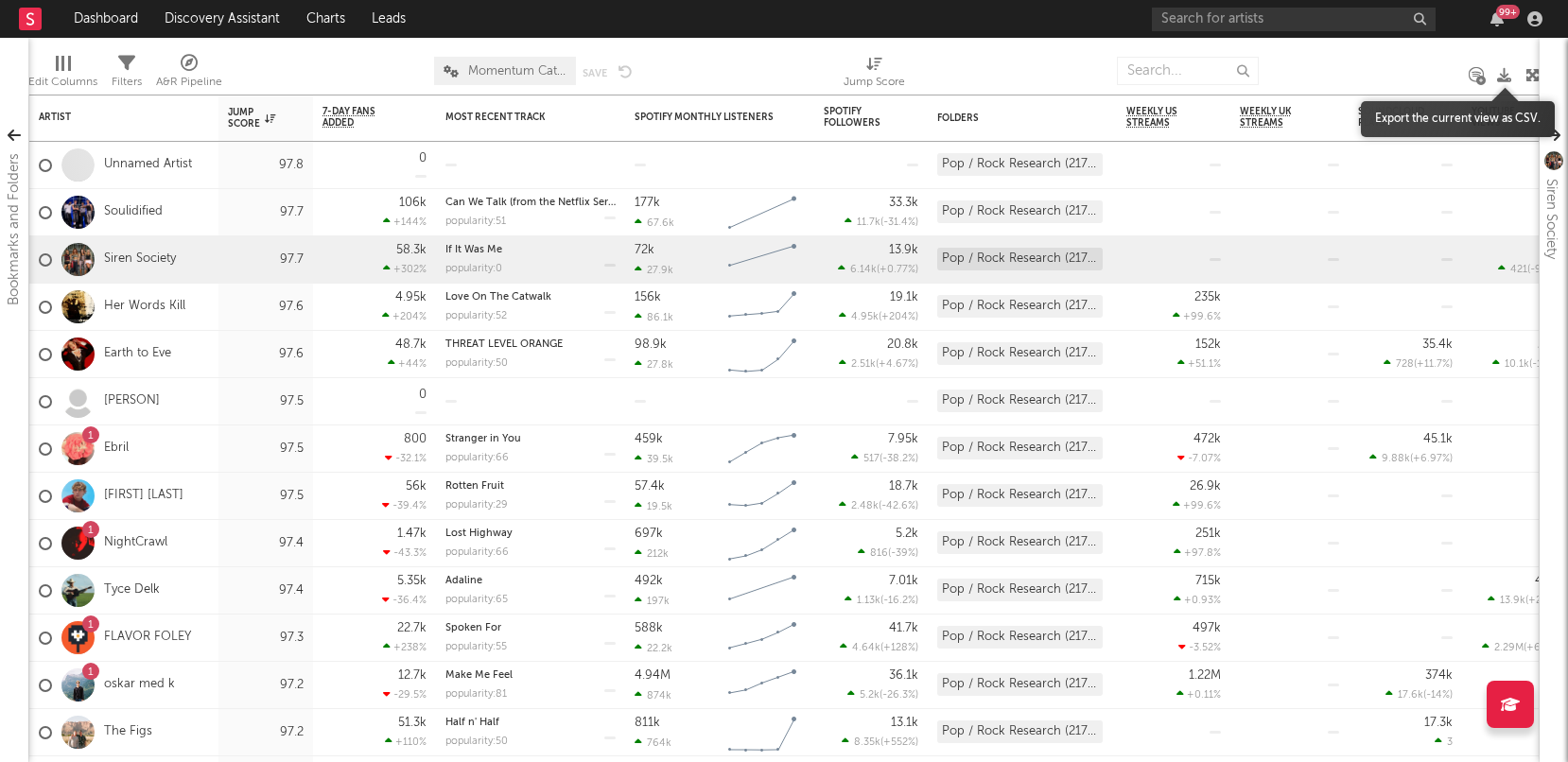 click at bounding box center (1504, 75) 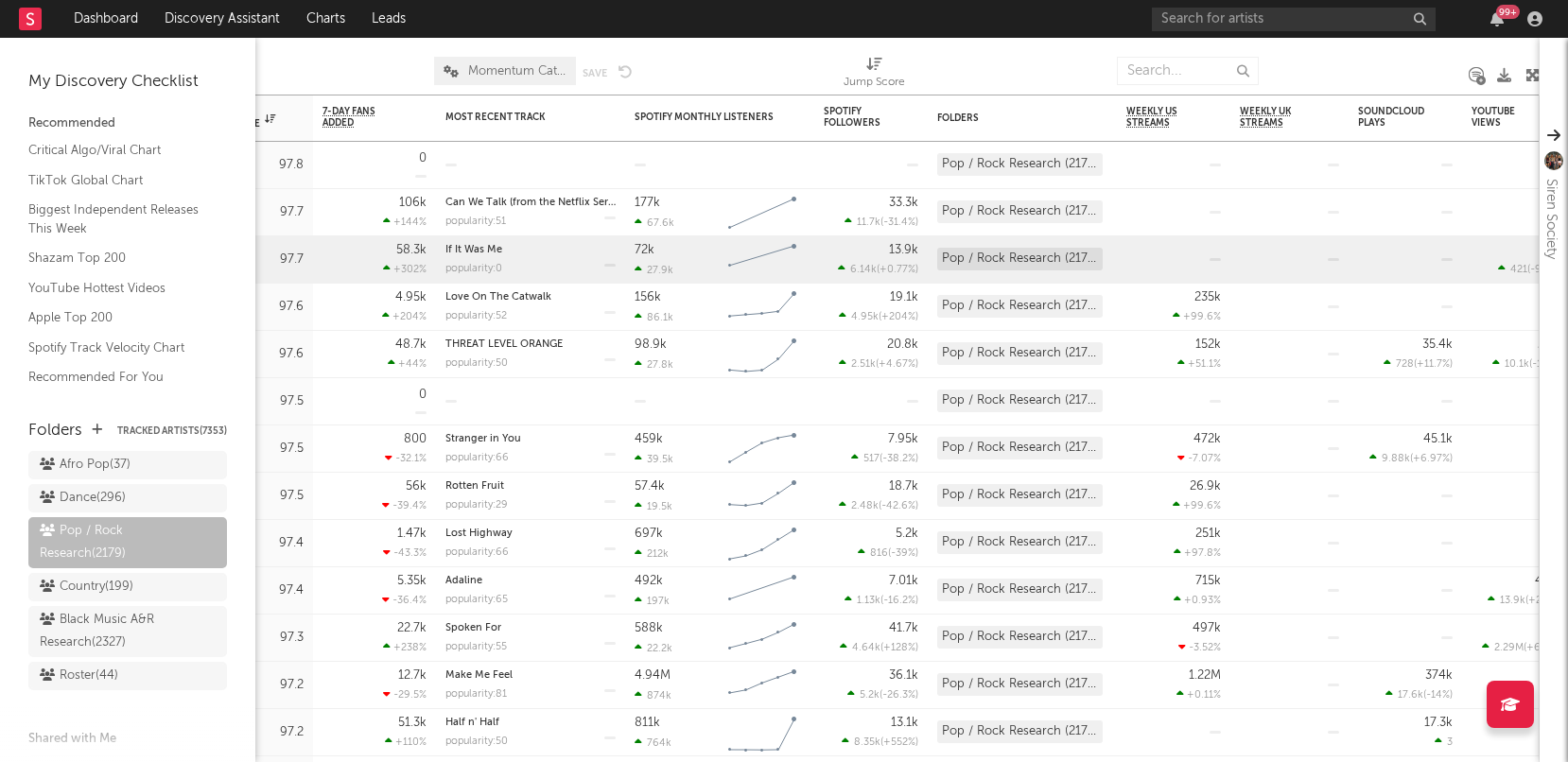 scroll, scrollTop: 133, scrollLeft: 0, axis: vertical 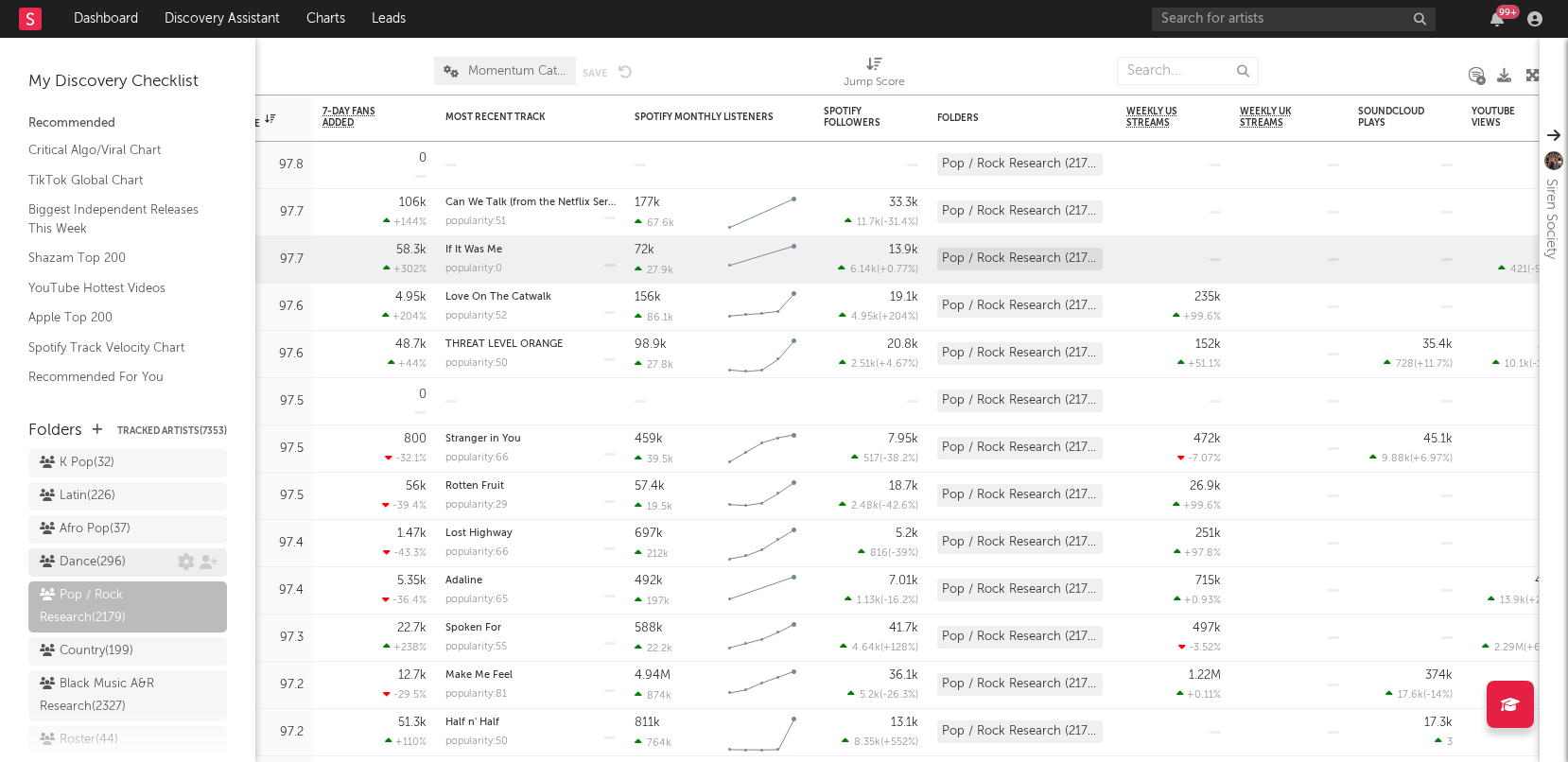 click on "Dance  ( 296 )" at bounding box center (109, 563) 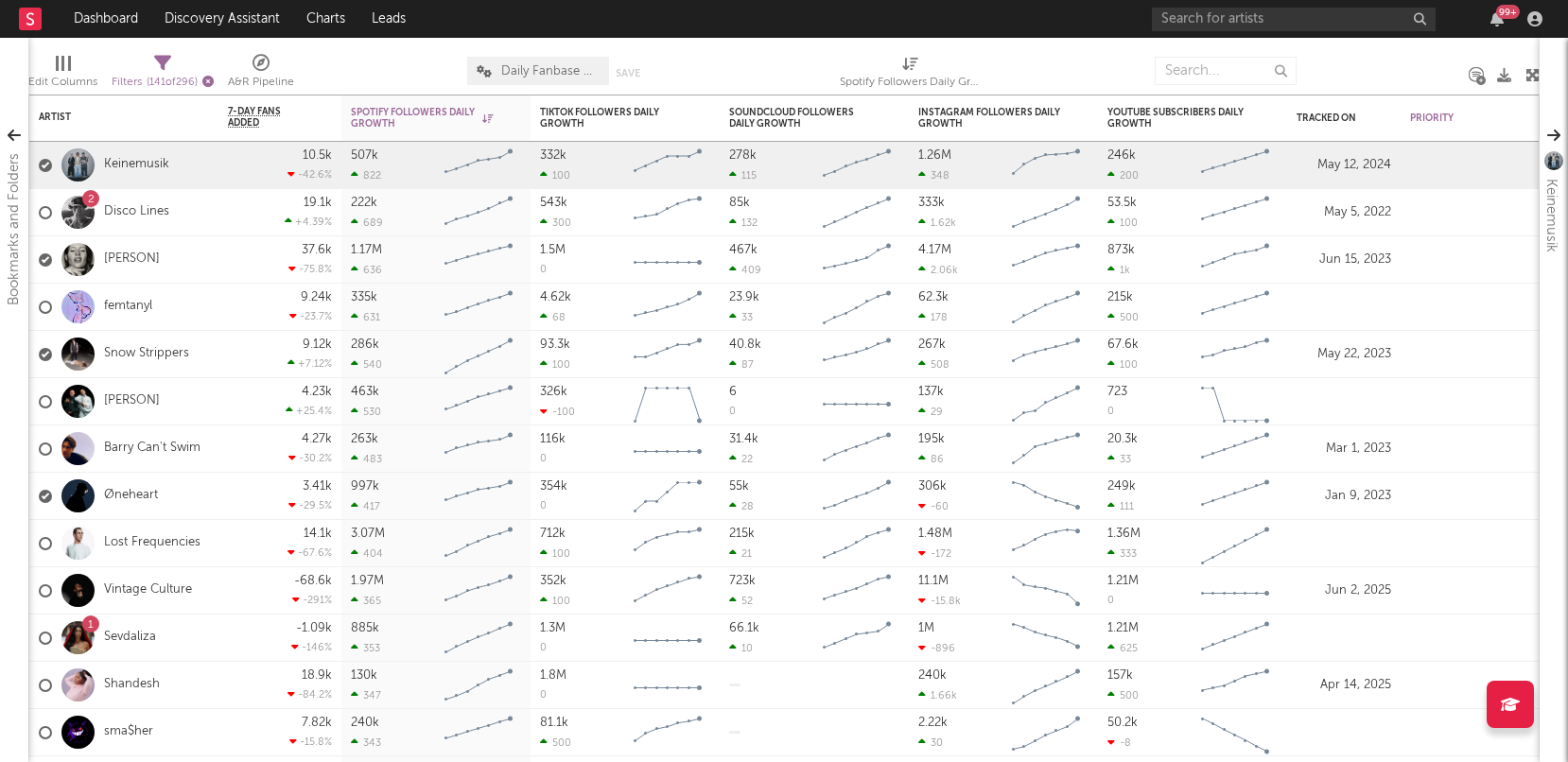 click at bounding box center (208, 81) 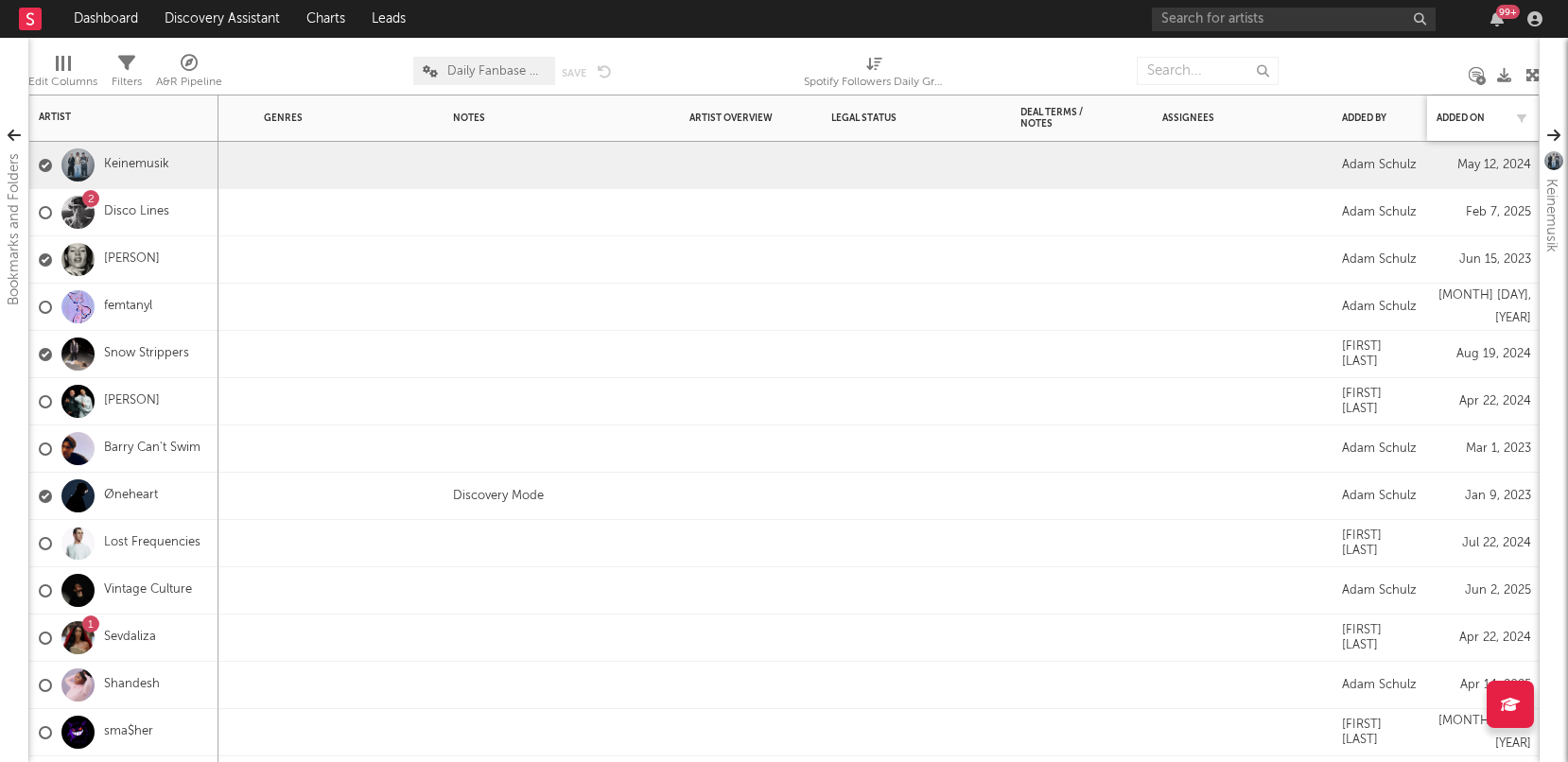 click on "Added On" at bounding box center [1484, 118] 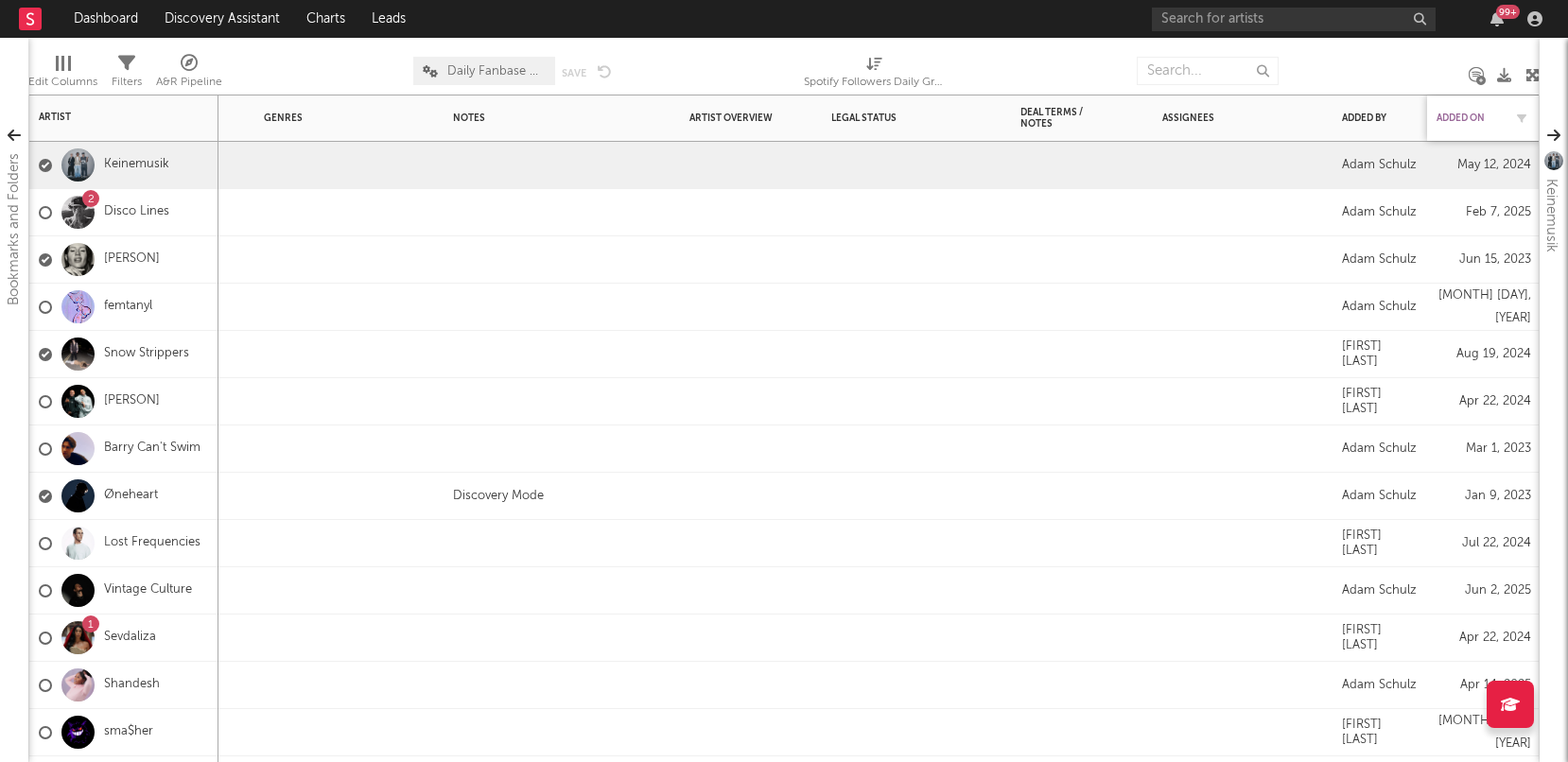 click on "Added On" at bounding box center (1470, 118) 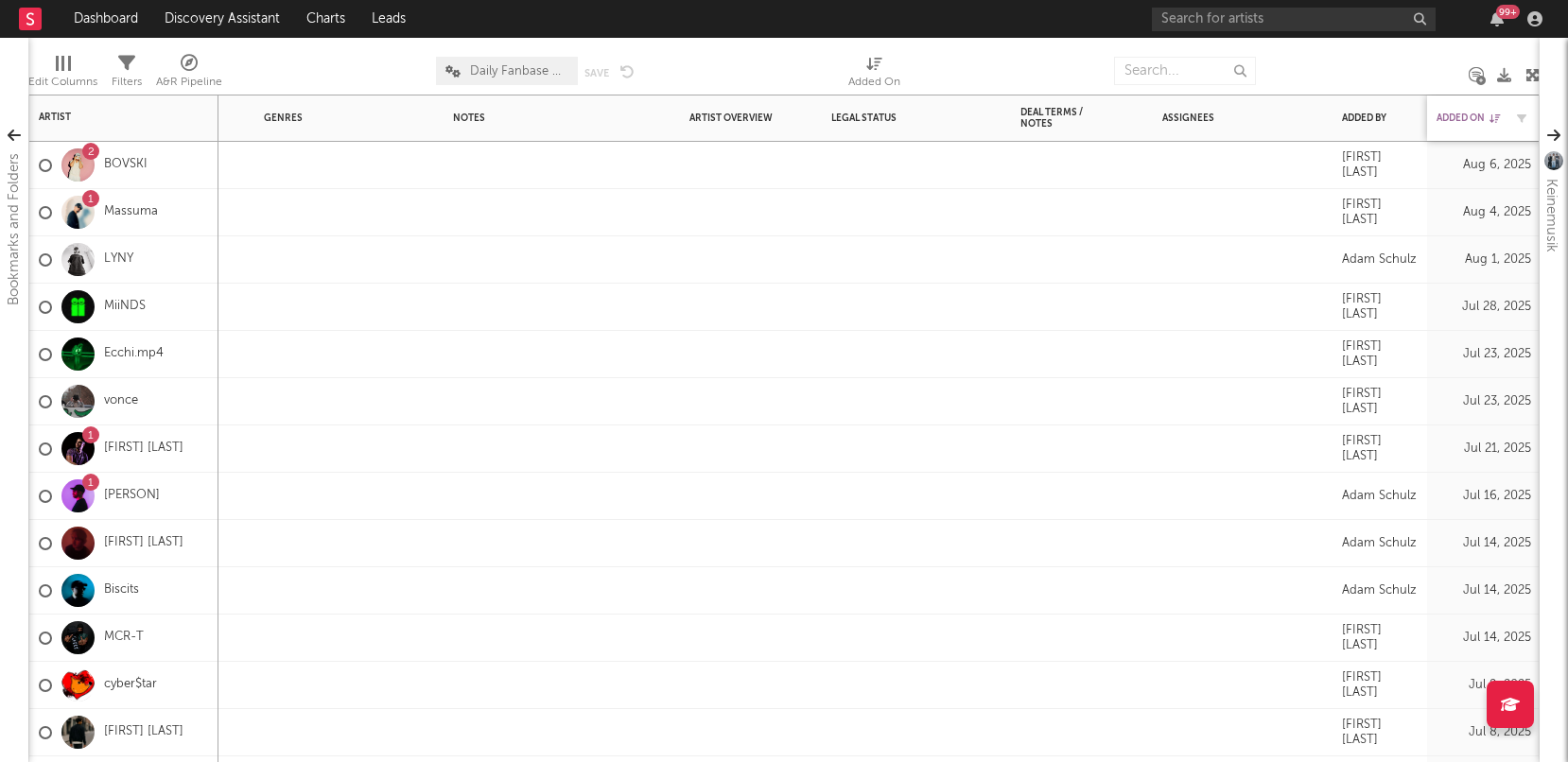 click on "Added On" at bounding box center [1470, 118] 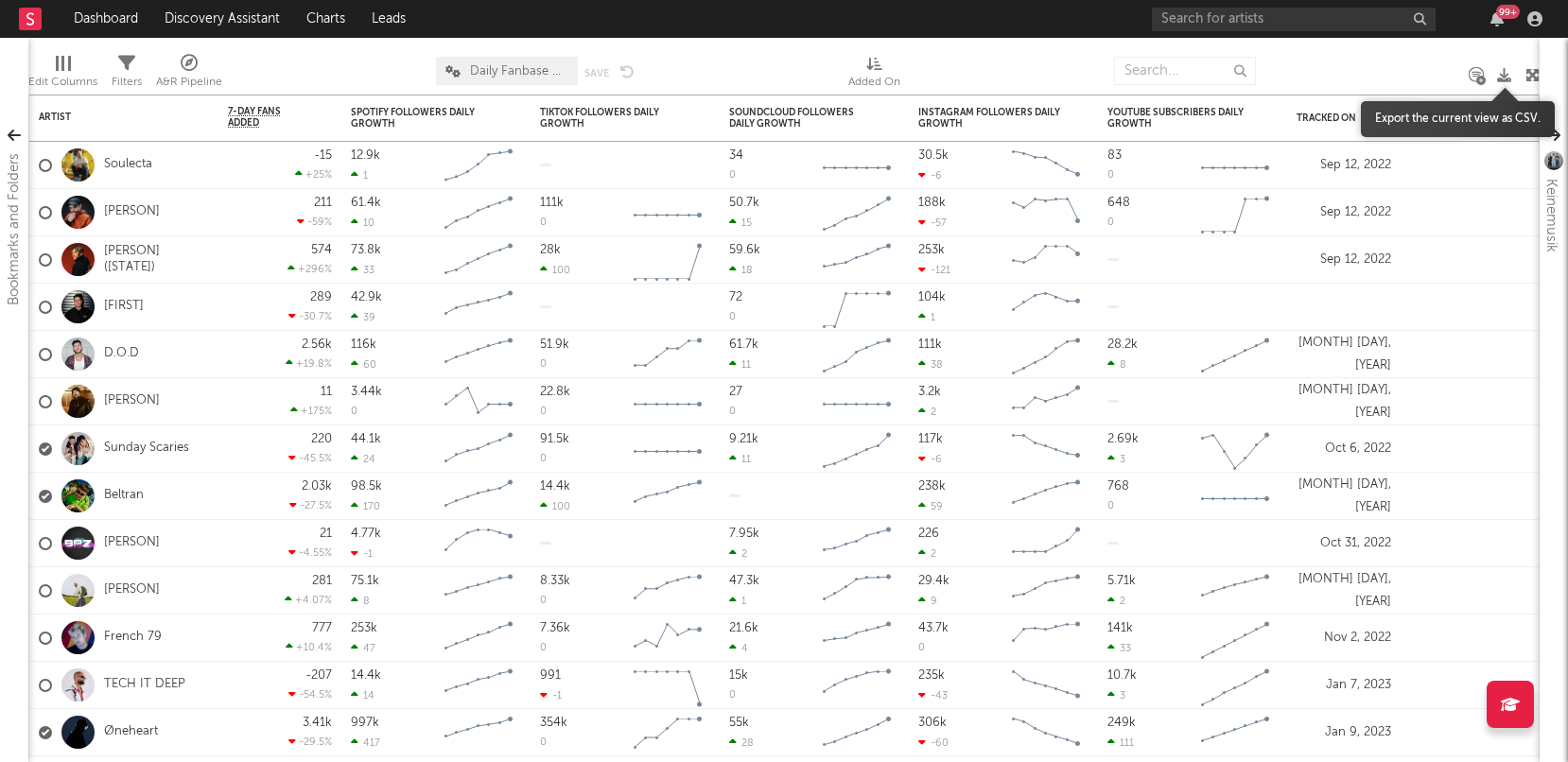 click at bounding box center (1504, 75) 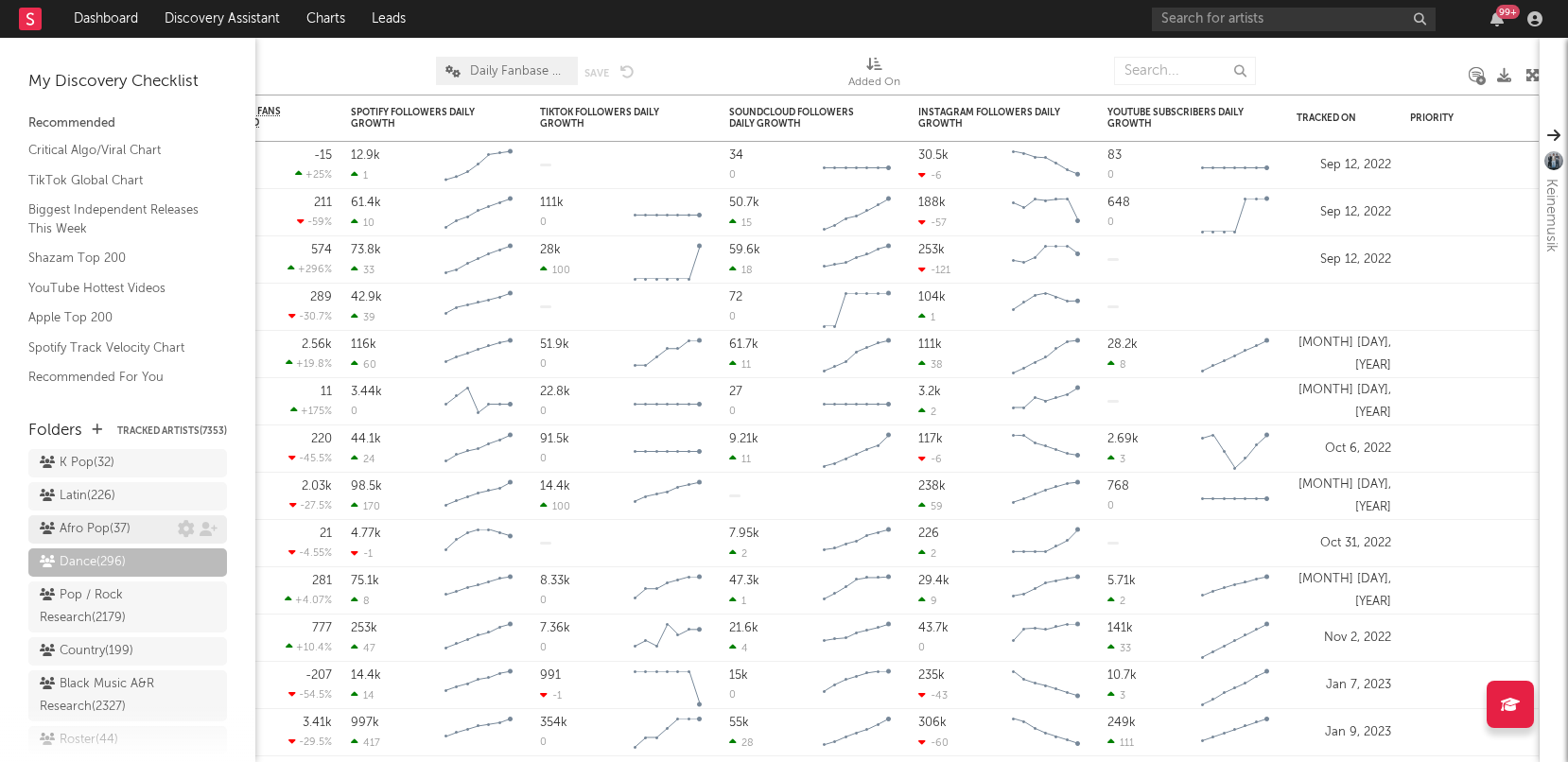 click on "Afro Pop  ( 37 )" at bounding box center [85, 529] 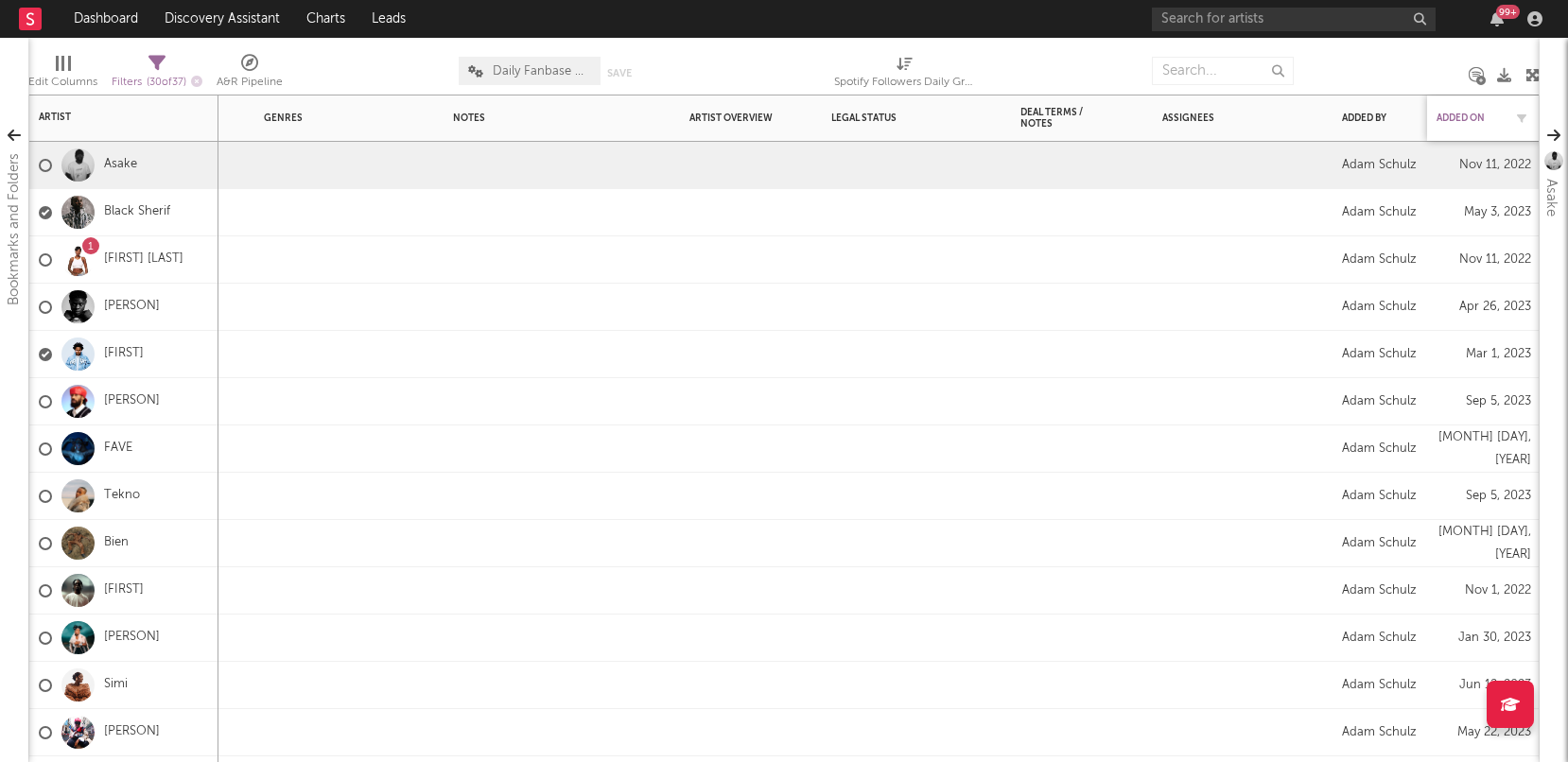 click on "Added On" at bounding box center (1470, 118) 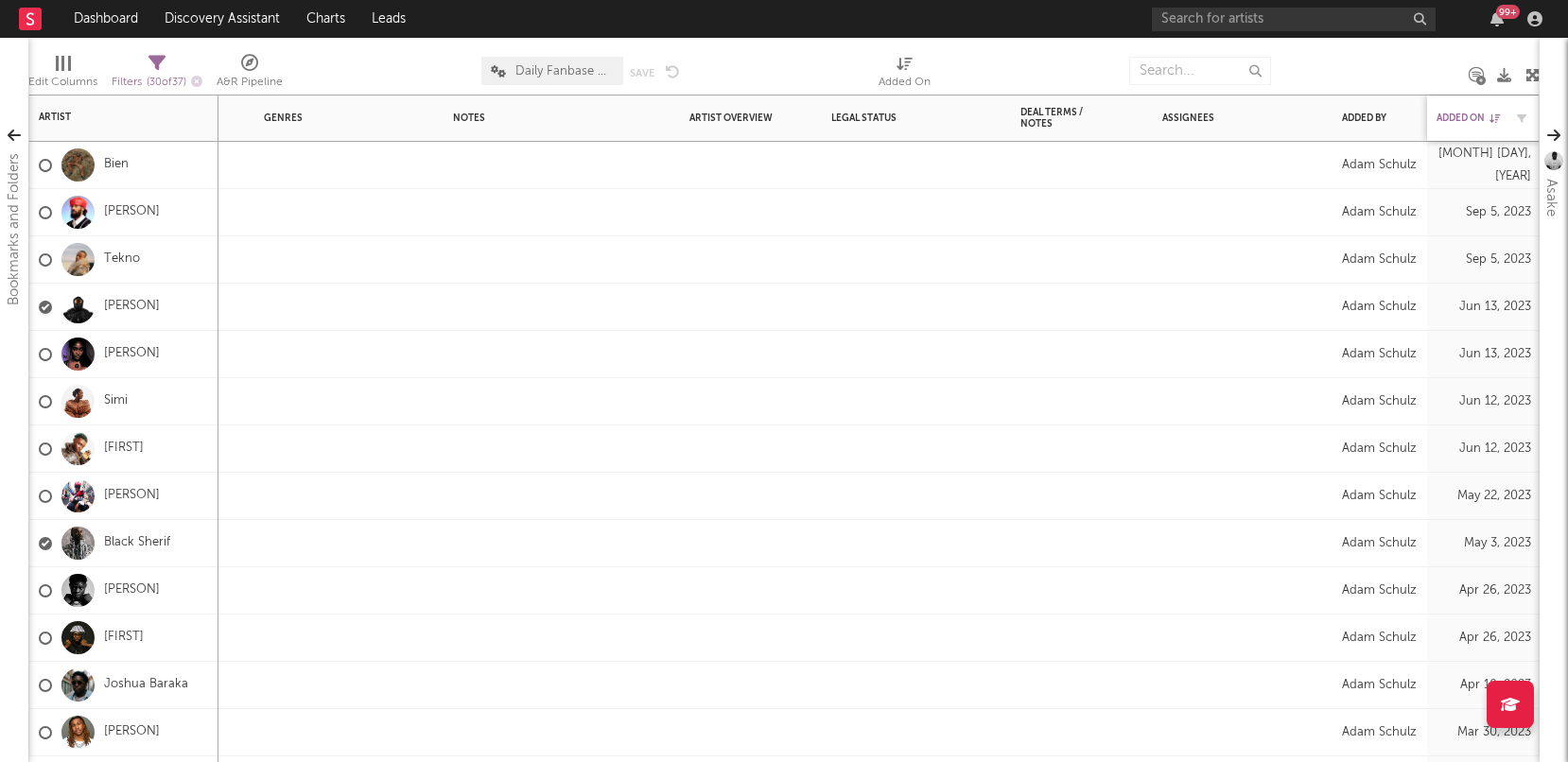 click on "Added On" at bounding box center (1470, 118) 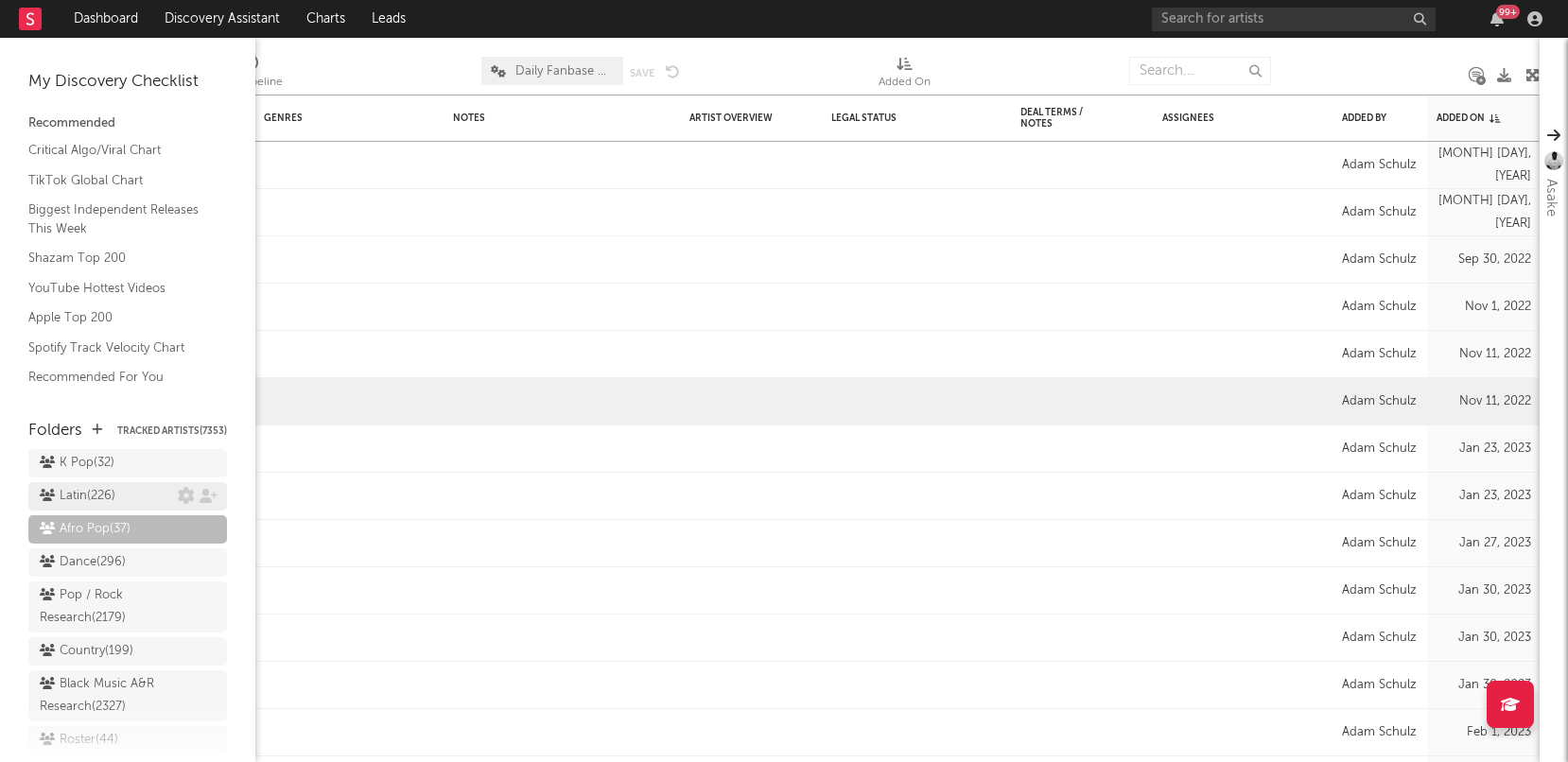 click on "Latin  ( 226 )" at bounding box center [78, 496] 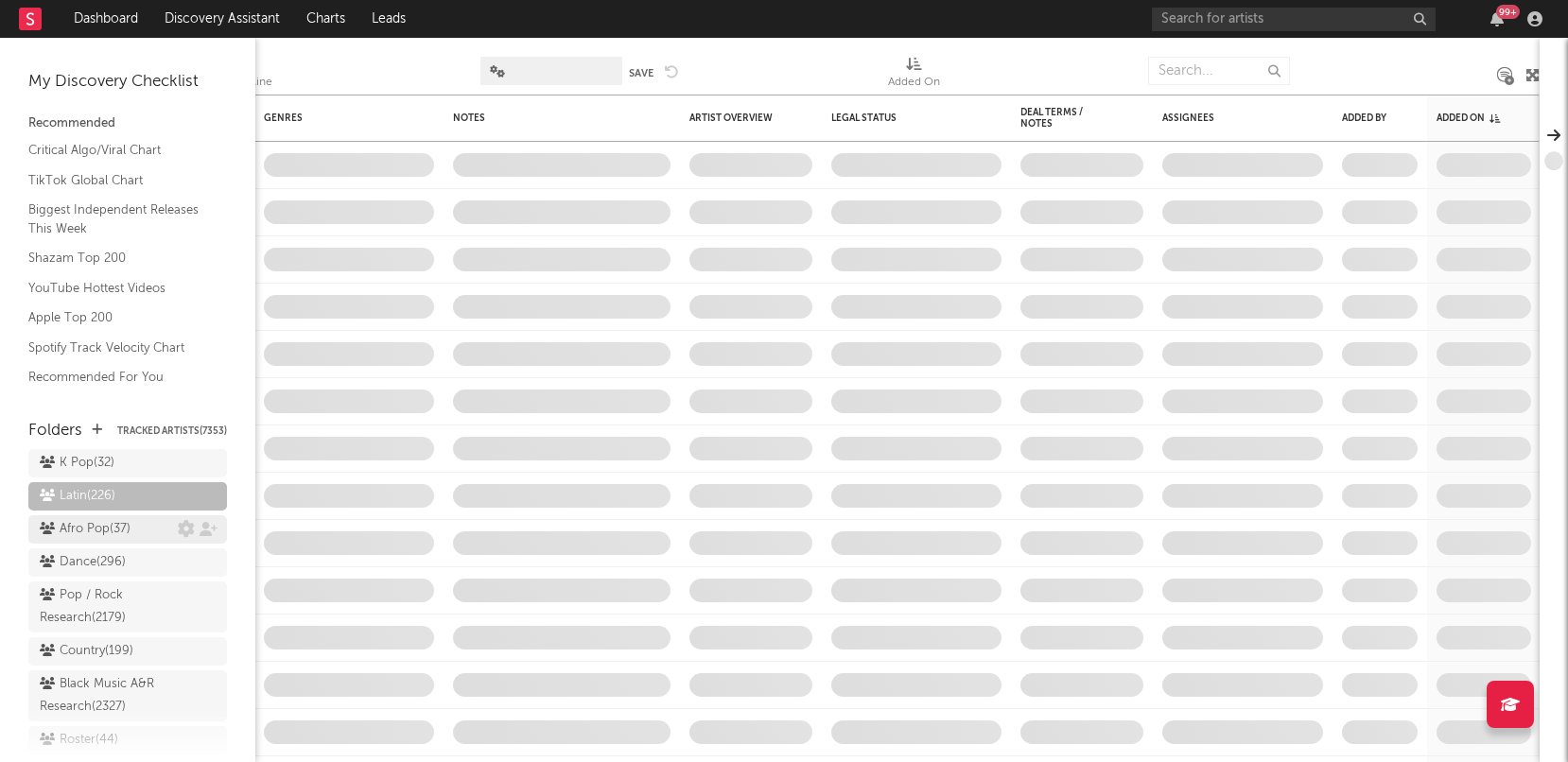 click on "Afro Pop  ( 37 )" at bounding box center [85, 529] 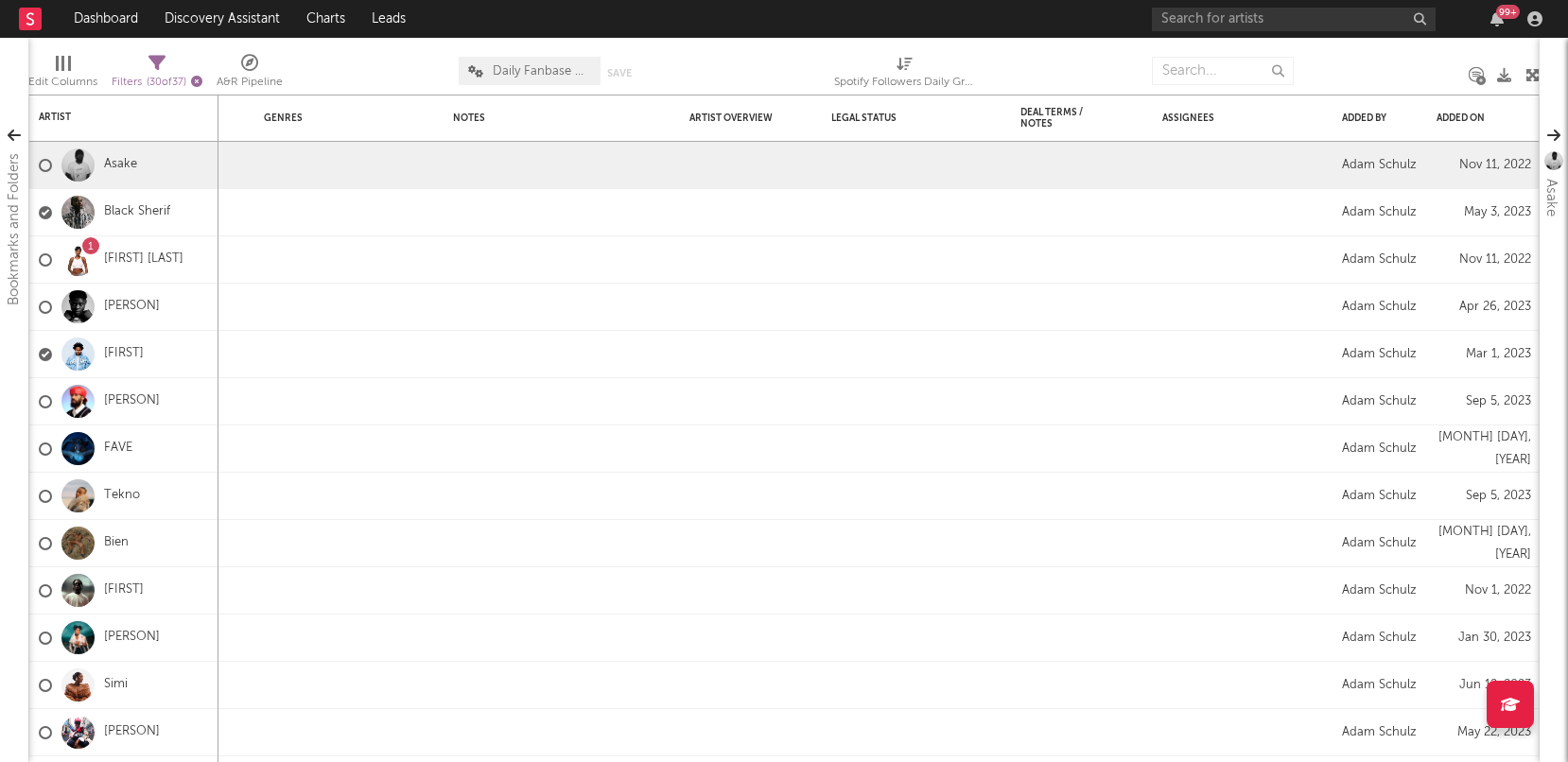click at bounding box center [197, 81] 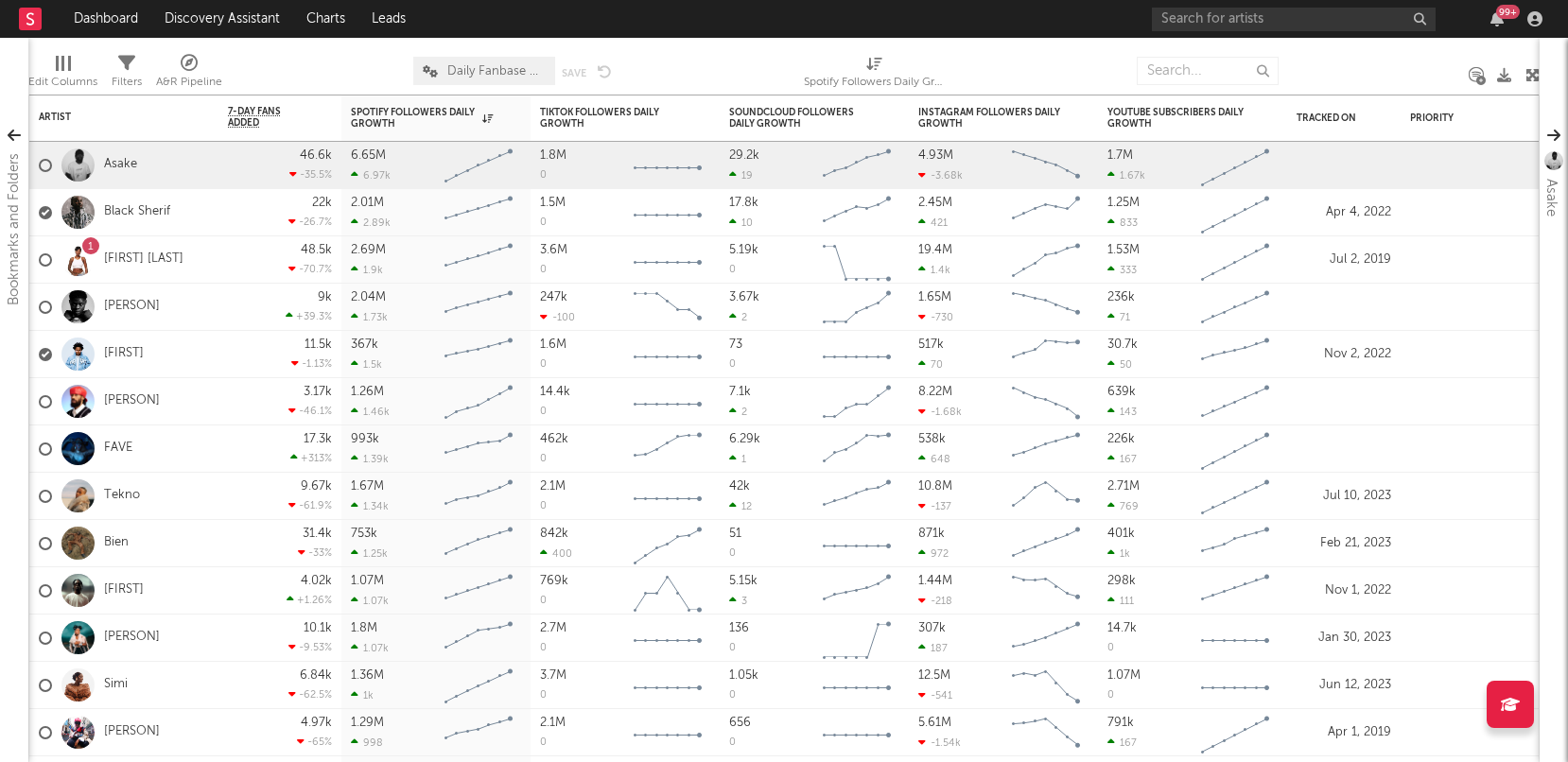click at bounding box center [1504, 75] 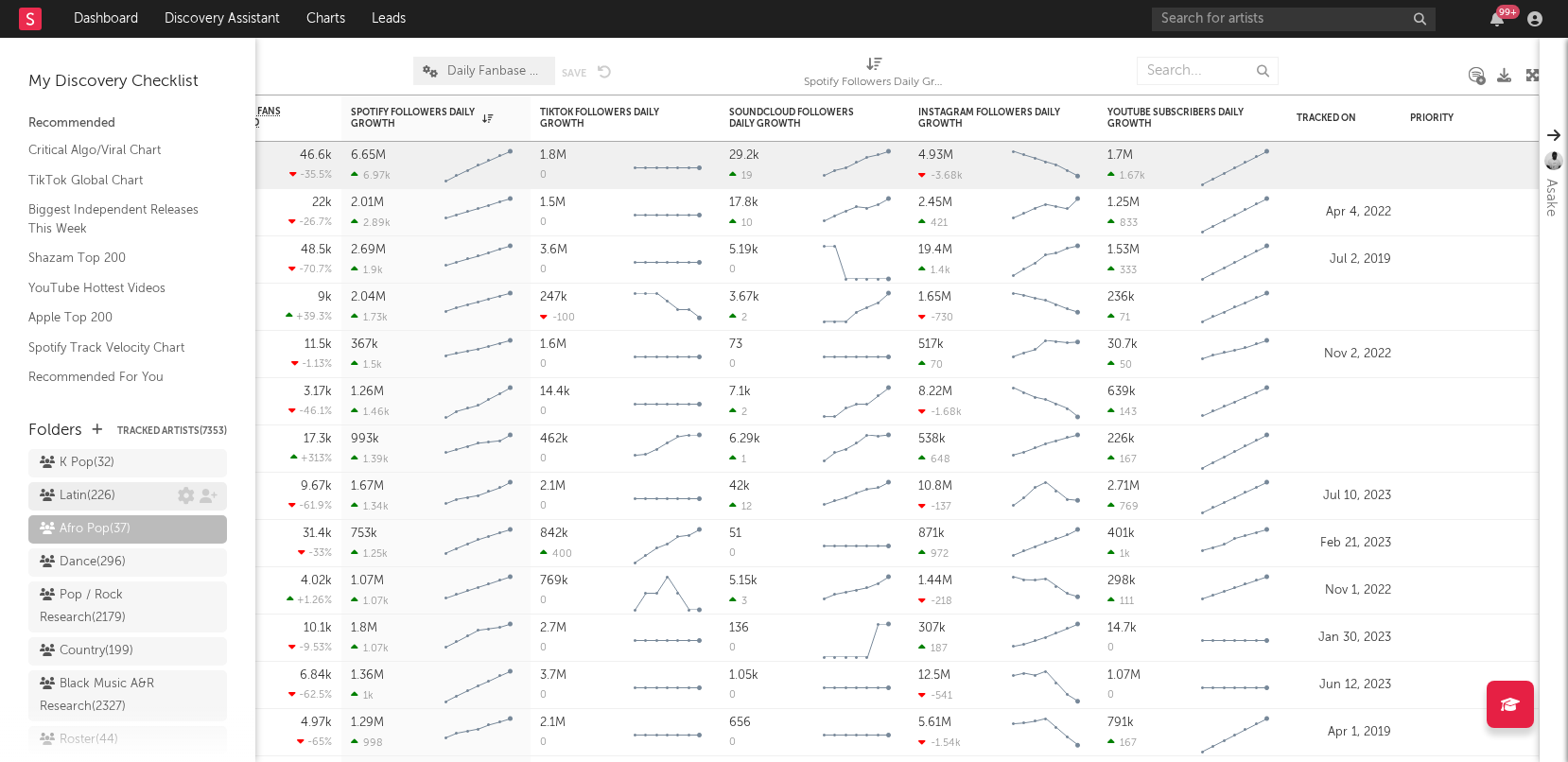 click on "Latin  ( 226 )" at bounding box center [109, 496] 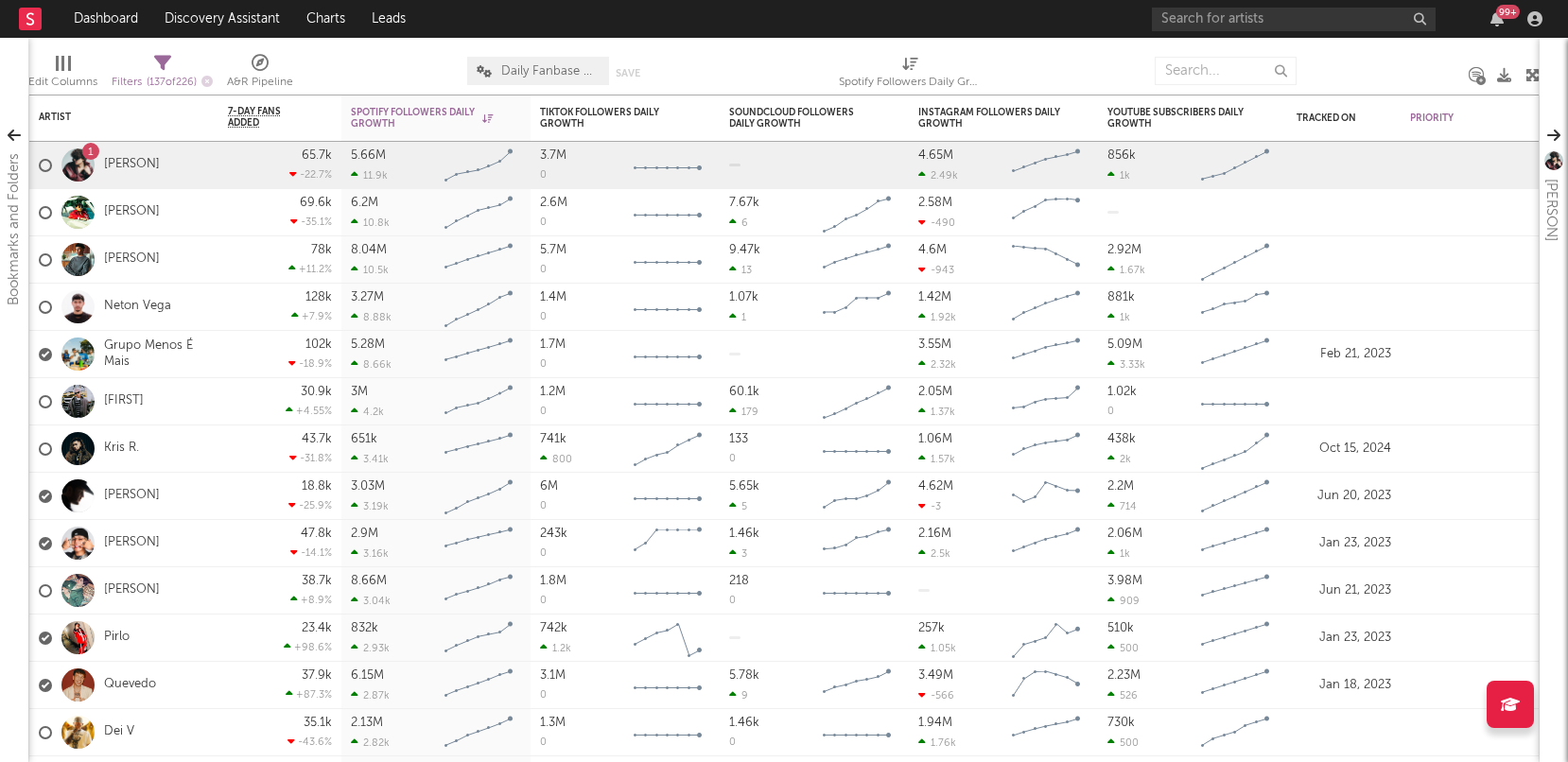 click on "Edit Columns Filters ( 137  of  226 ) A&R Pipeline Daily Fanbase Growth.  Save Save as Spotify Followers Daily Growth" at bounding box center (784, 66) 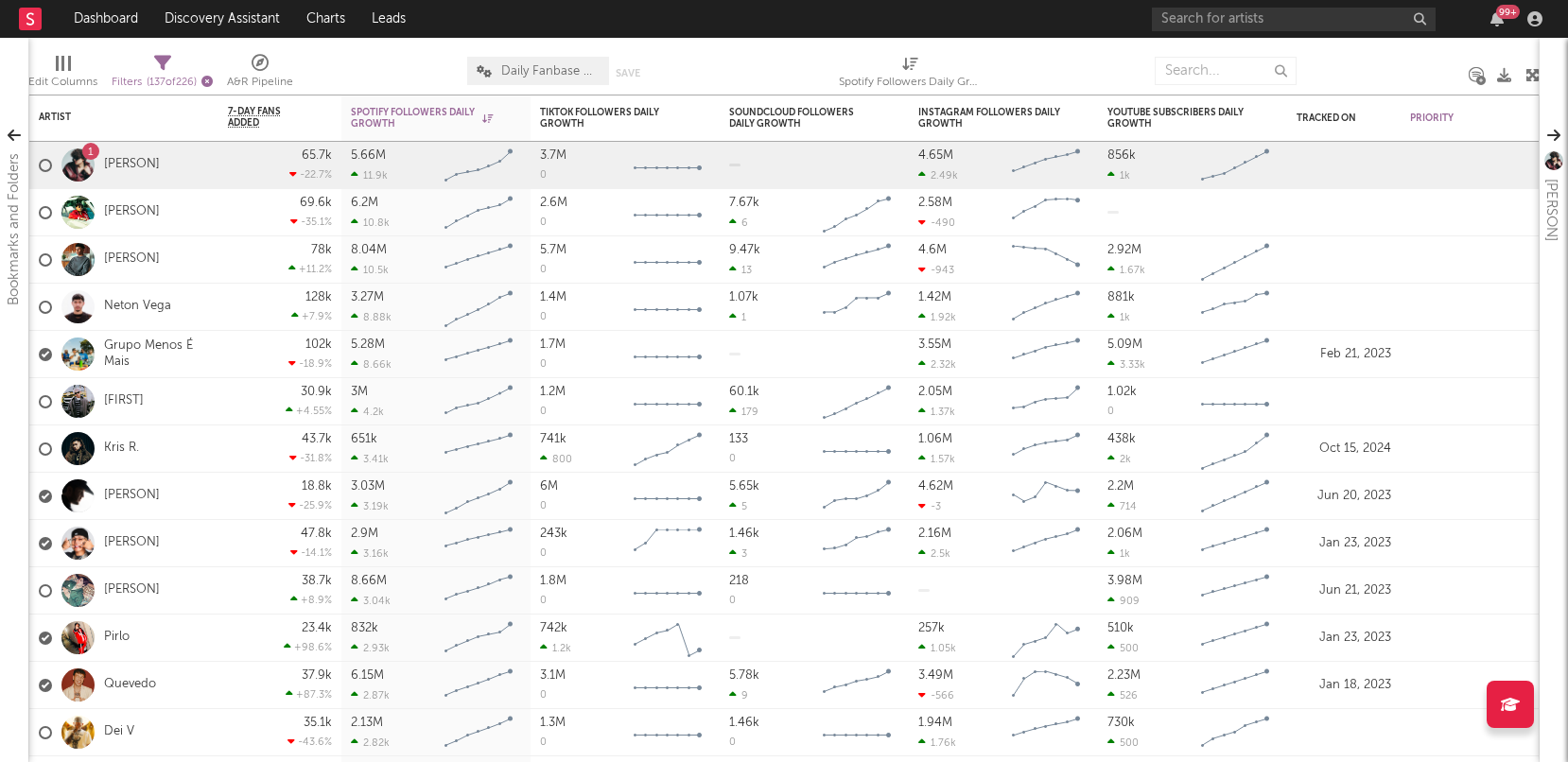 click at bounding box center [207, 81] 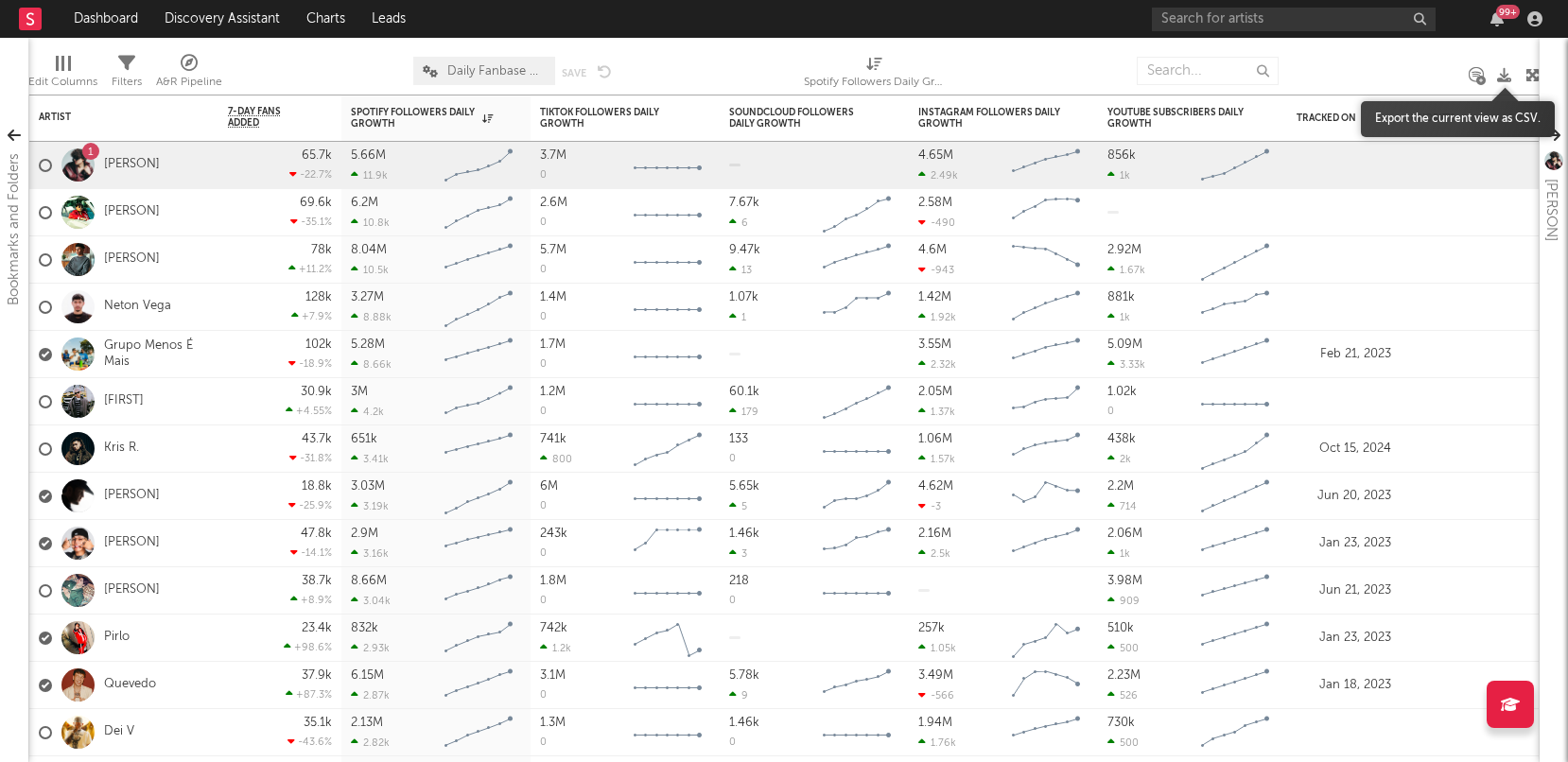 click at bounding box center [1504, 75] 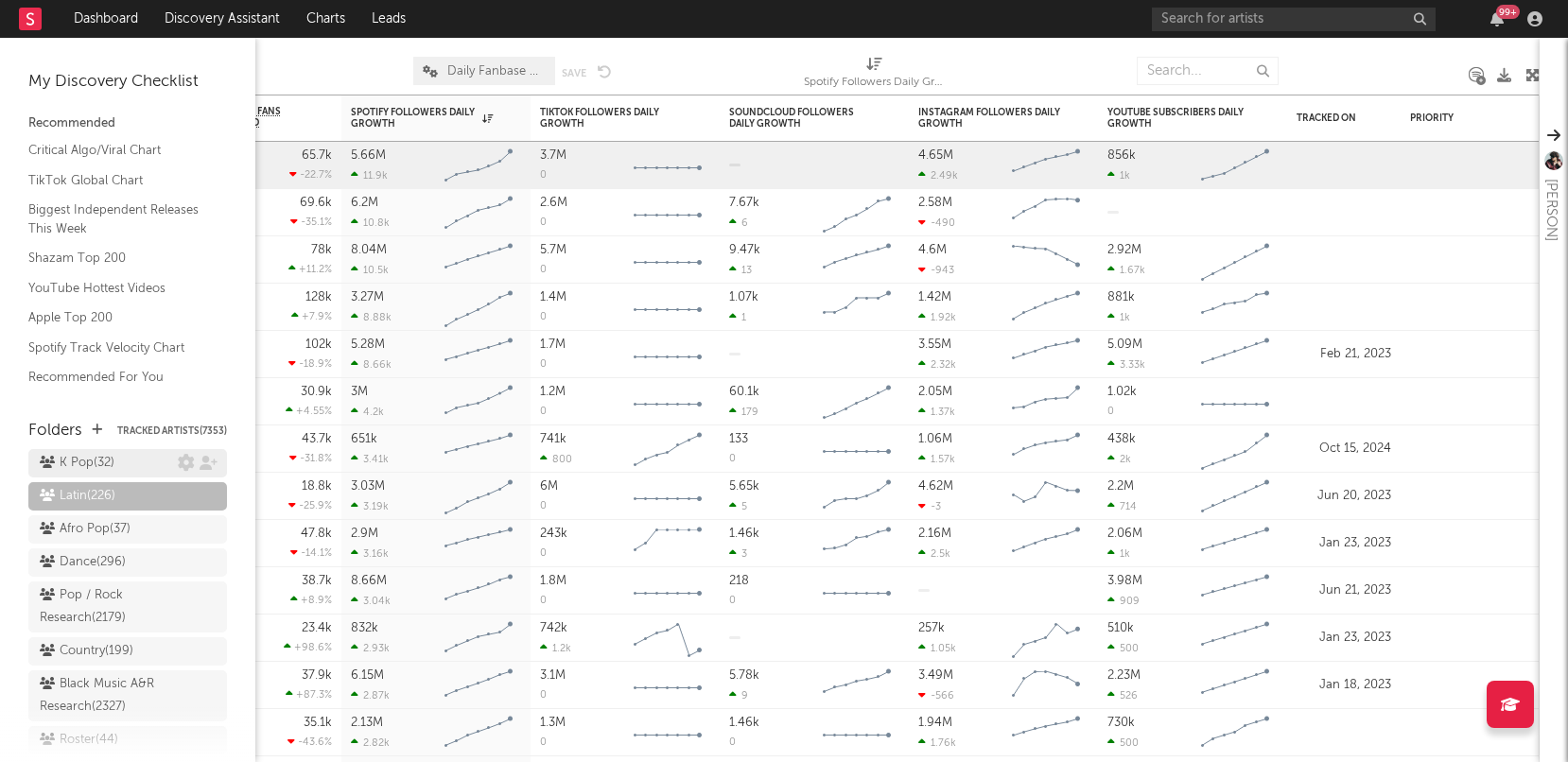 click on "K Pop  ( 32 )" at bounding box center (128, 463) 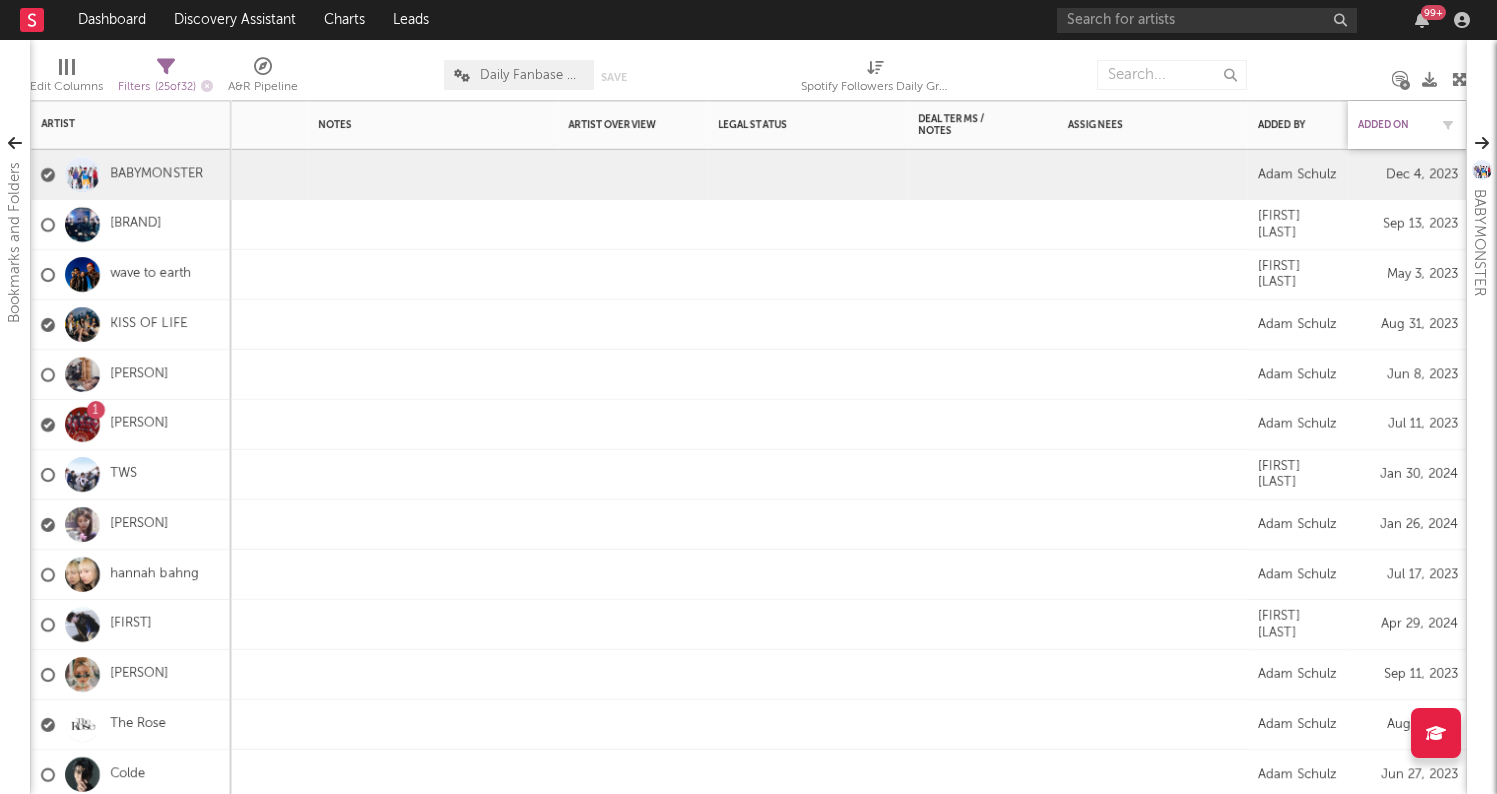 click on "Added On" at bounding box center [1393, 125] 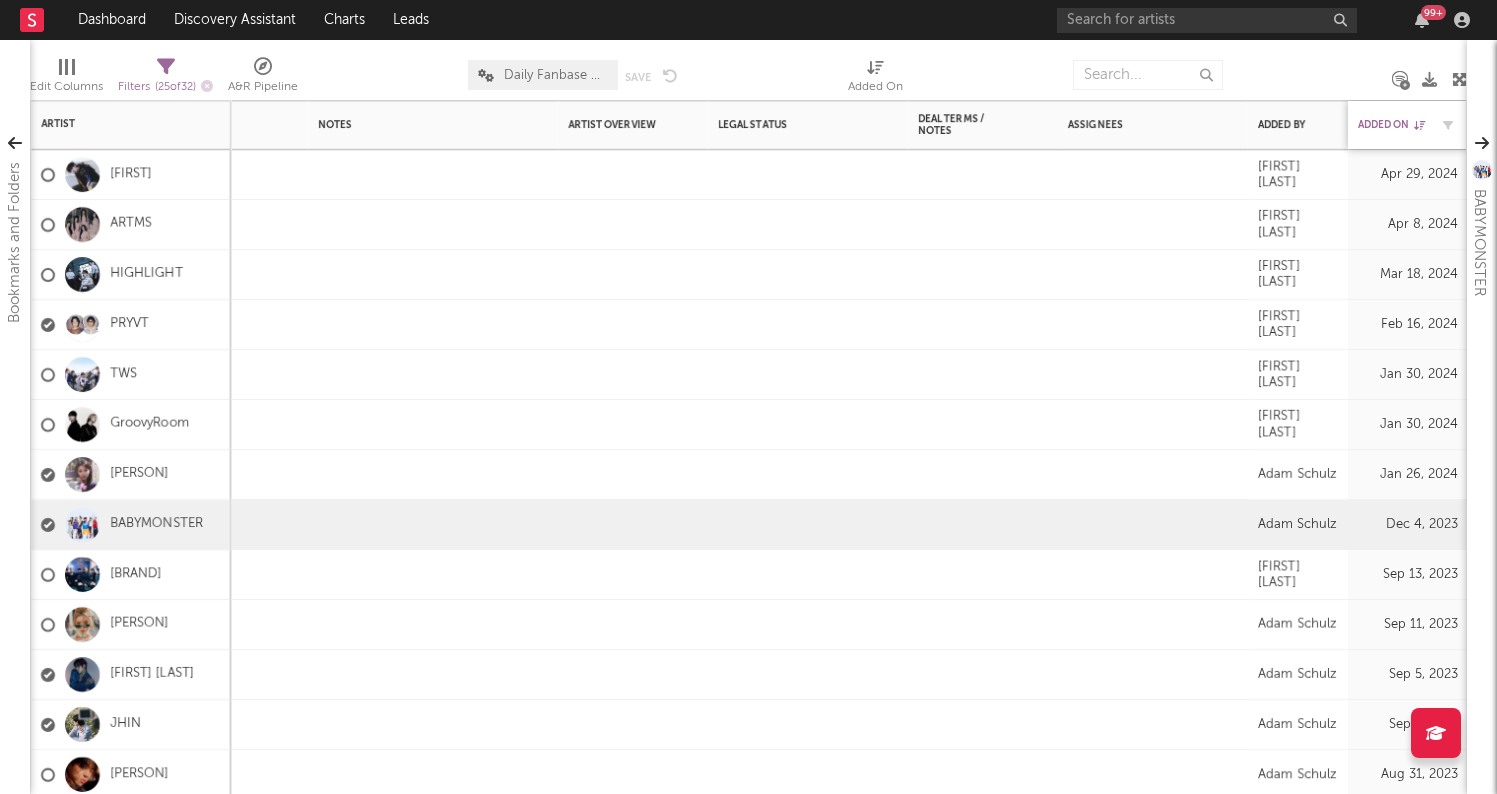 click on "Added On" at bounding box center [1393, 125] 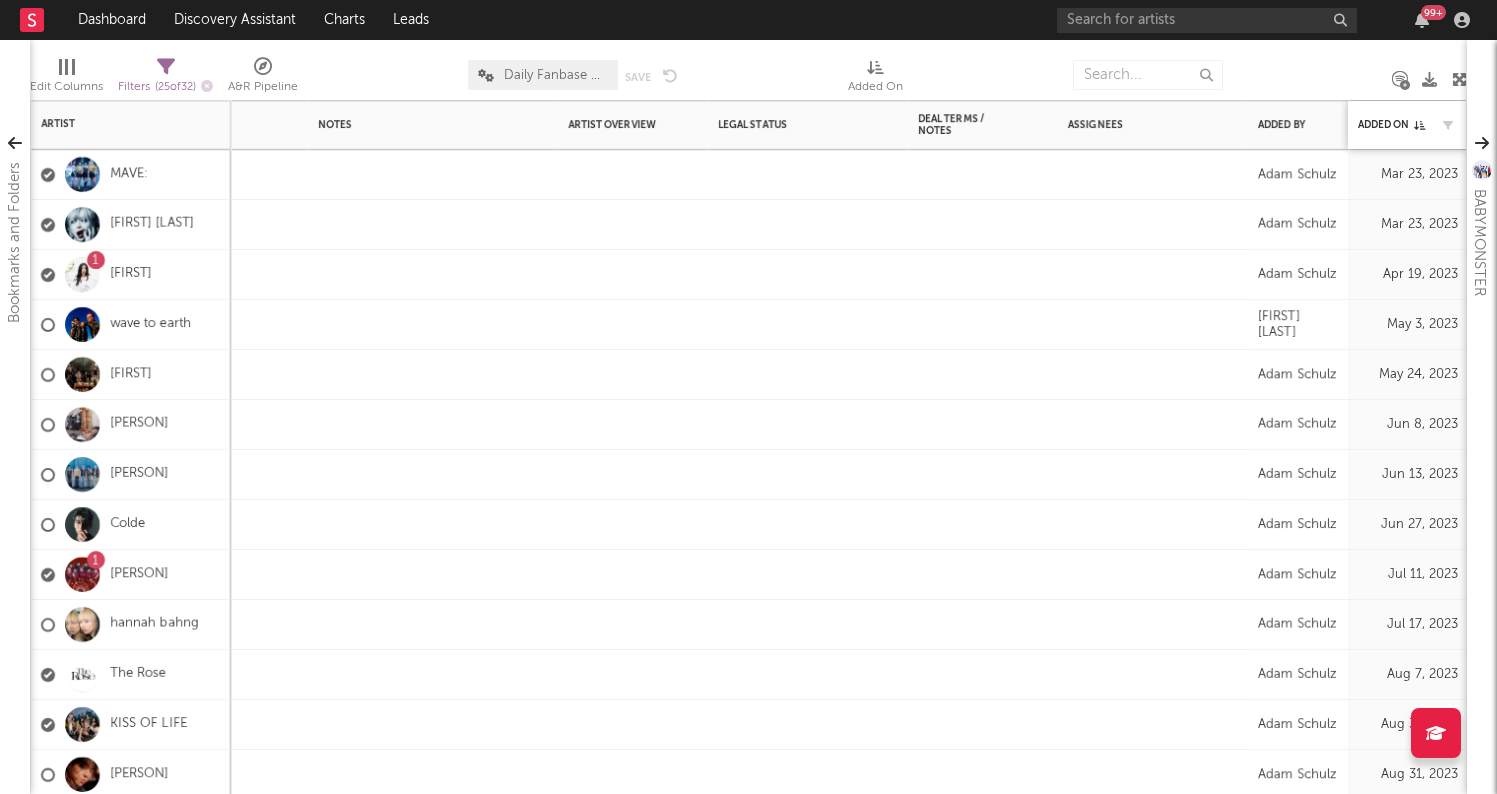 click on "Added On" at bounding box center [1408, 125] 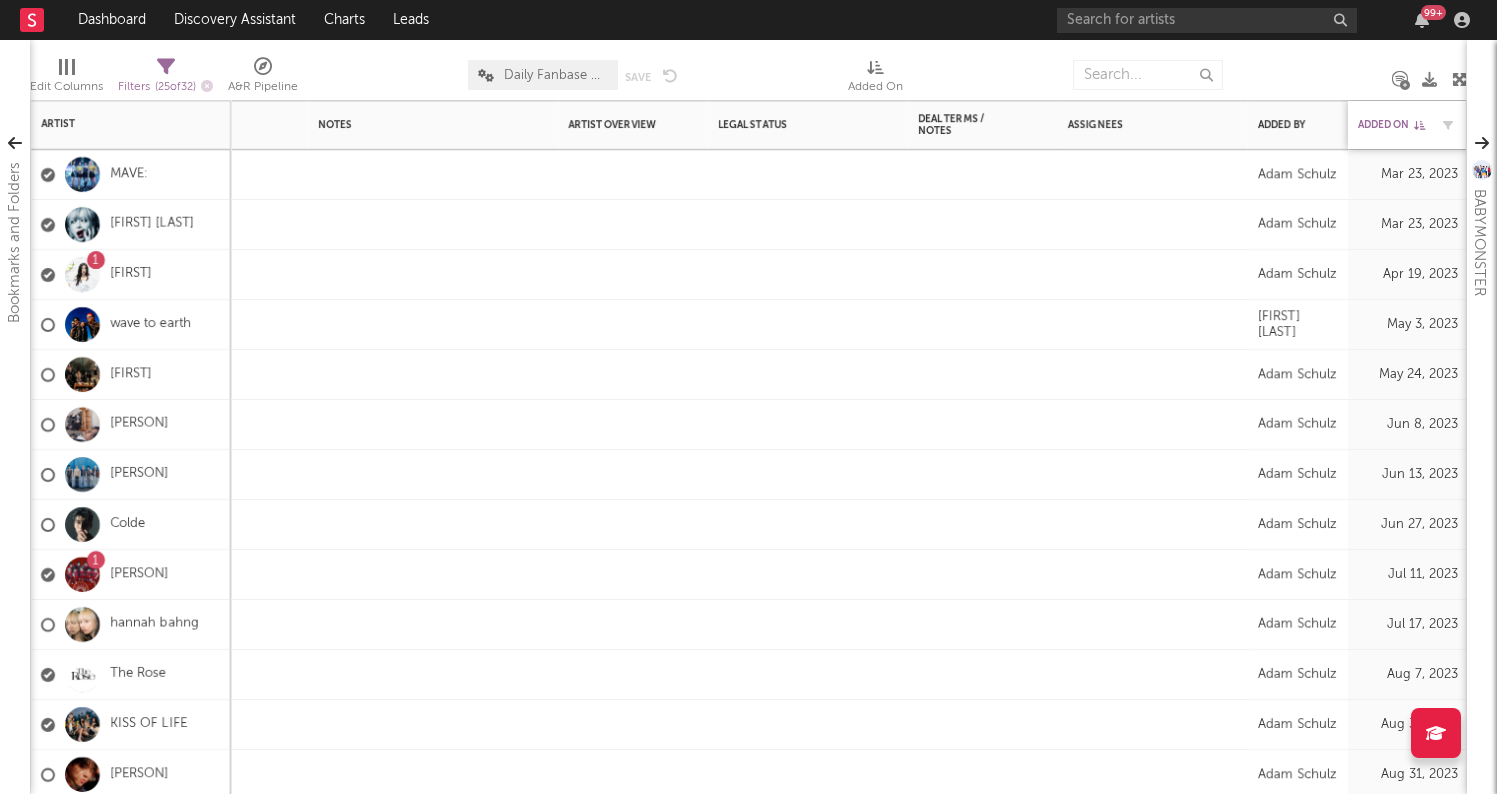click on "Added On" at bounding box center [1393, 125] 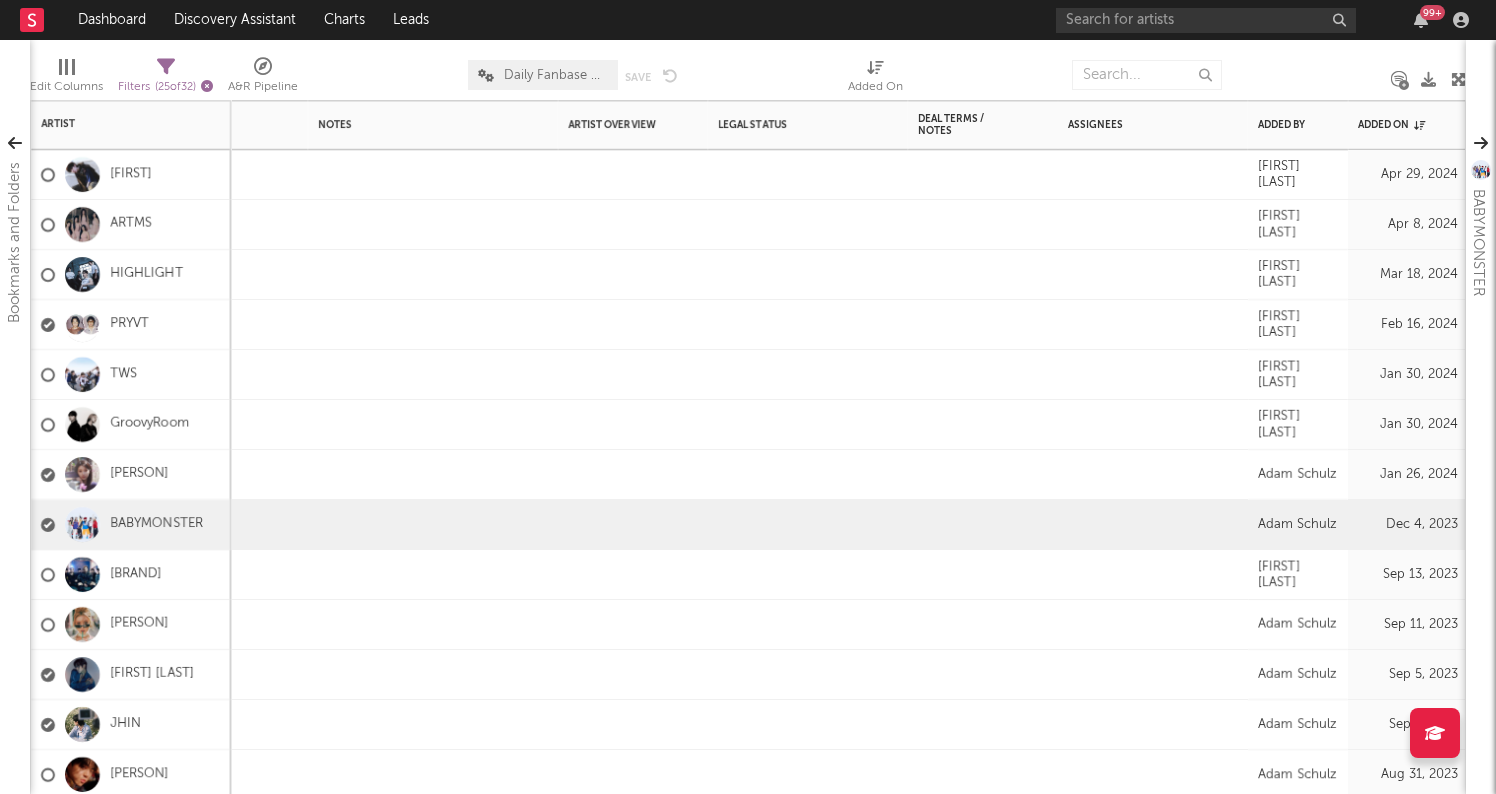 click at bounding box center (207, 86) 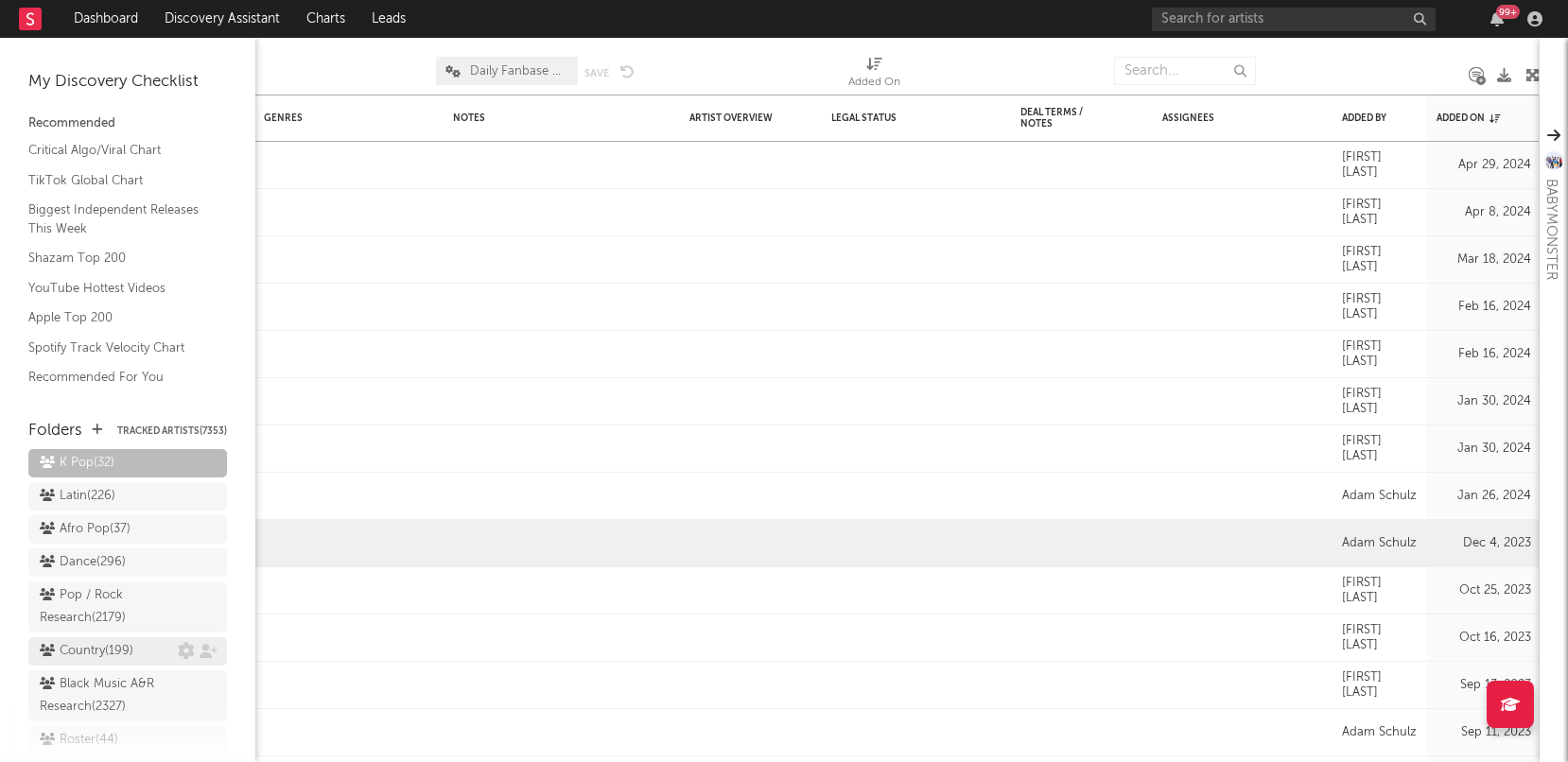 click on "Country  ( 199 )" at bounding box center [109, 651] 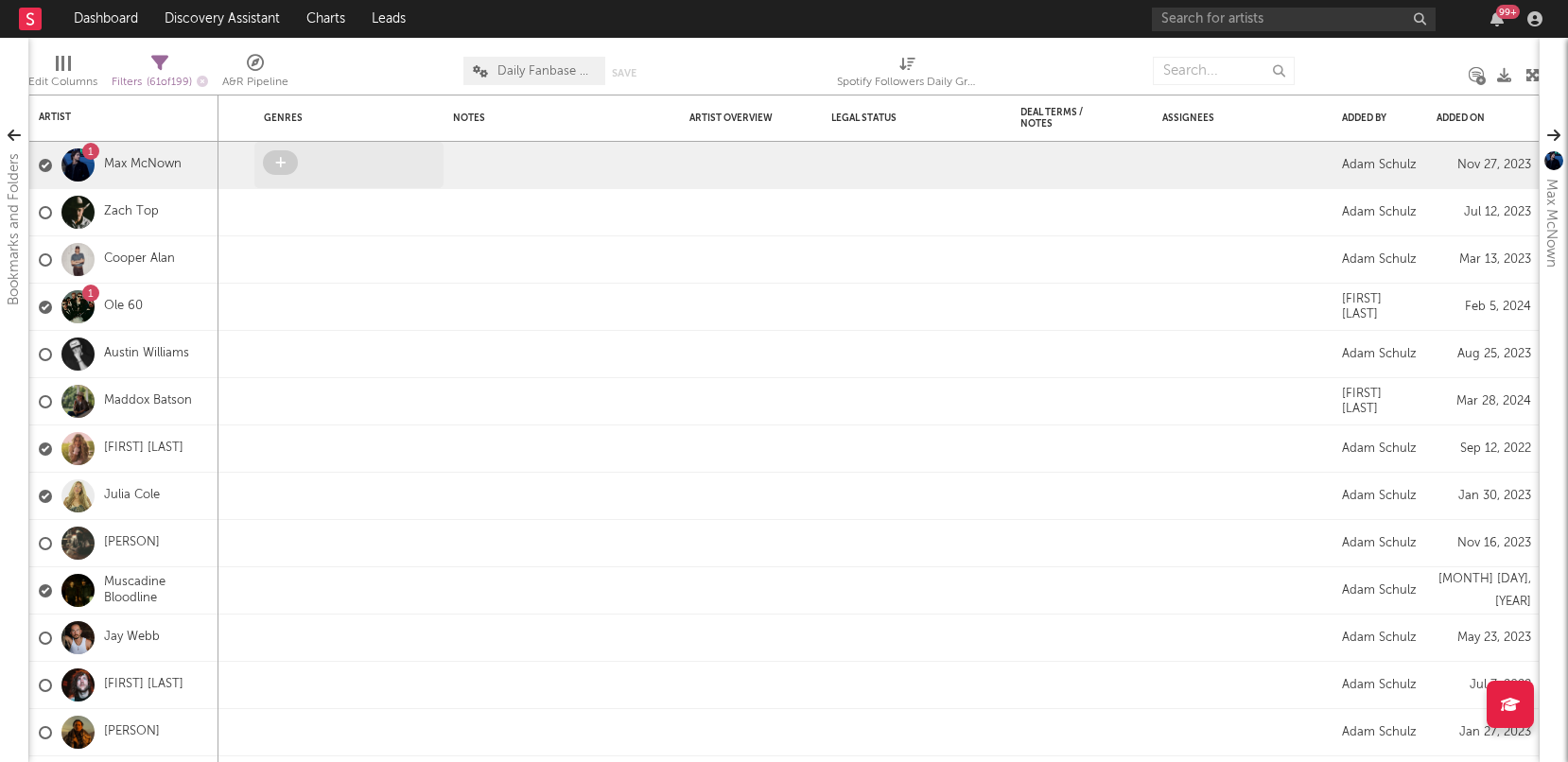 scroll, scrollTop: 0, scrollLeft: 0, axis: both 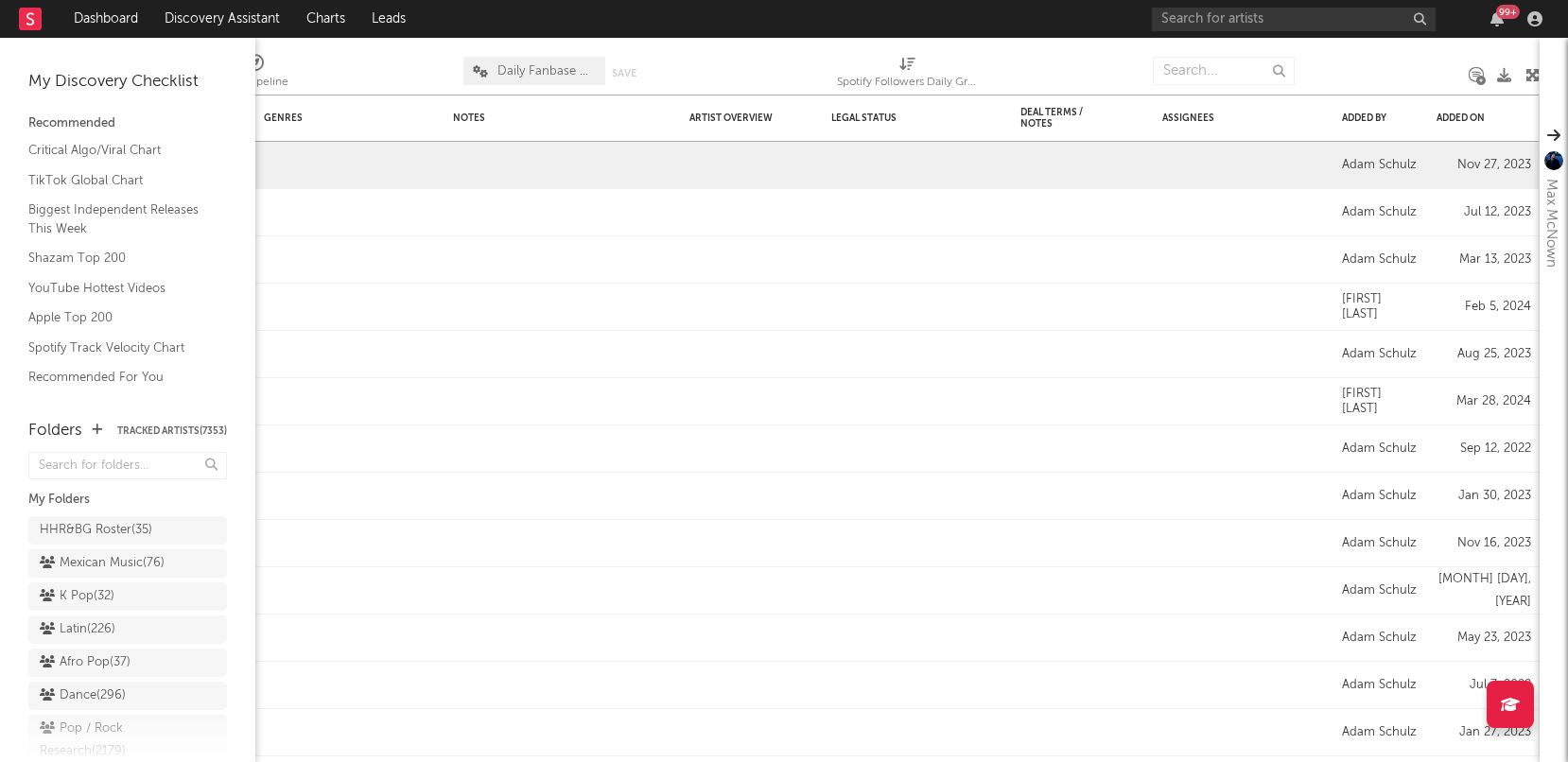 click on "Tracked Artists  ( 7353 )" at bounding box center [172, 431] 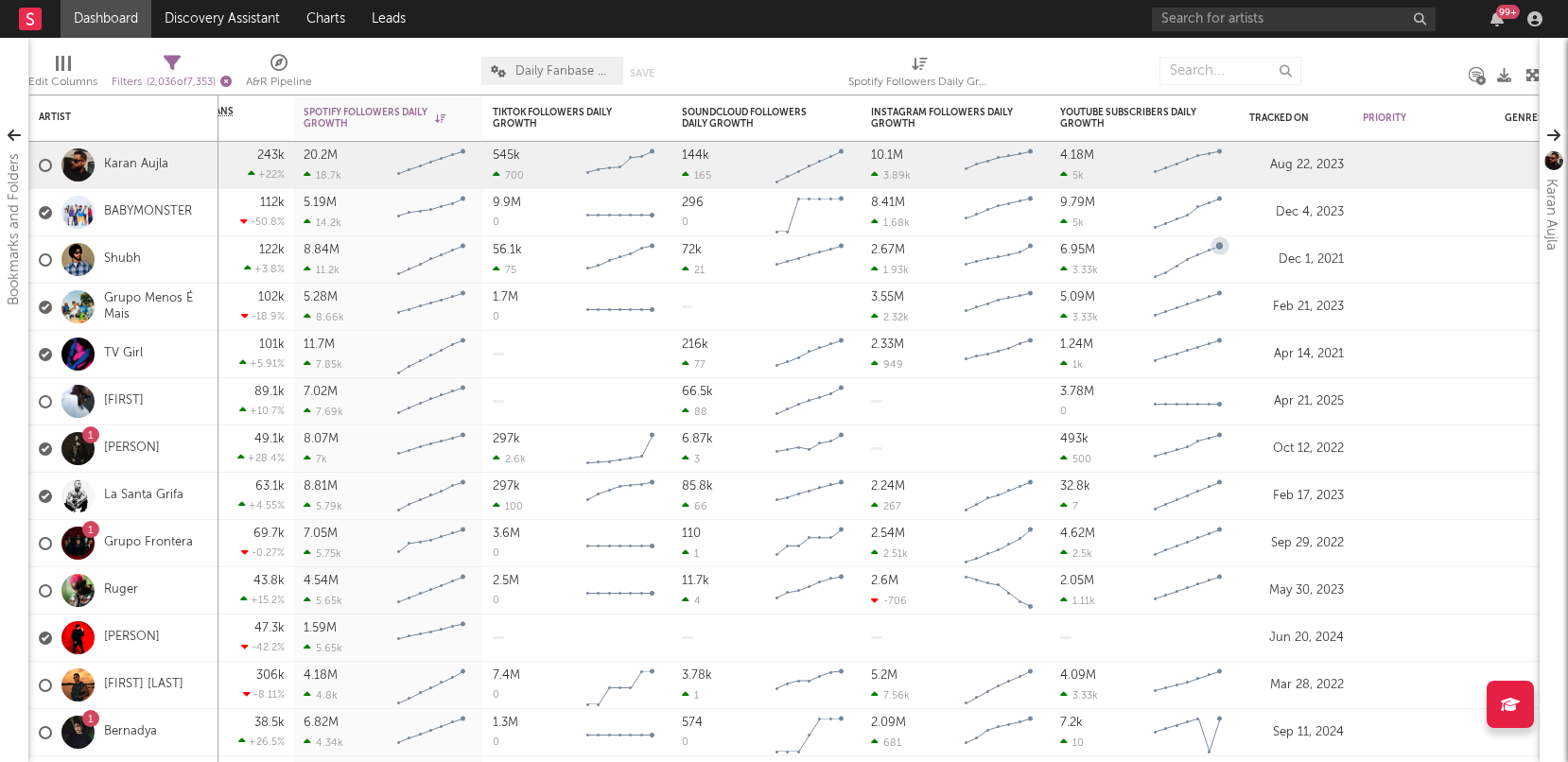 click at bounding box center [226, 81] 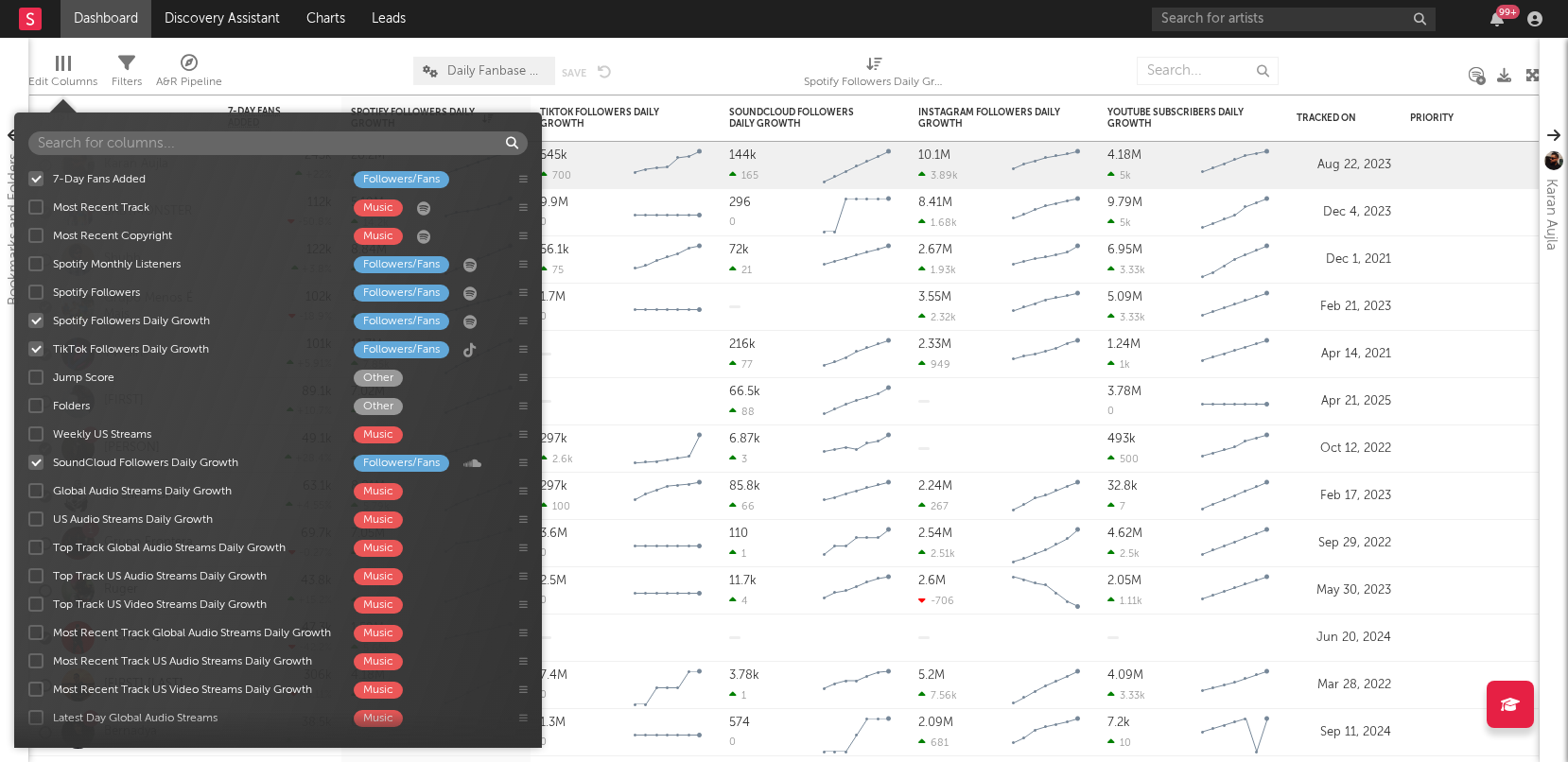click on "Edit Columns" at bounding box center [62, 82] 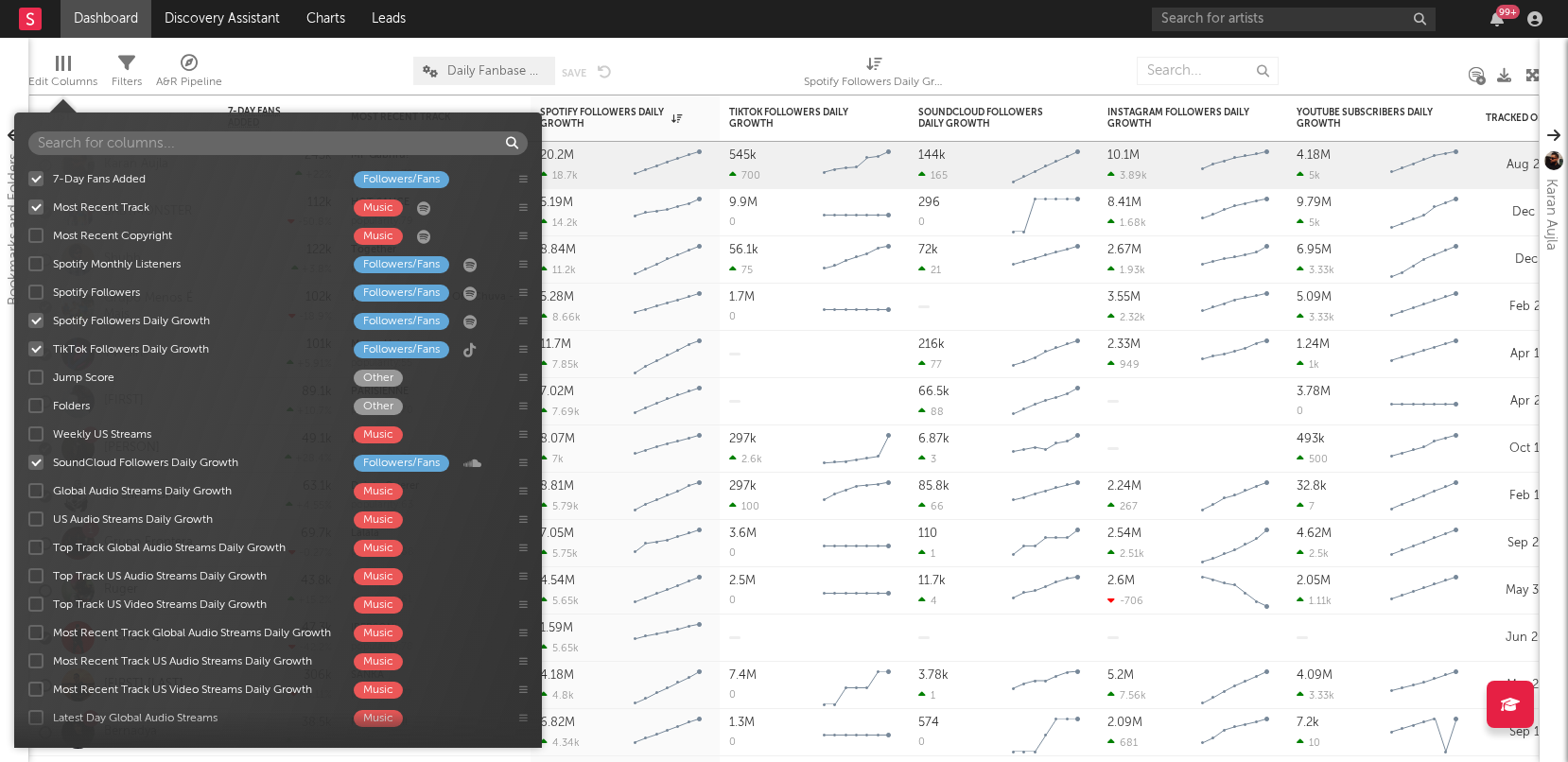 click at bounding box center [36, 235] 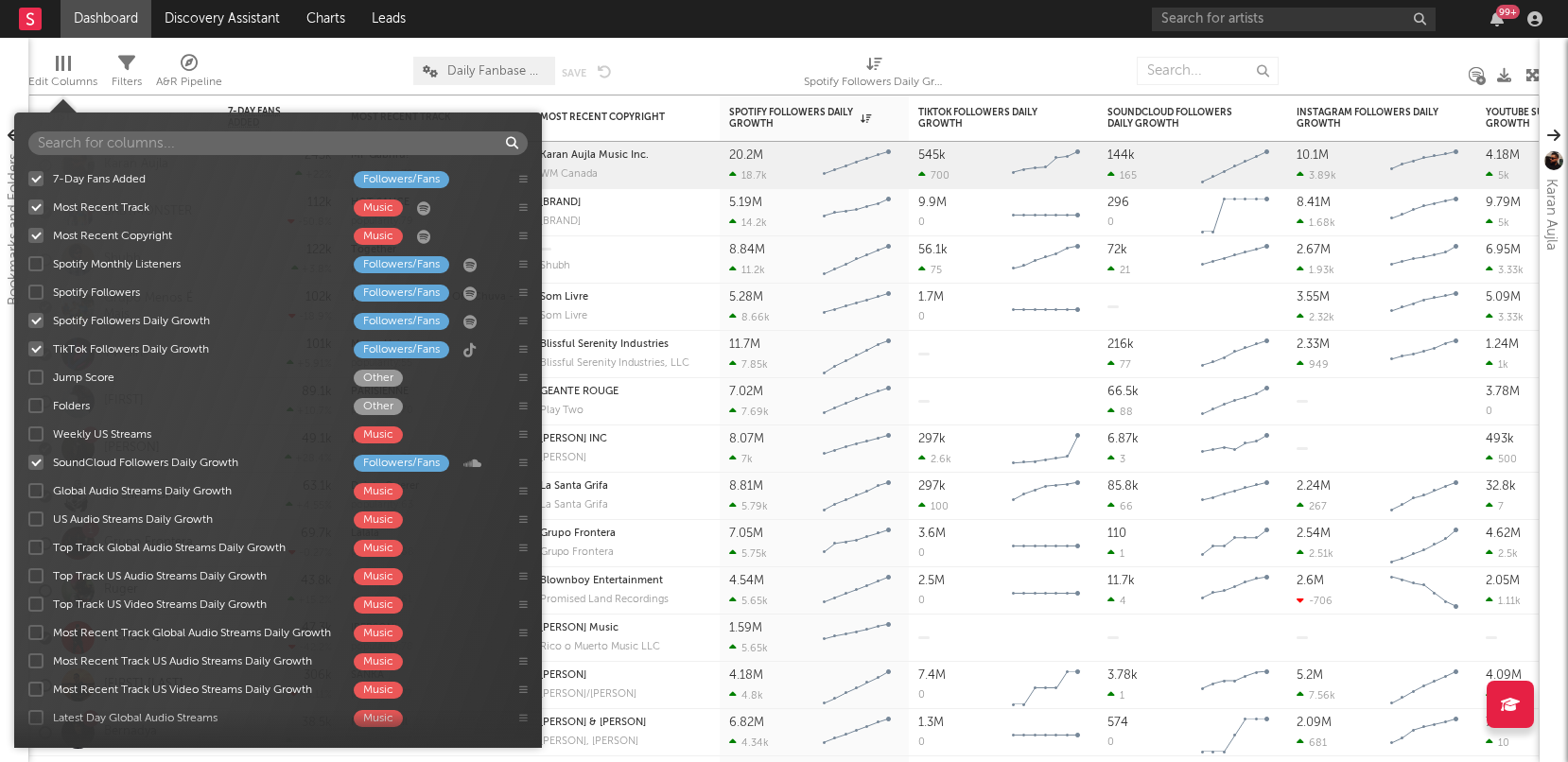 click at bounding box center (36, 264) 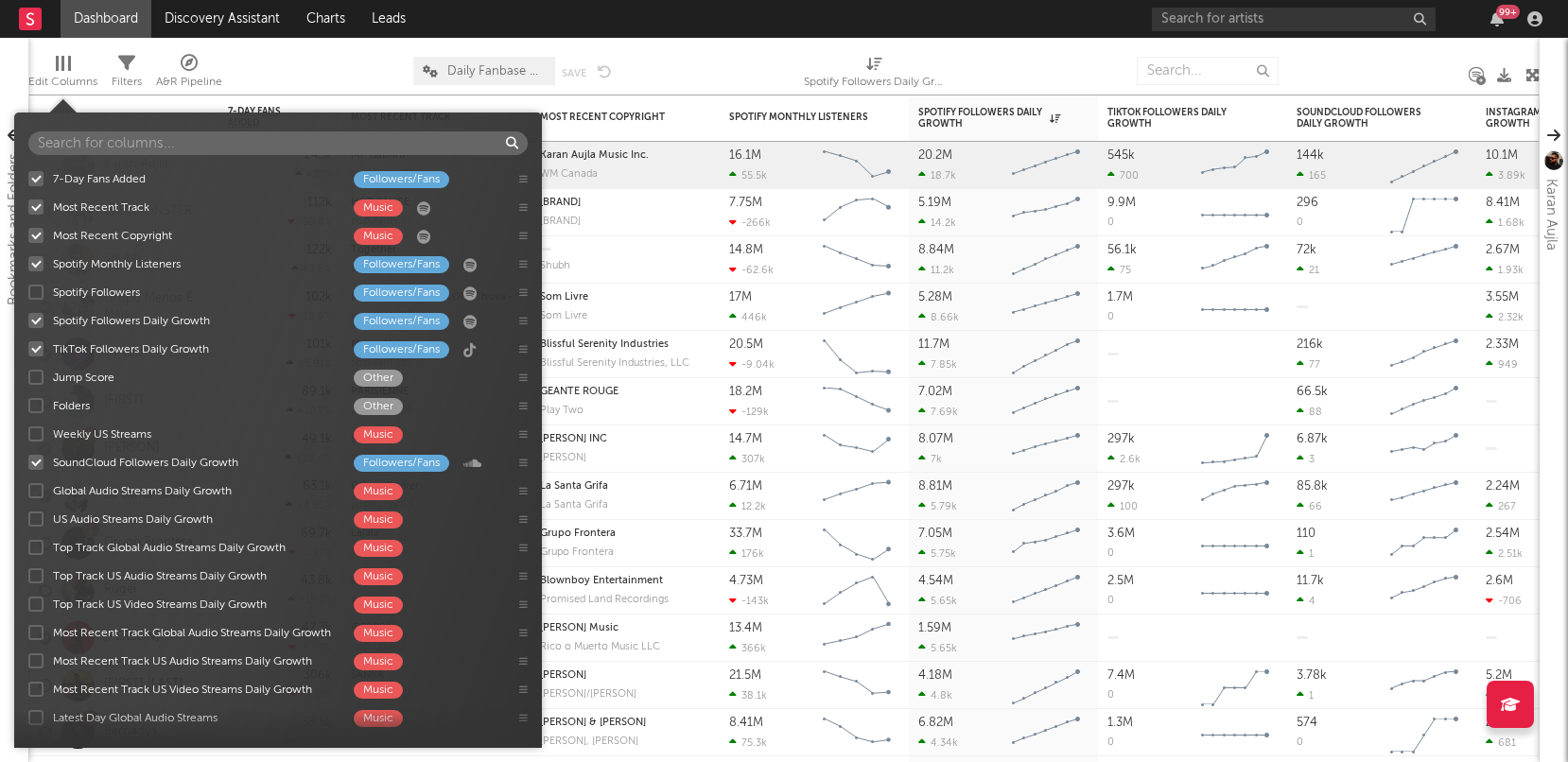 click on "7-Day Fans Added Followers/Fans Most Recent Track Music Most Recent Copyright Music Spotify Monthly Listeners Followers/Fans Spotify Followers Followers/Fans Spotify Followers Daily Growth Followers/Fans TikTok Followers Daily Growth Followers/Fans Jump Score Other Folders Other Weekly US Streams Music SoundCloud Followers Daily Growth Followers/Fans Global Audio Streams Daily Growth Music US Audio Streams Daily Growth Music Top Track Global Audio Streams Daily Growth Music Top Track US Audio Streams Daily Growth Music Top Track US Video Streams Daily Growth Music Most Recent Track Global Audio Streams Daily Growth Music Most Recent Track US Audio Streams Daily Growth Music Most Recent Track US Video Streams Daily Growth Music Latest Day Global Audio Streams Music TW Global Audio Streams Music Rolling 7D Global Audio Streams Music Latest Day Ex-US Audio Streams Music TW Ex-US Audio Streams Music Rolling 7D Ex-US Audio Streams Music Latest Day US Audio Streams Music TW US Audio Streams Music Music Music Music" at bounding box center [278, 449] 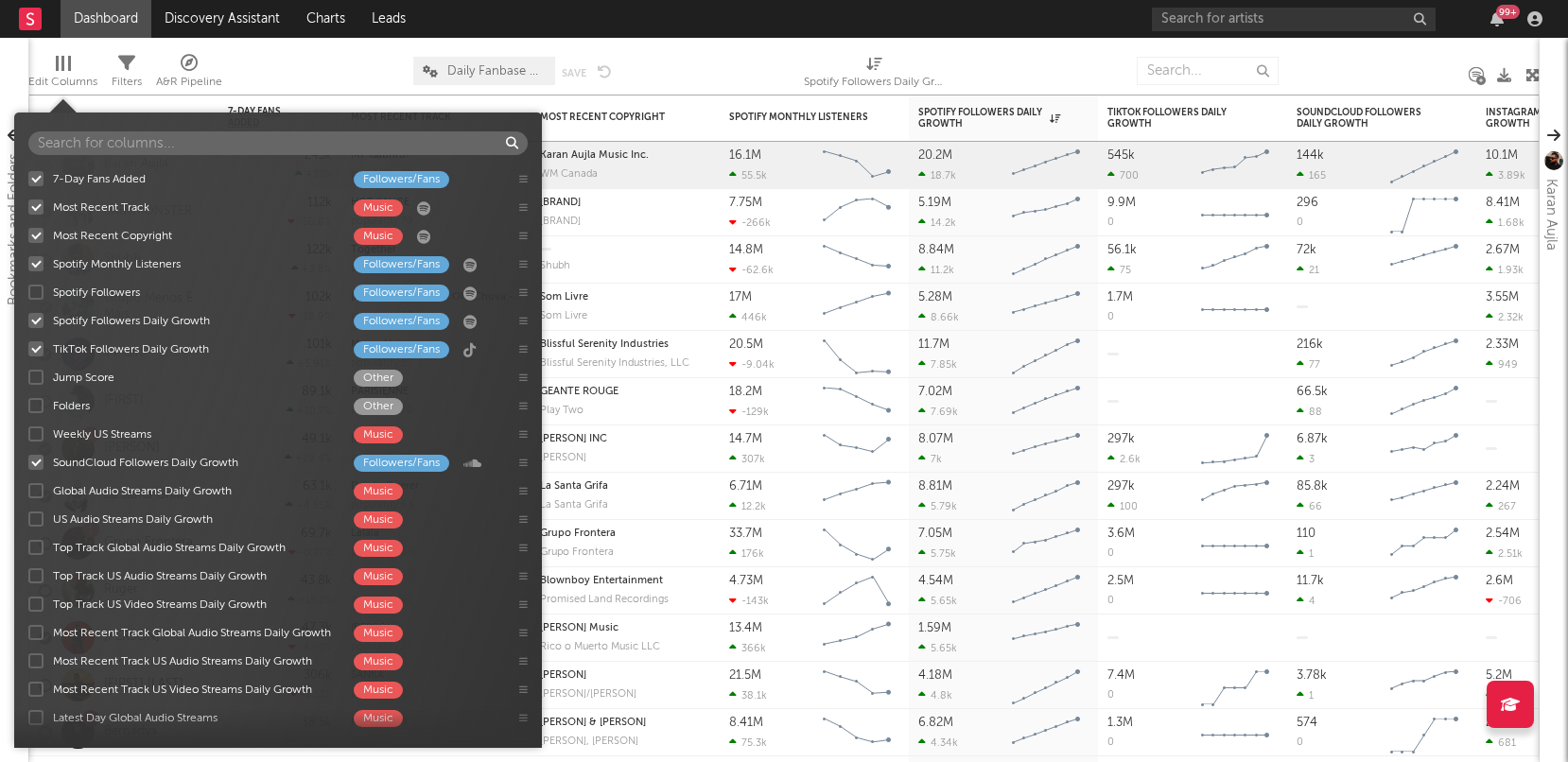 click at bounding box center (36, 292) 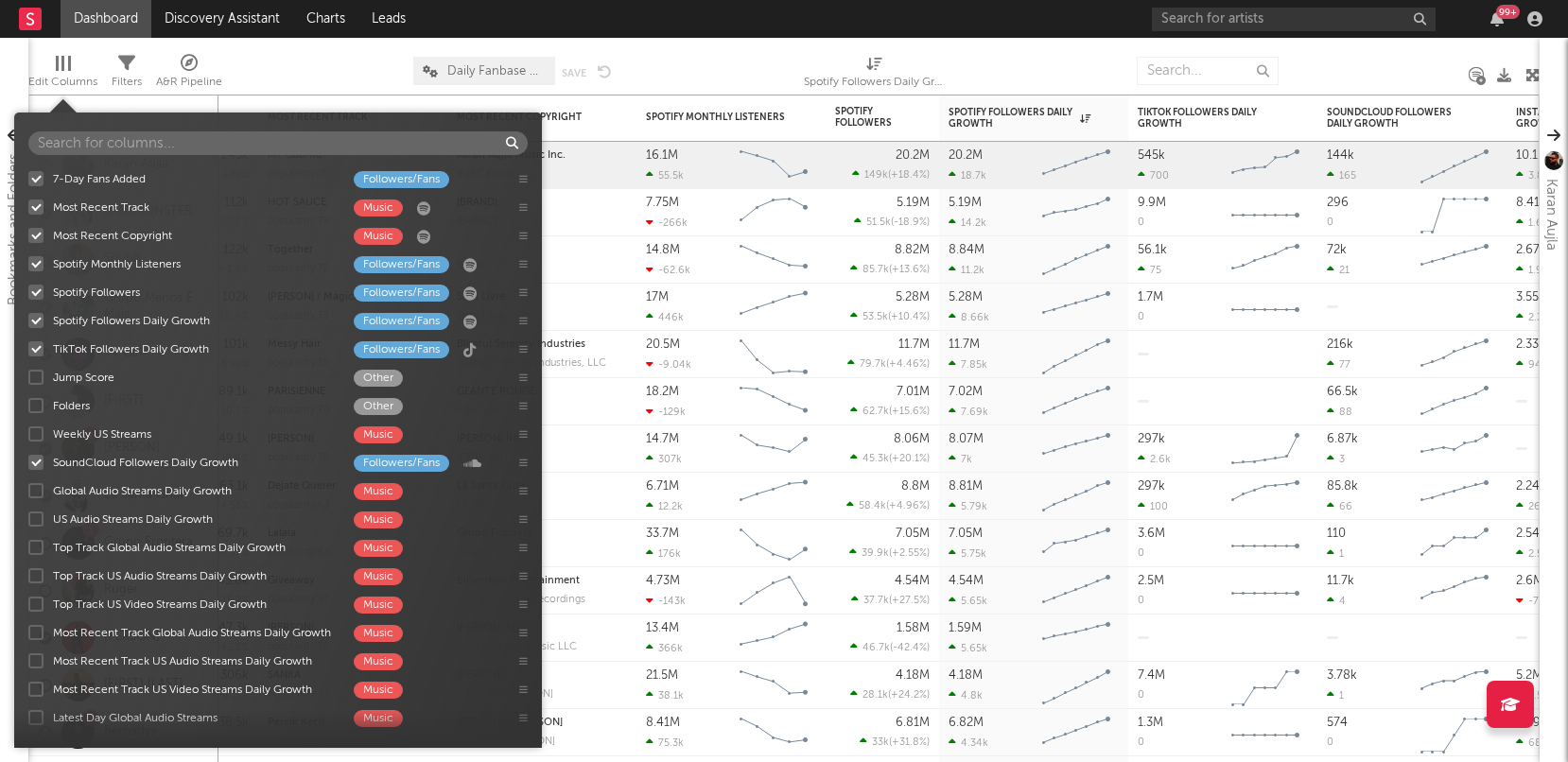 click on "7-Day Fans Added Followers/Fans Most Recent Track Music Most Recent Copyright Music Spotify Monthly Listeners Followers/Fans Spotify Followers Followers/Fans Spotify Followers Daily Growth Followers/Fans TikTok Followers Daily Growth Followers/Fans Jump Score Other Folders Other Weekly US Streams Music SoundCloud Followers Daily Growth Followers/Fans Global Audio Streams Daily Growth Music US Audio Streams Daily Growth Music Top Track Global Audio Streams Daily Growth Music Top Track US Audio Streams Daily Growth Music Top Track US Video Streams Daily Growth Music Most Recent Track Global Audio Streams Daily Growth Music Most Recent Track US Audio Streams Daily Growth Music Most Recent Track US Video Streams Daily Growth Music Latest Day Global Audio Streams Music TW Global Audio Streams Music Rolling 7D Global Audio Streams Music Latest Day Ex-US Audio Streams Music TW Ex-US Audio Streams Music Rolling 7D Ex-US Audio Streams Music Latest Day US Audio Streams Music TW US Audio Streams Music Music Music Music" at bounding box center [278, 449] 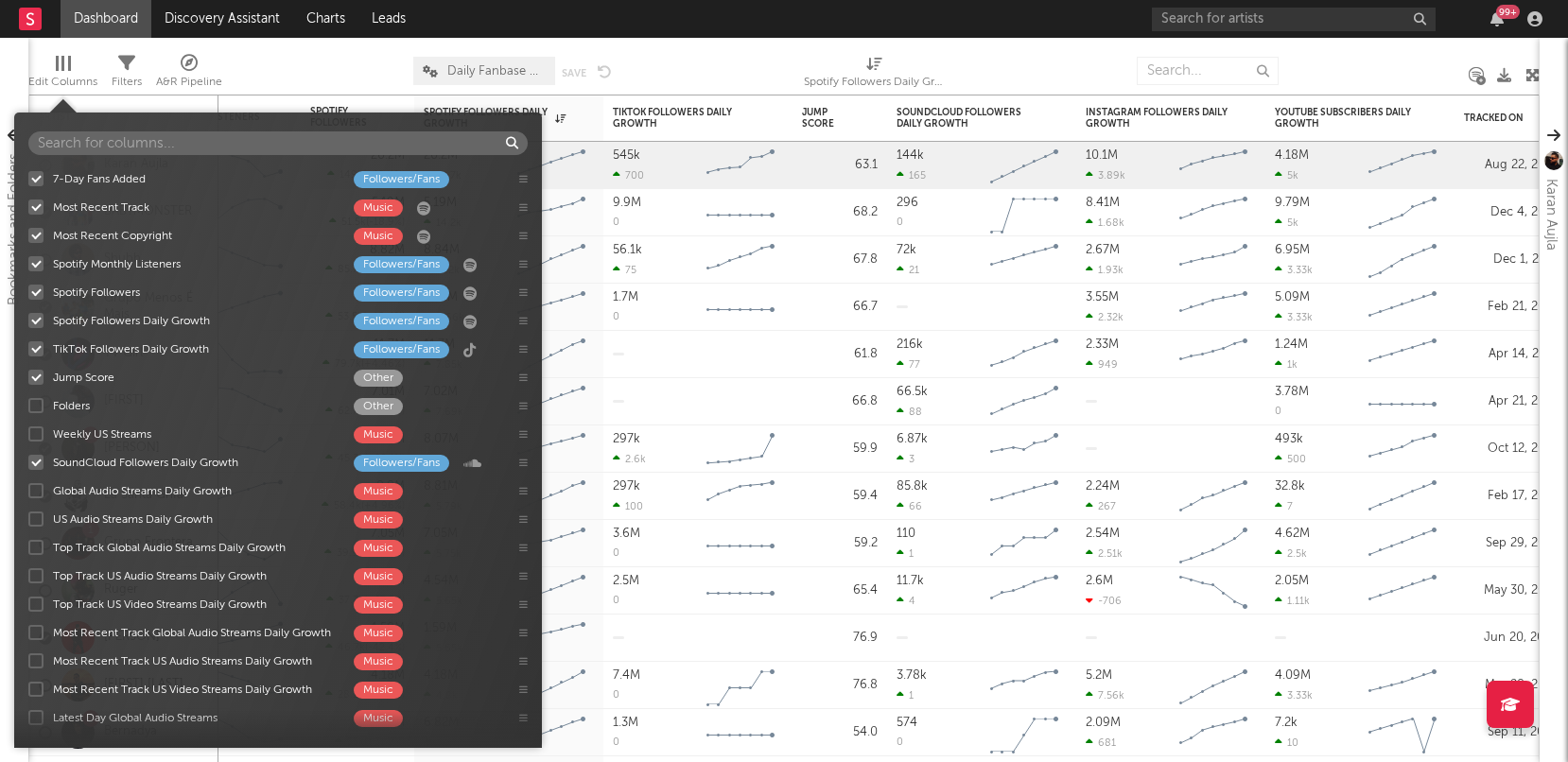 click at bounding box center (36, 434) 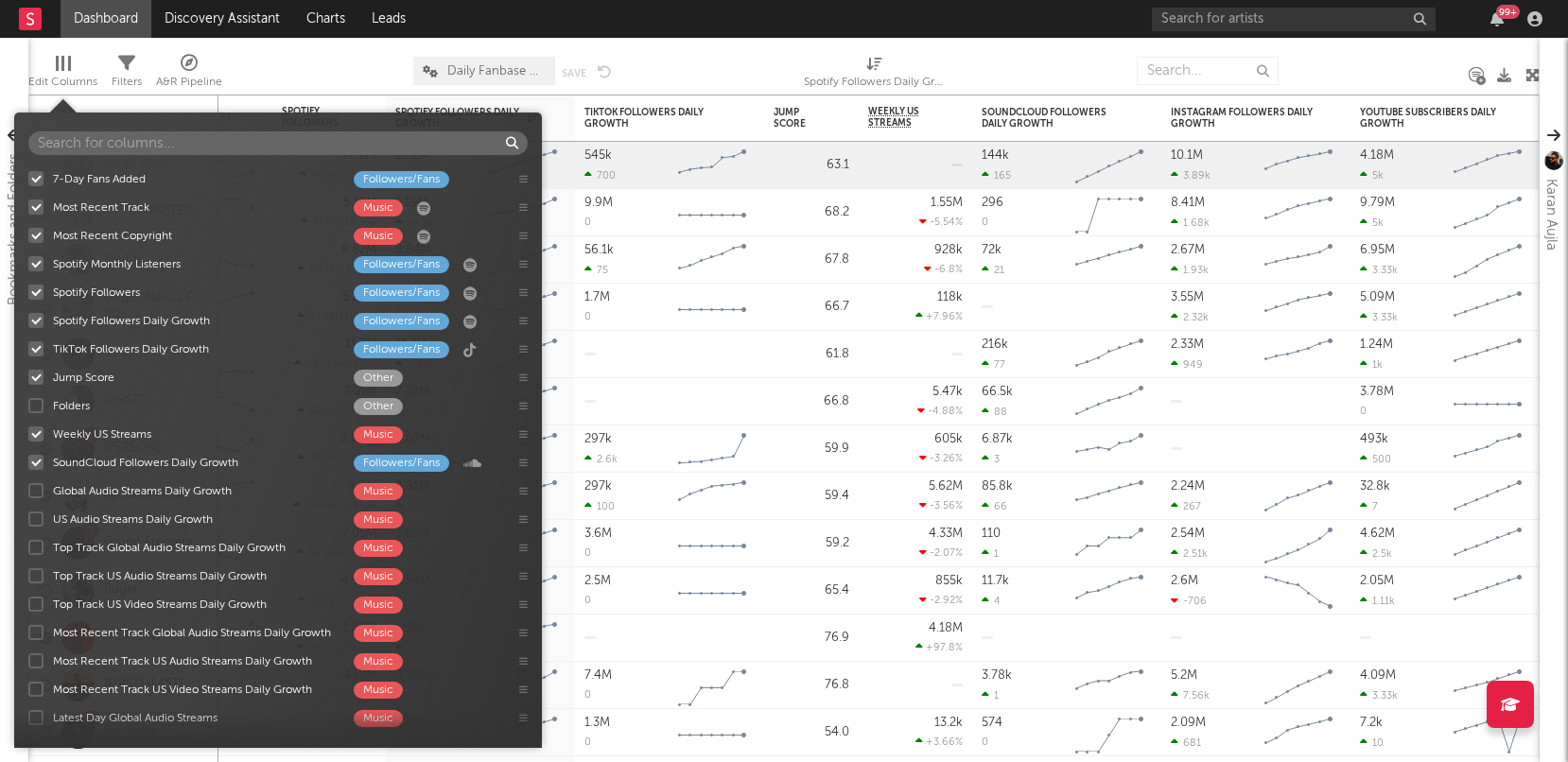 click at bounding box center (36, 491) 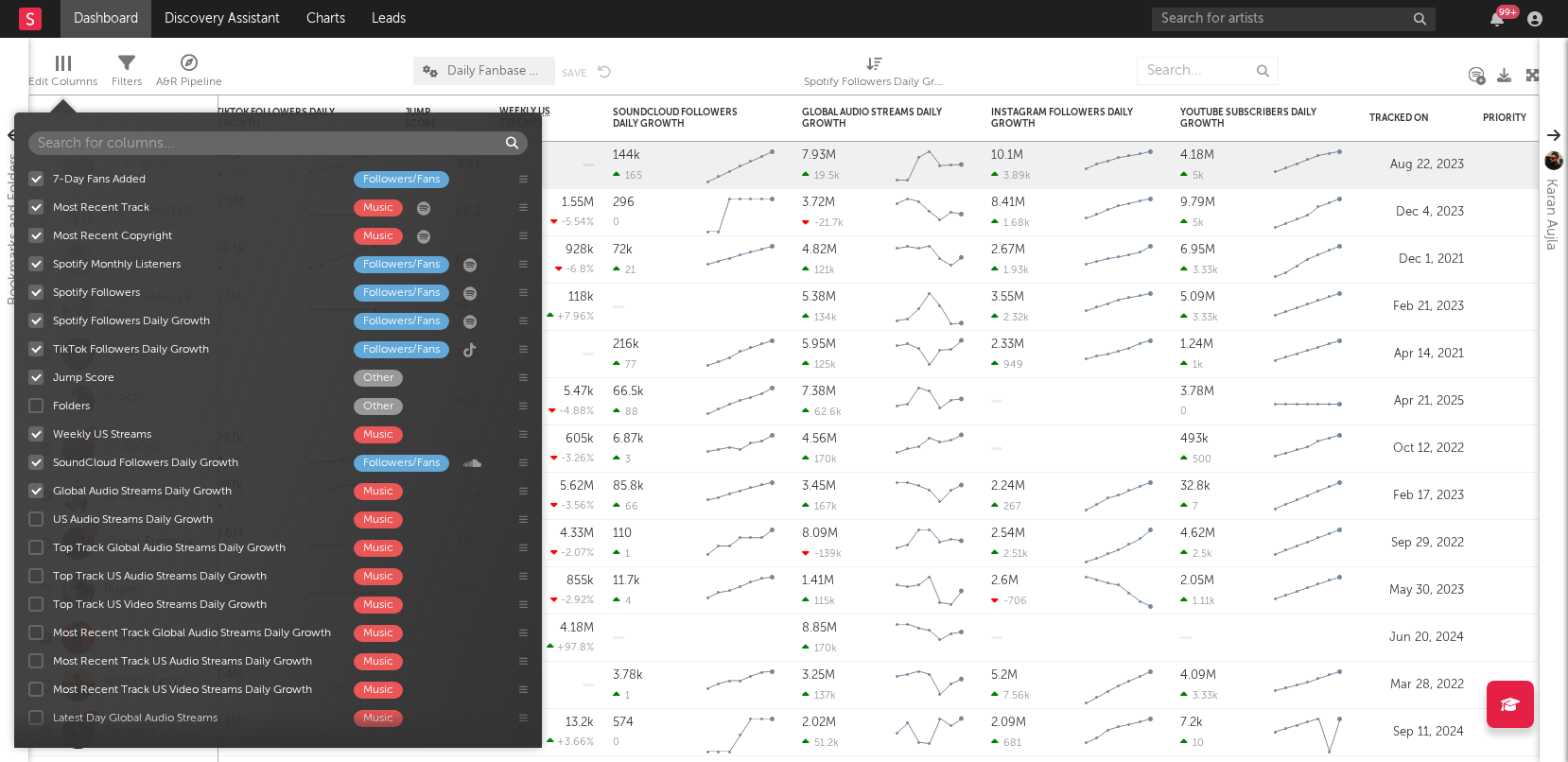 click at bounding box center (36, 519) 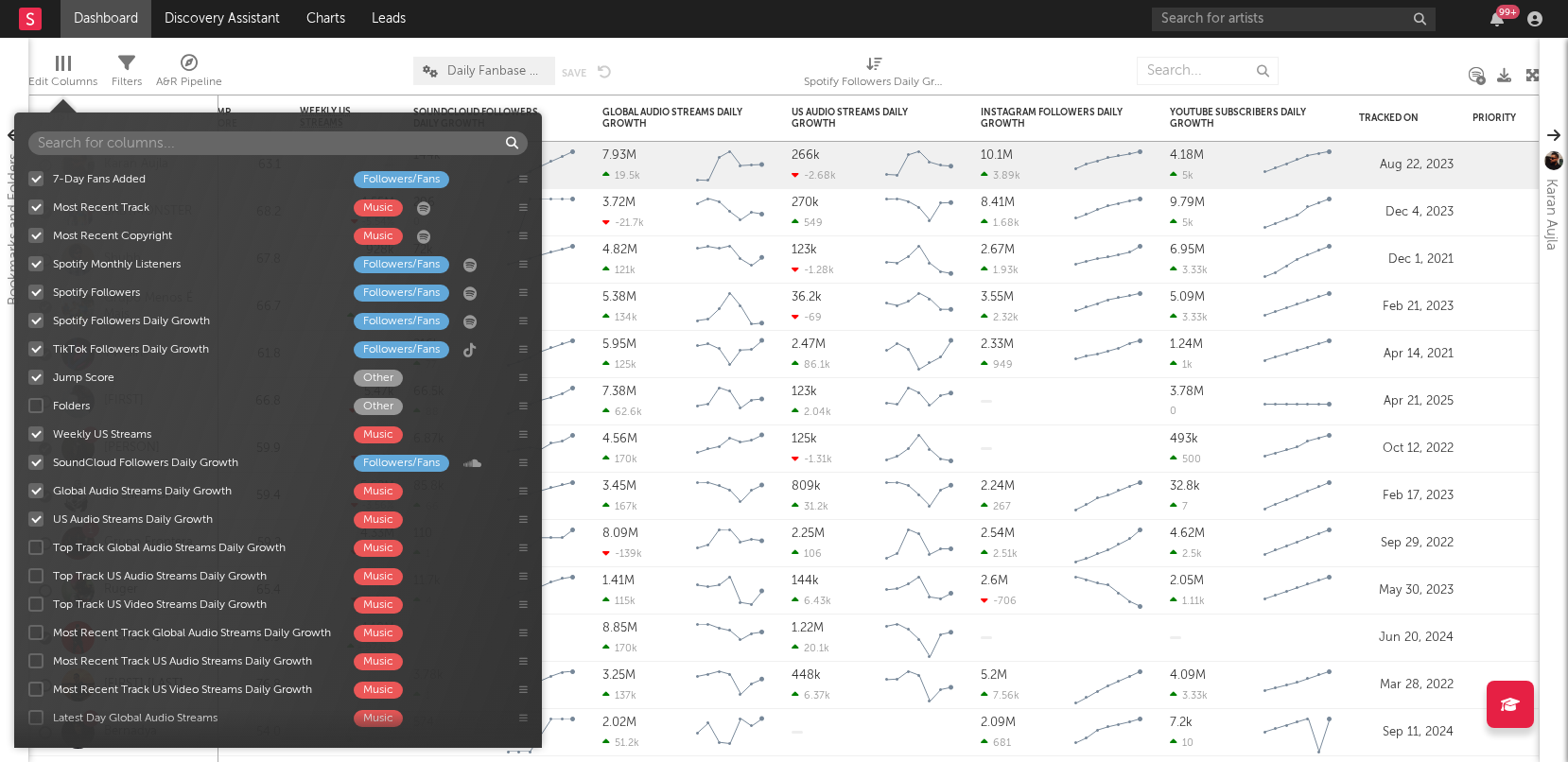 click at bounding box center (36, 547) 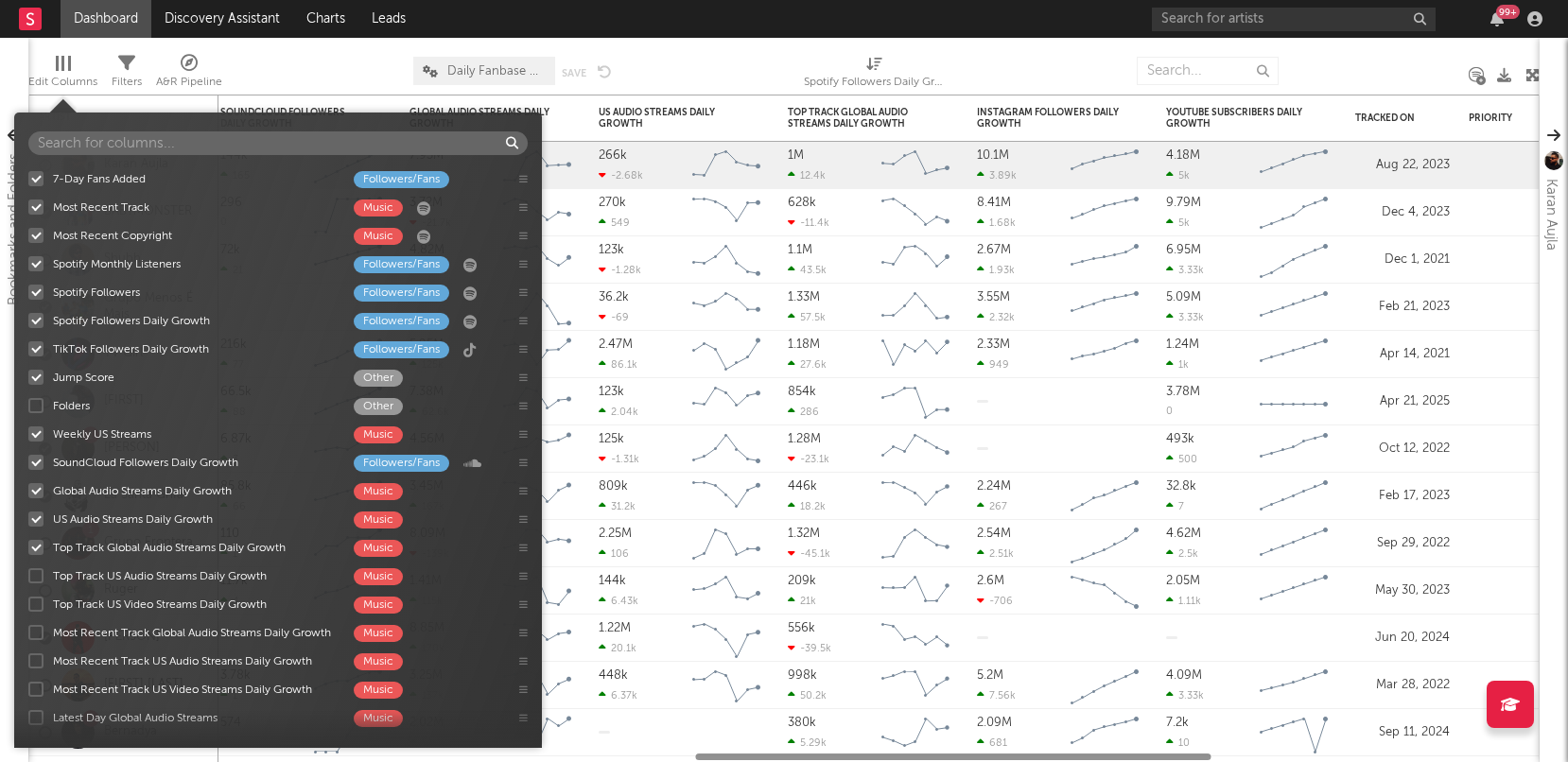 click at bounding box center [36, 576] 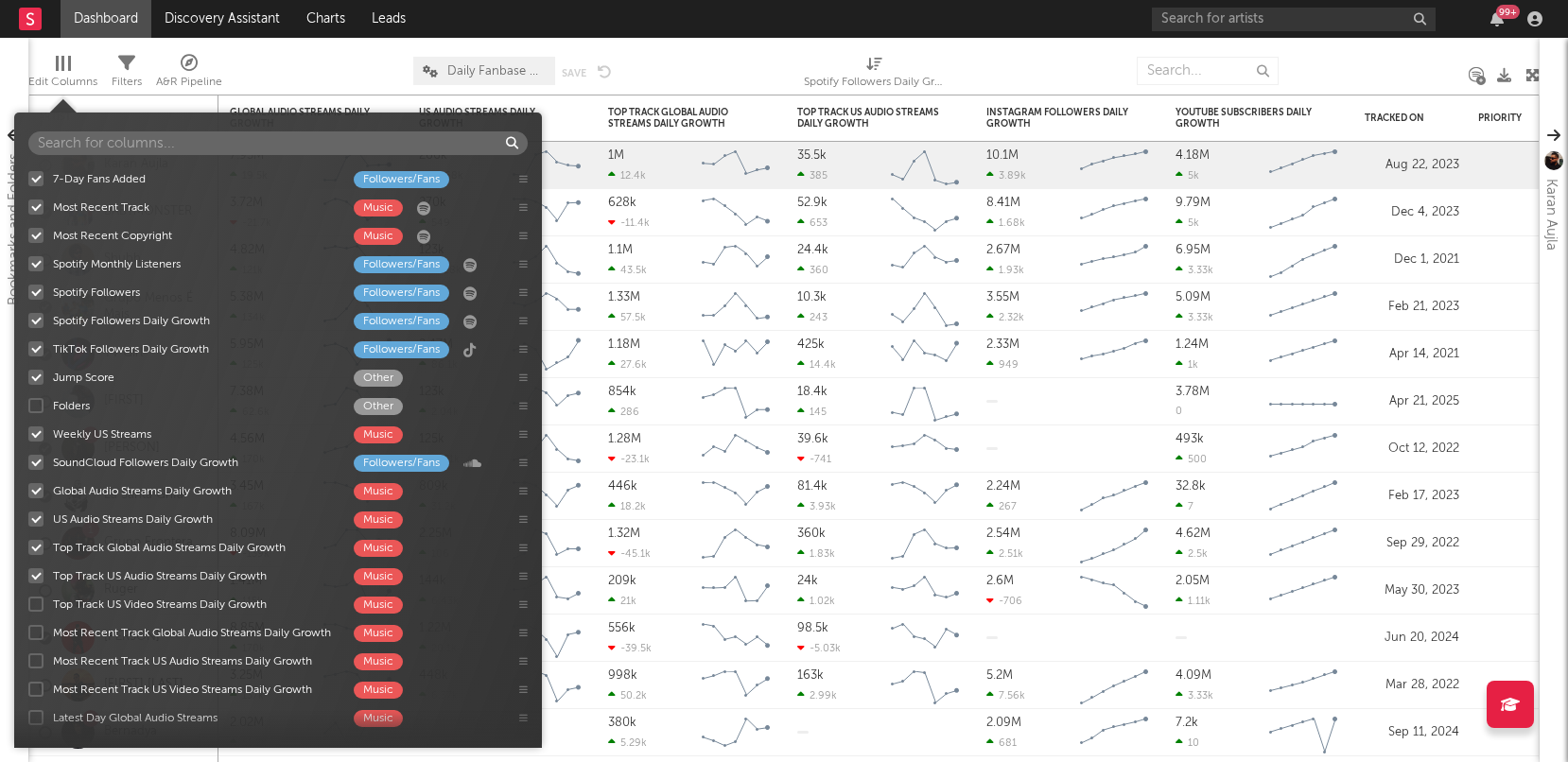 click at bounding box center (36, 604) 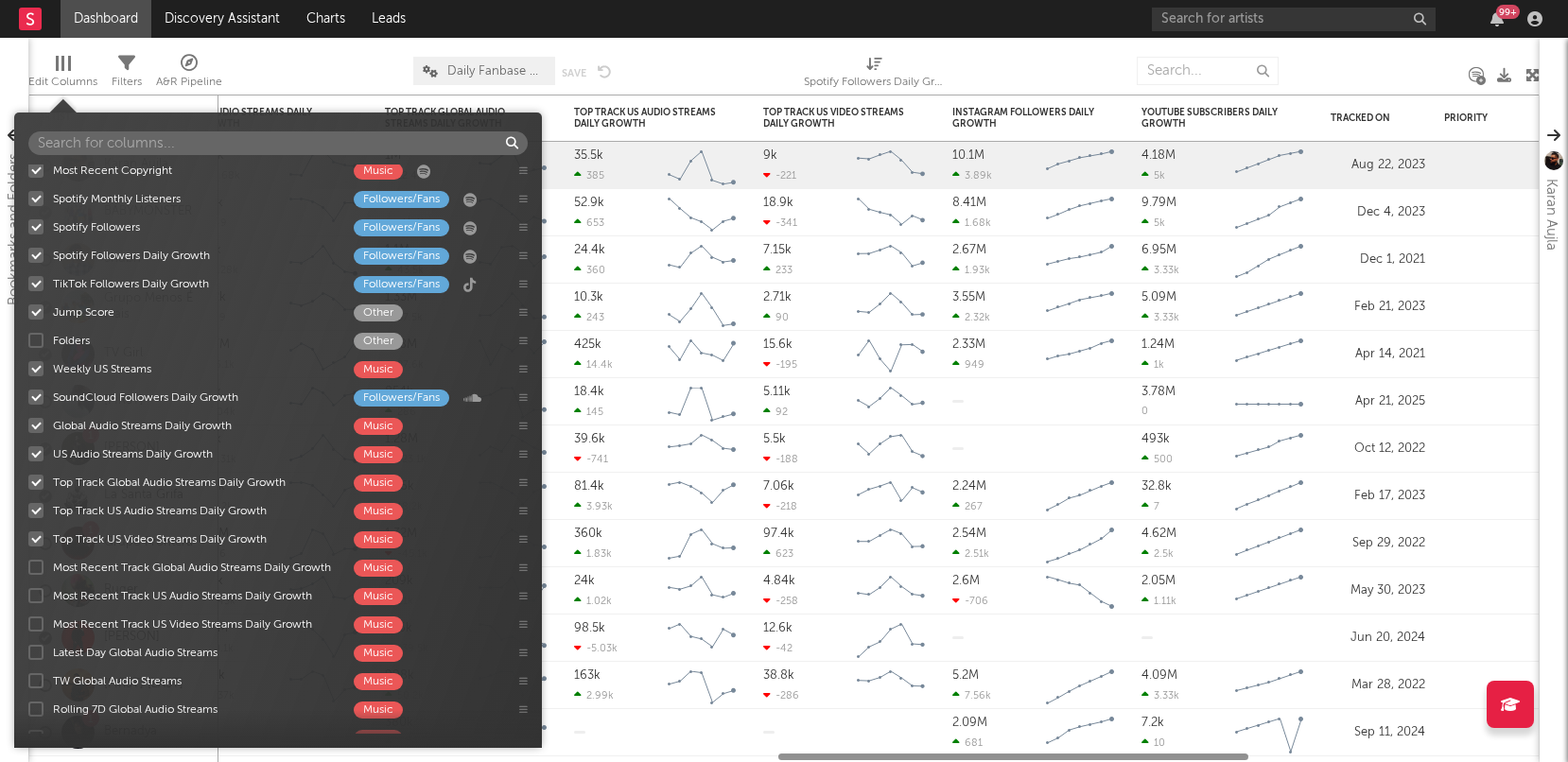 scroll, scrollTop: 72, scrollLeft: 0, axis: vertical 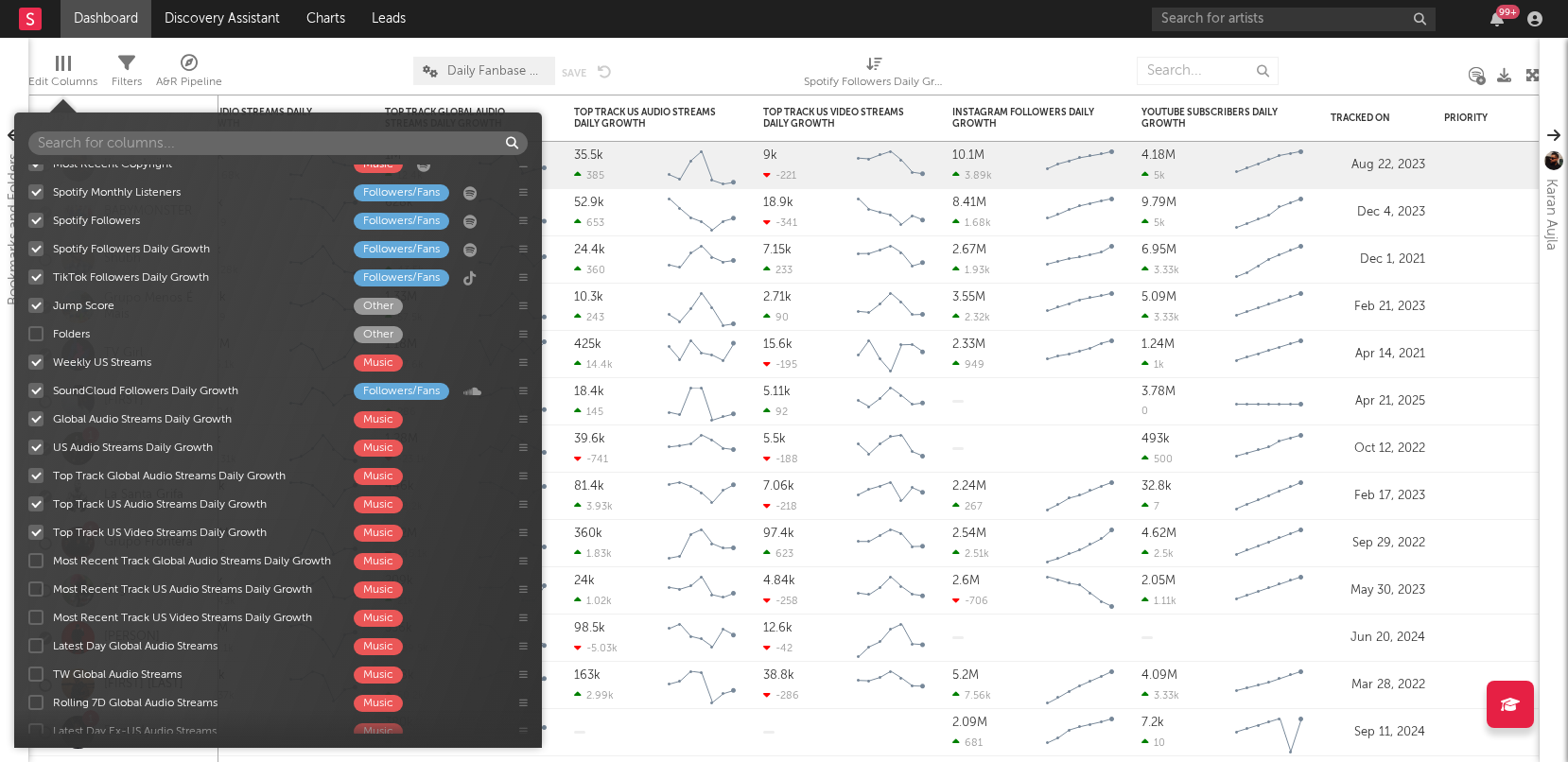 click at bounding box center (36, 561) 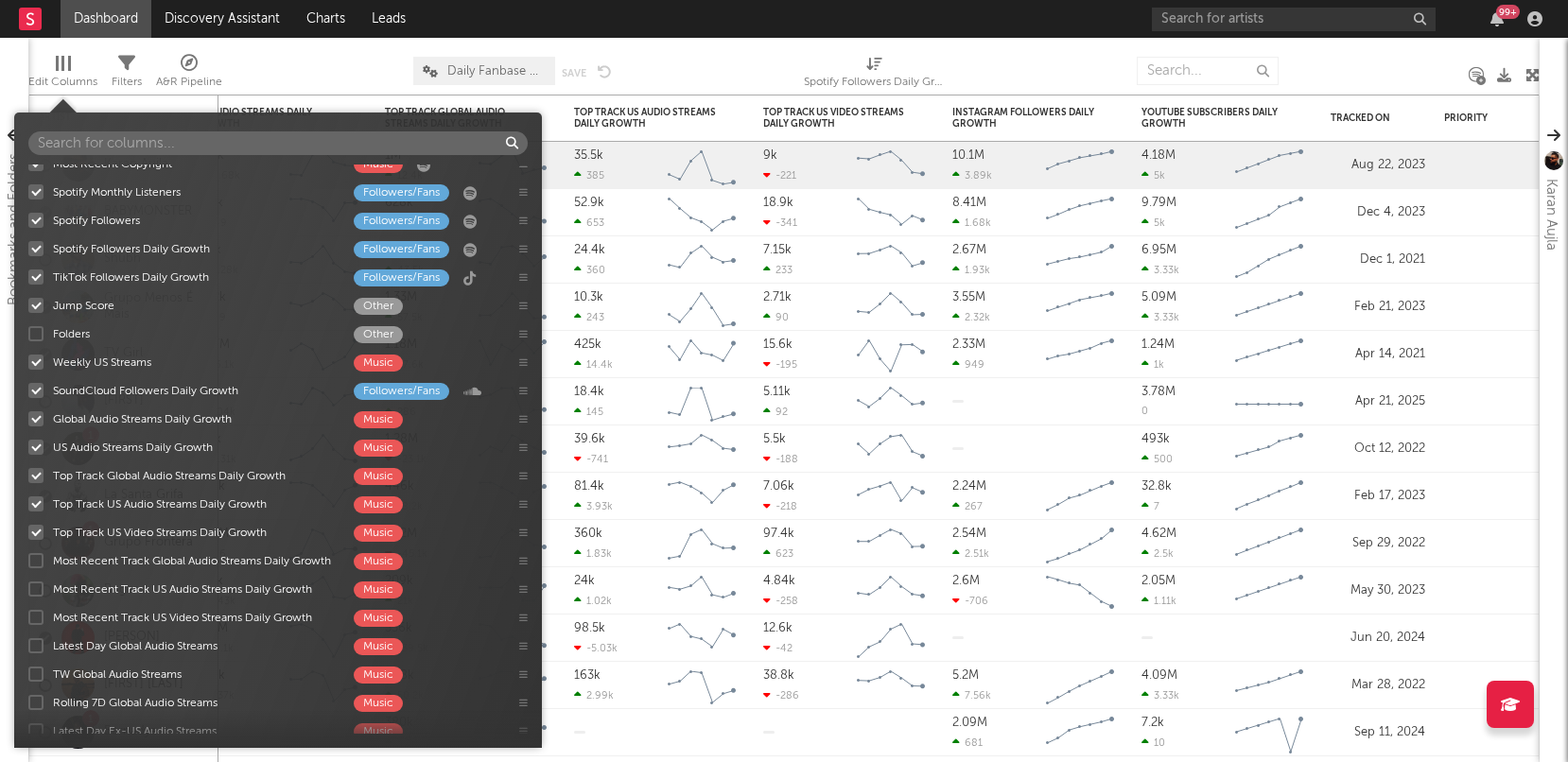 click on "Most Recent Track Global Audio Streams Daily Growth Music" at bounding box center [28, 561] 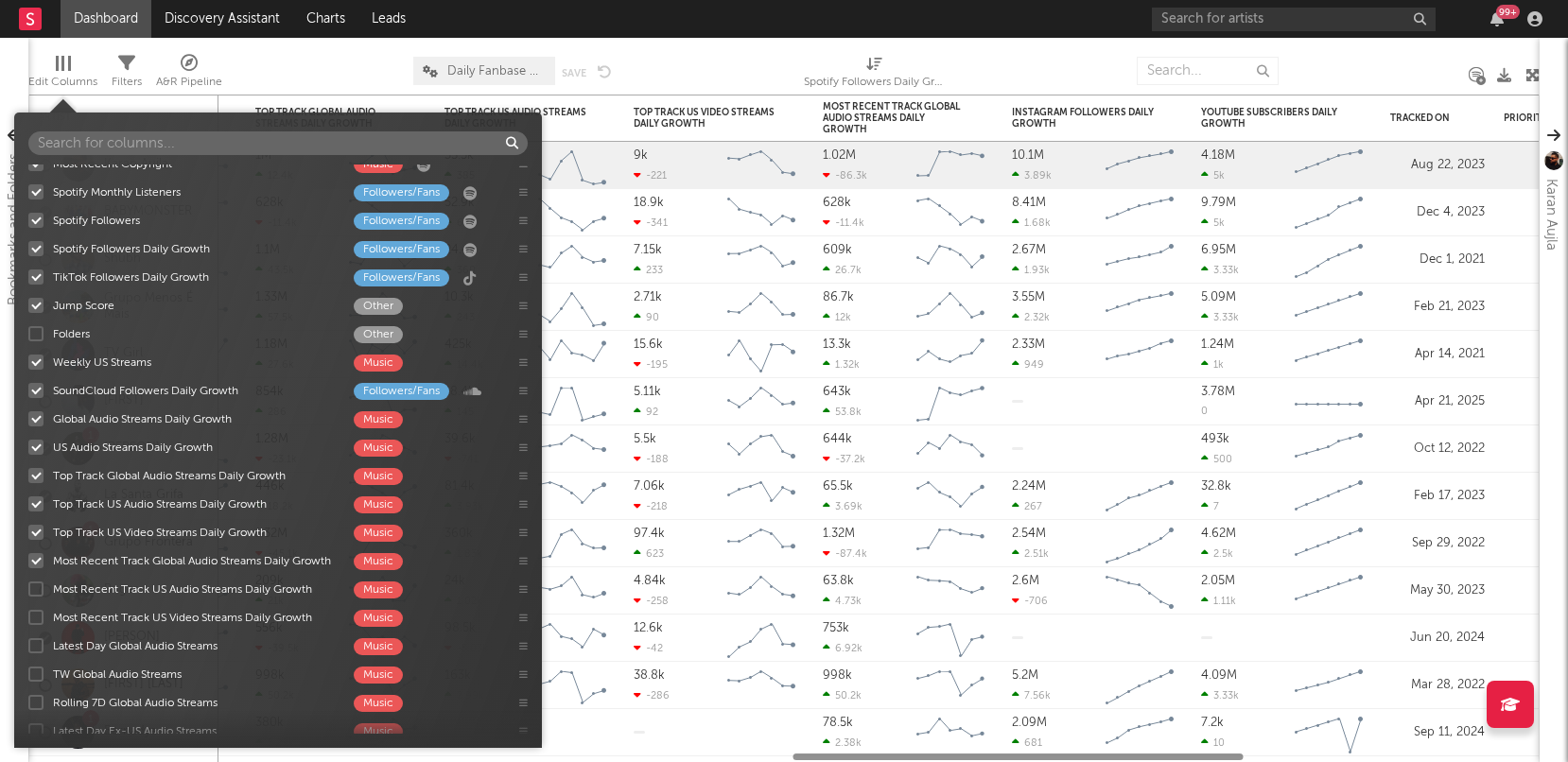 click at bounding box center [36, 589] 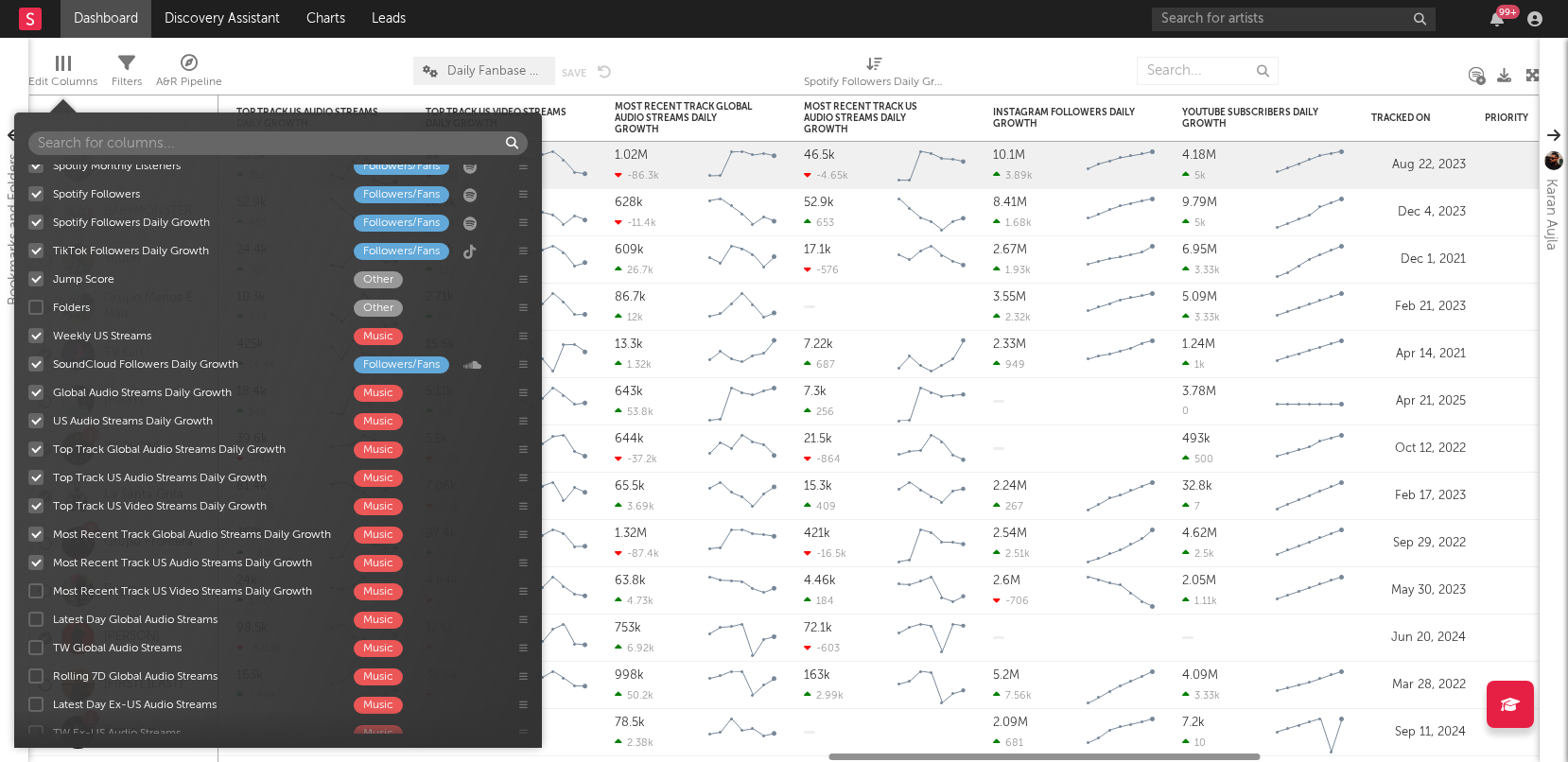 scroll, scrollTop: 107, scrollLeft: 0, axis: vertical 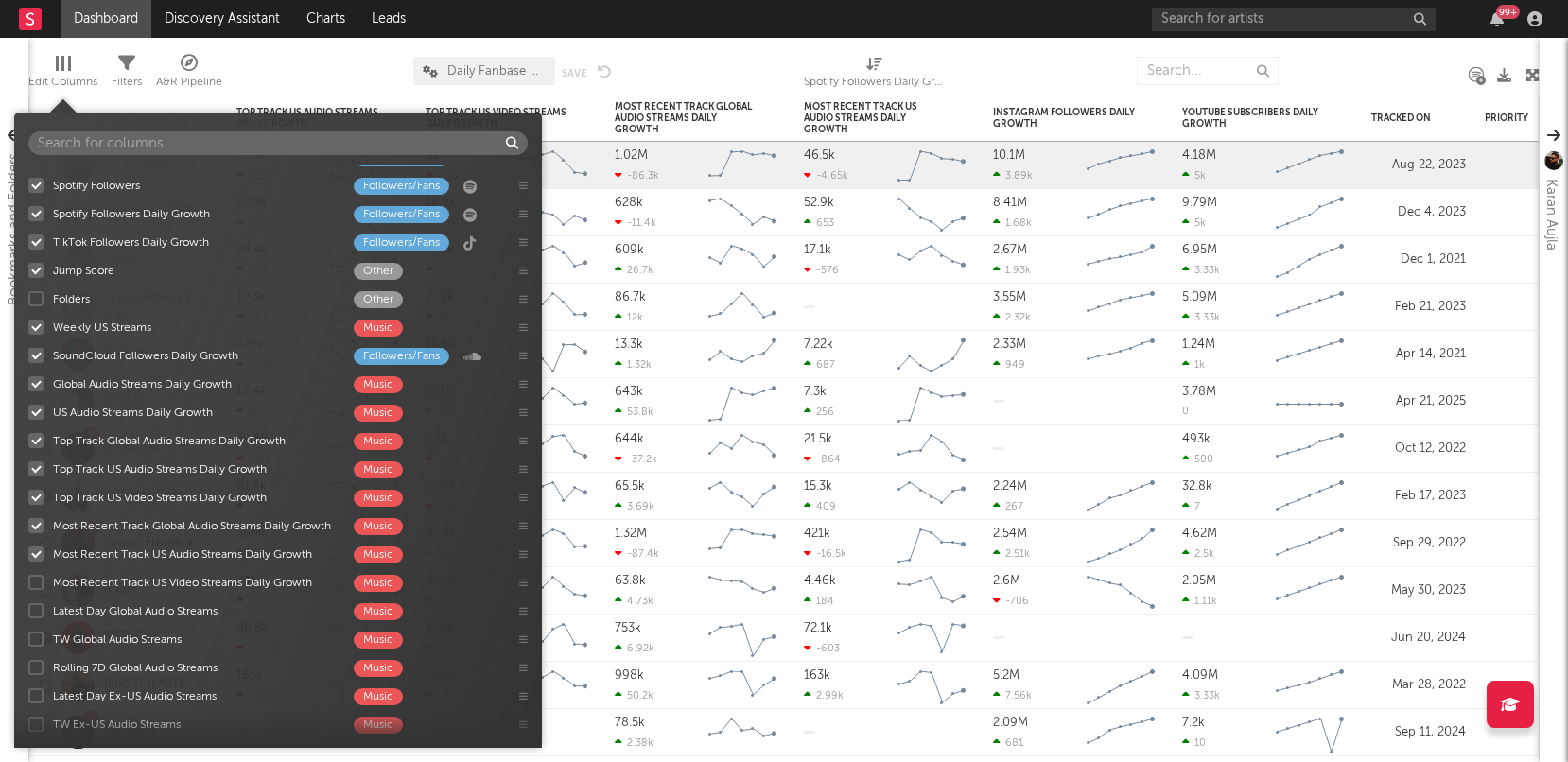 click at bounding box center (36, 582) 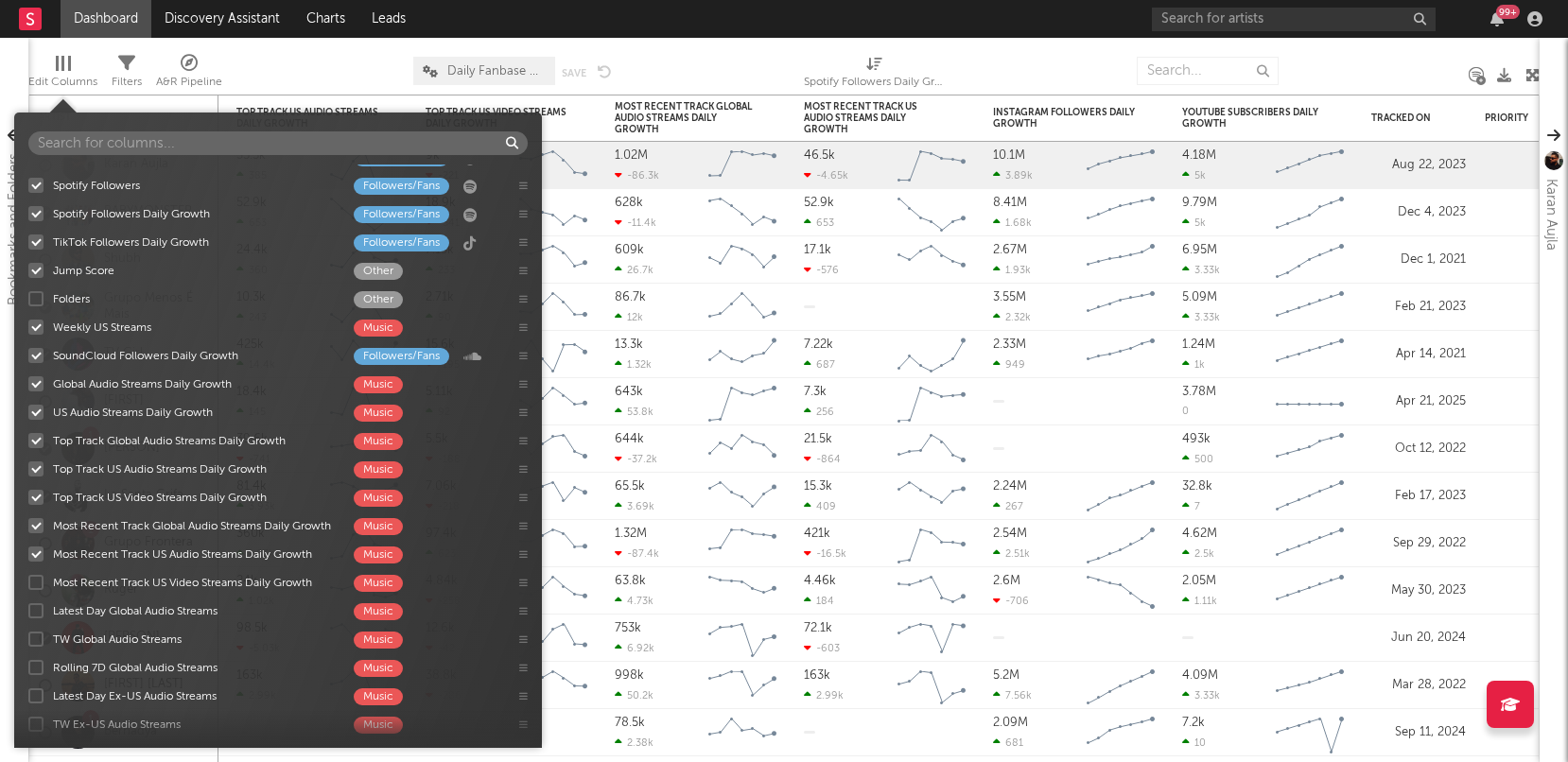 click on "Most Recent Track US Video Streams Daily Growth Music" at bounding box center [28, 582] 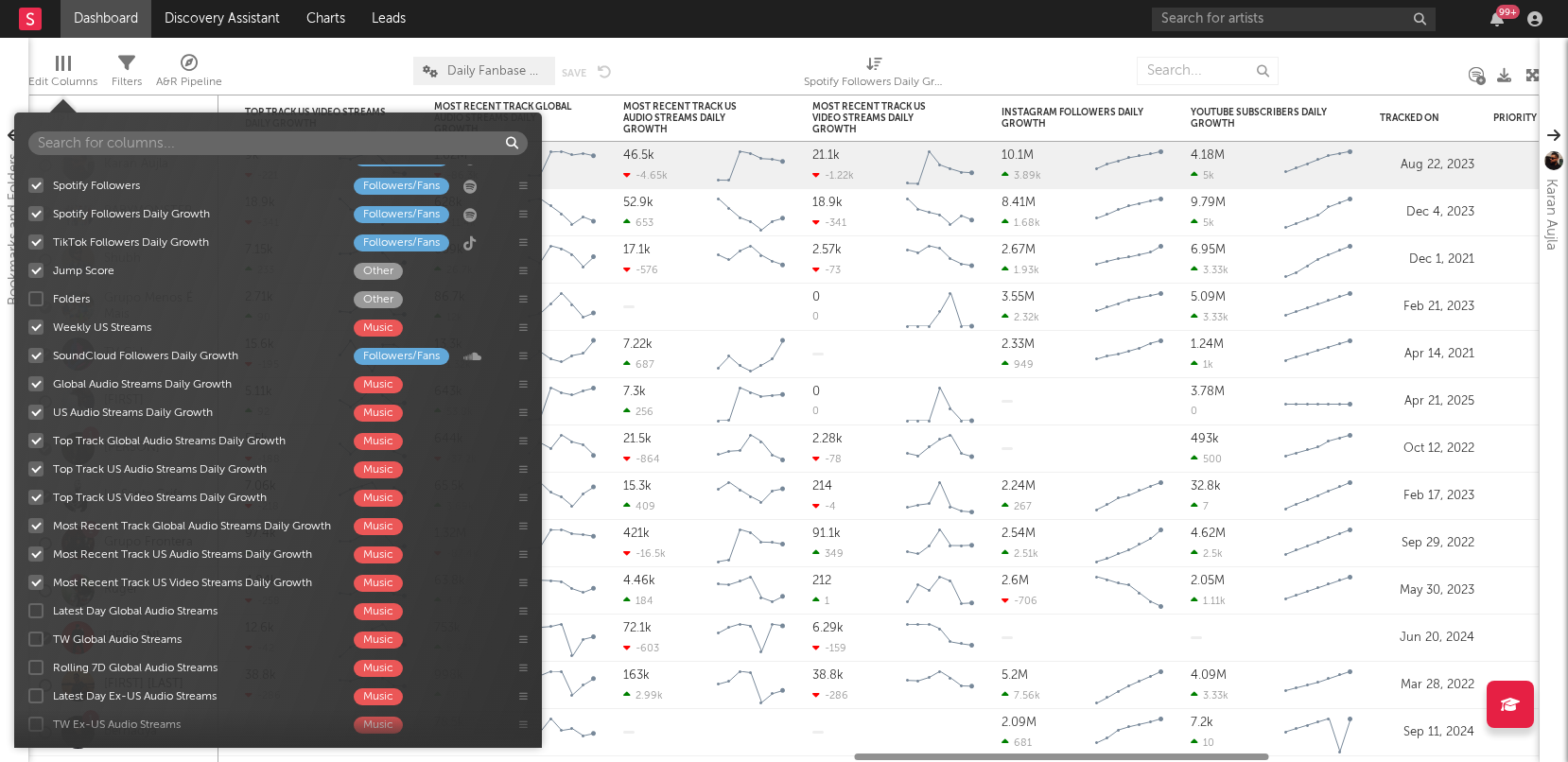click at bounding box center (36, 611) 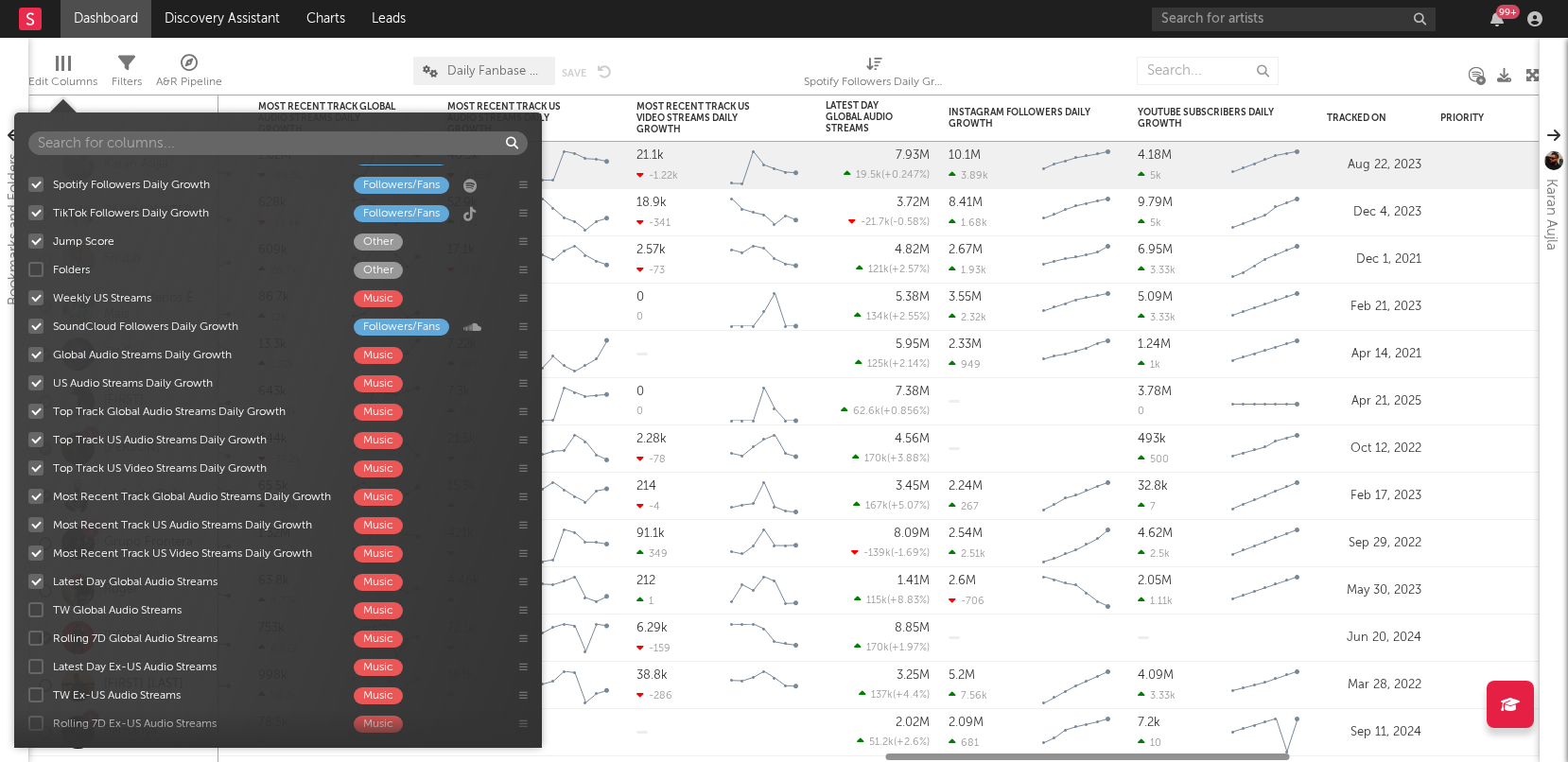 scroll, scrollTop: 142, scrollLeft: 0, axis: vertical 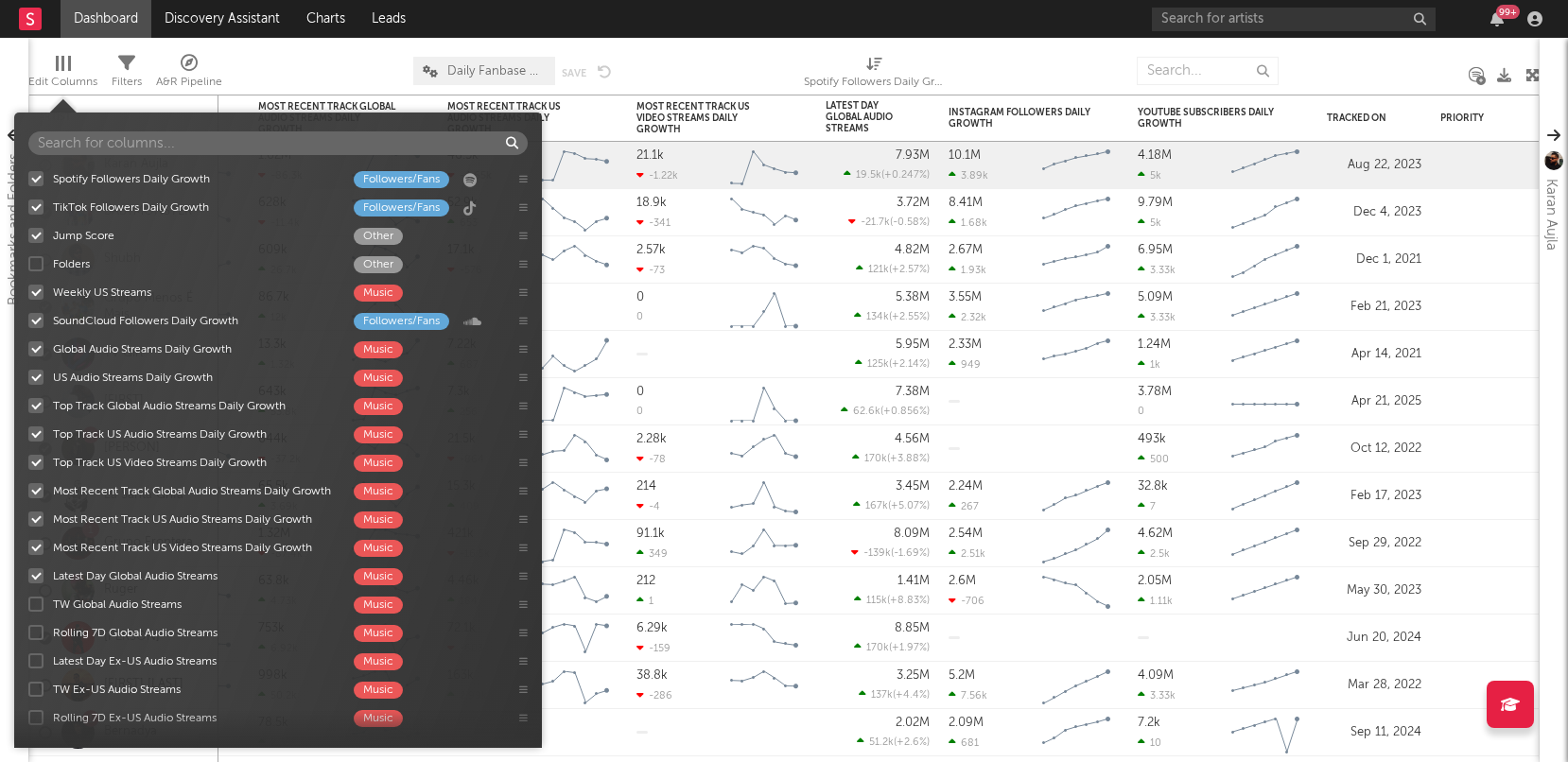 click at bounding box center (36, 604) 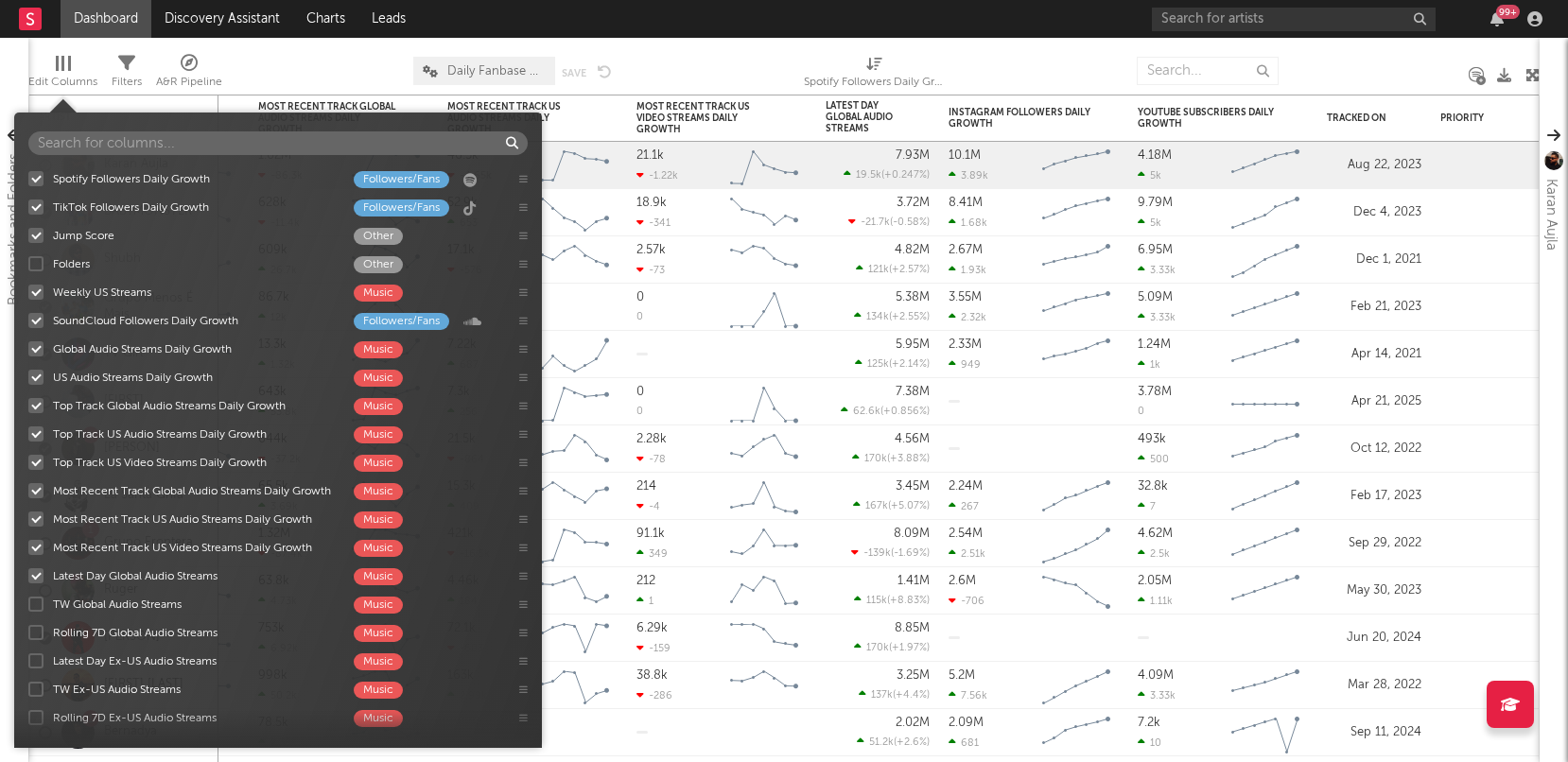 click on "TW Global Audio Streams Music" at bounding box center [28, 604] 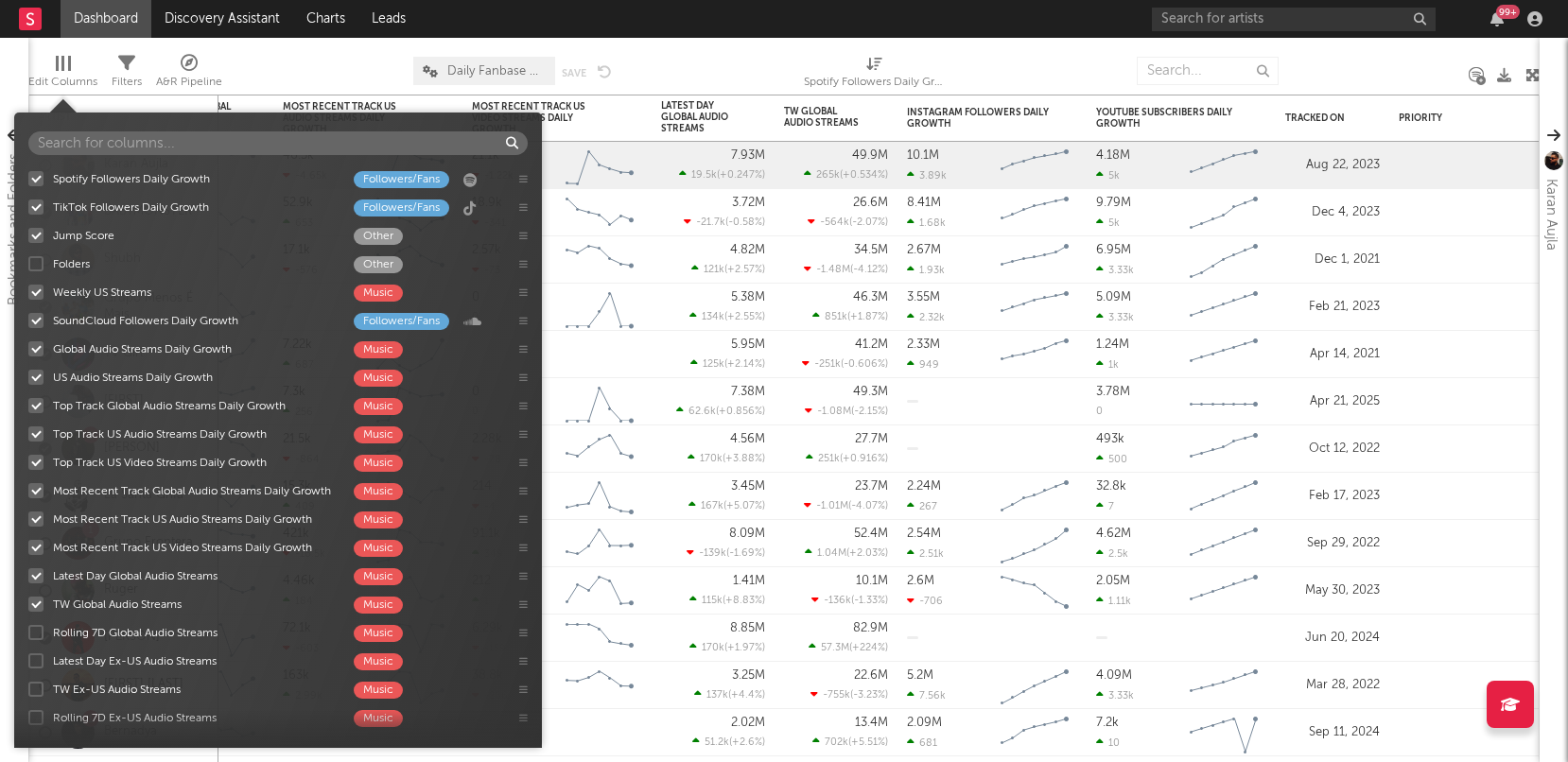 click at bounding box center (36, 632) 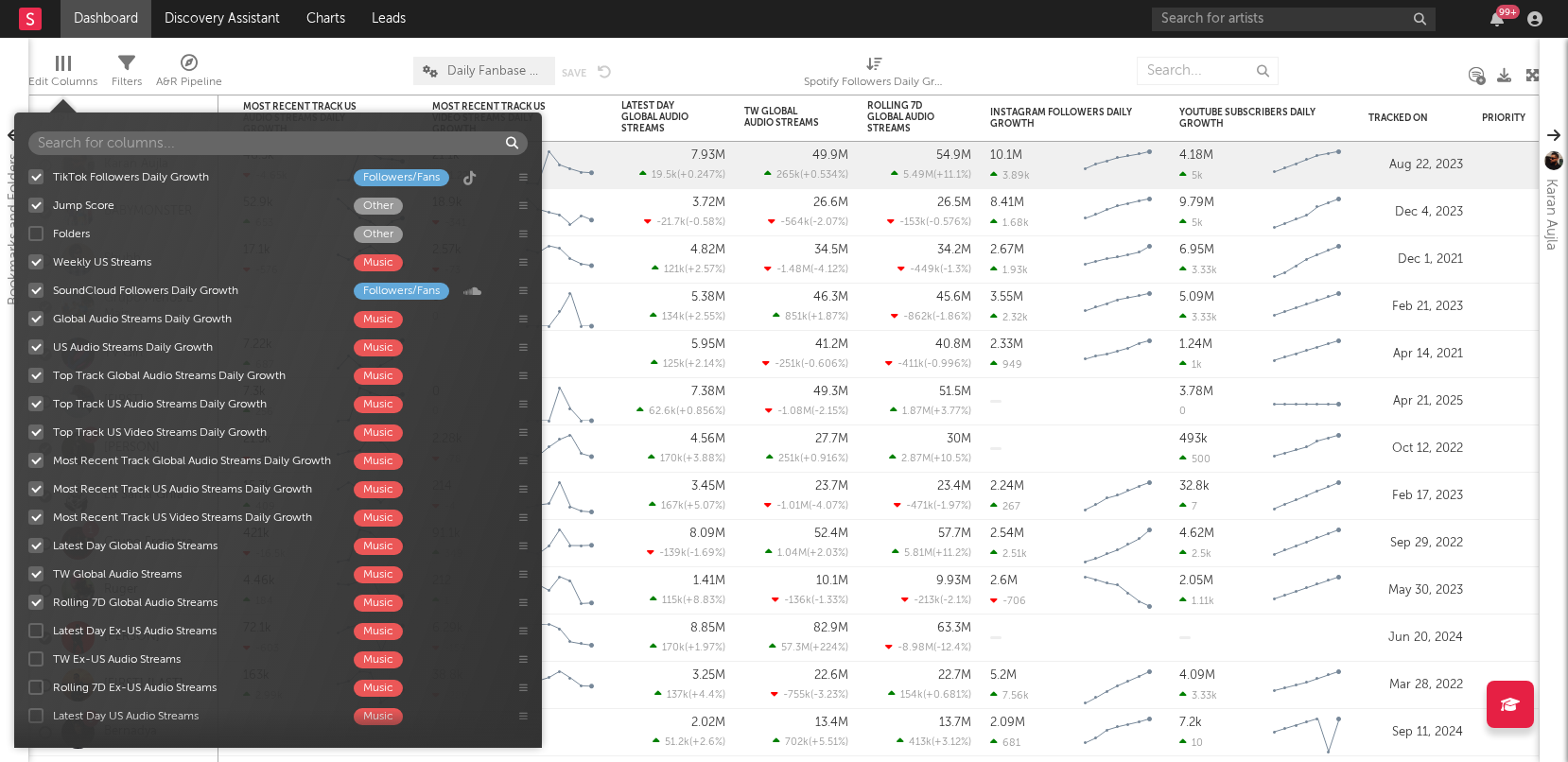 scroll, scrollTop: 175, scrollLeft: 0, axis: vertical 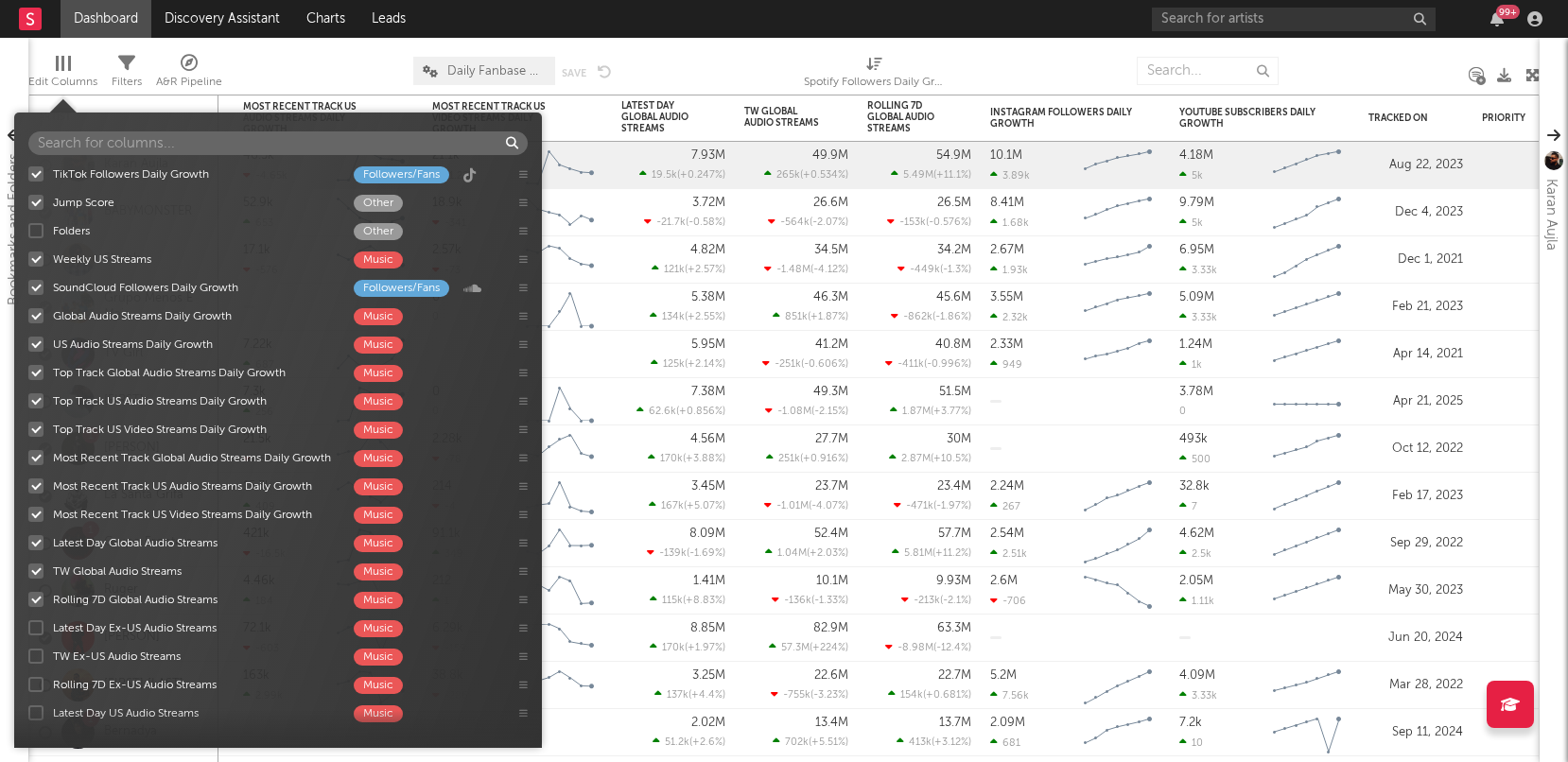 click at bounding box center (36, 628) 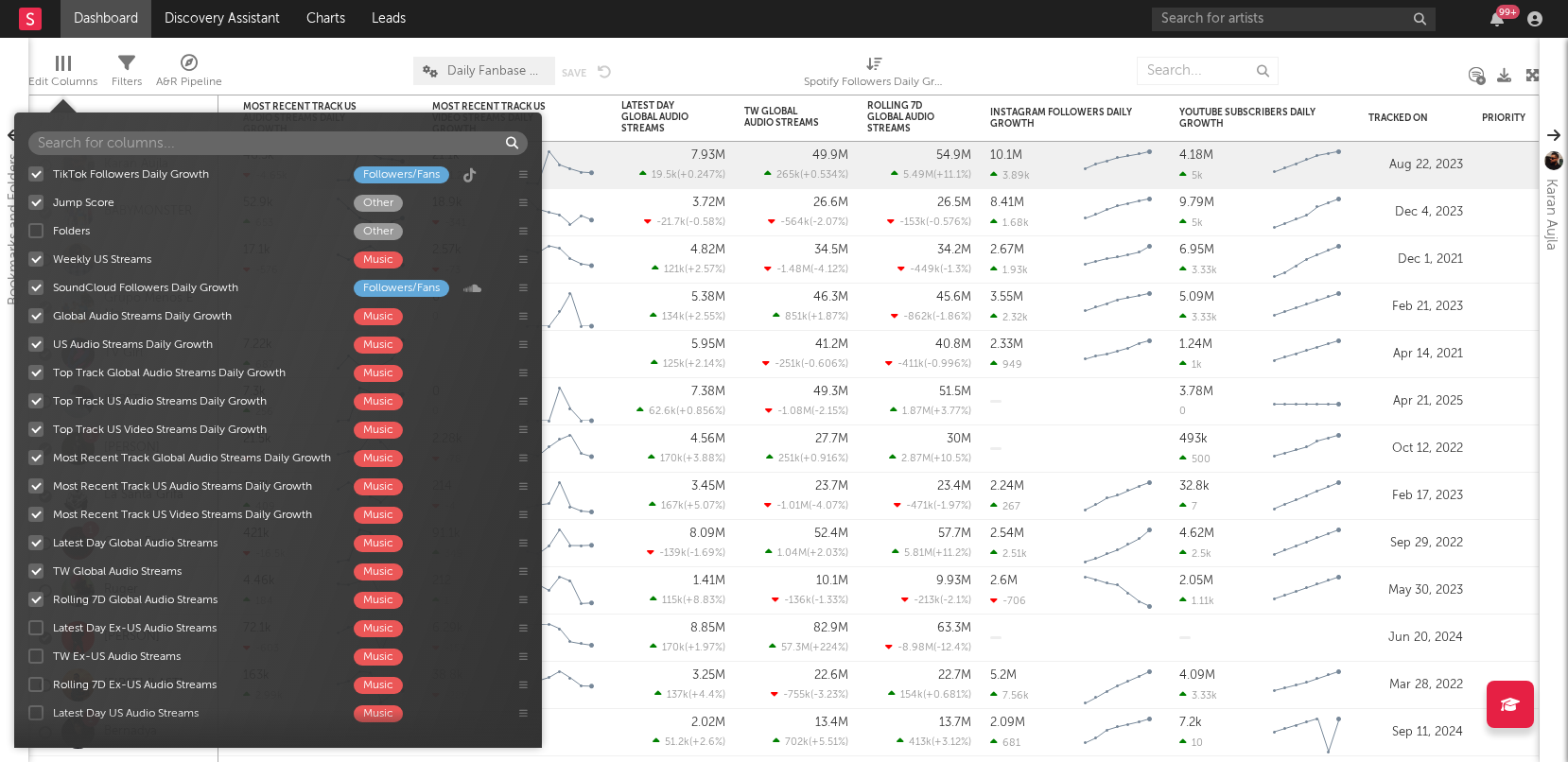 click on "Latest Day Ex-US Audio Streams Music" at bounding box center [28, 628] 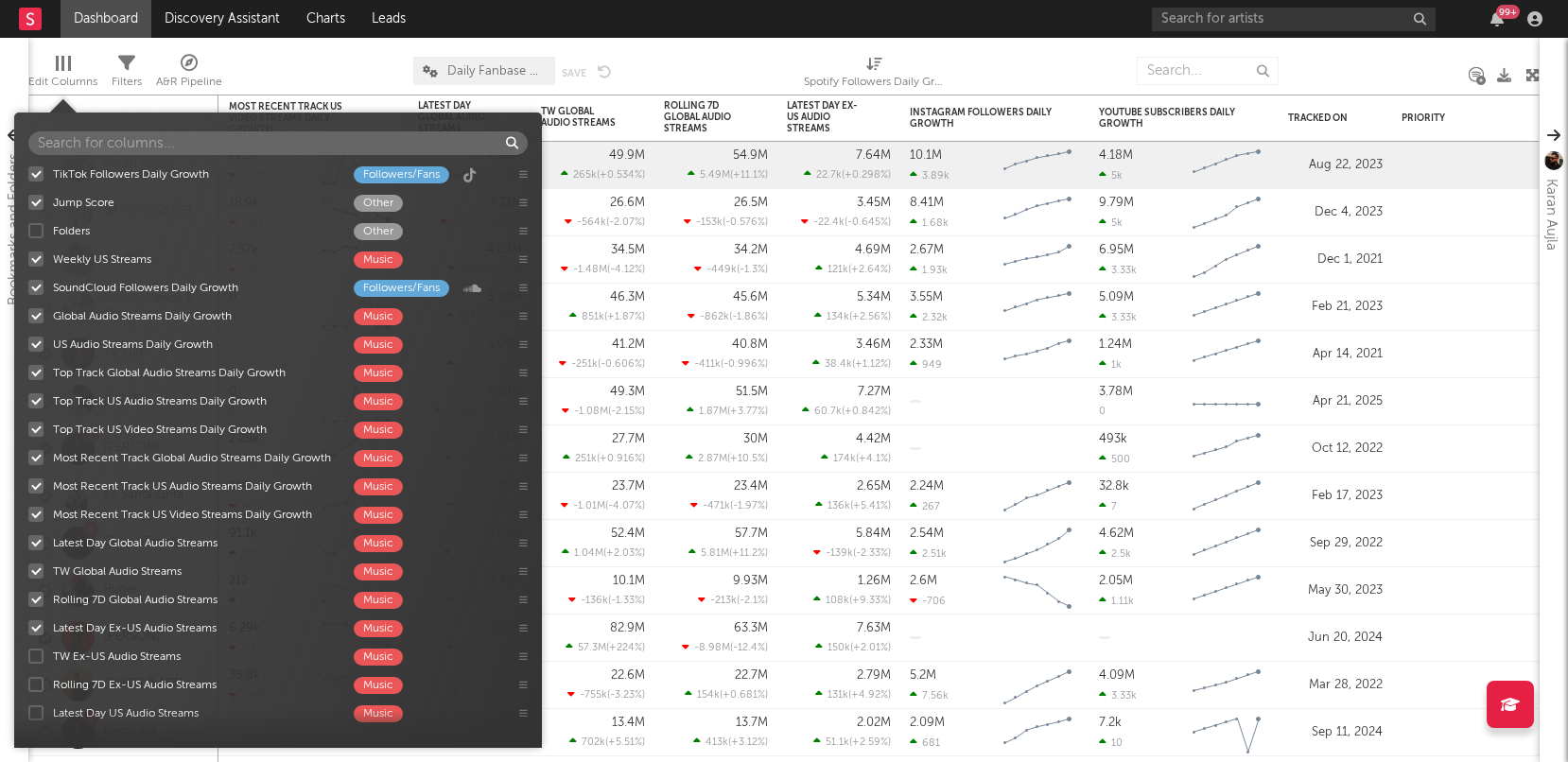 click at bounding box center (36, 656) 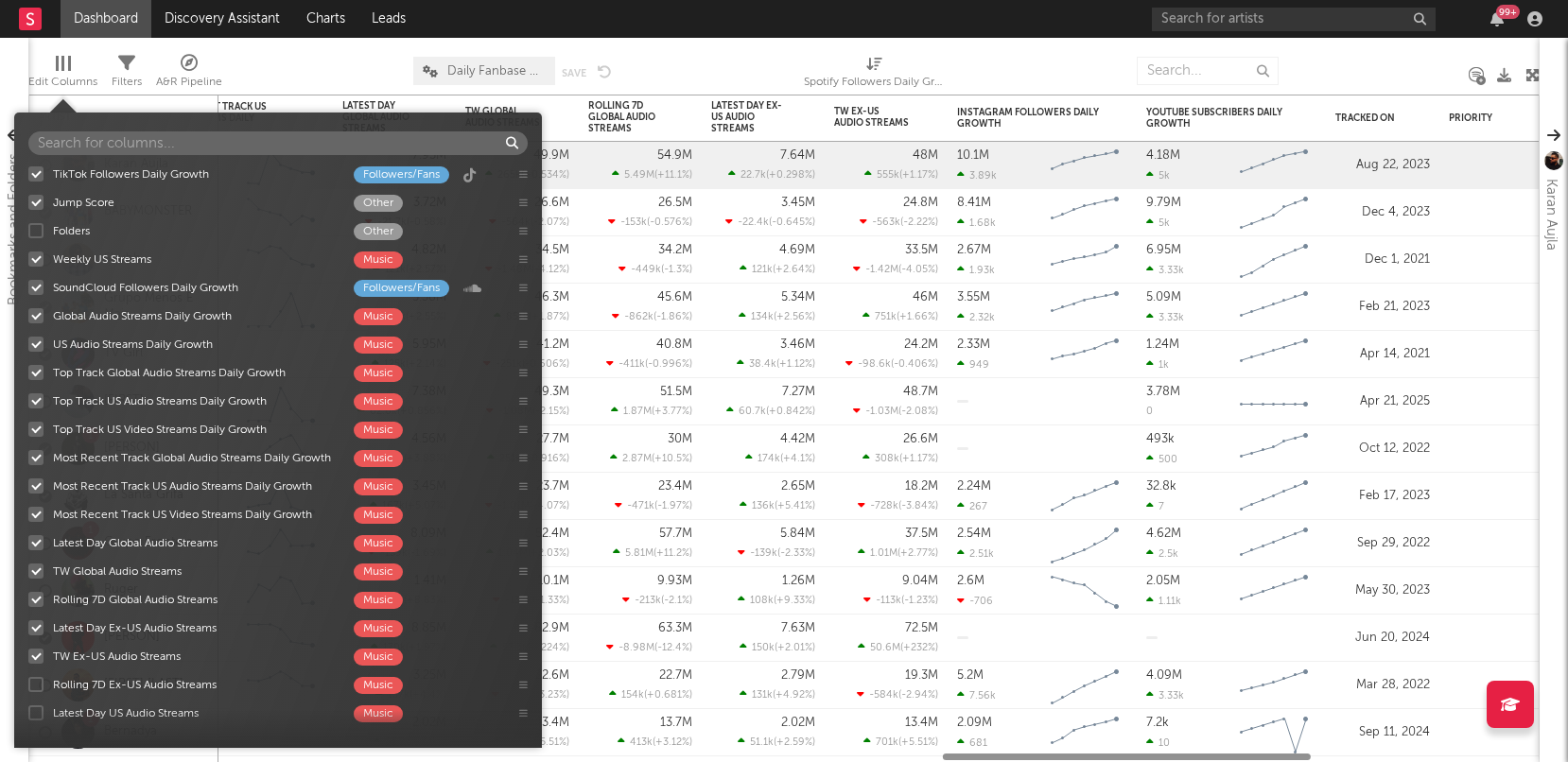 scroll, scrollTop: 216, scrollLeft: 0, axis: vertical 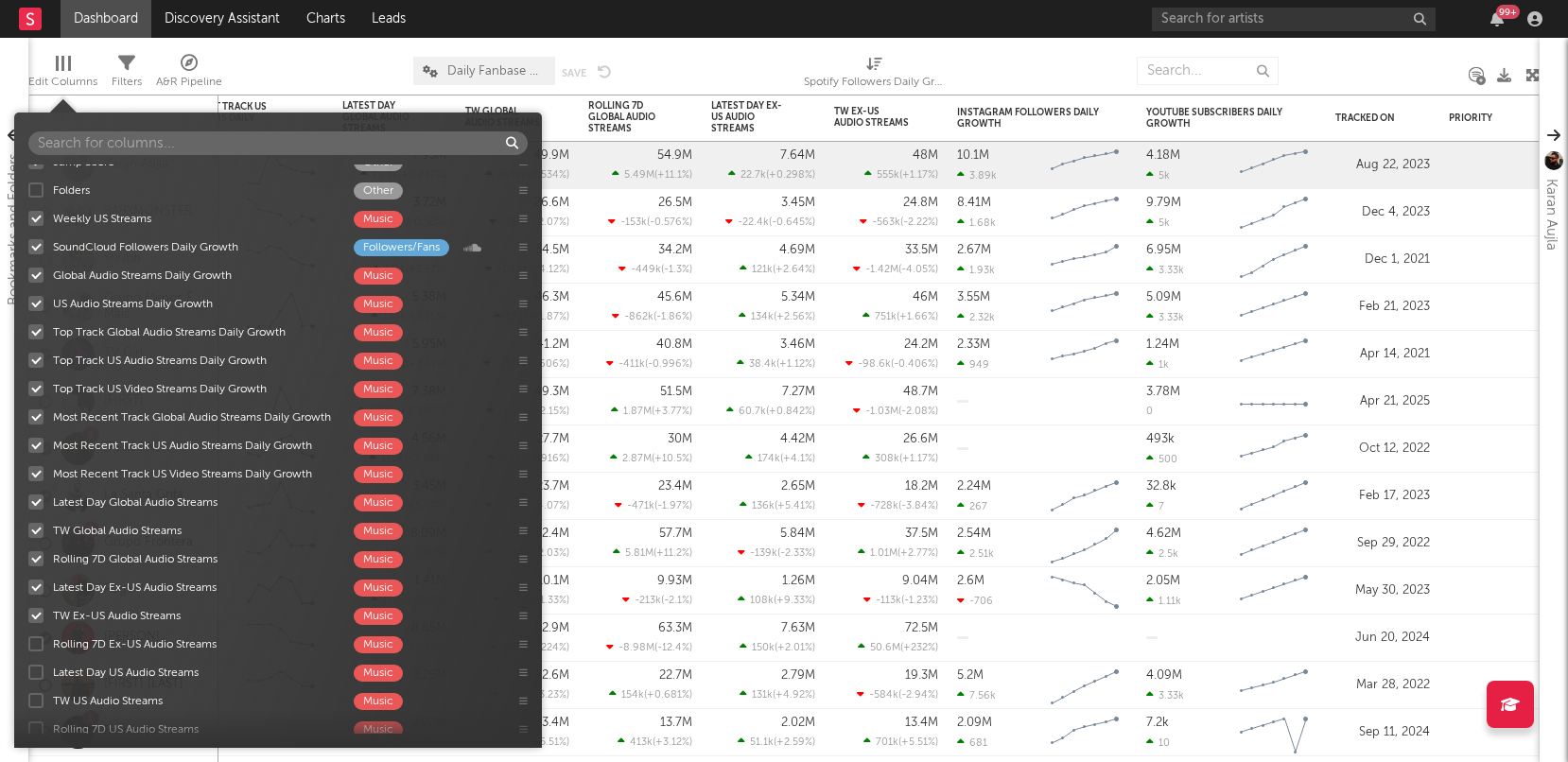 click at bounding box center (36, 644) 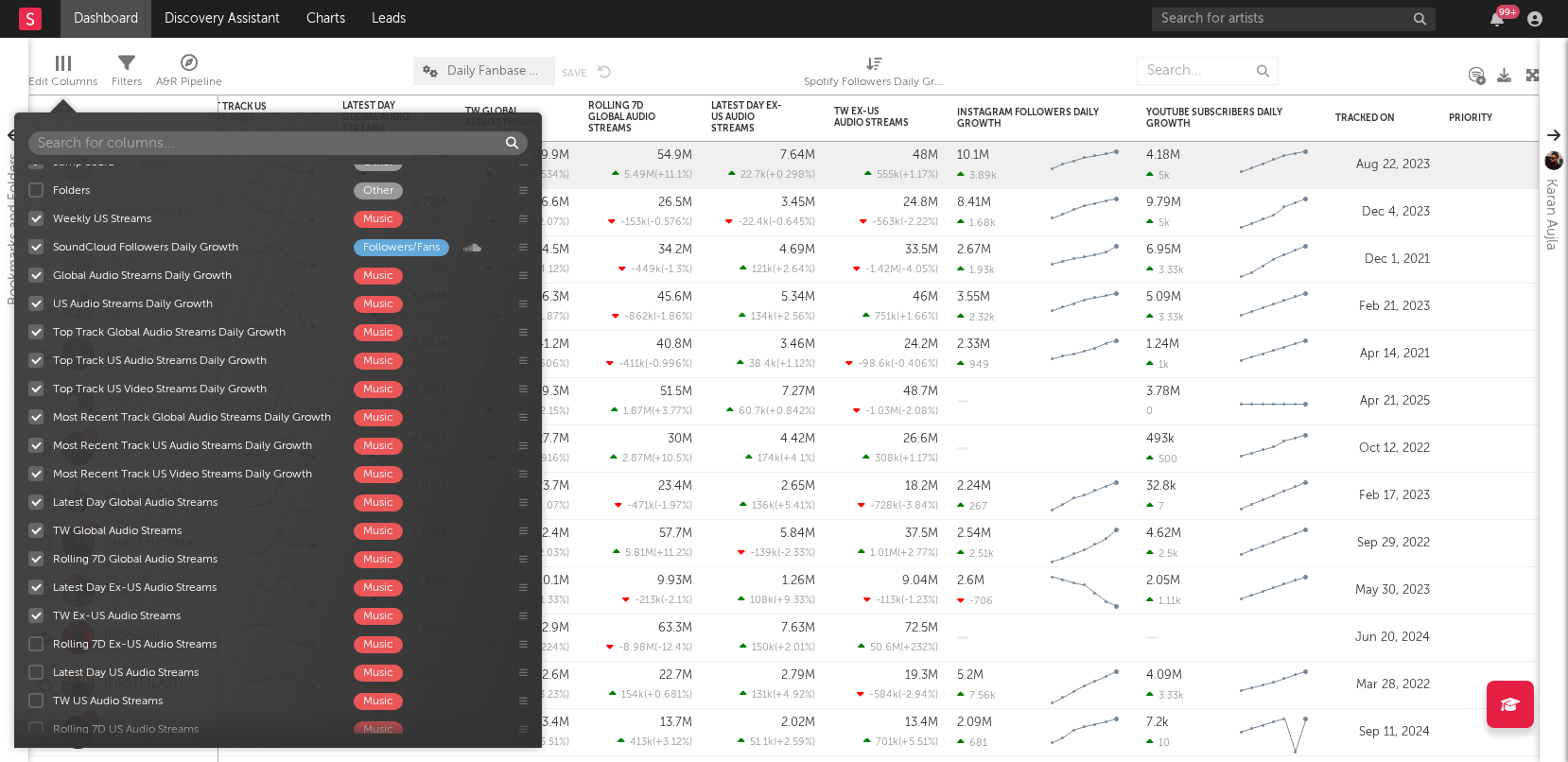 click on "Rolling 7D Ex-US Audio Streams Music" at bounding box center (28, 644) 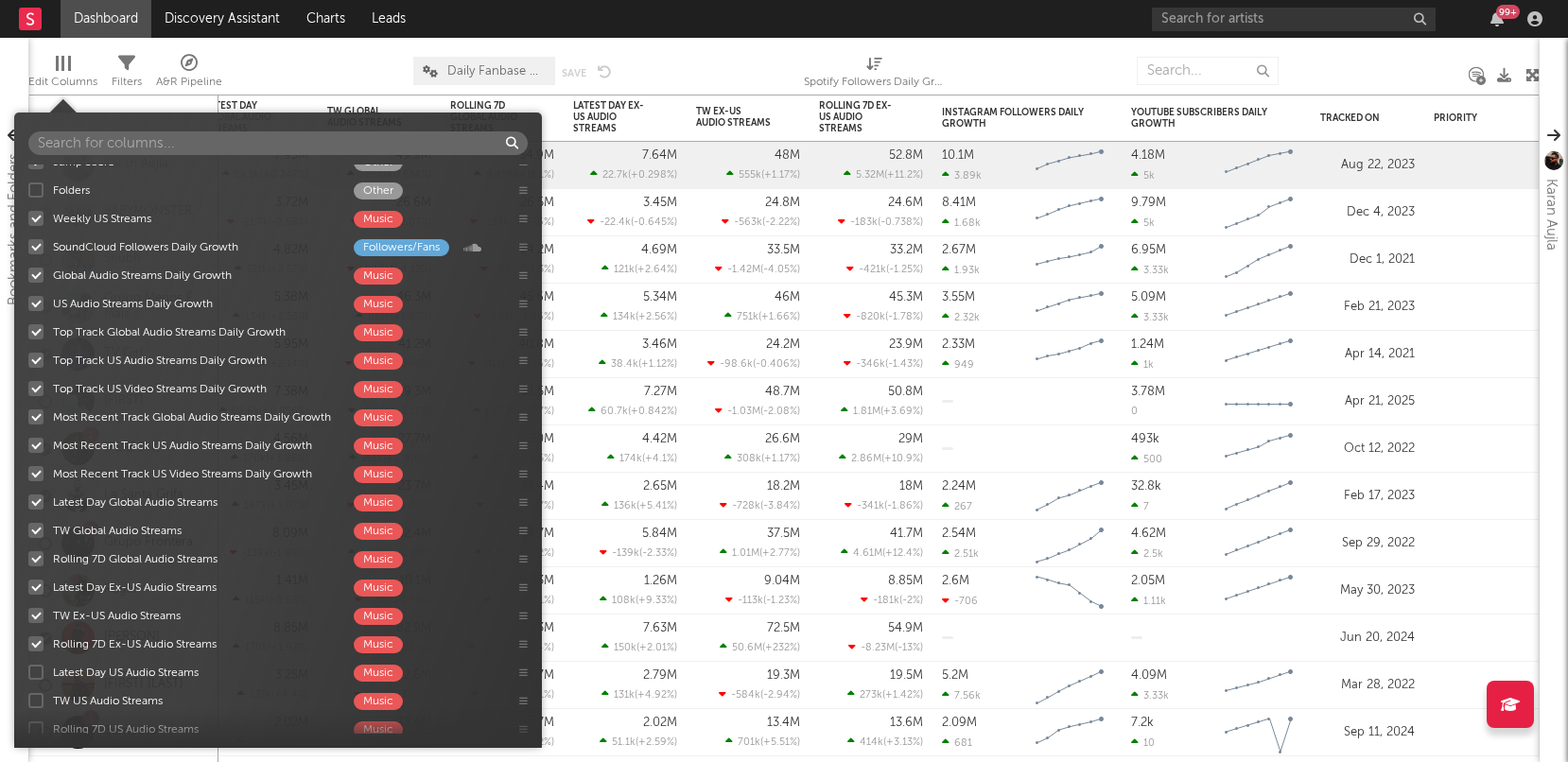 click at bounding box center [36, 672] 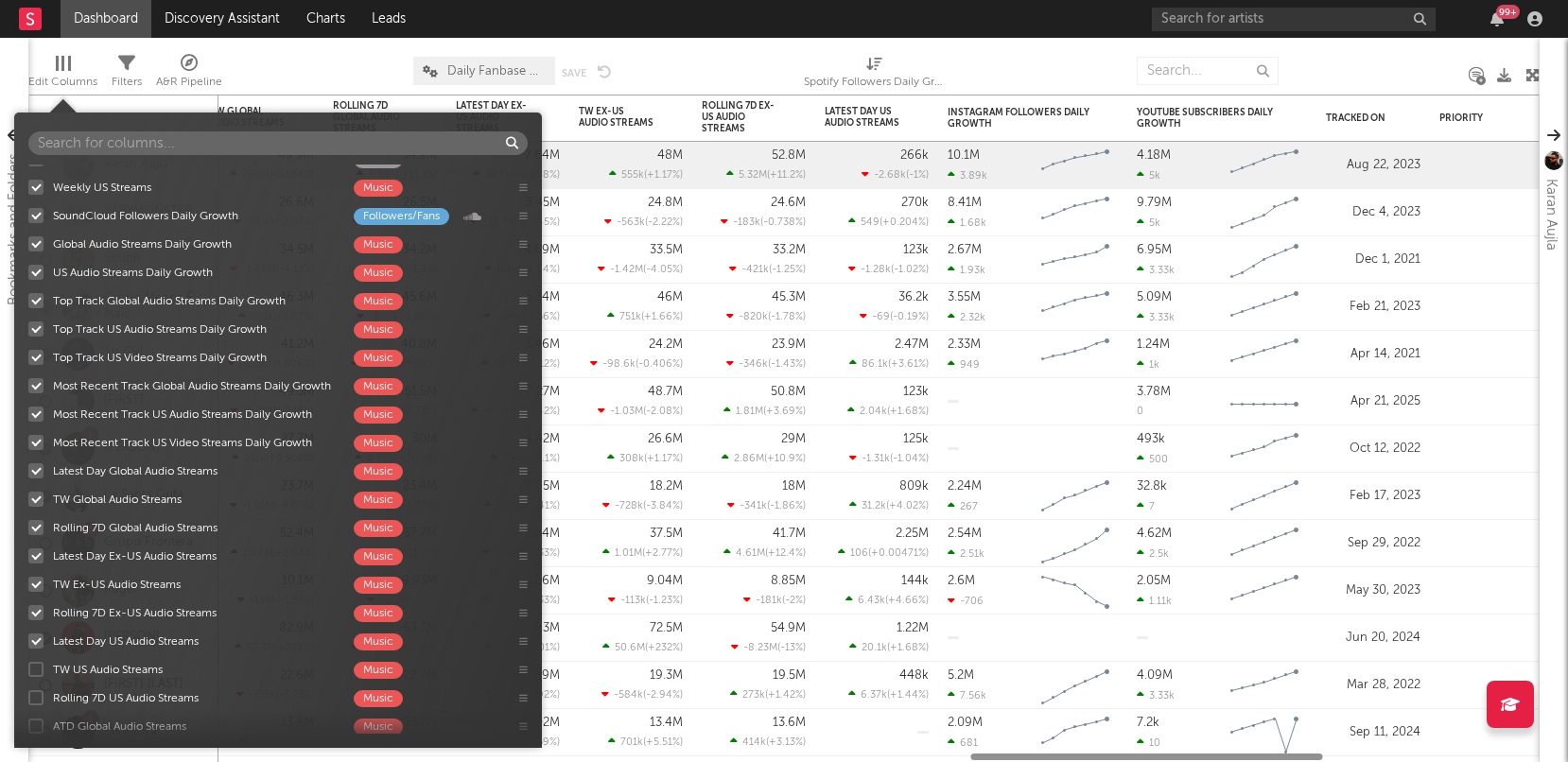 scroll, scrollTop: 254, scrollLeft: 0, axis: vertical 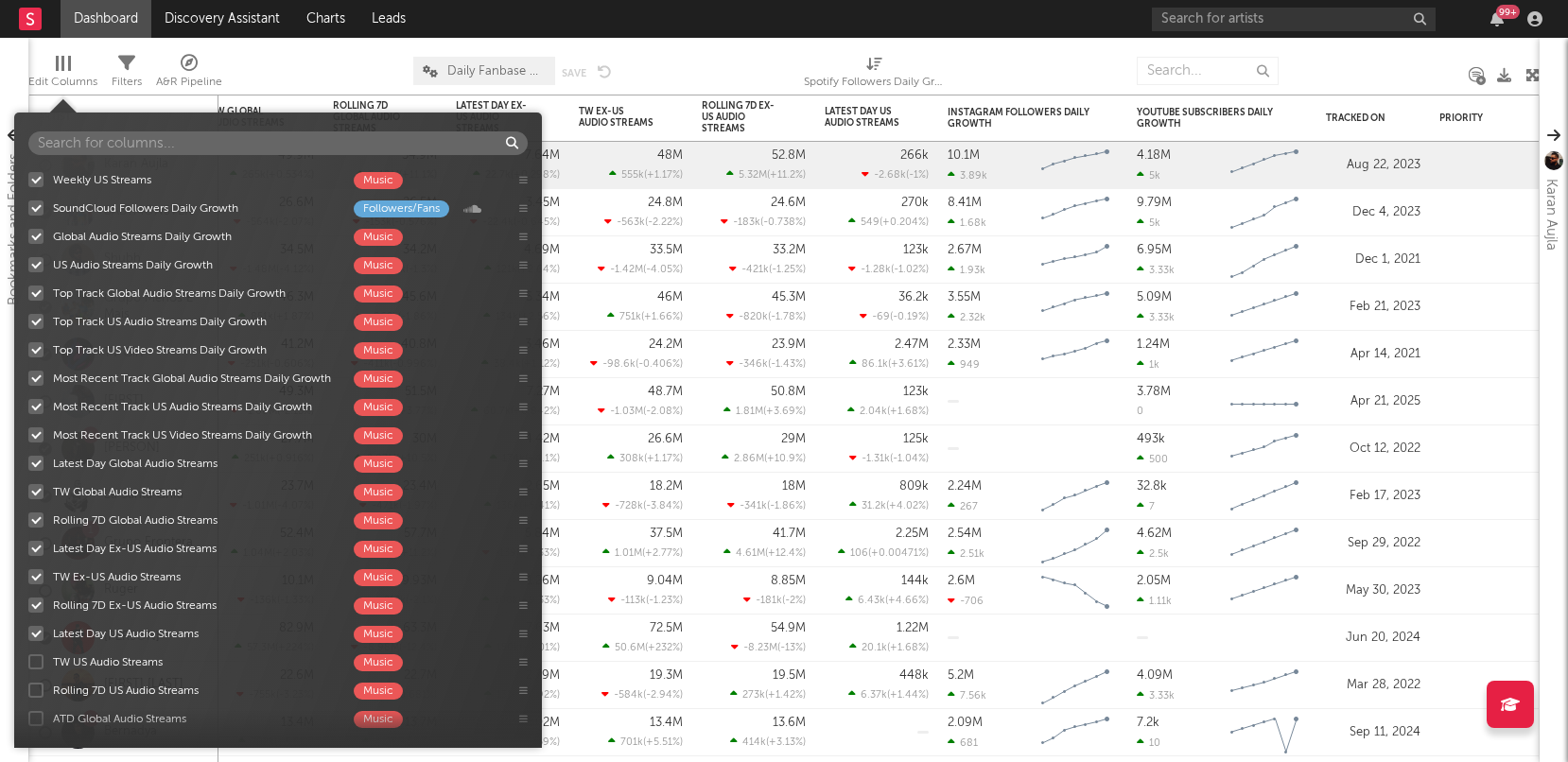click at bounding box center [36, 662] 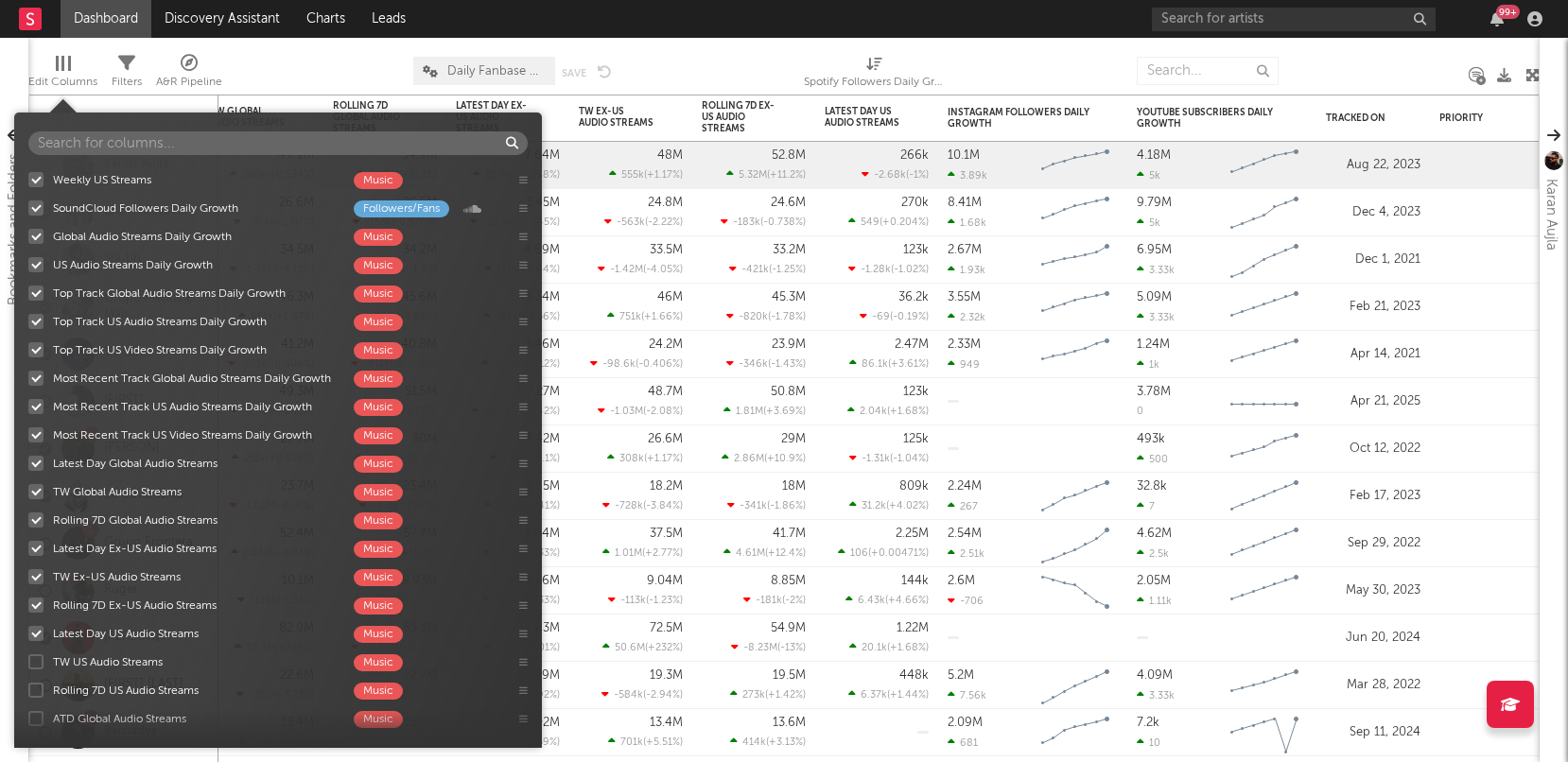 click on "TW US Audio Streams Music" at bounding box center (28, 662) 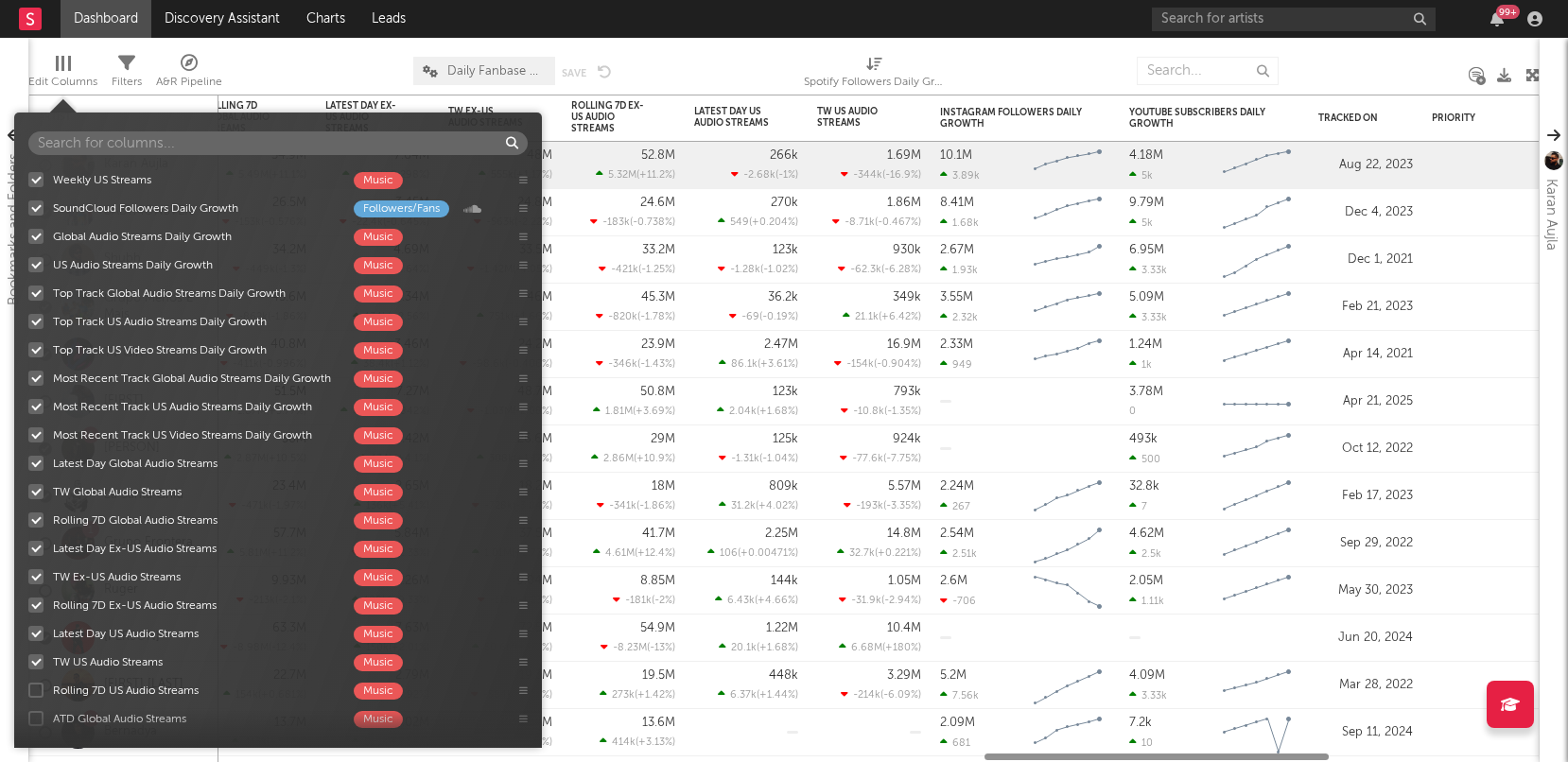 click at bounding box center [36, 690] 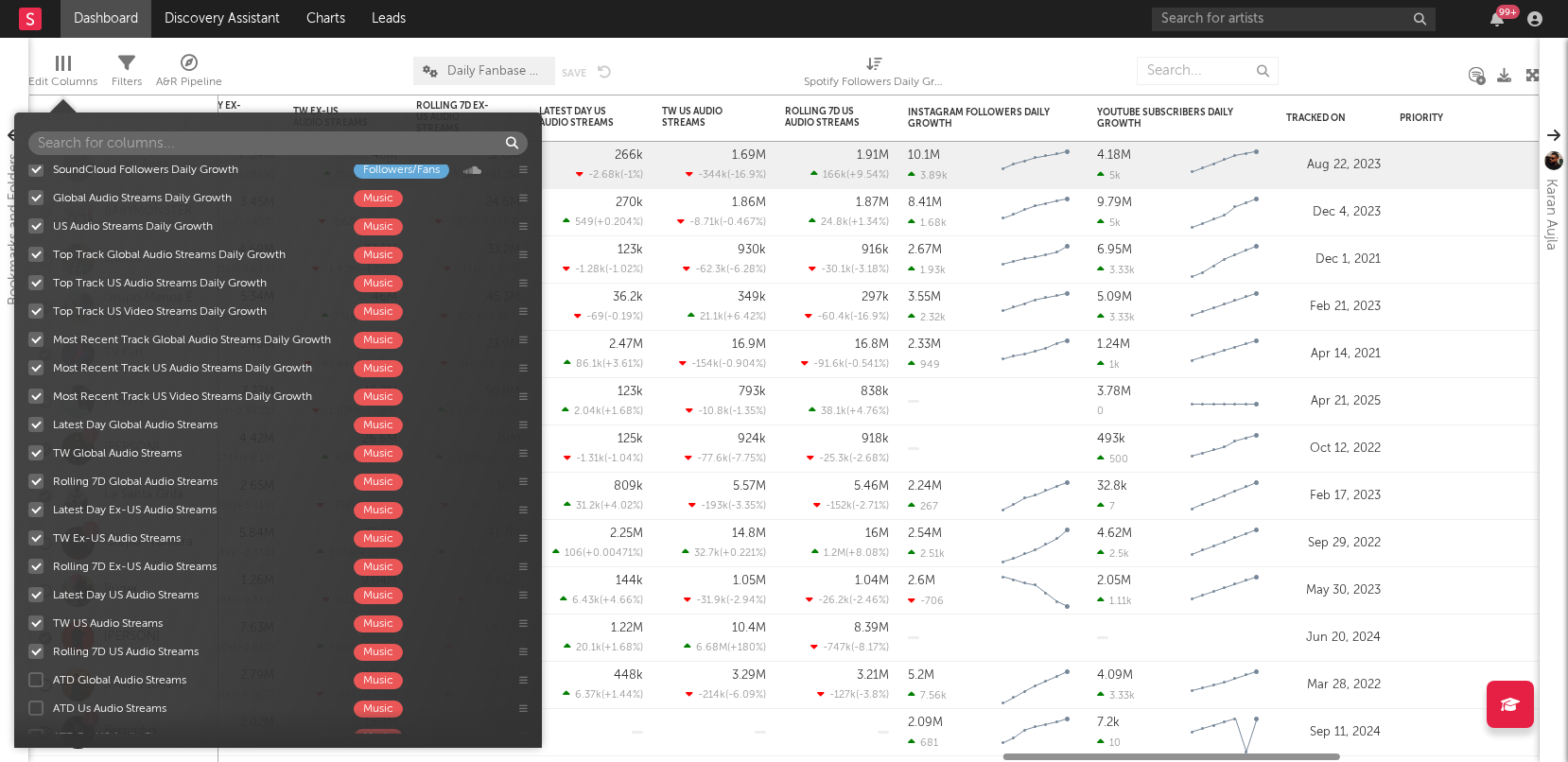 scroll, scrollTop: 309, scrollLeft: 0, axis: vertical 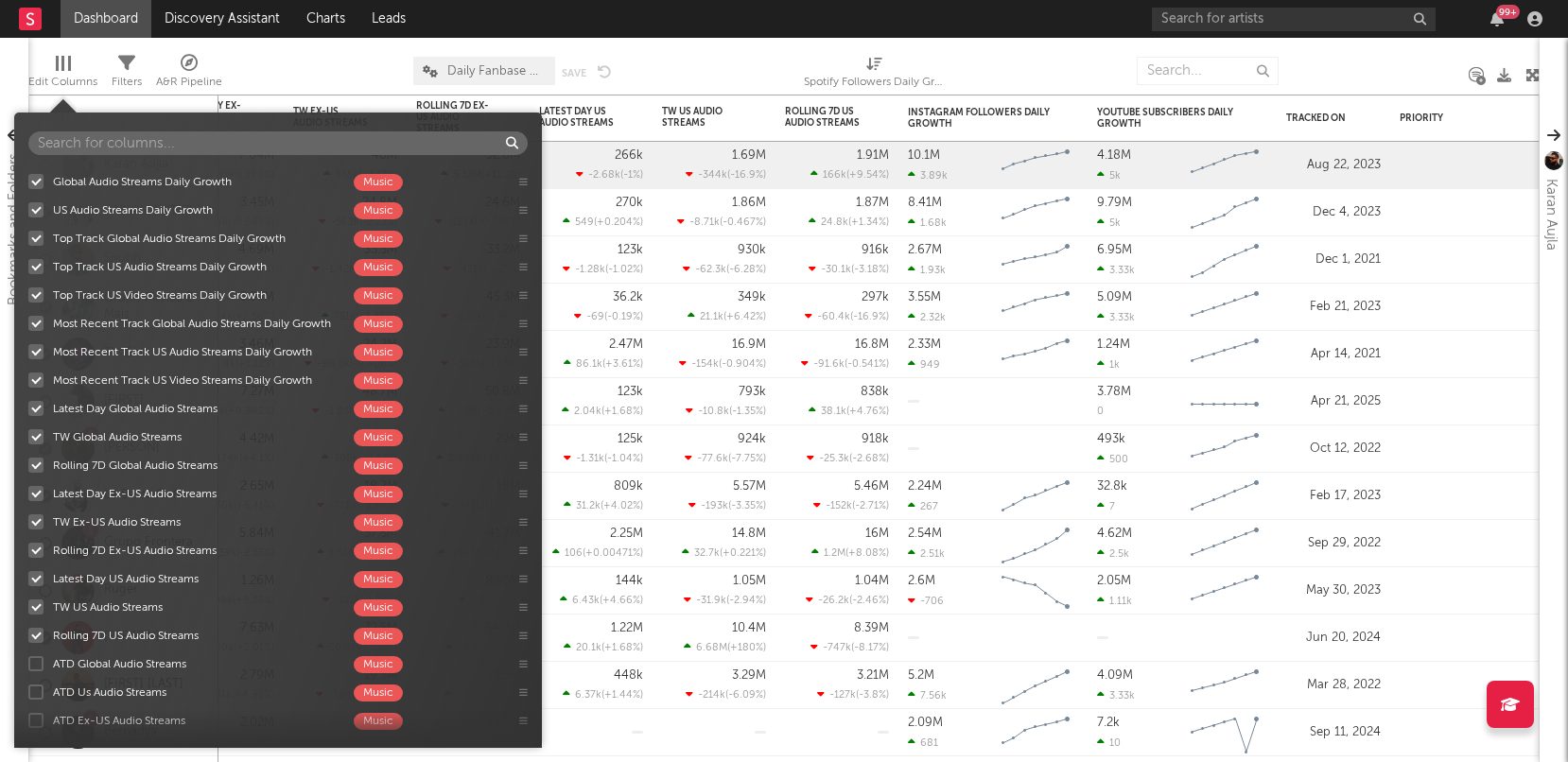 click at bounding box center [36, 664] 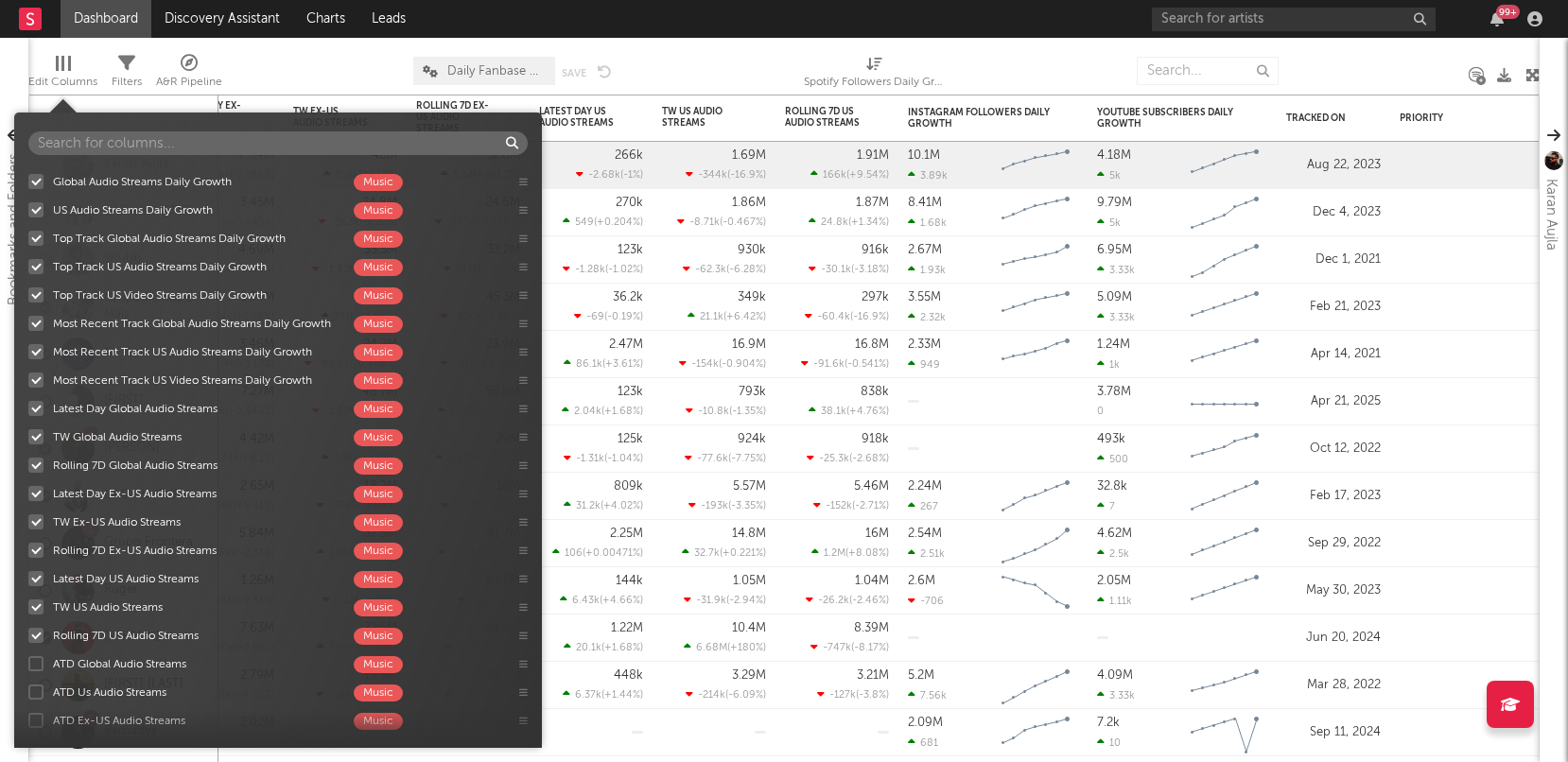 click on "ATD Global Audio Streams Music" at bounding box center [28, 664] 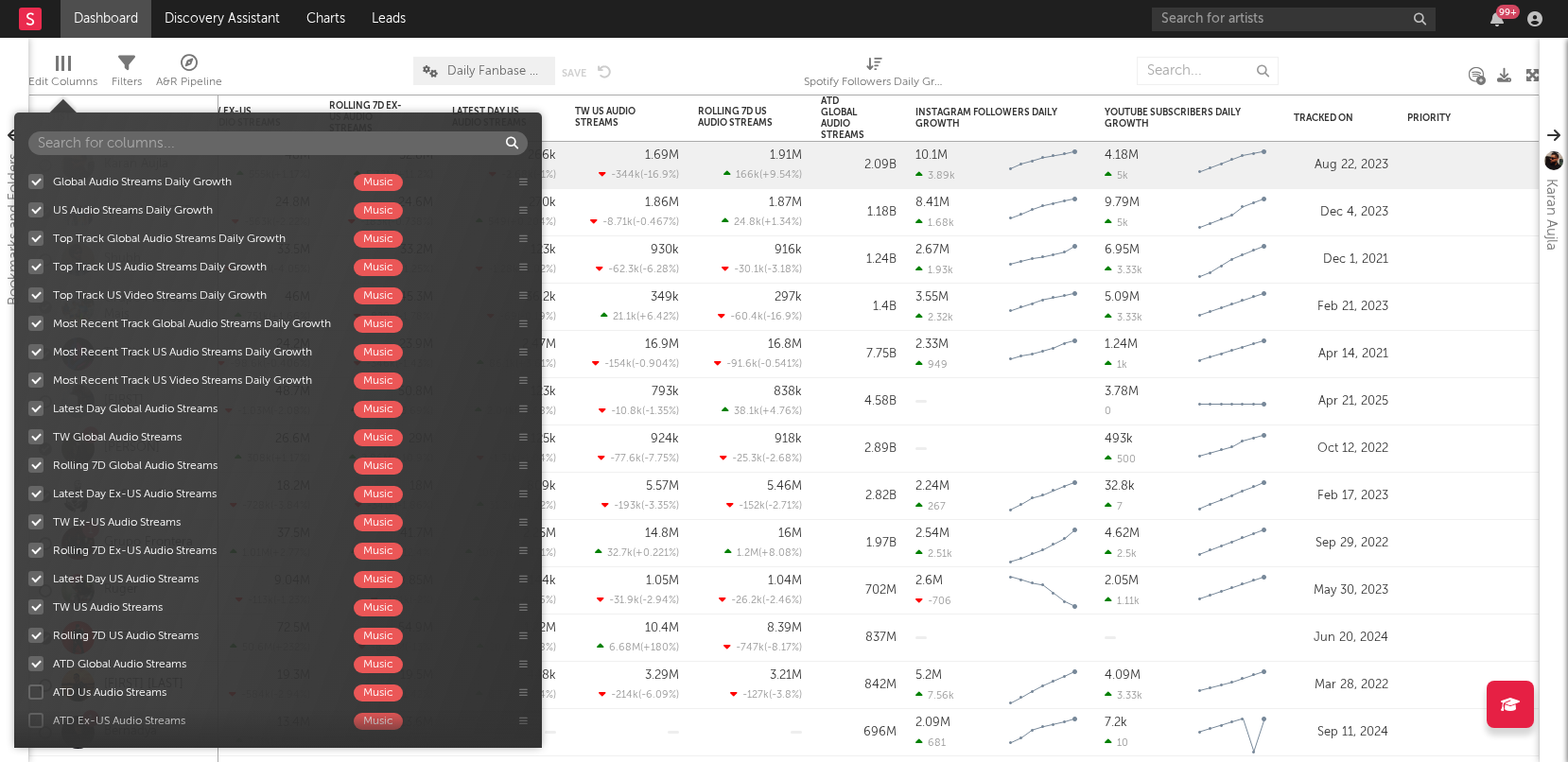 click at bounding box center (36, 692) 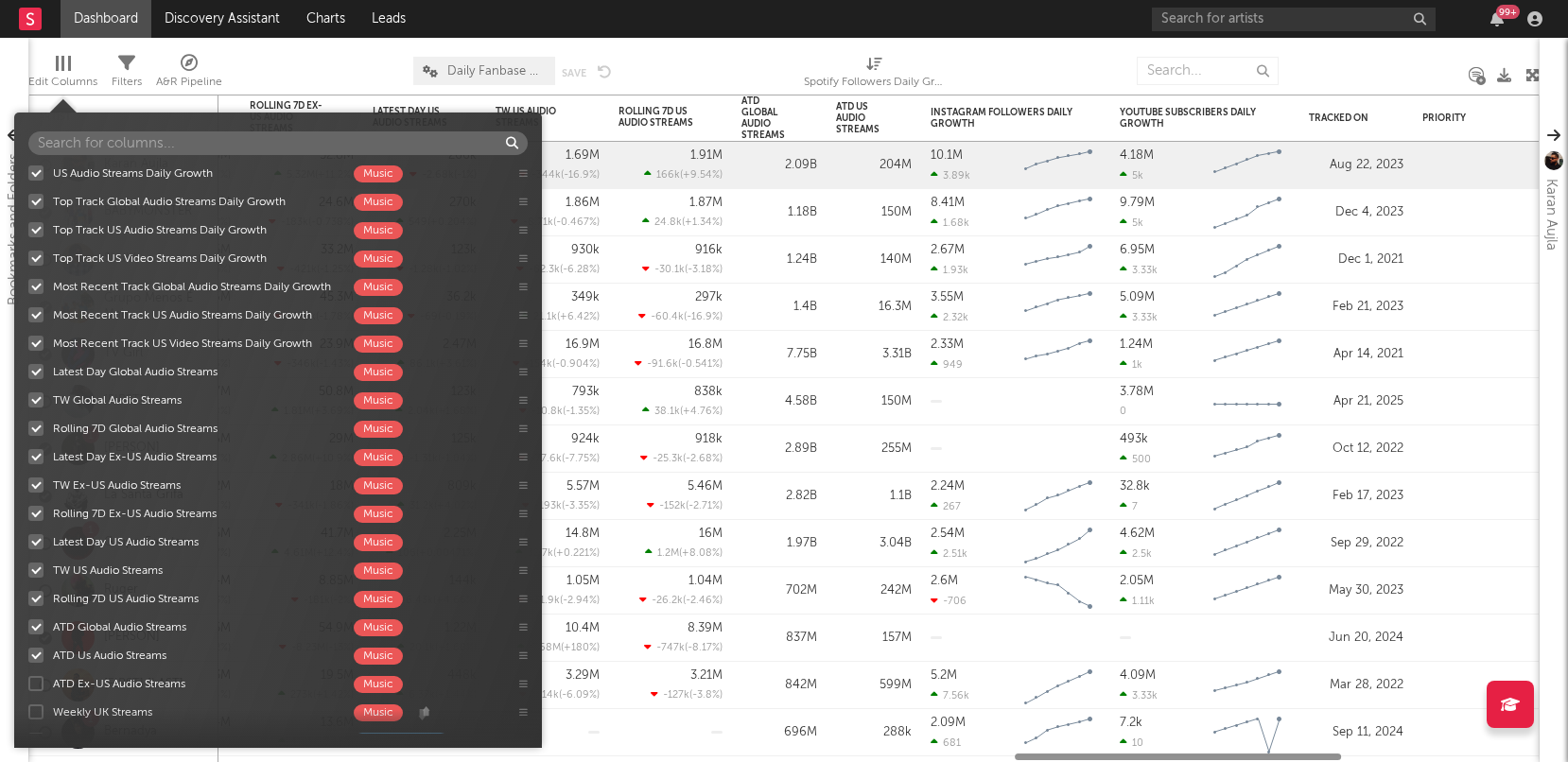scroll, scrollTop: 365, scrollLeft: 0, axis: vertical 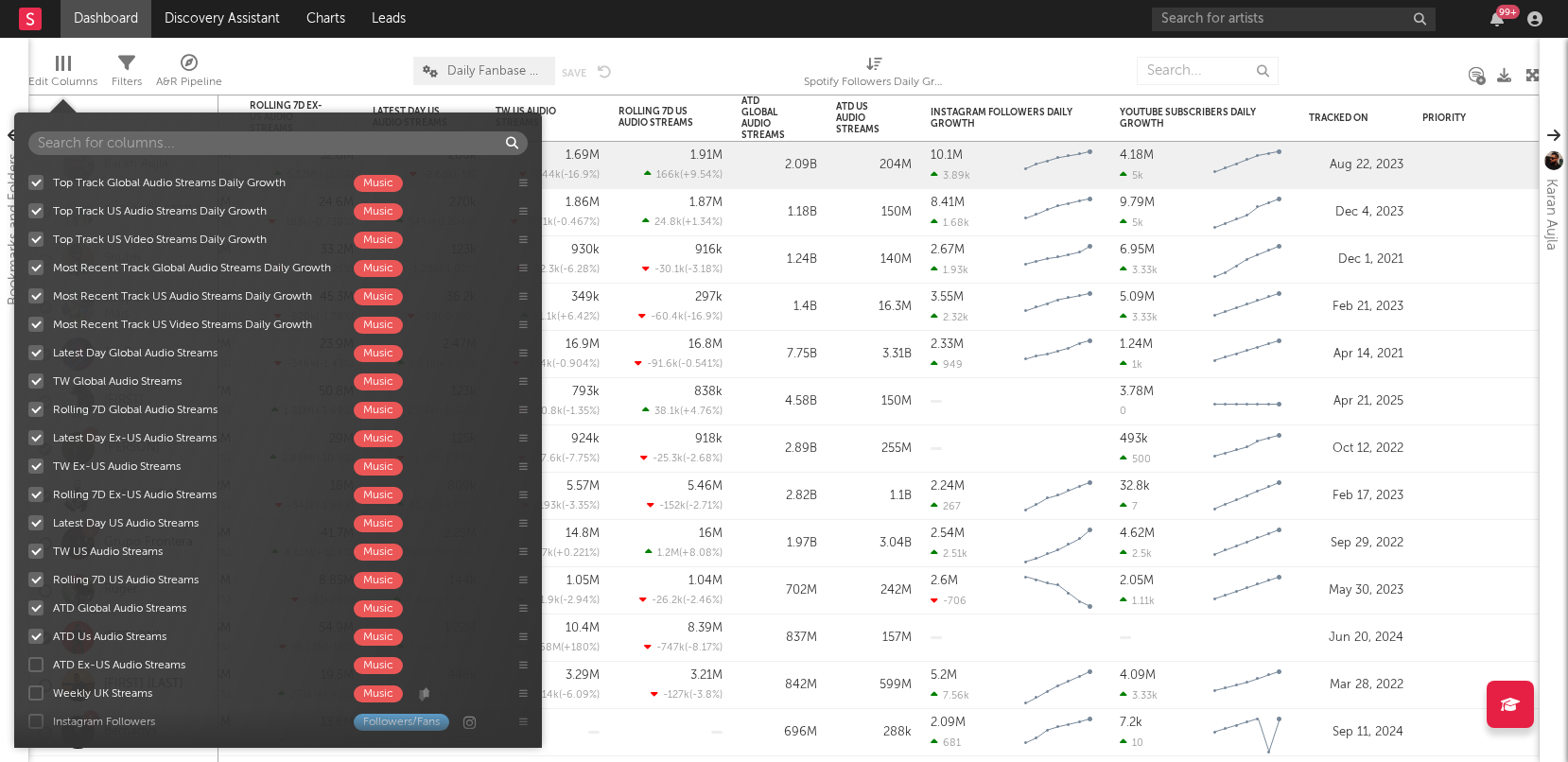 click at bounding box center (36, 665) 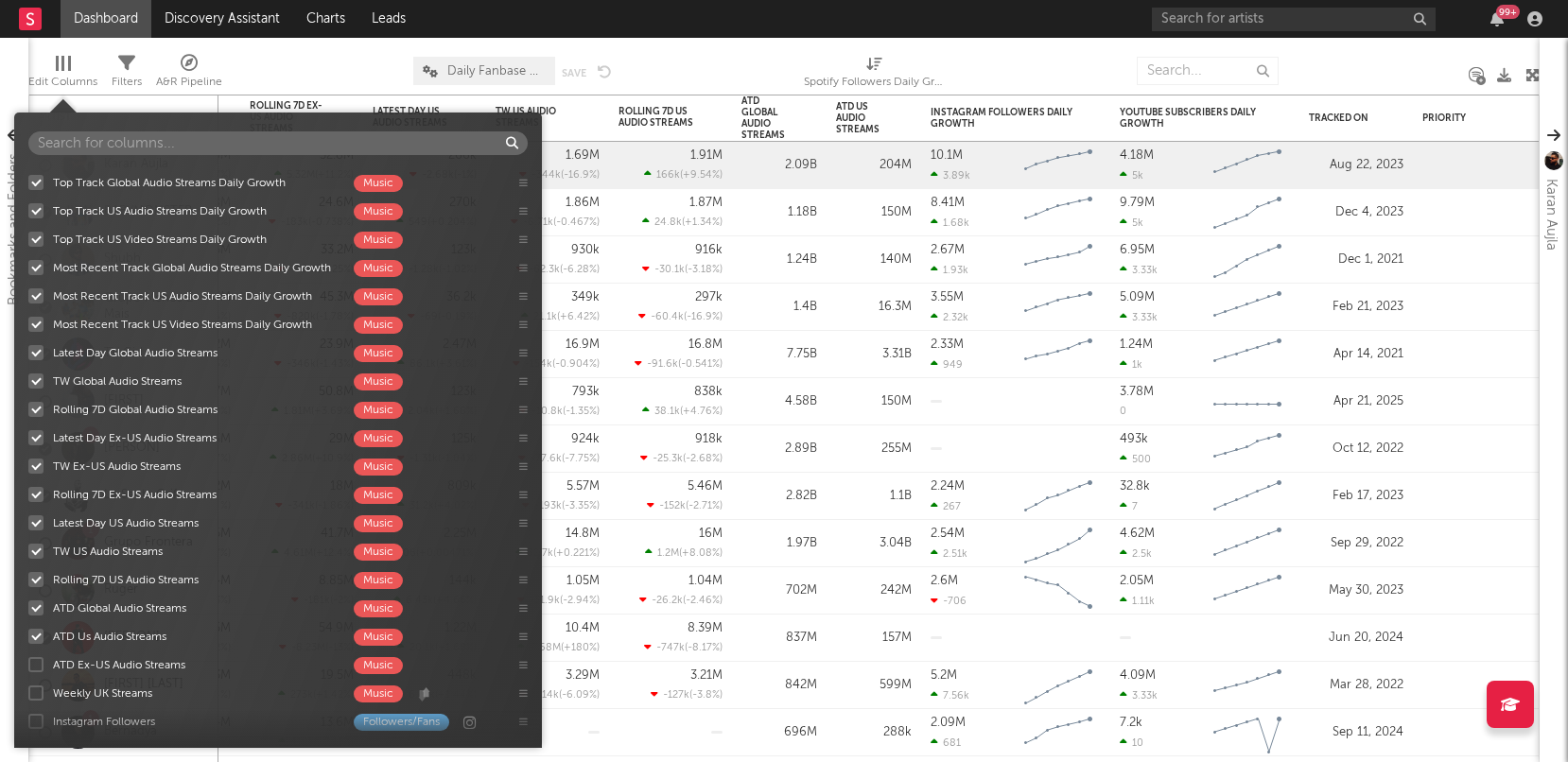 click on "ATD Ex-US Audio Streams Music" at bounding box center (28, 665) 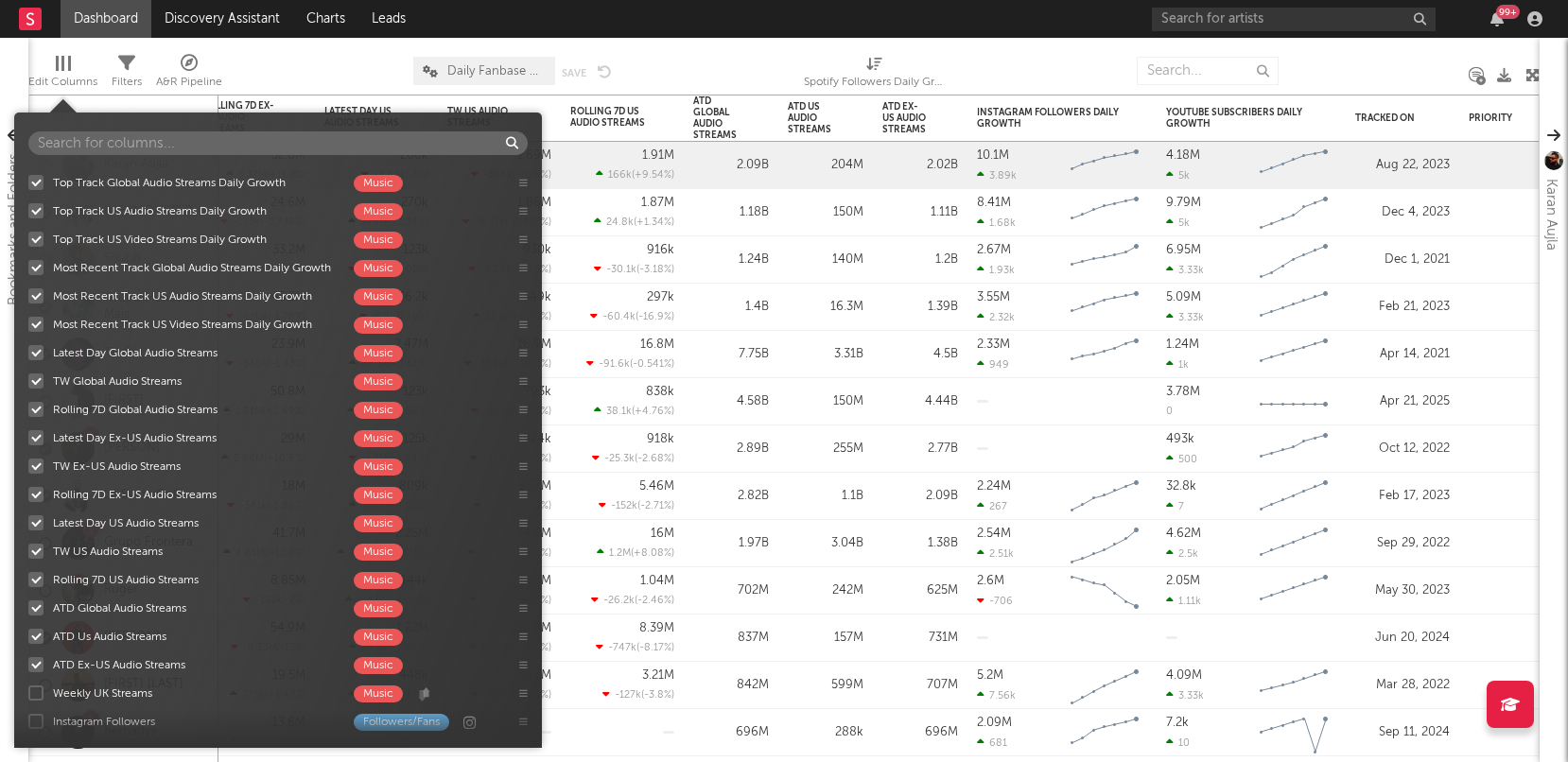 click at bounding box center (36, 693) 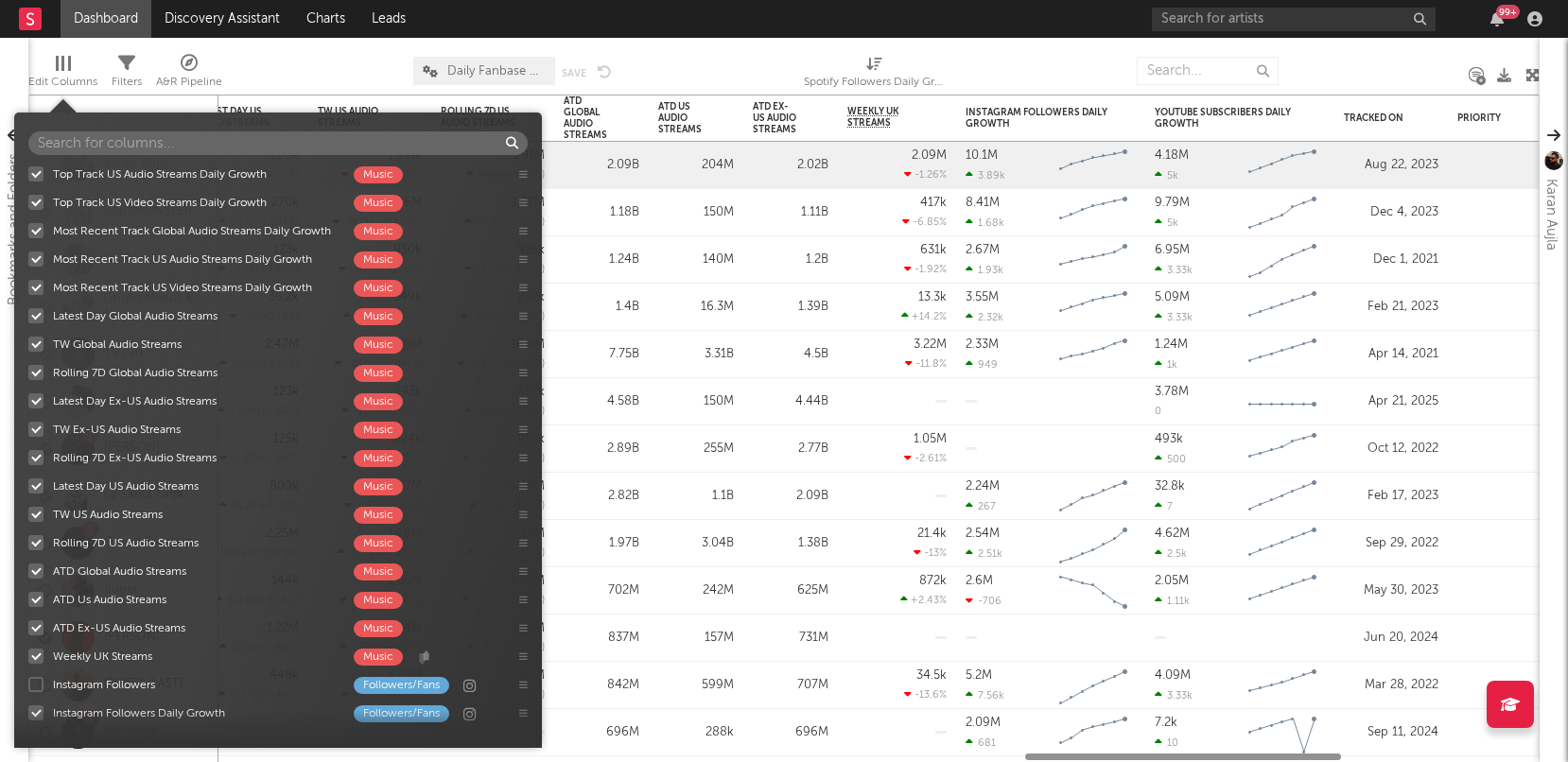scroll, scrollTop: 411, scrollLeft: 0, axis: vertical 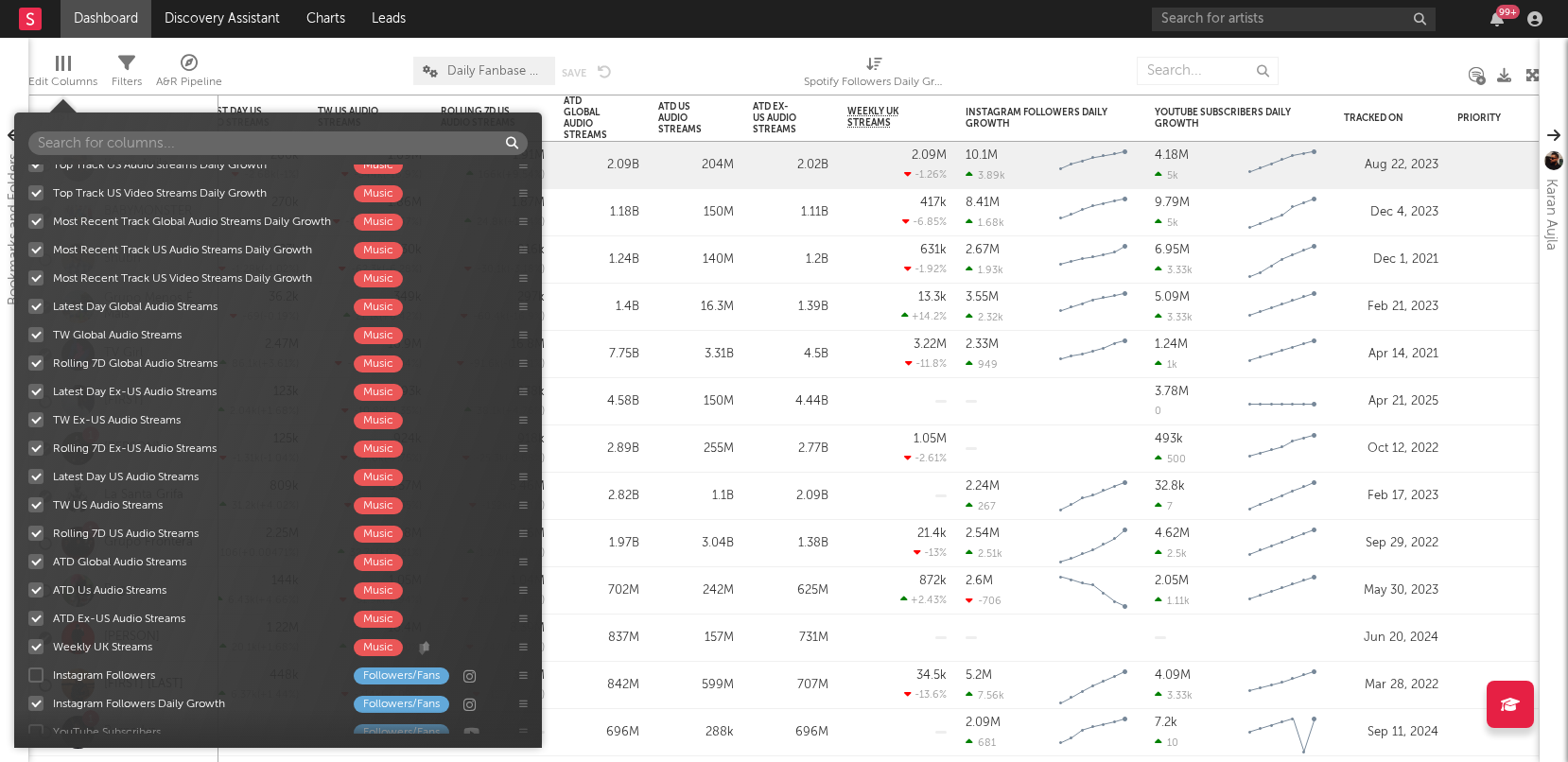 click at bounding box center (36, 675) 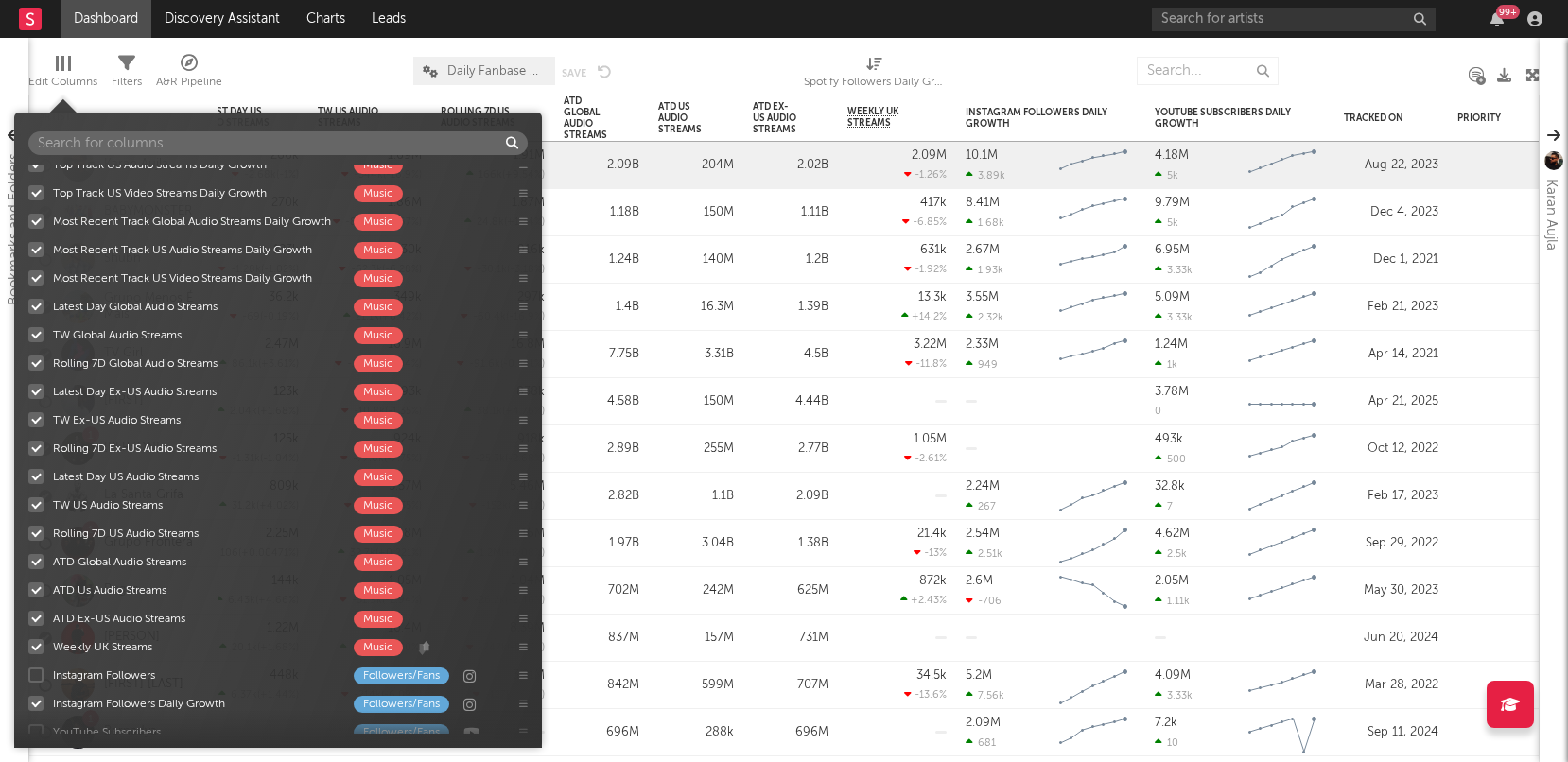 click on "Instagram Followers Followers/Fans" at bounding box center [28, 675] 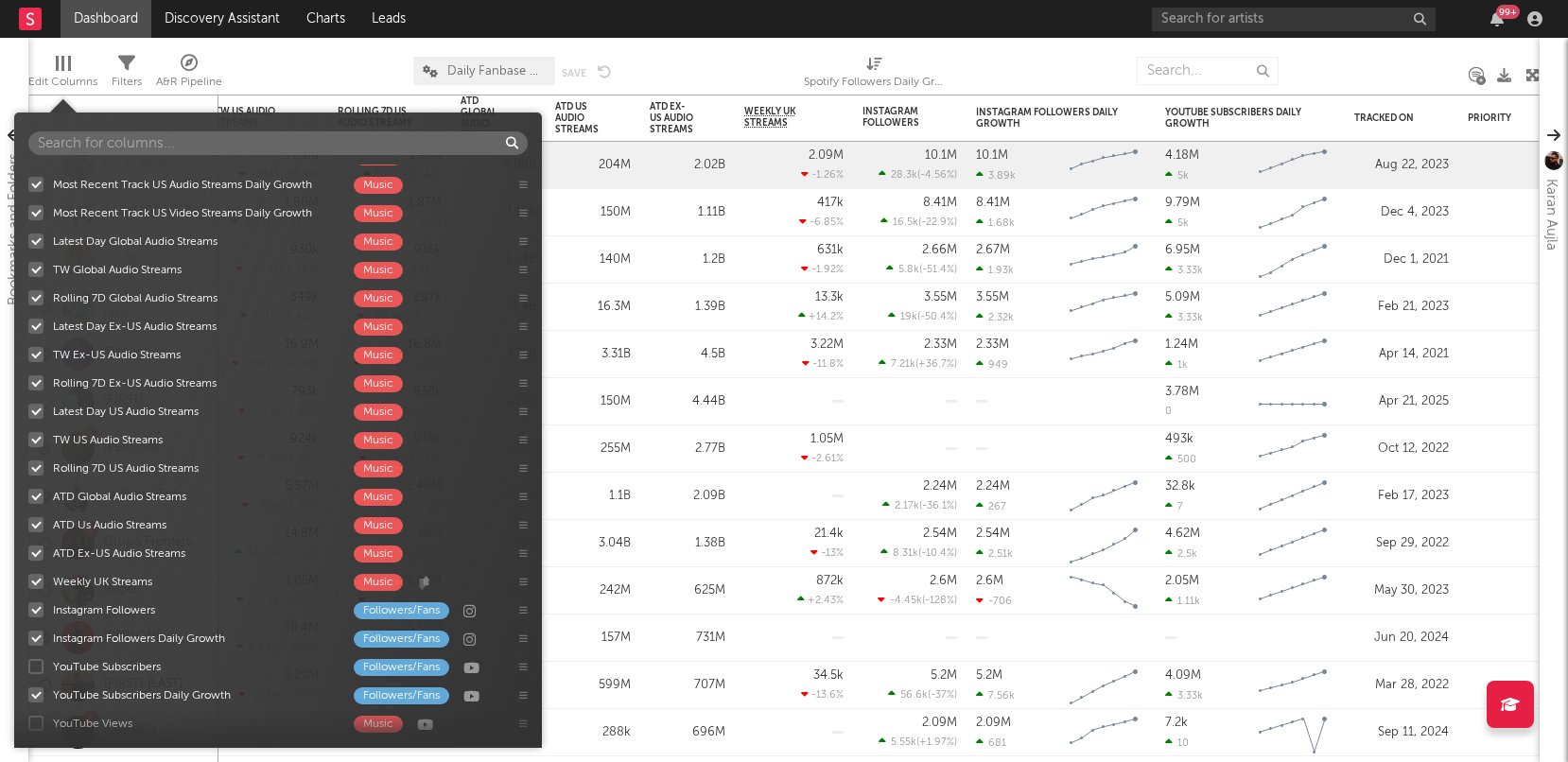 scroll, scrollTop: 486, scrollLeft: 0, axis: vertical 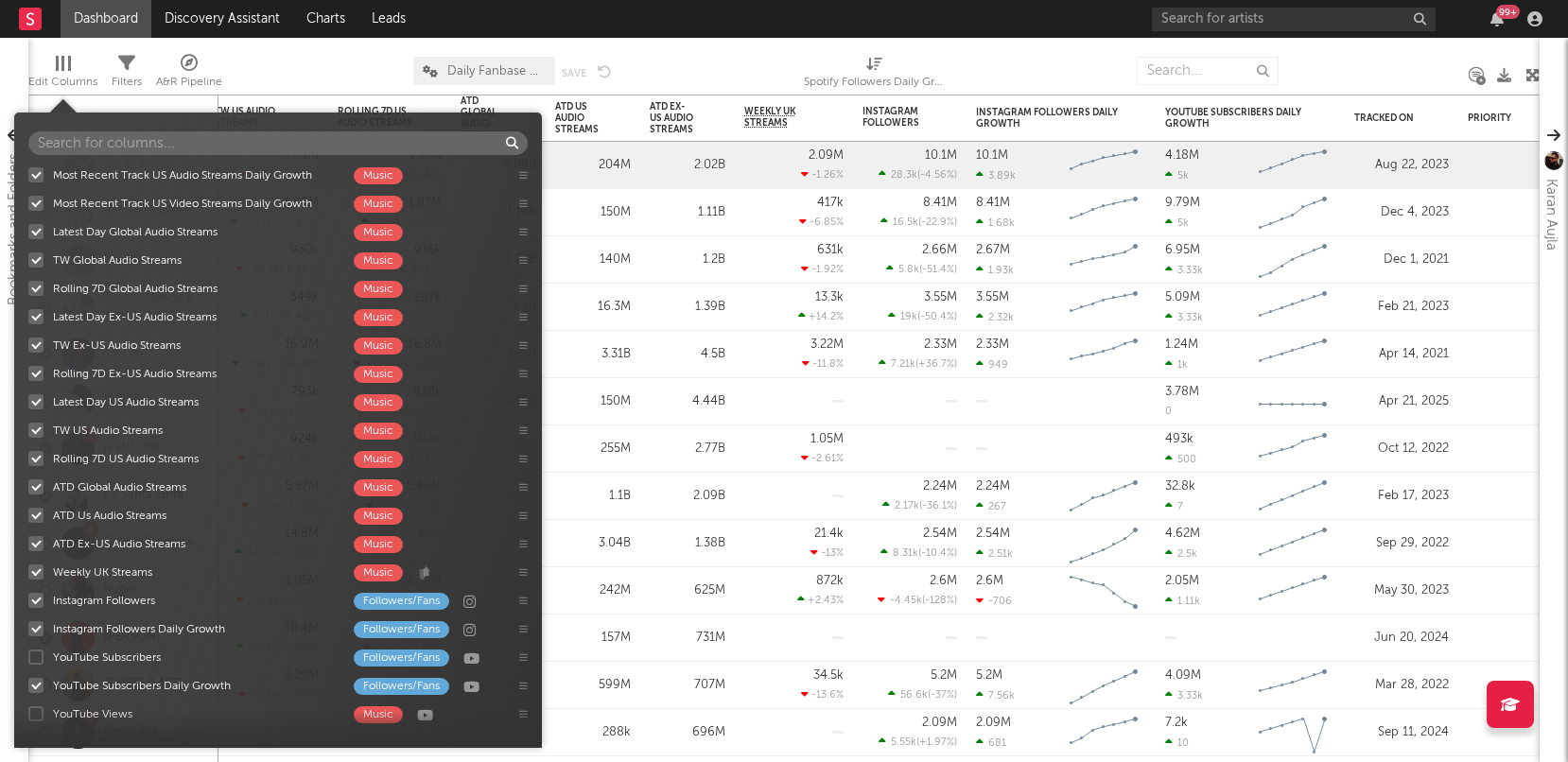 click at bounding box center (36, 657) 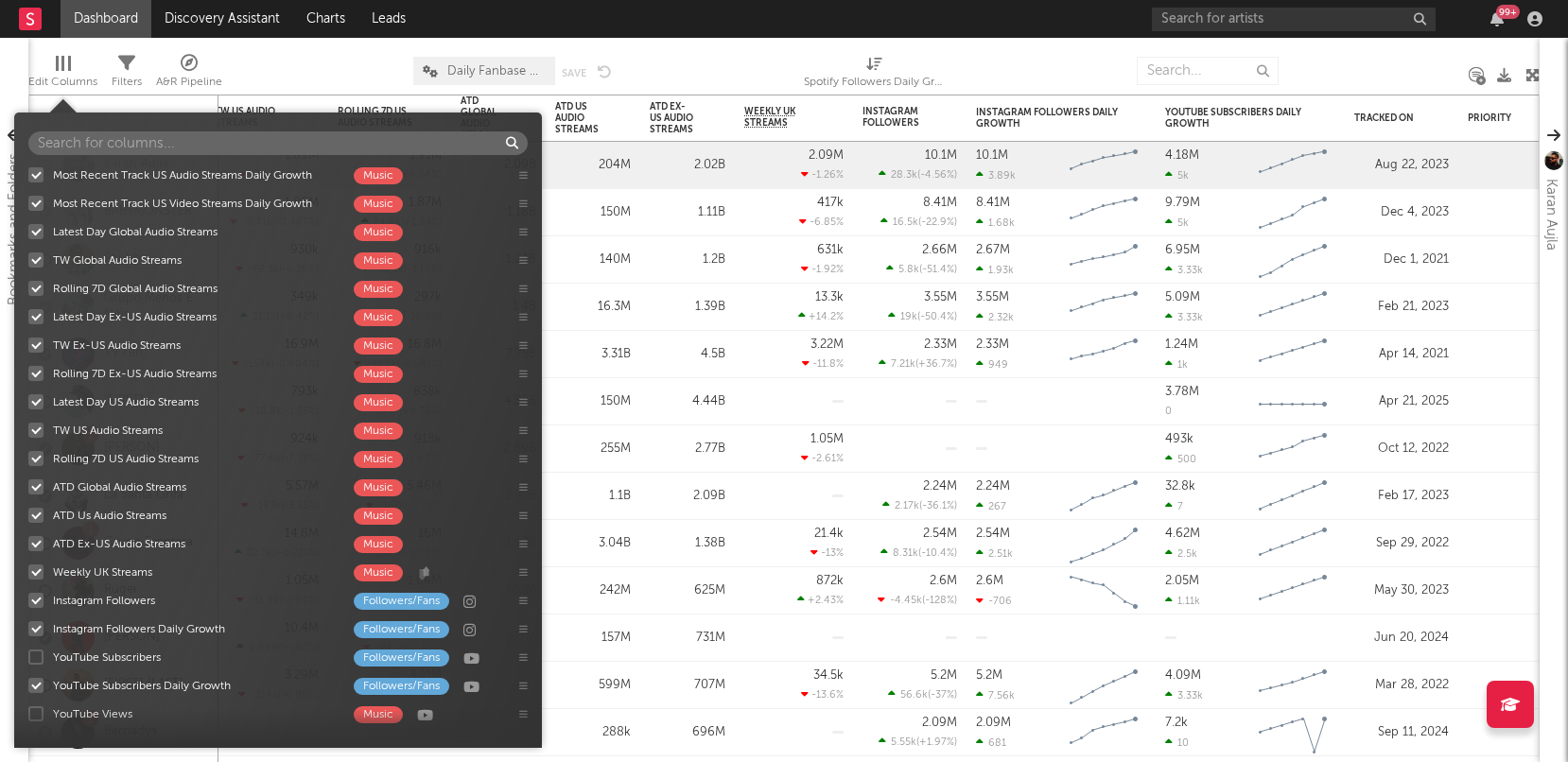 click on "YouTube Subscribers Followers/Fans" at bounding box center [28, 657] 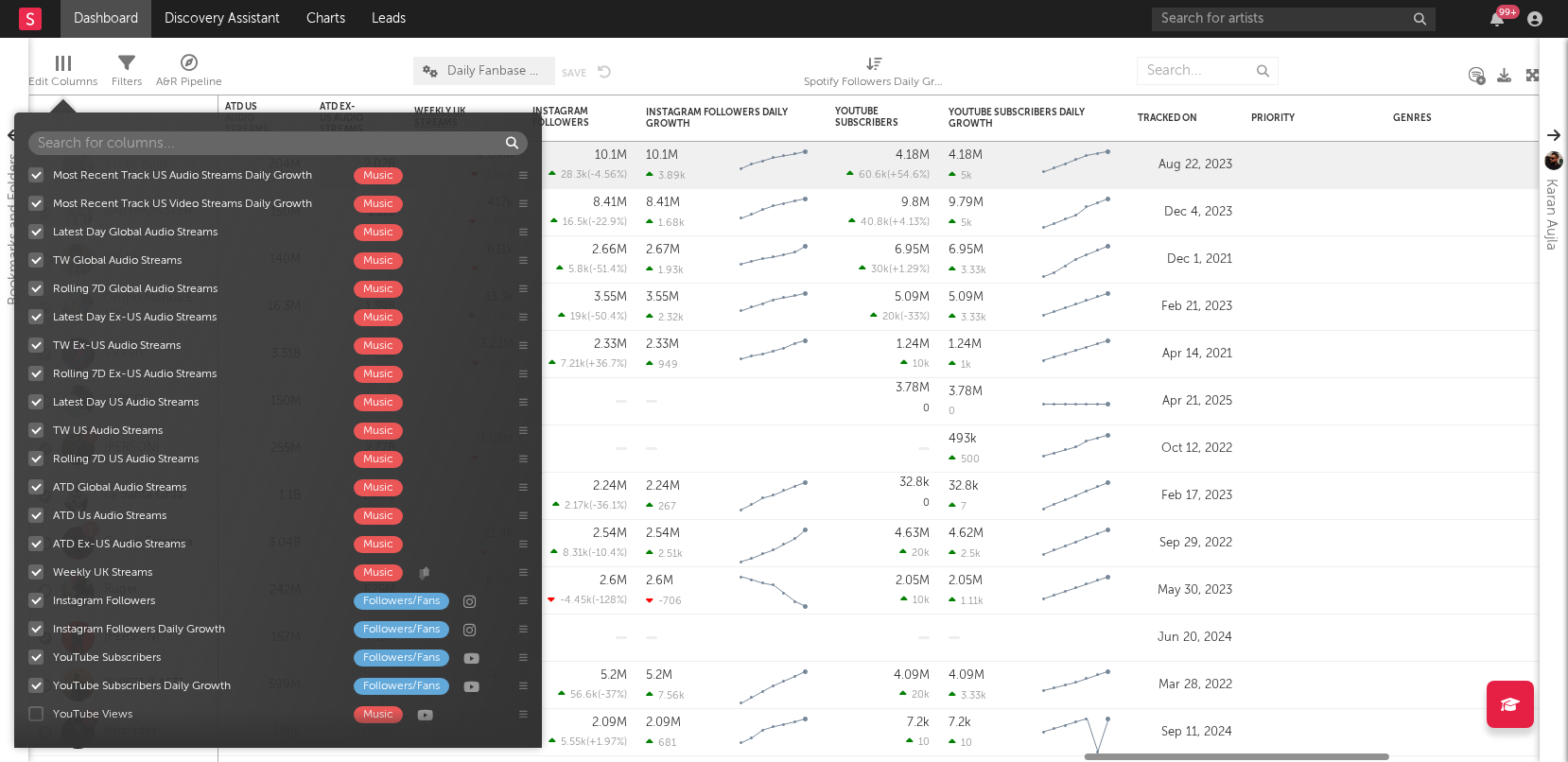 click at bounding box center (36, 714) 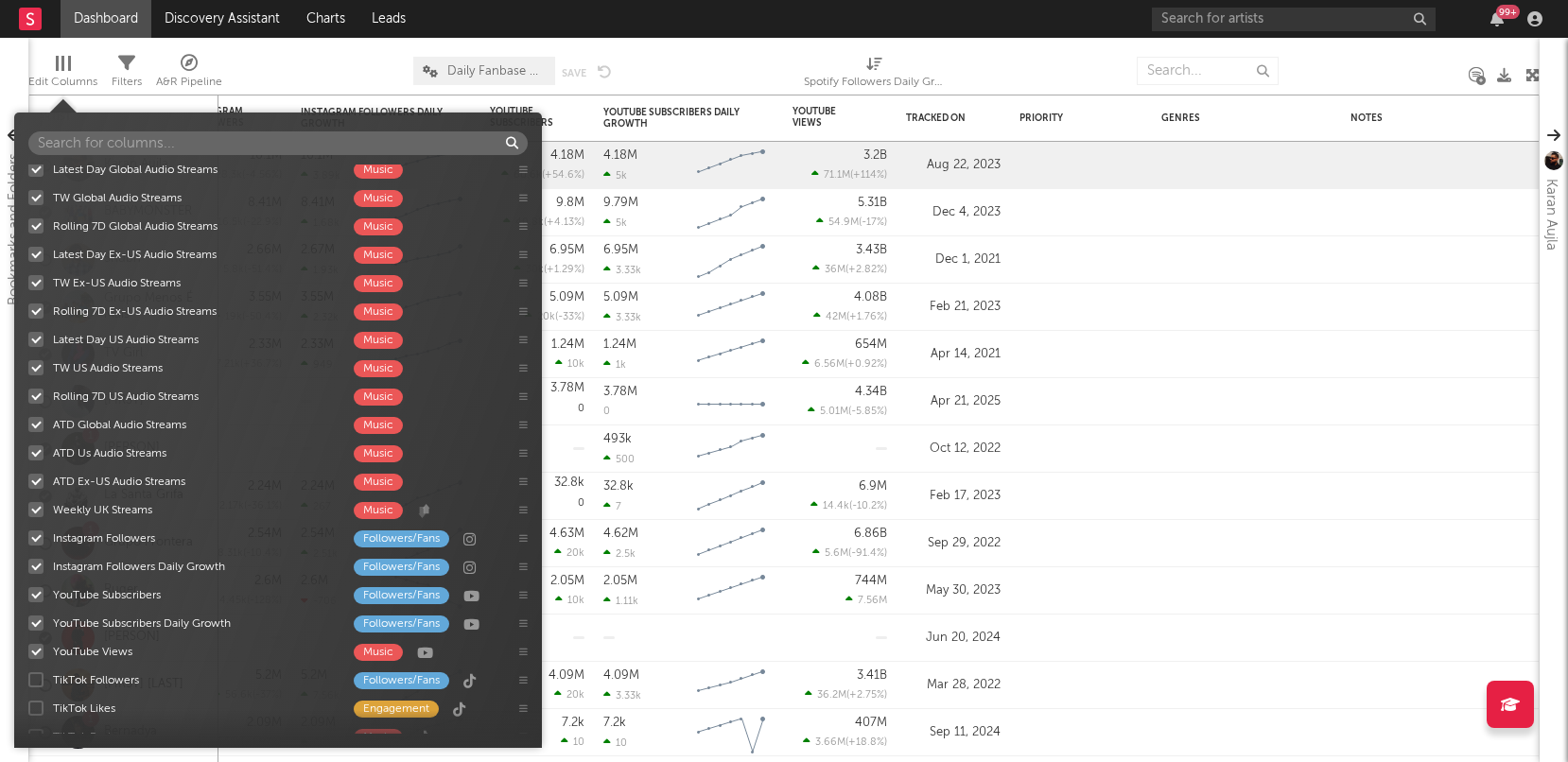 scroll, scrollTop: 558, scrollLeft: 0, axis: vertical 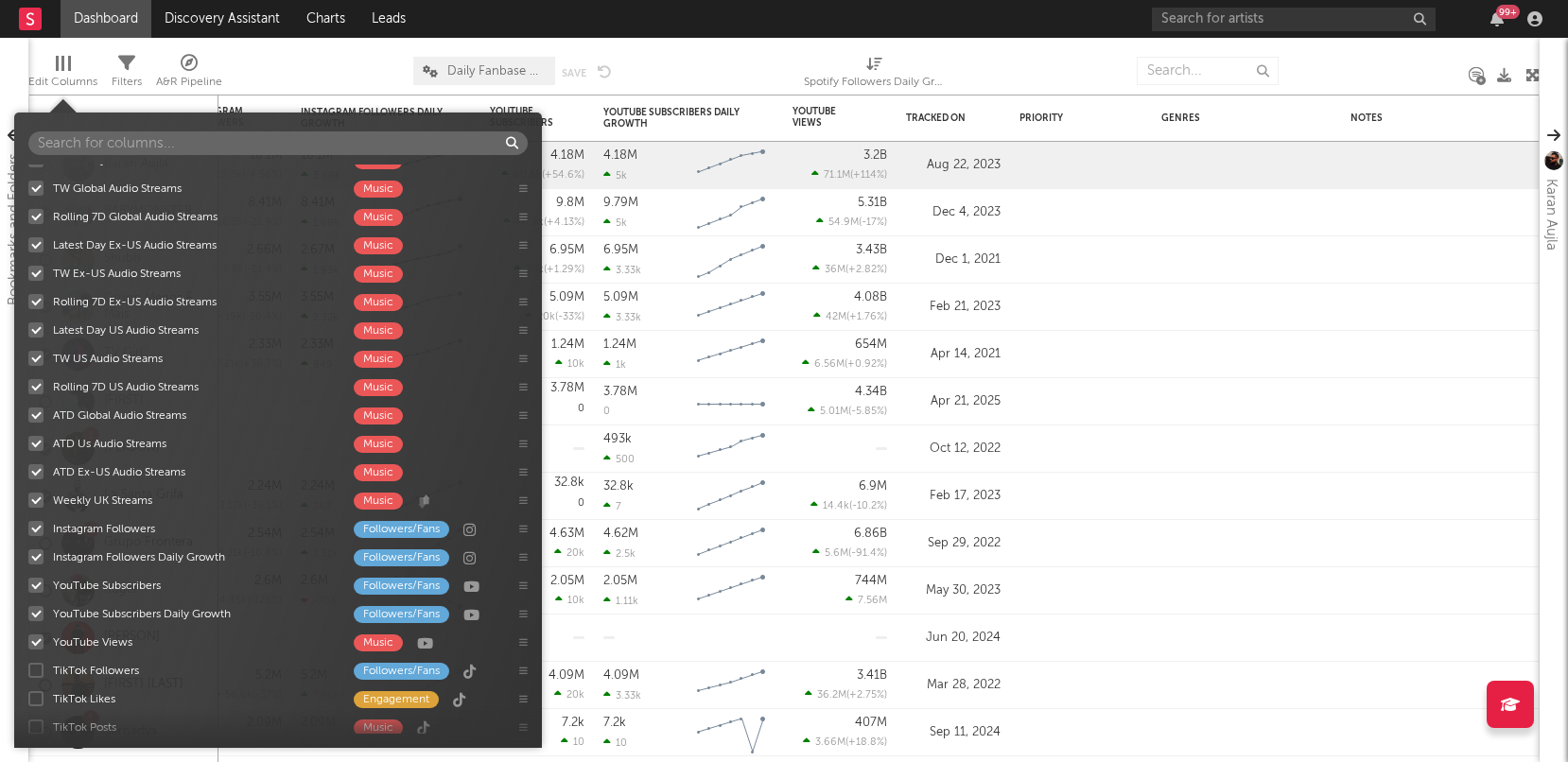 click at bounding box center (36, 670) 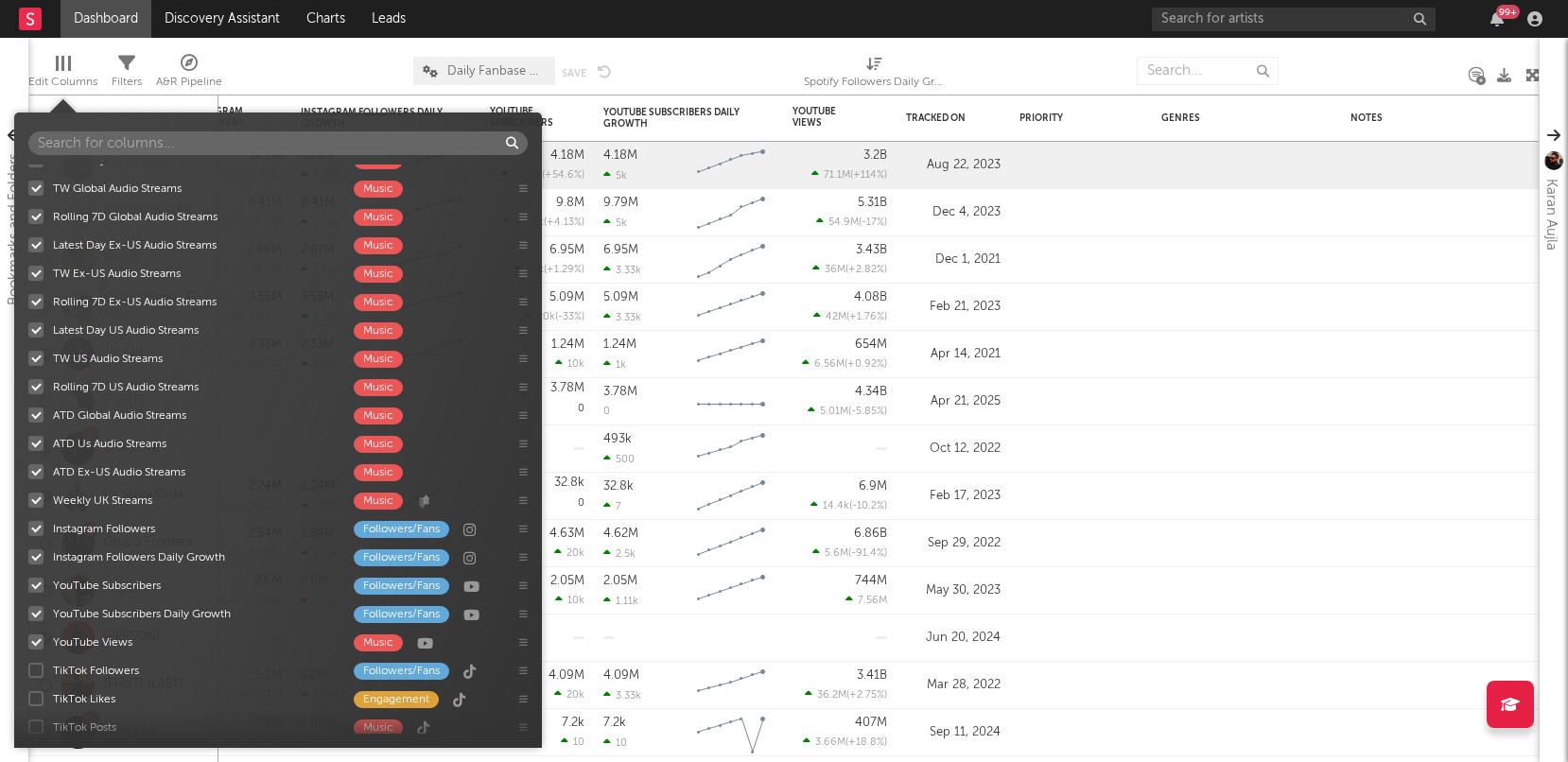click on "TikTok Followers Followers/Fans" at bounding box center (28, 670) 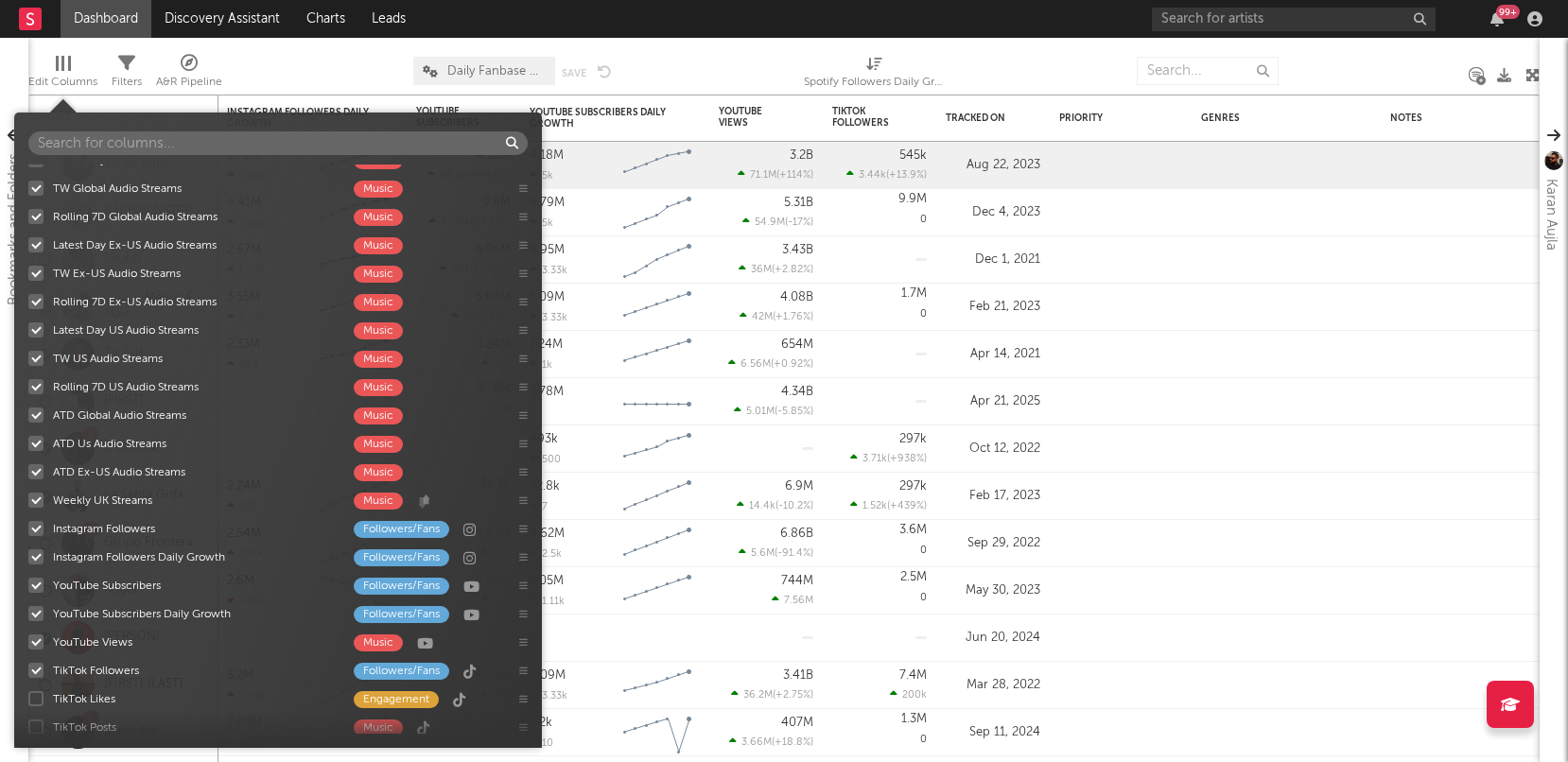 click at bounding box center (36, 699) 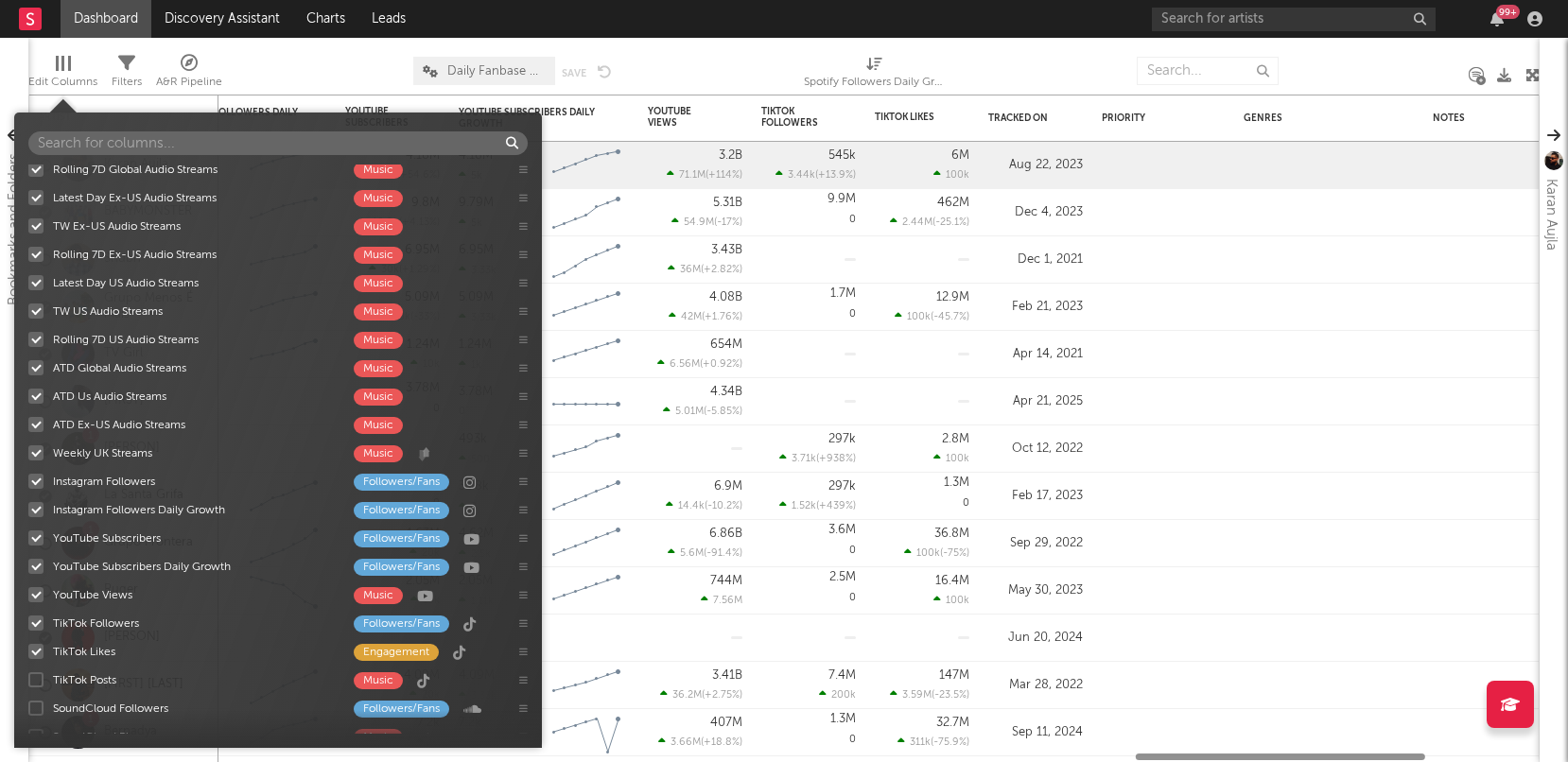 scroll, scrollTop: 615, scrollLeft: 0, axis: vertical 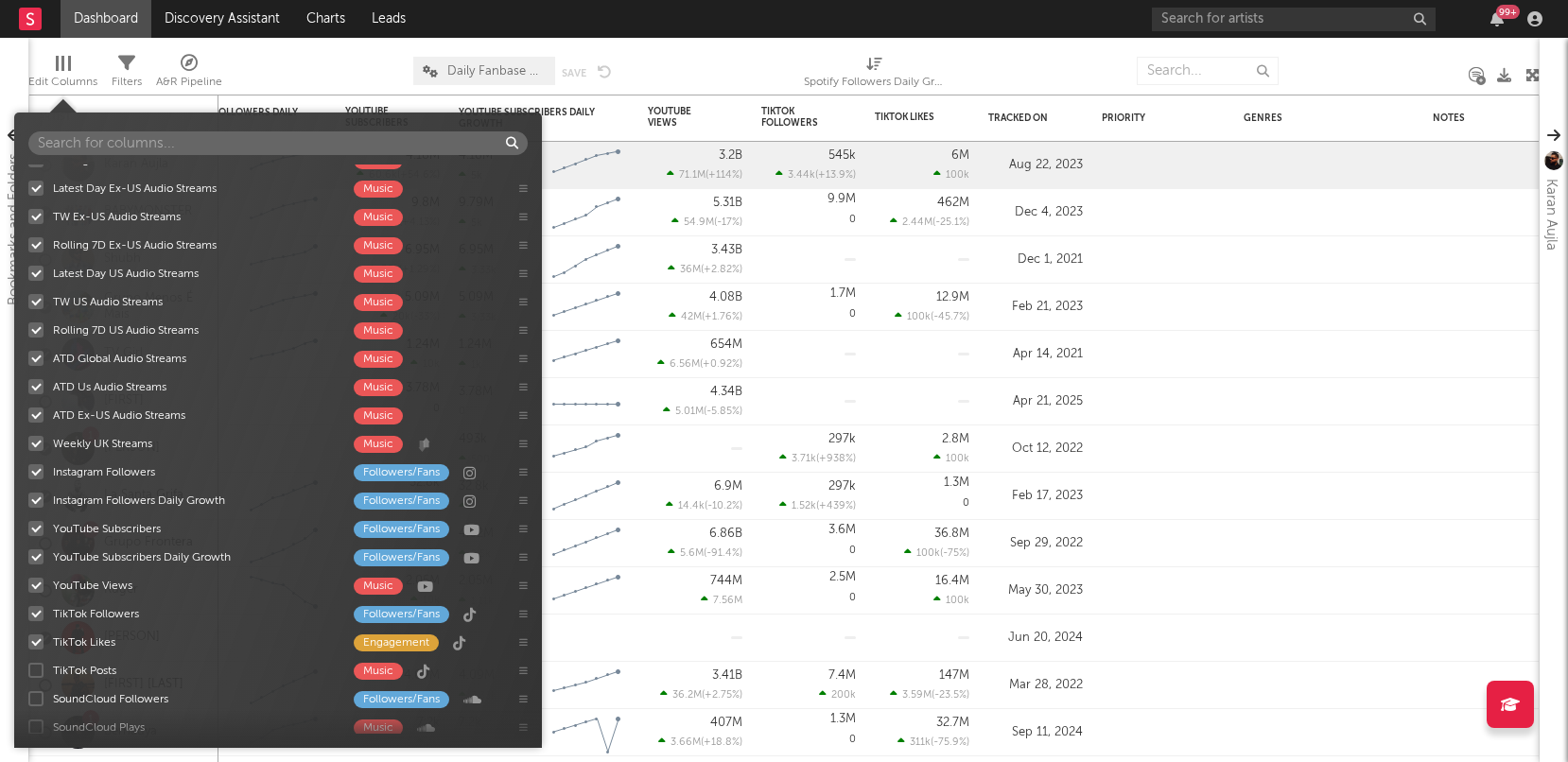 click at bounding box center [36, 670] 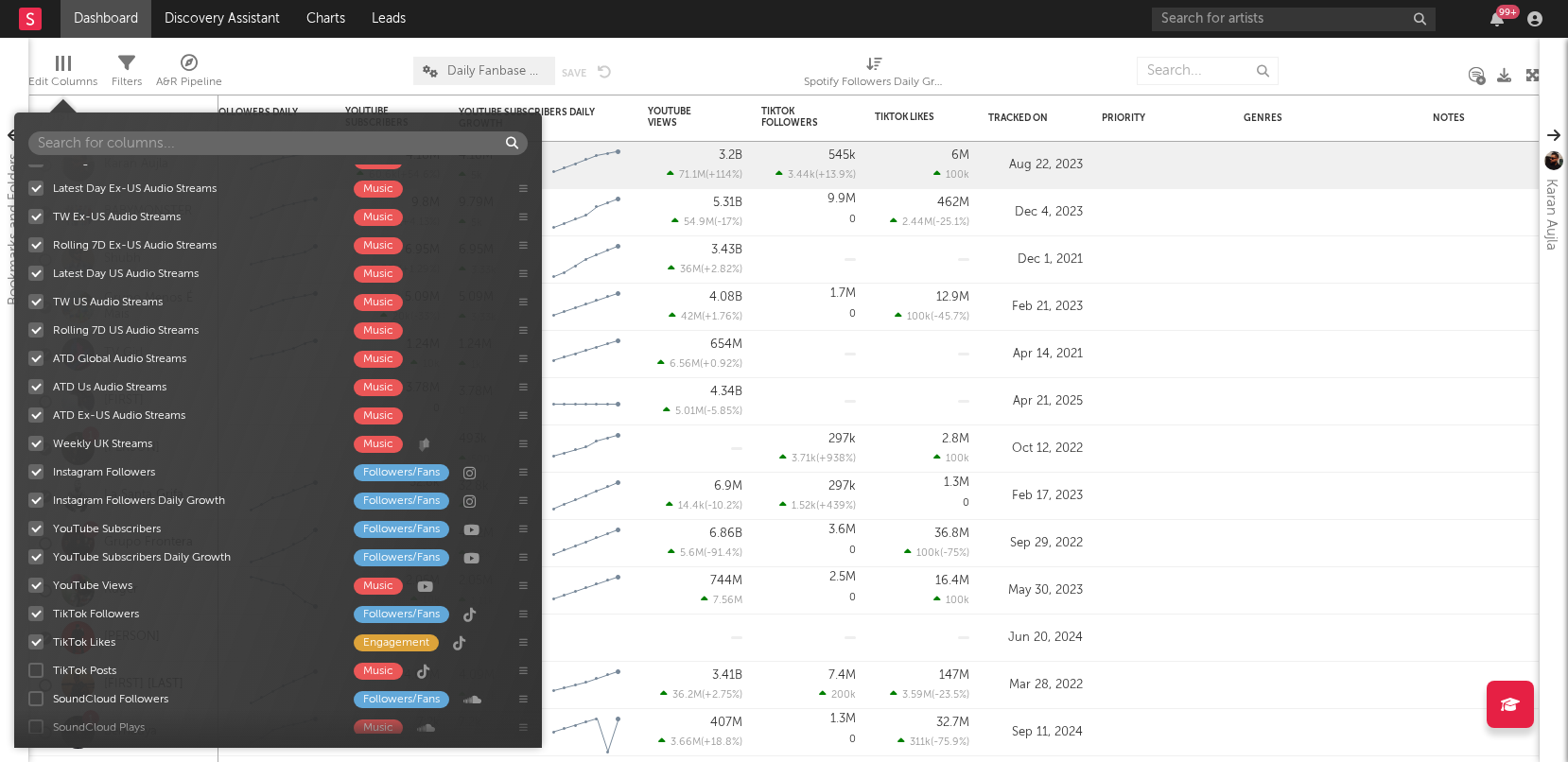 click on "TikTok Posts Music" at bounding box center [28, 670] 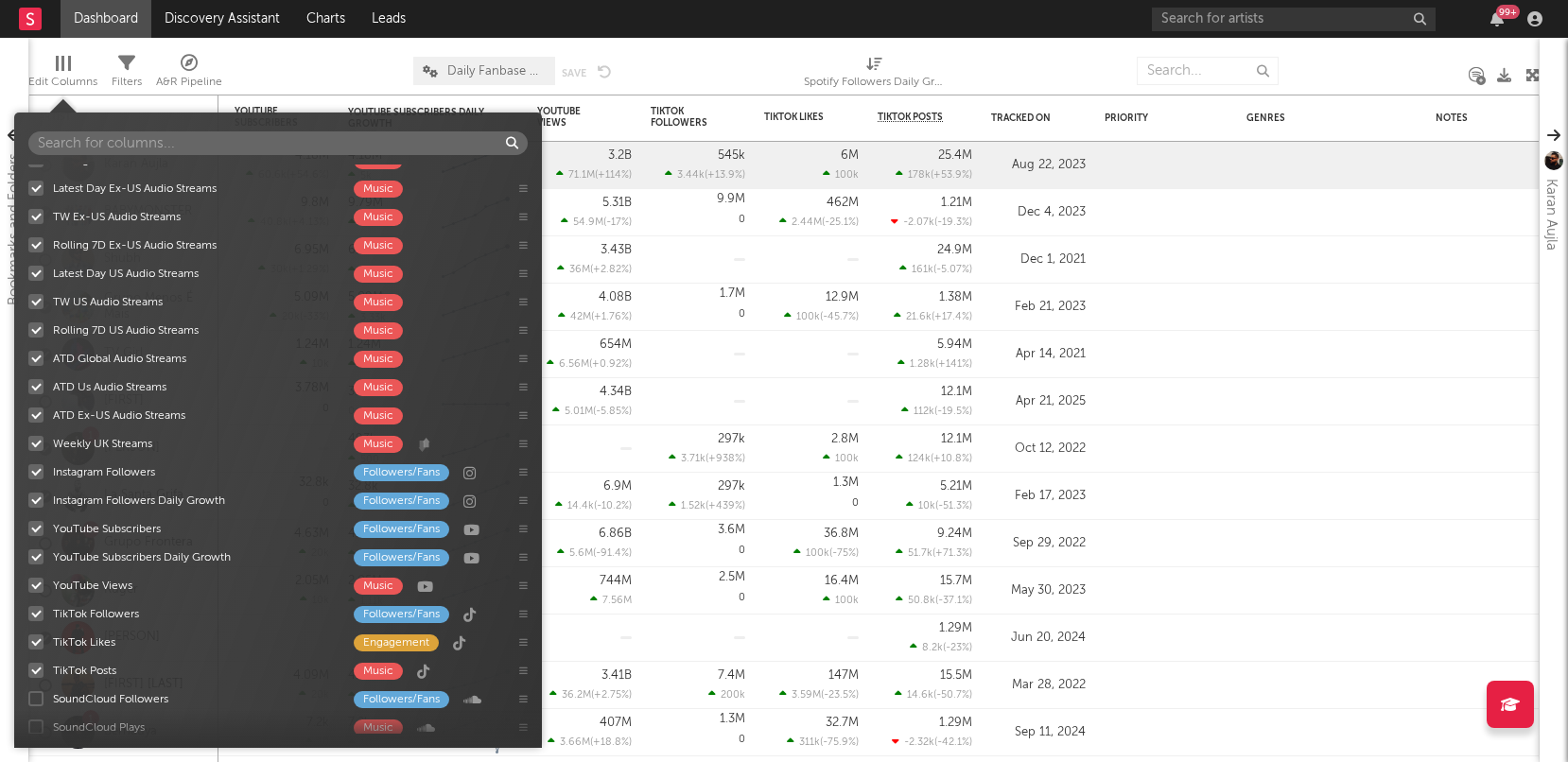 click at bounding box center (36, 699) 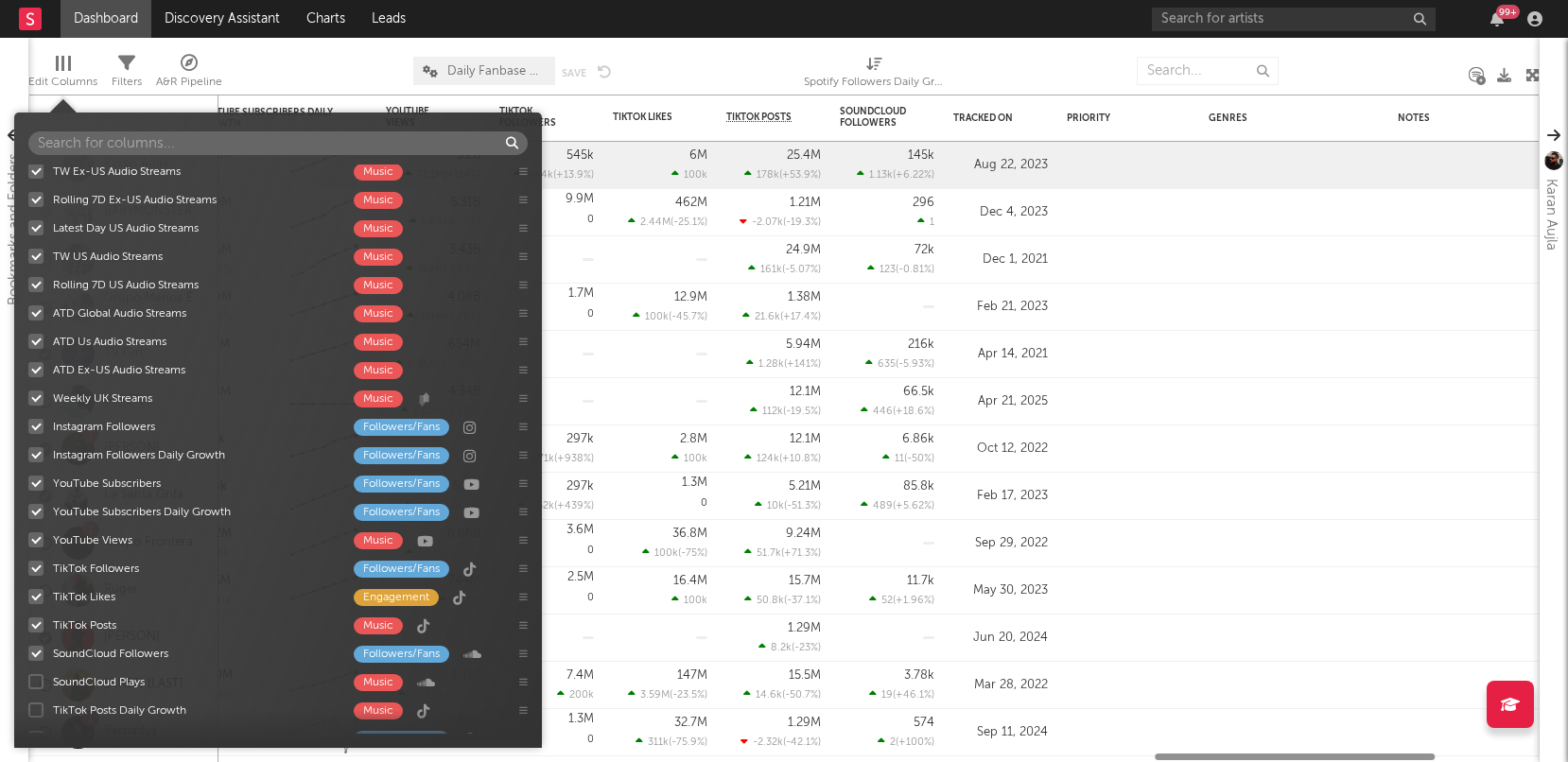 scroll, scrollTop: 674, scrollLeft: 0, axis: vertical 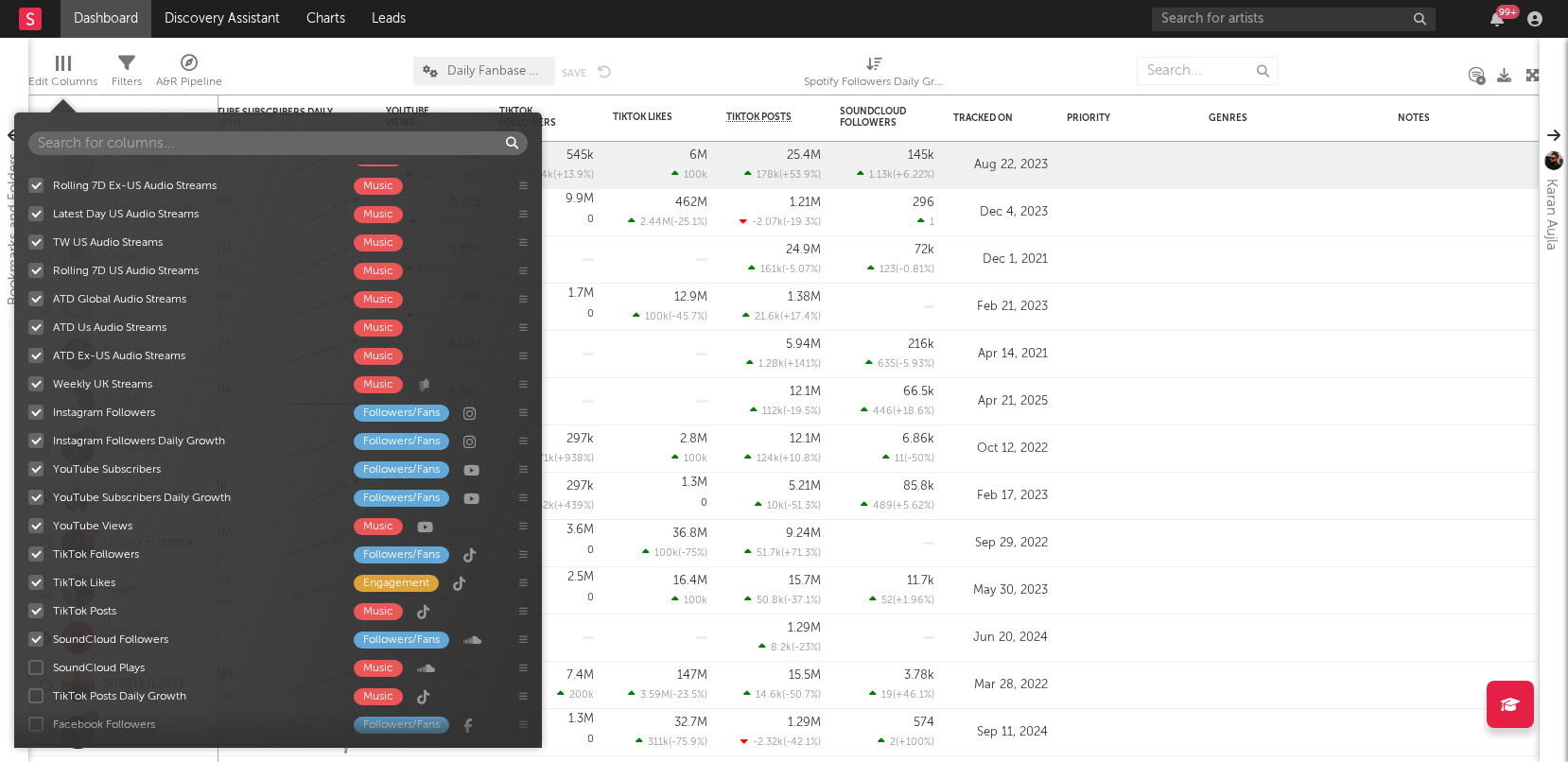click at bounding box center [36, 667] 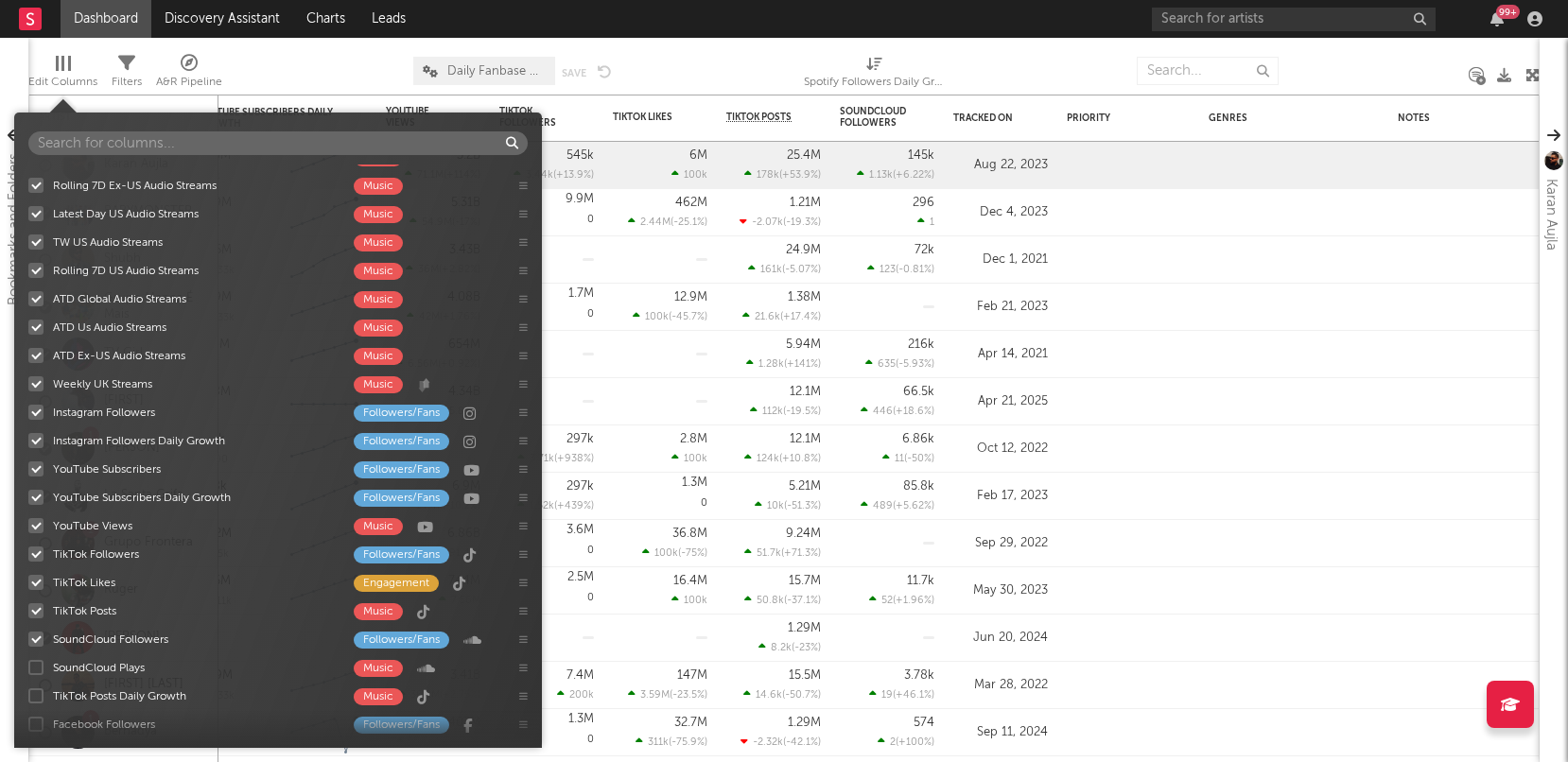click on "SoundCloud Plays Music" at bounding box center (28, 667) 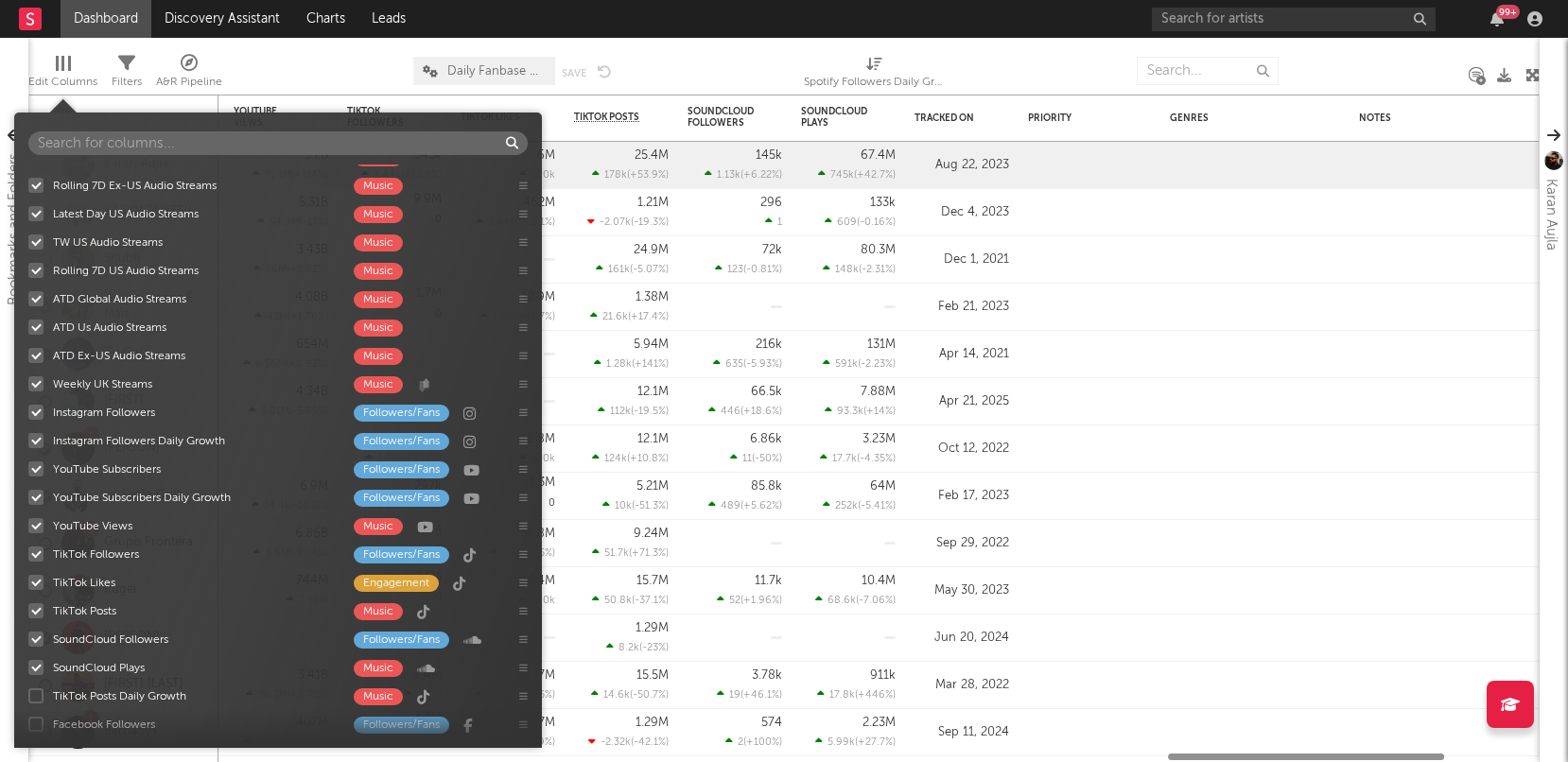 click at bounding box center (36, 696) 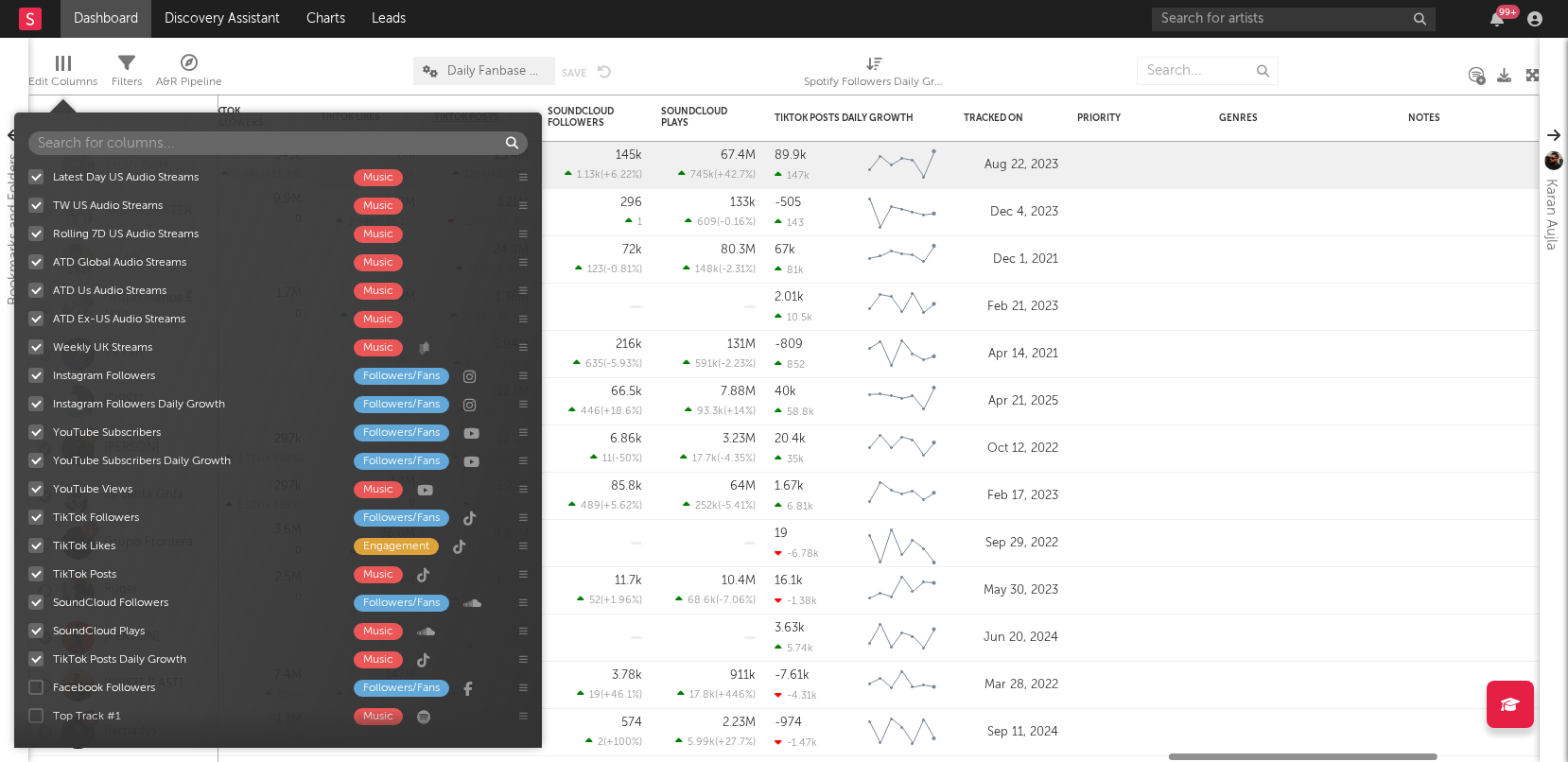 scroll, scrollTop: 725, scrollLeft: 0, axis: vertical 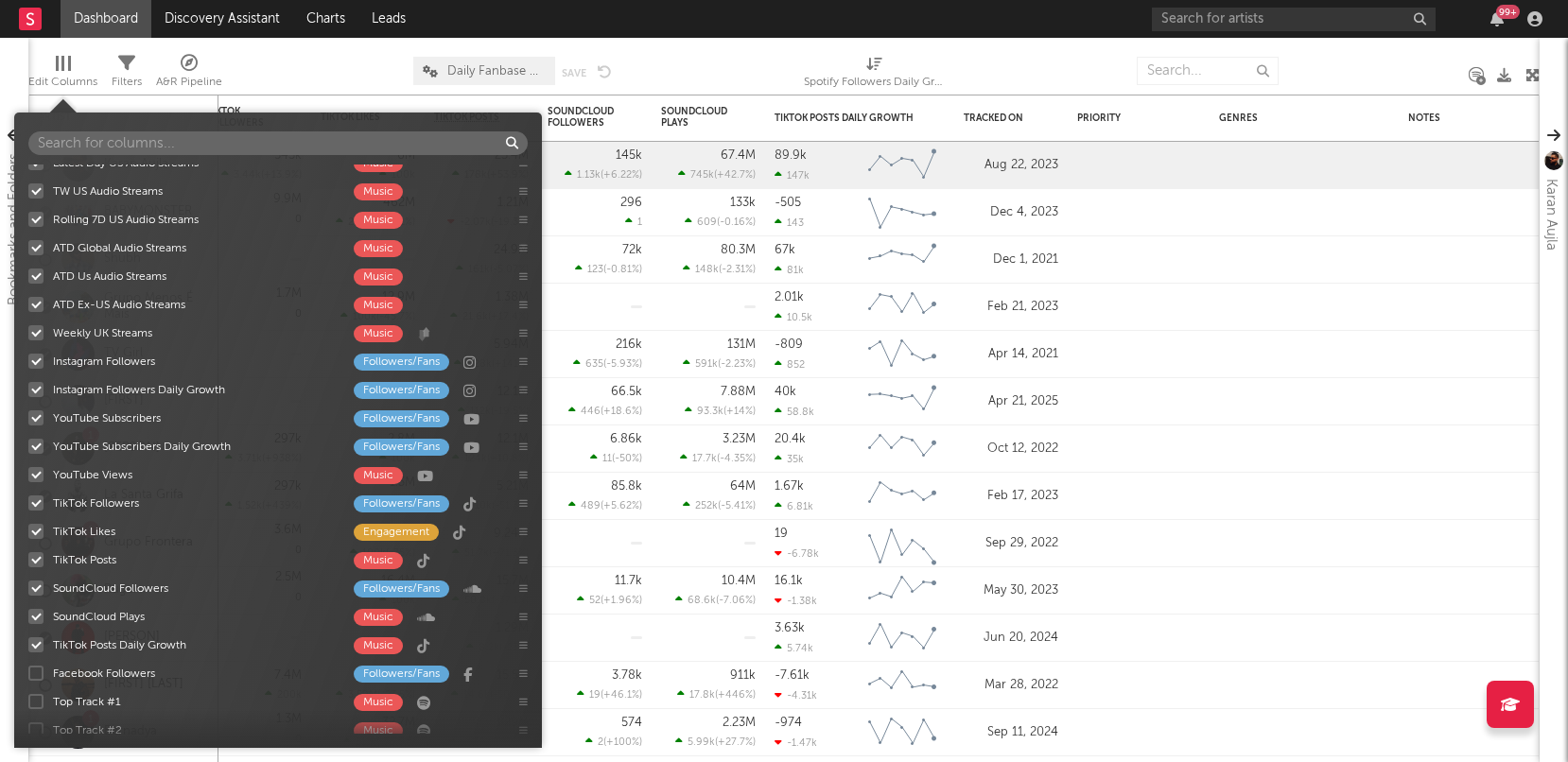 click at bounding box center [36, 673] 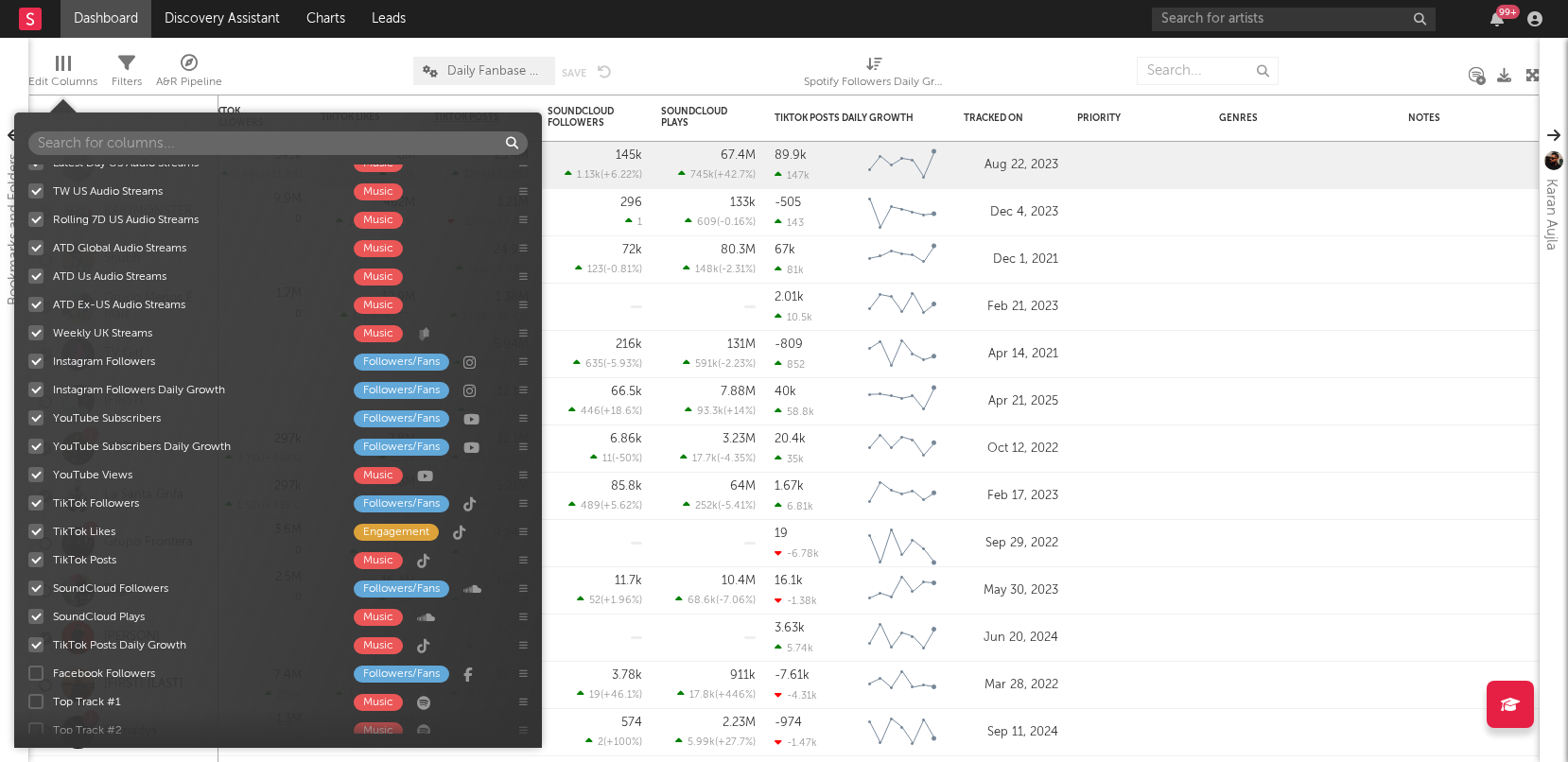 click on "Facebook Followers Followers/Fans" at bounding box center (28, 673) 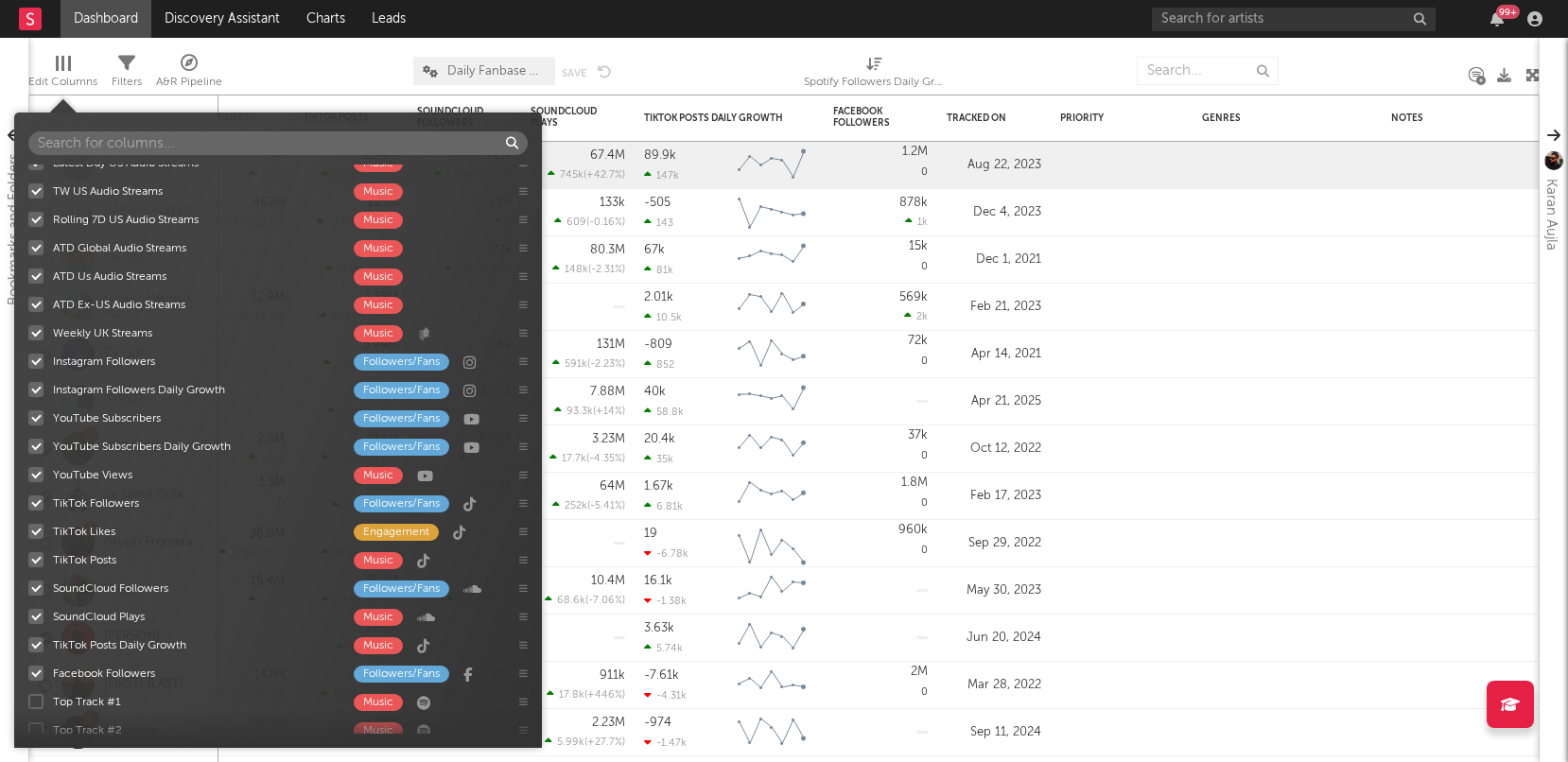 click at bounding box center [36, 701] 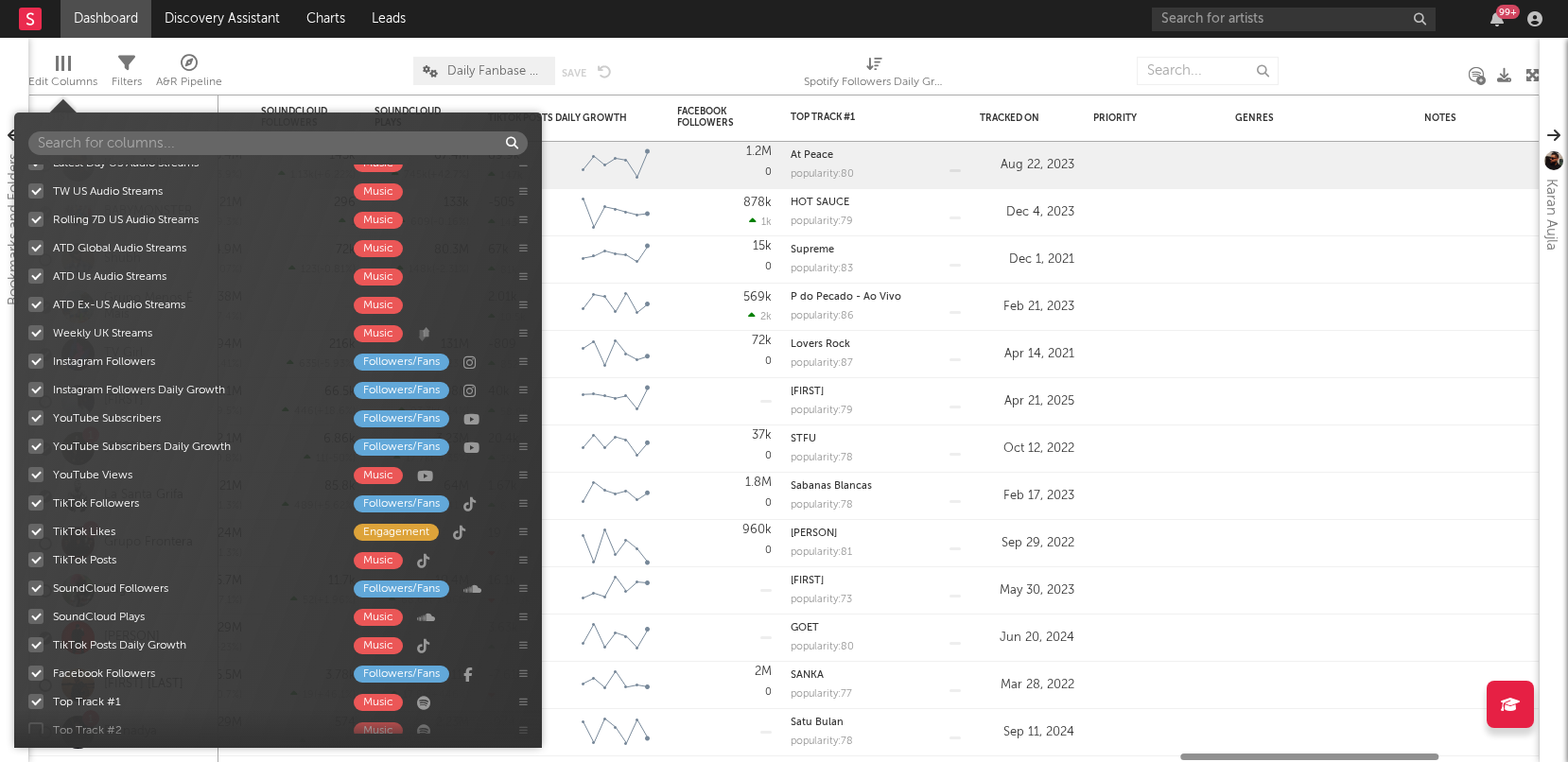 scroll, scrollTop: 760, scrollLeft: 0, axis: vertical 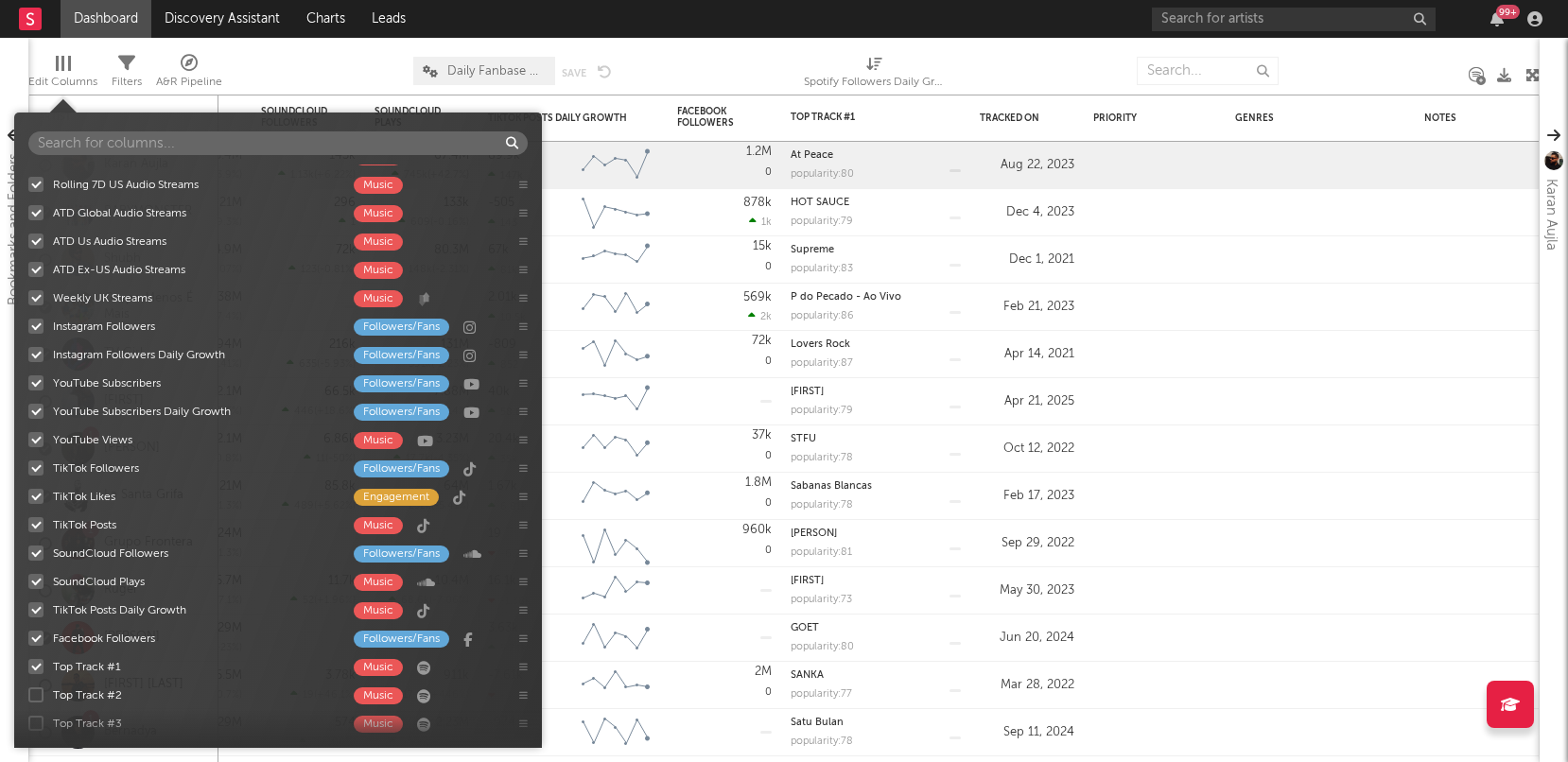 click at bounding box center [36, 695] 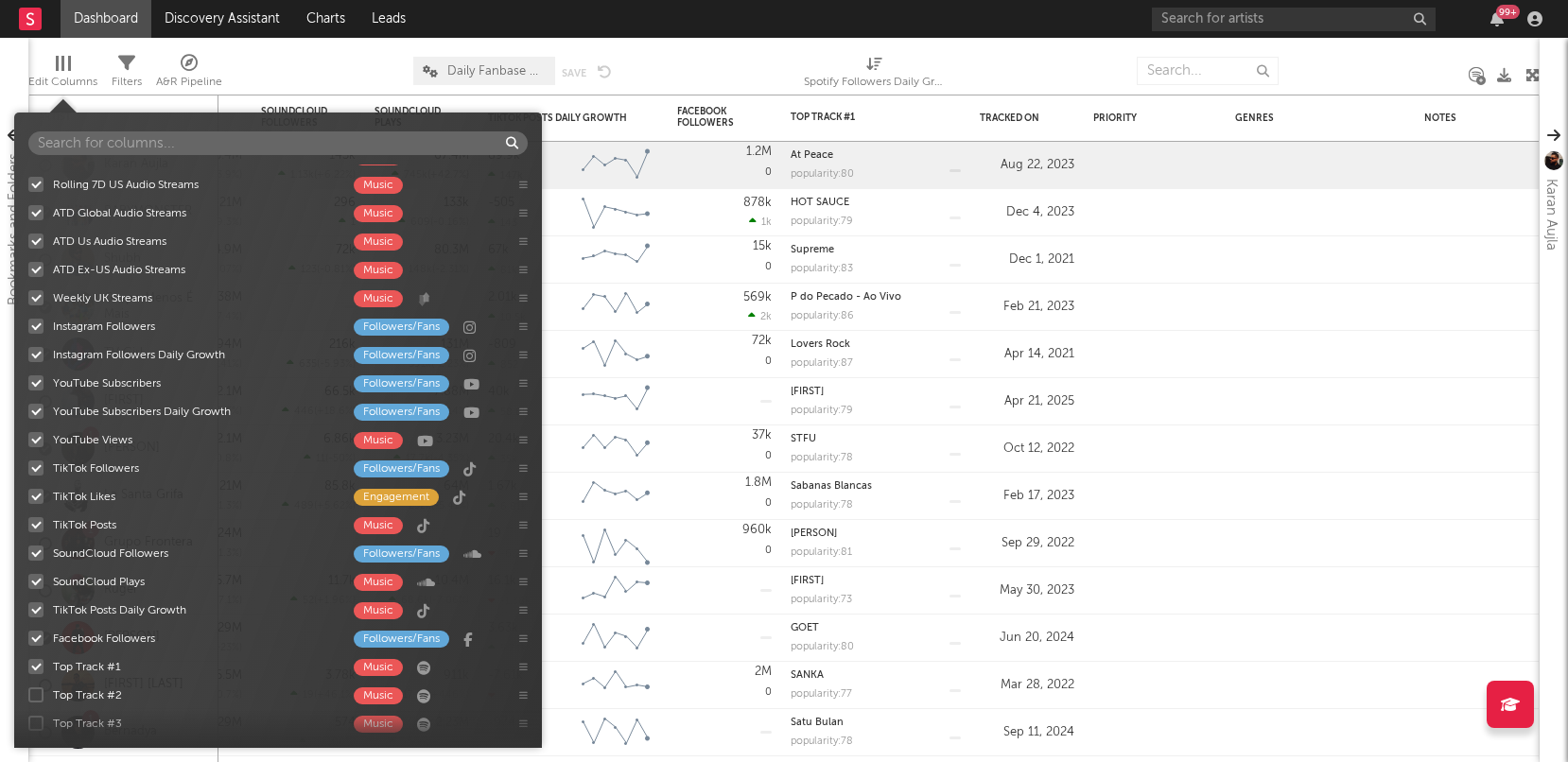 click on "Top Track #2 Music" at bounding box center [28, 695] 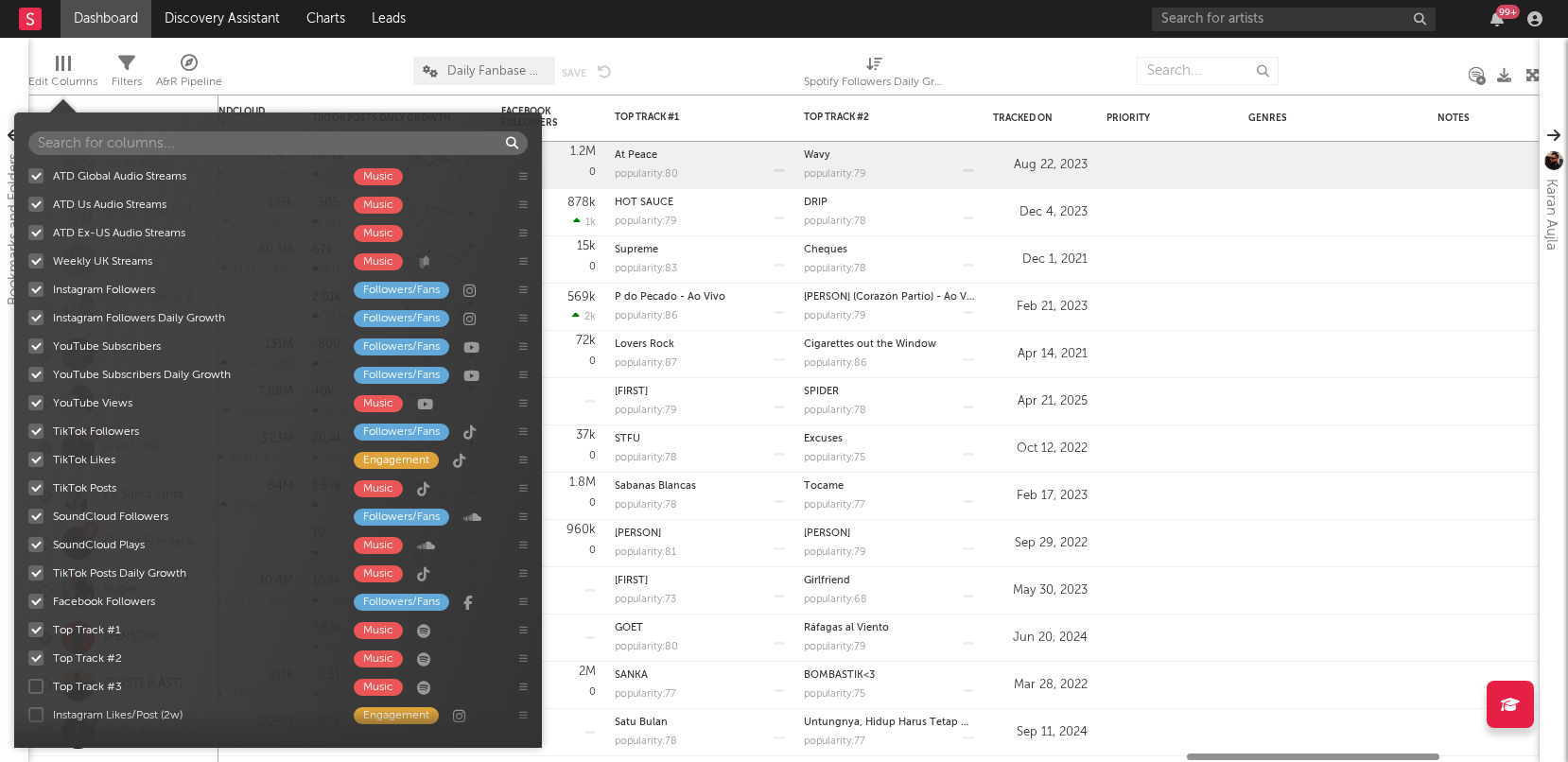 scroll, scrollTop: 799, scrollLeft: 0, axis: vertical 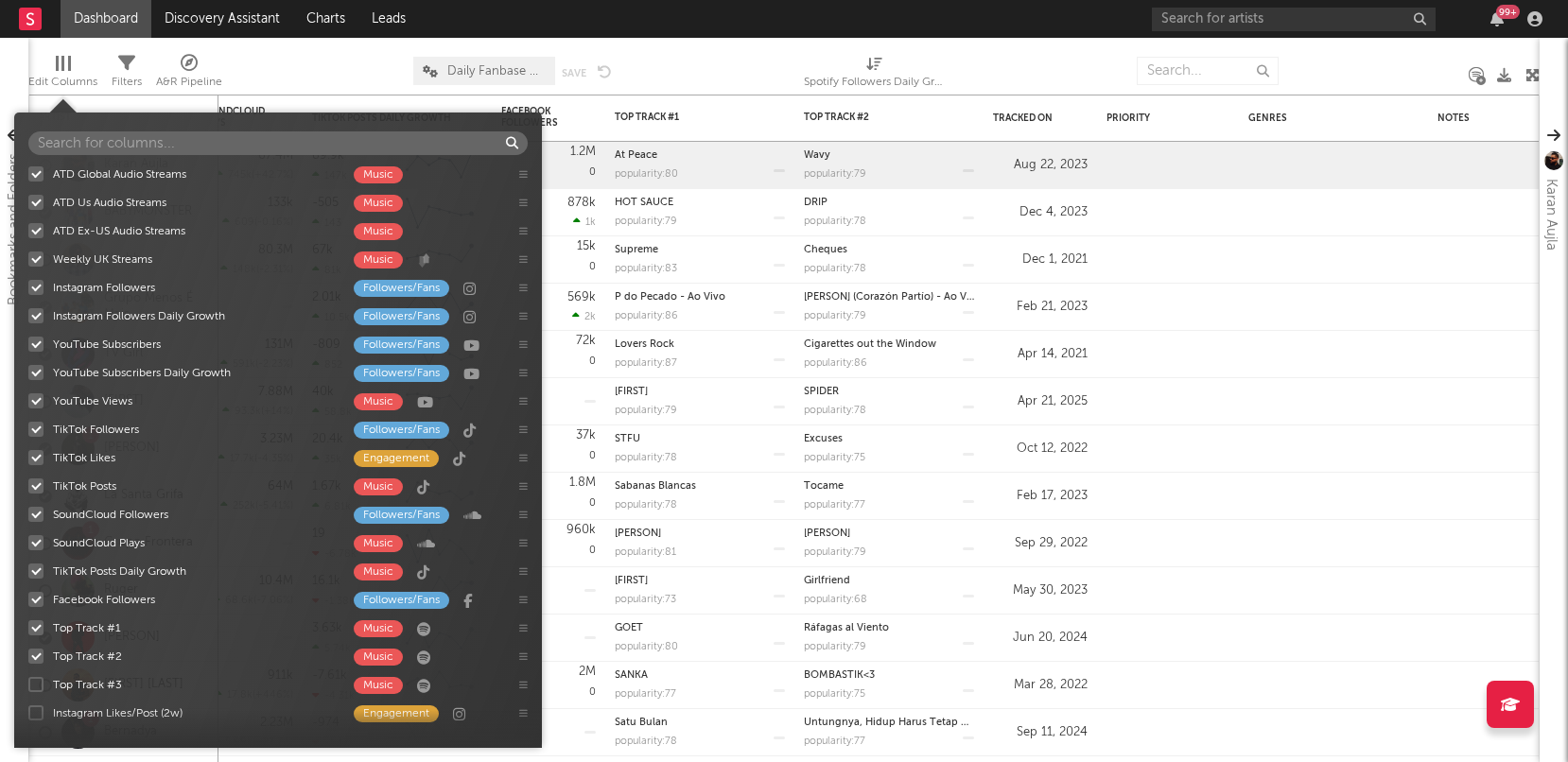 click at bounding box center (36, 684) 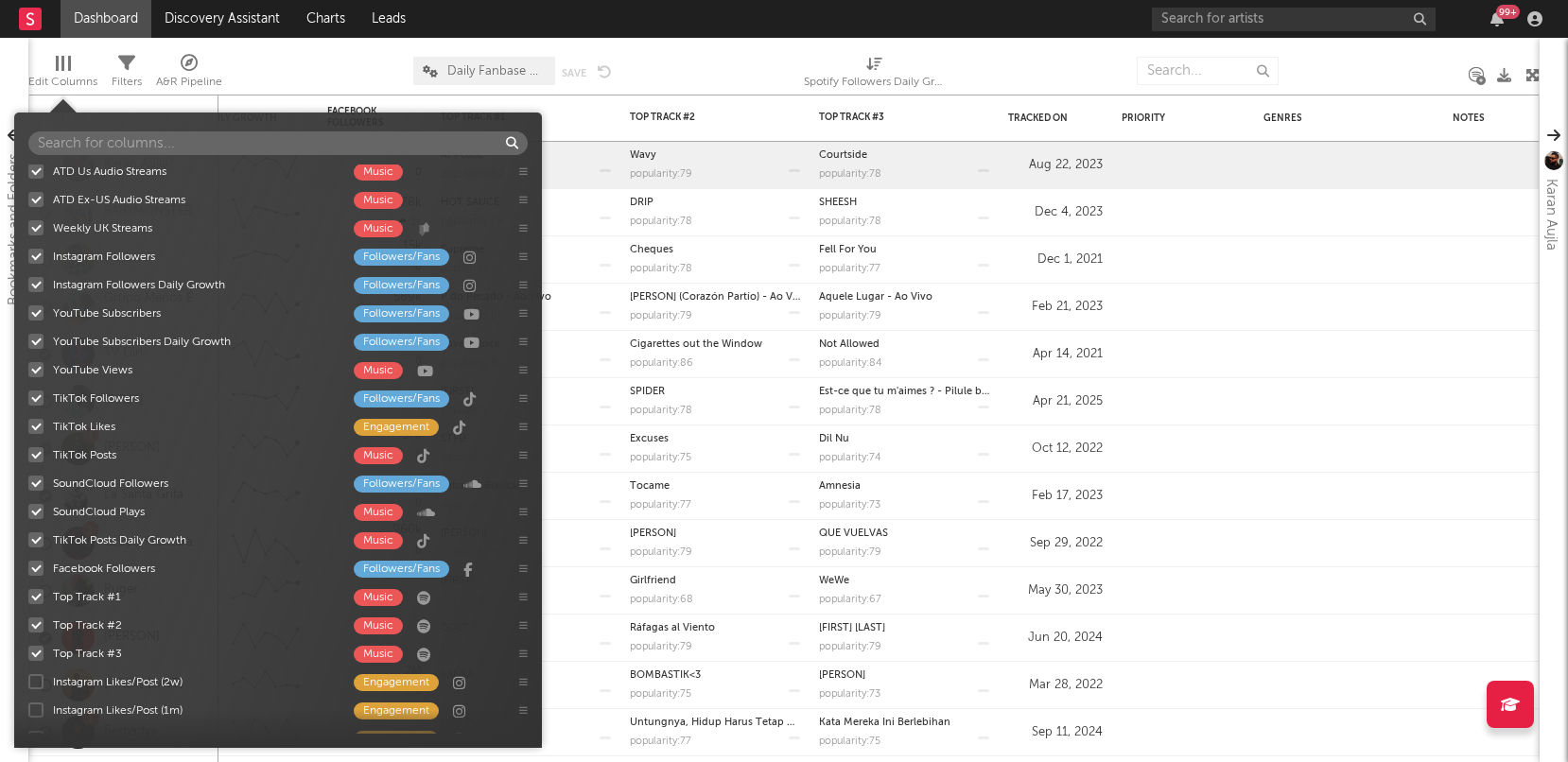 click at bounding box center [36, 682] 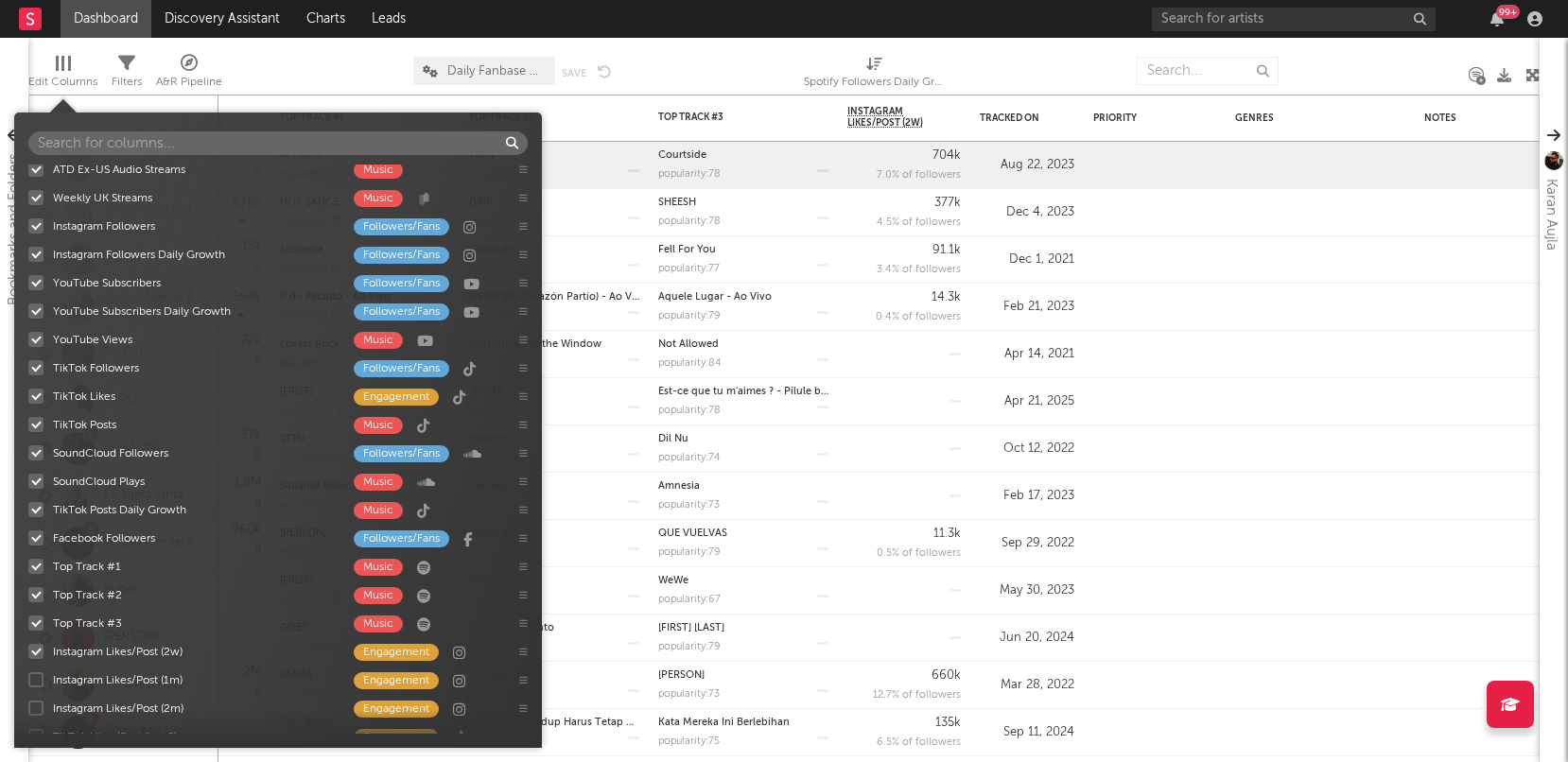 click at bounding box center [36, 680] 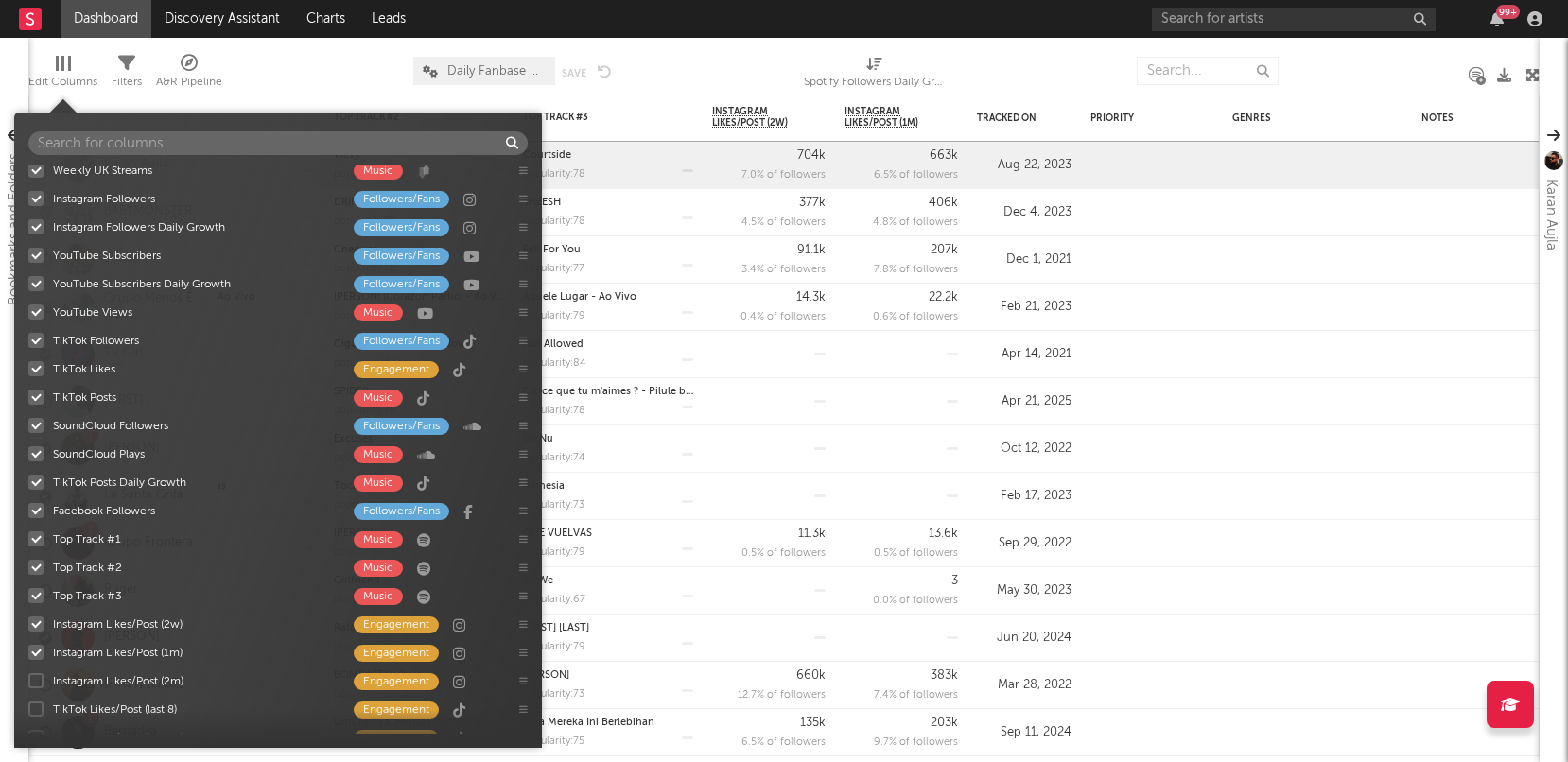 click at bounding box center (36, 681) 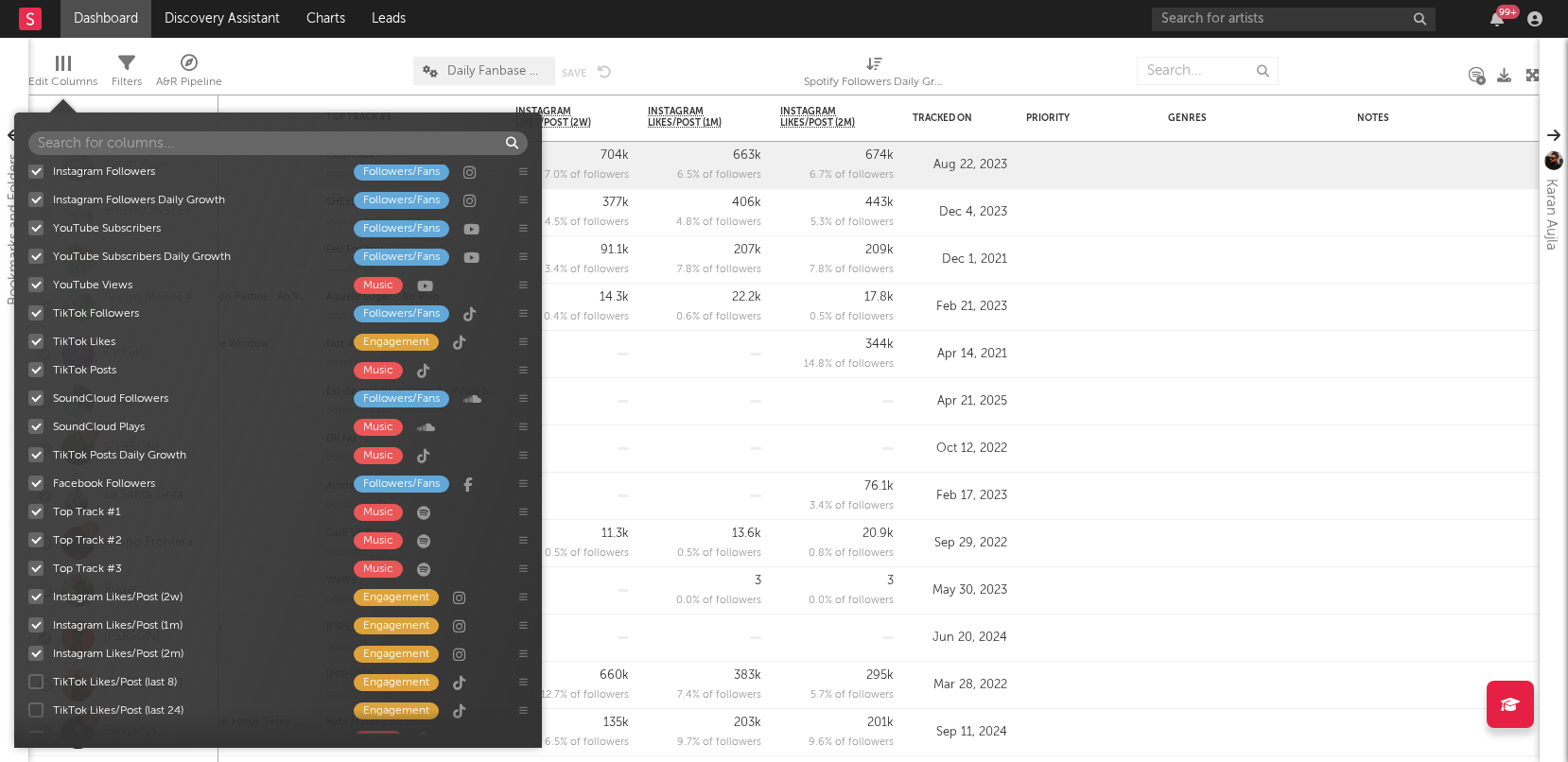 click at bounding box center [36, 682] 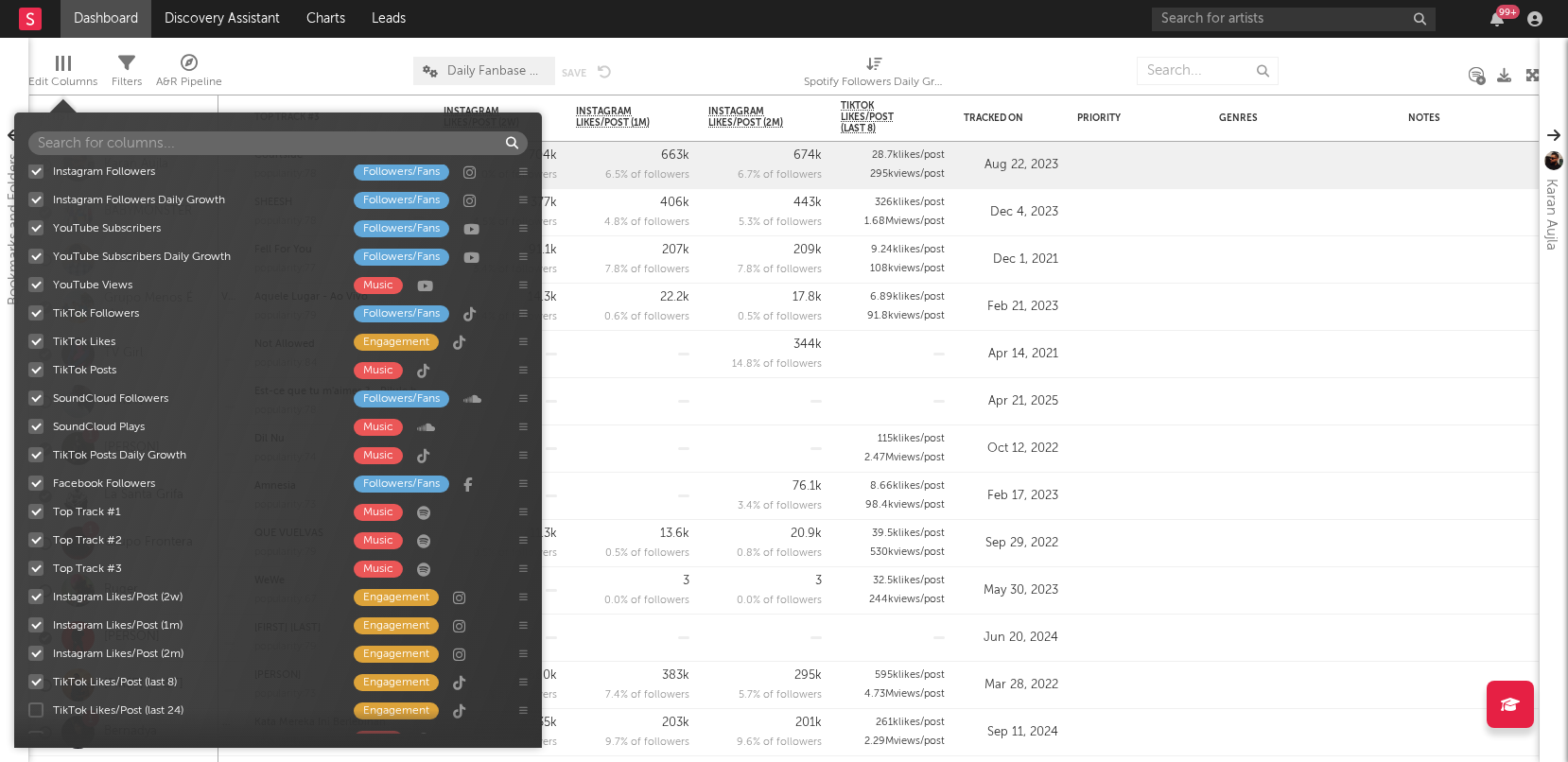 scroll, scrollTop: 954, scrollLeft: 0, axis: vertical 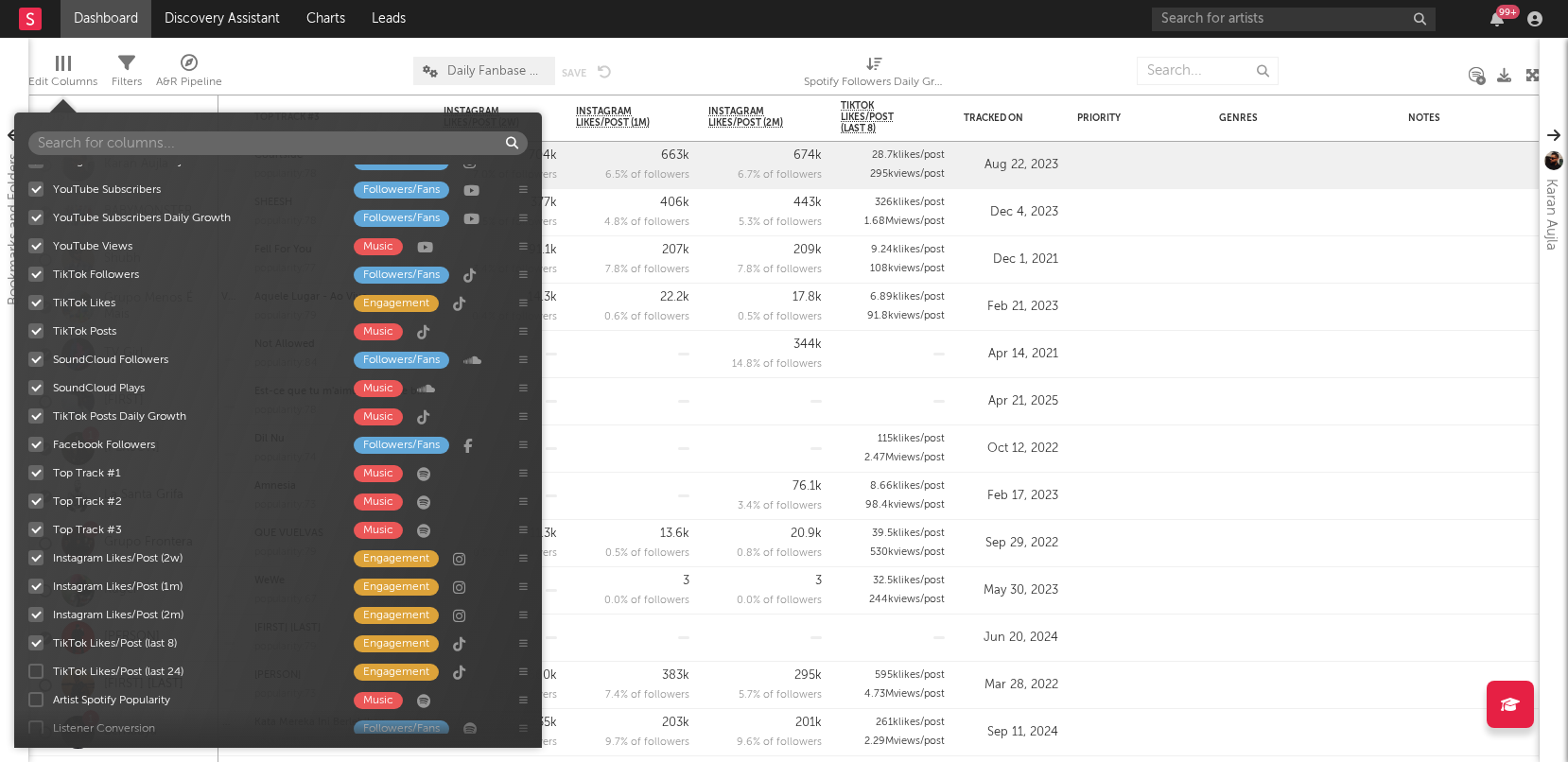 click at bounding box center (36, 671) 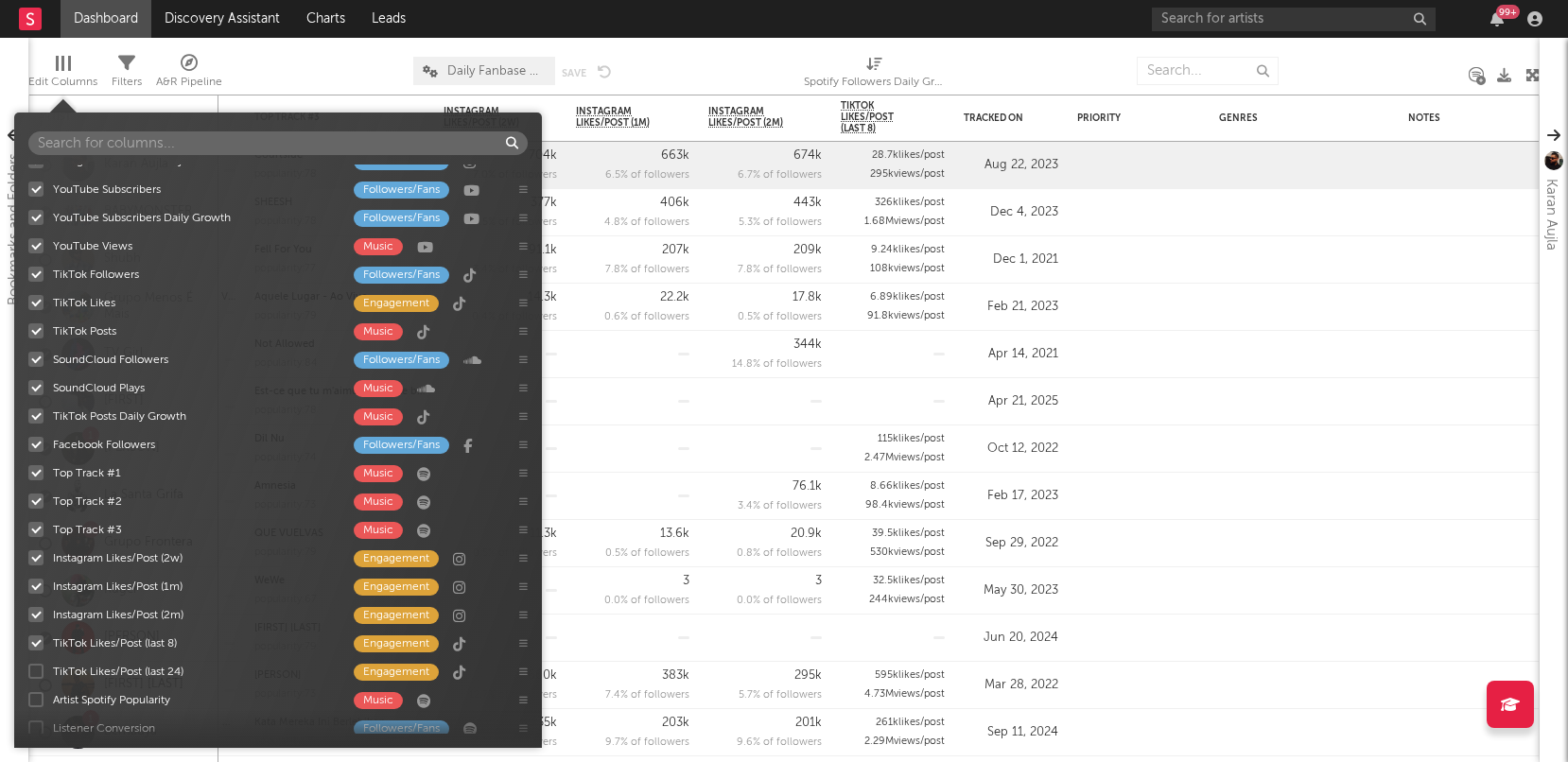 click on "TikTok Likes/Post (last 24) Engagement" at bounding box center [28, 671] 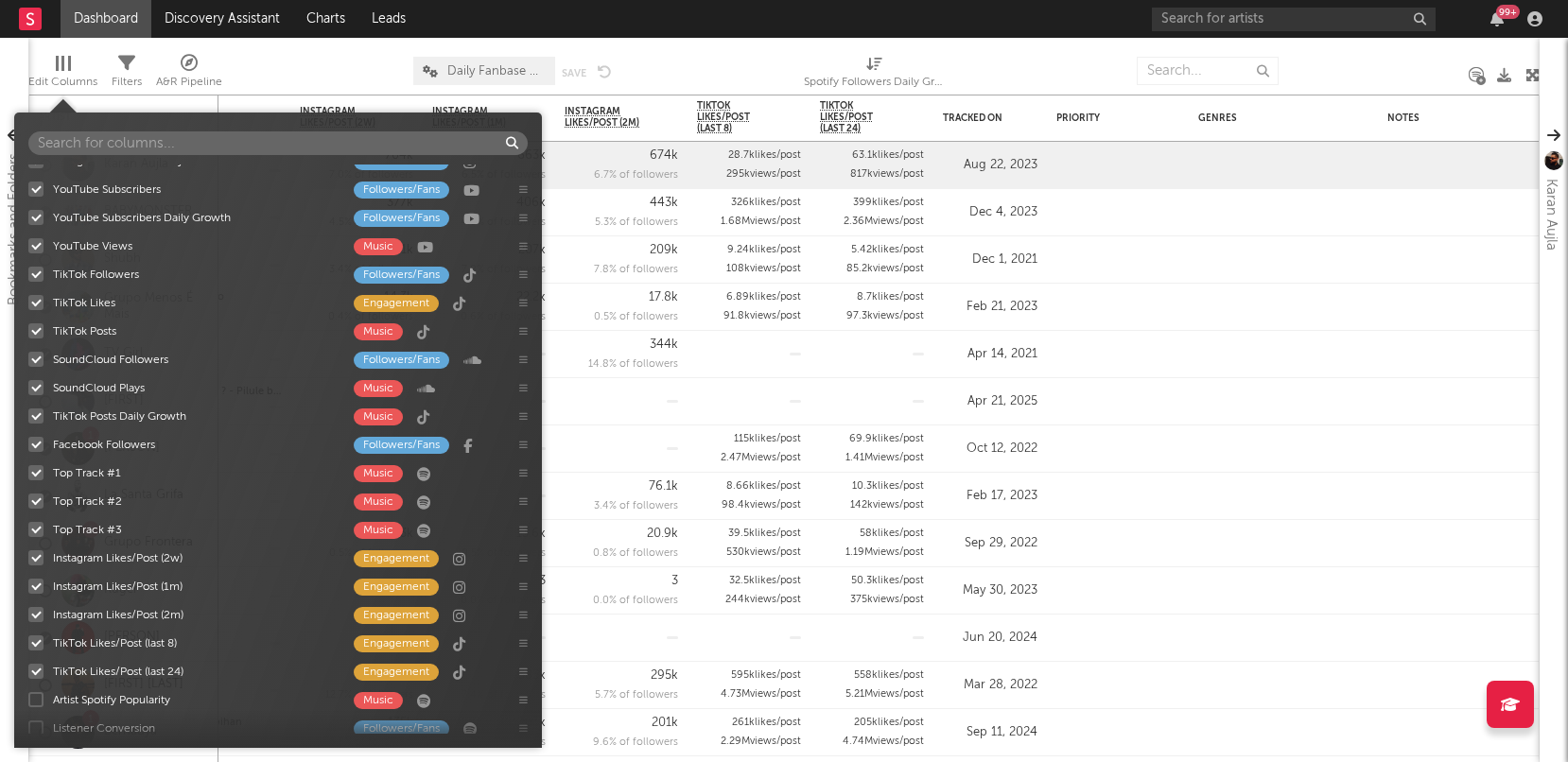 click at bounding box center [36, 700] 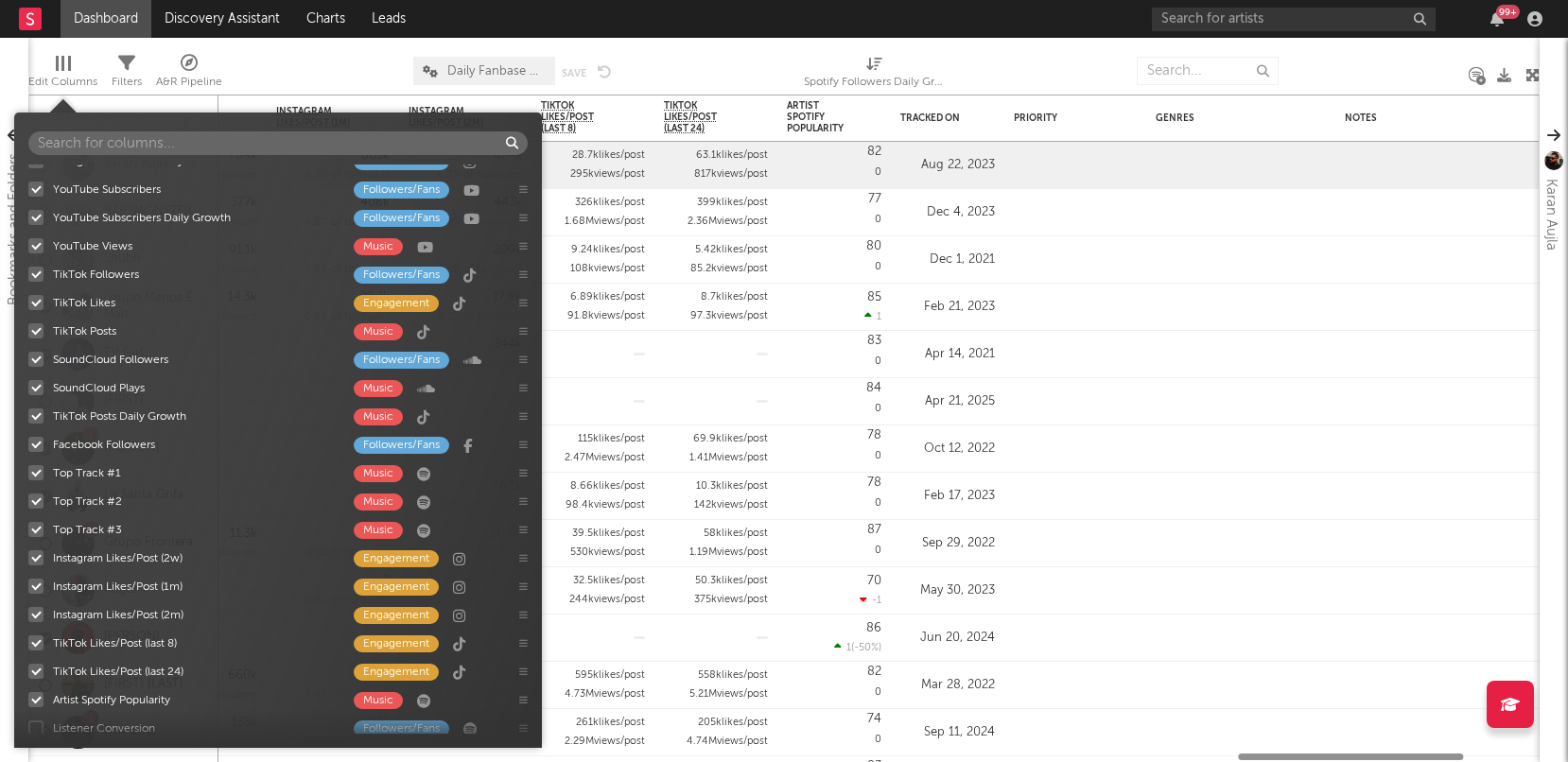 scroll, scrollTop: 993, scrollLeft: 0, axis: vertical 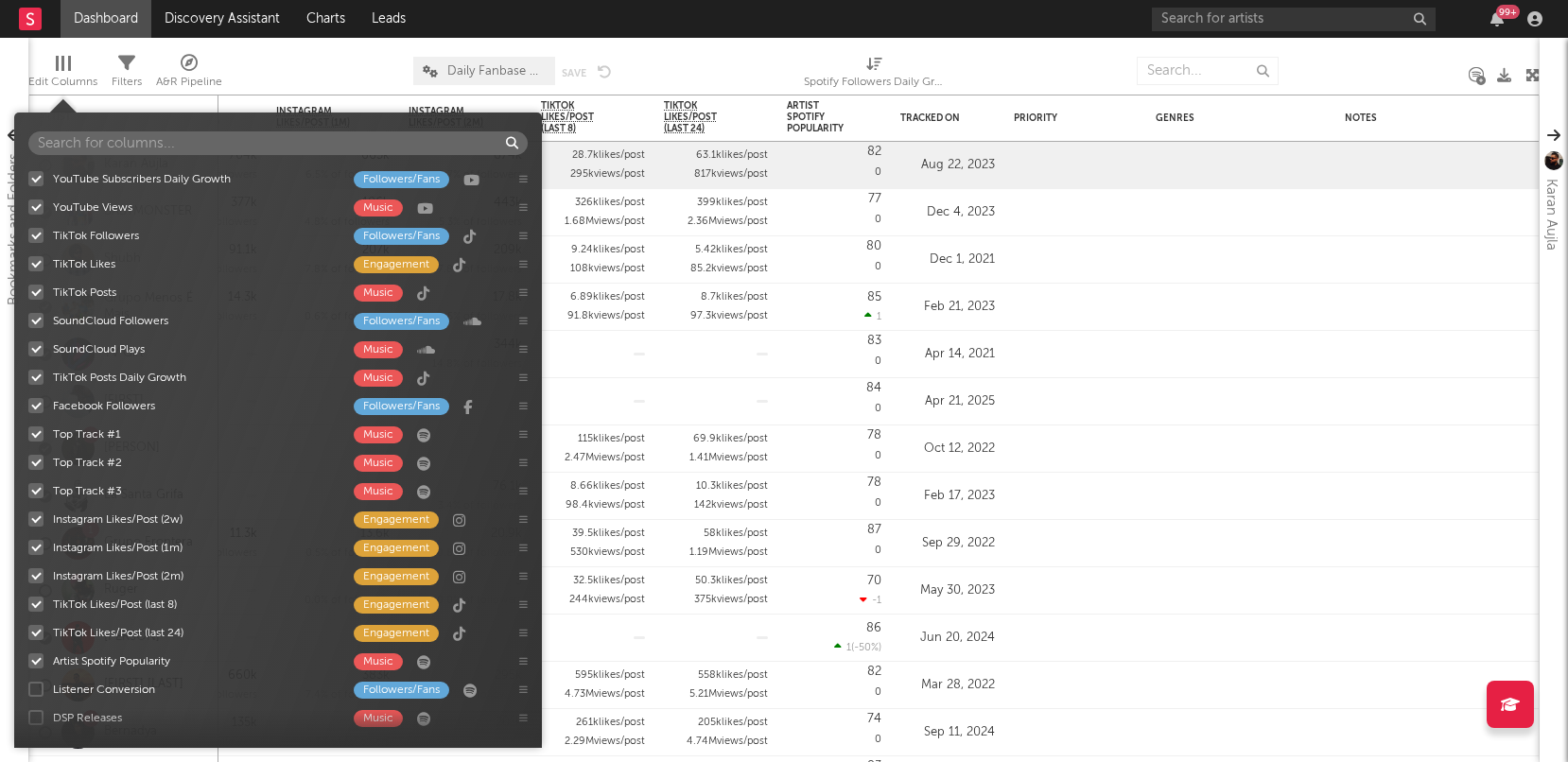 click at bounding box center [36, 689] 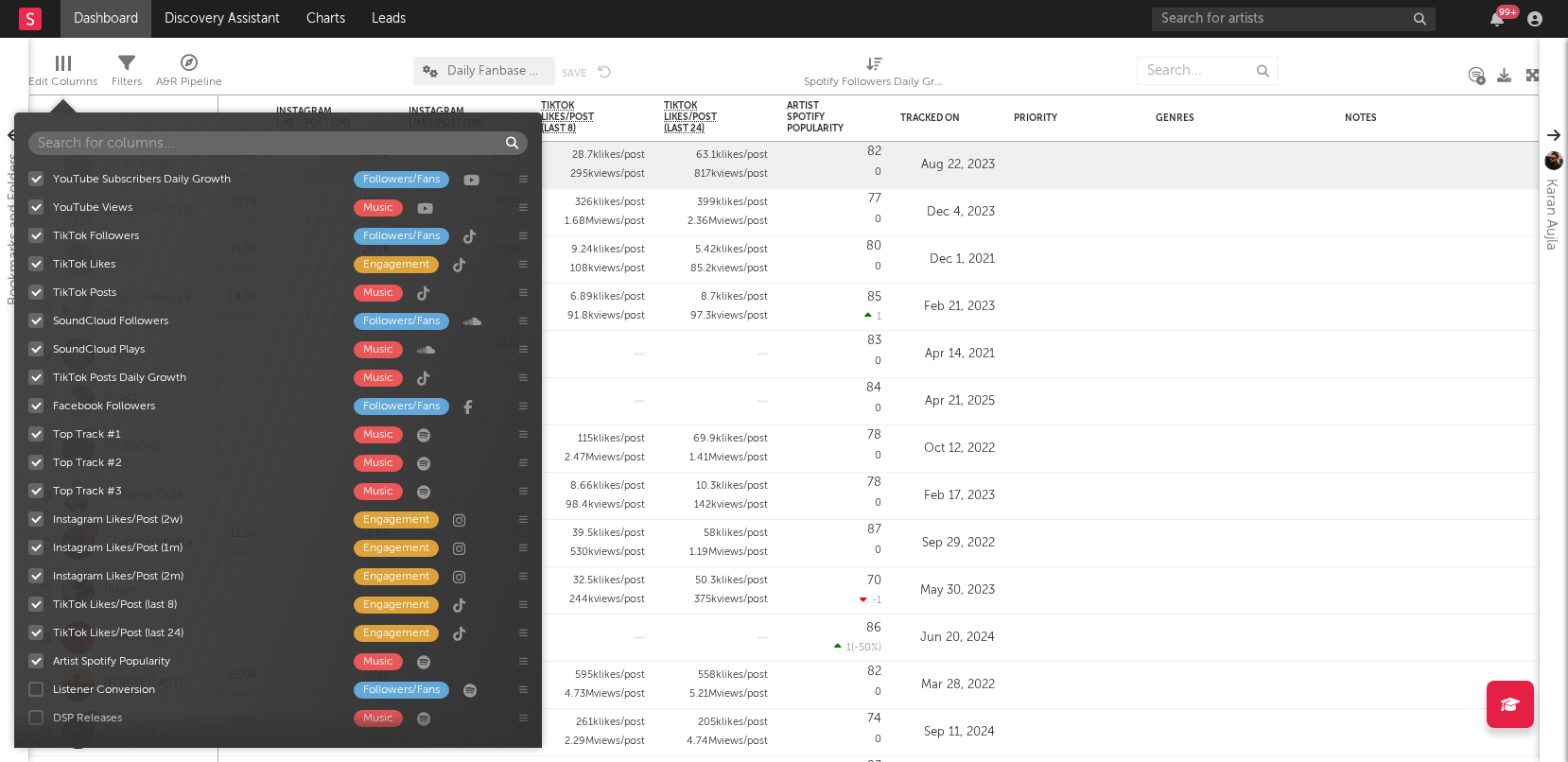 click on "Listener Conversion Followers/Fans" at bounding box center (28, 689) 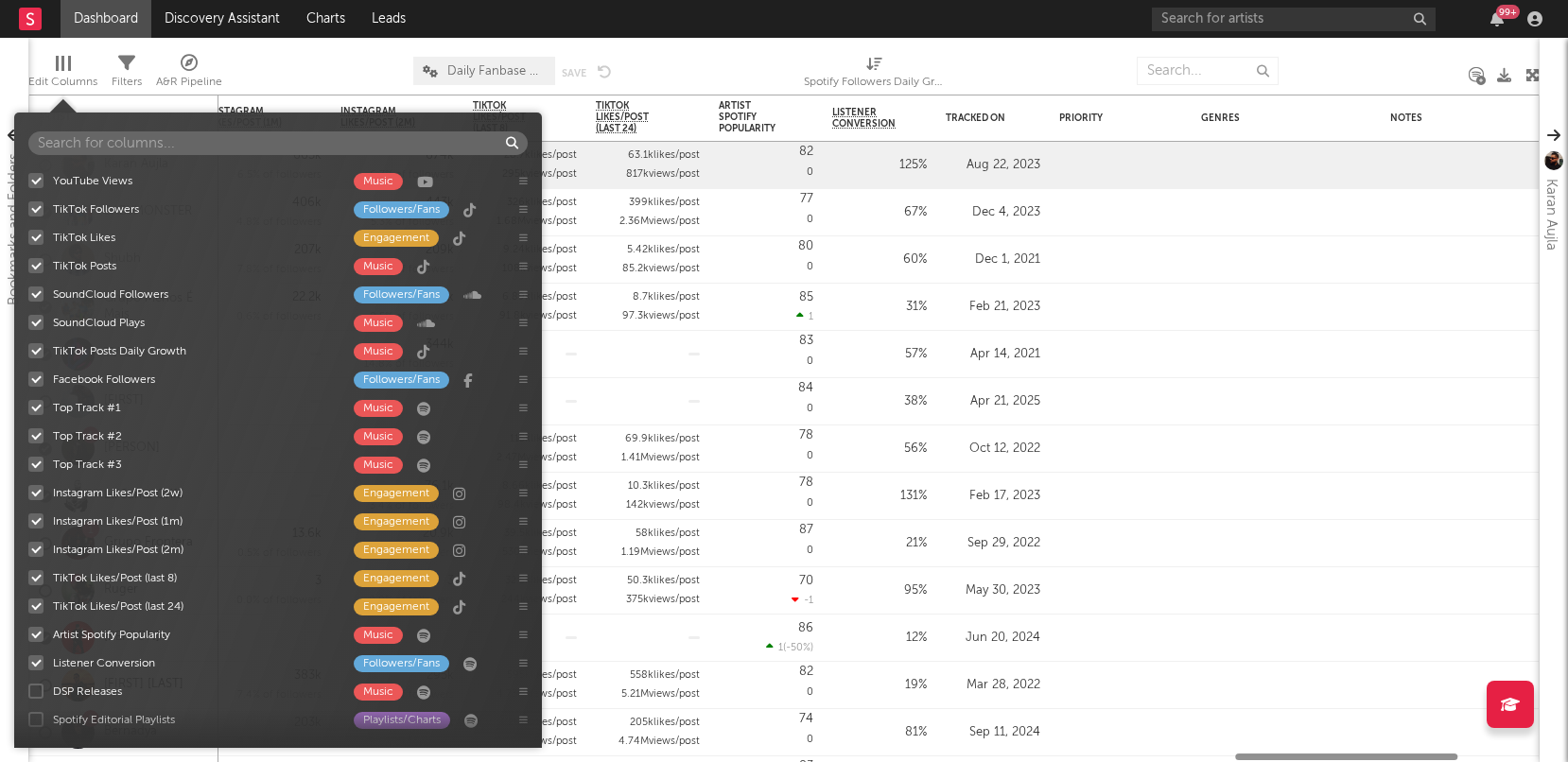 scroll, scrollTop: 1029, scrollLeft: 0, axis: vertical 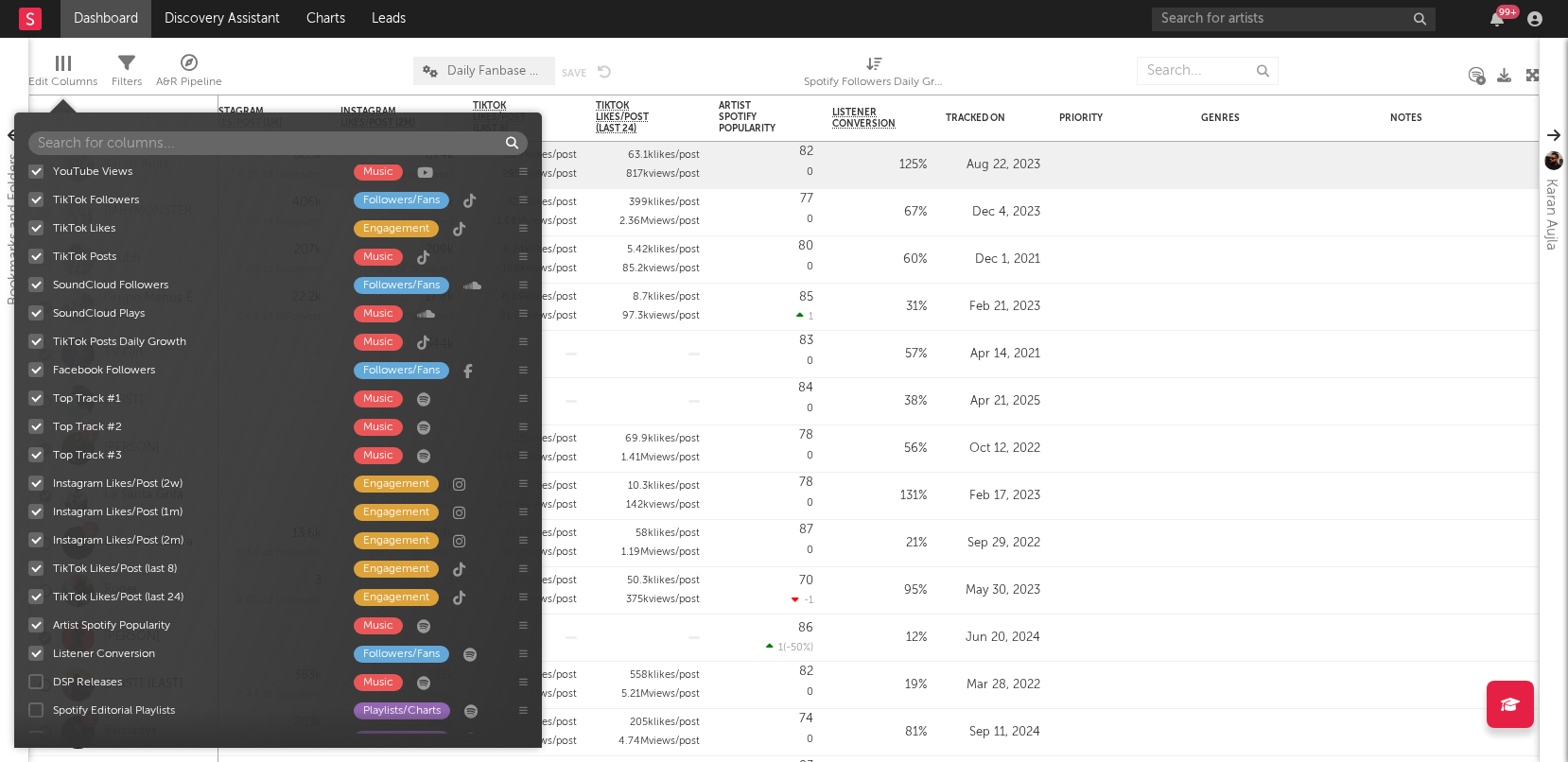 click at bounding box center (36, 682) 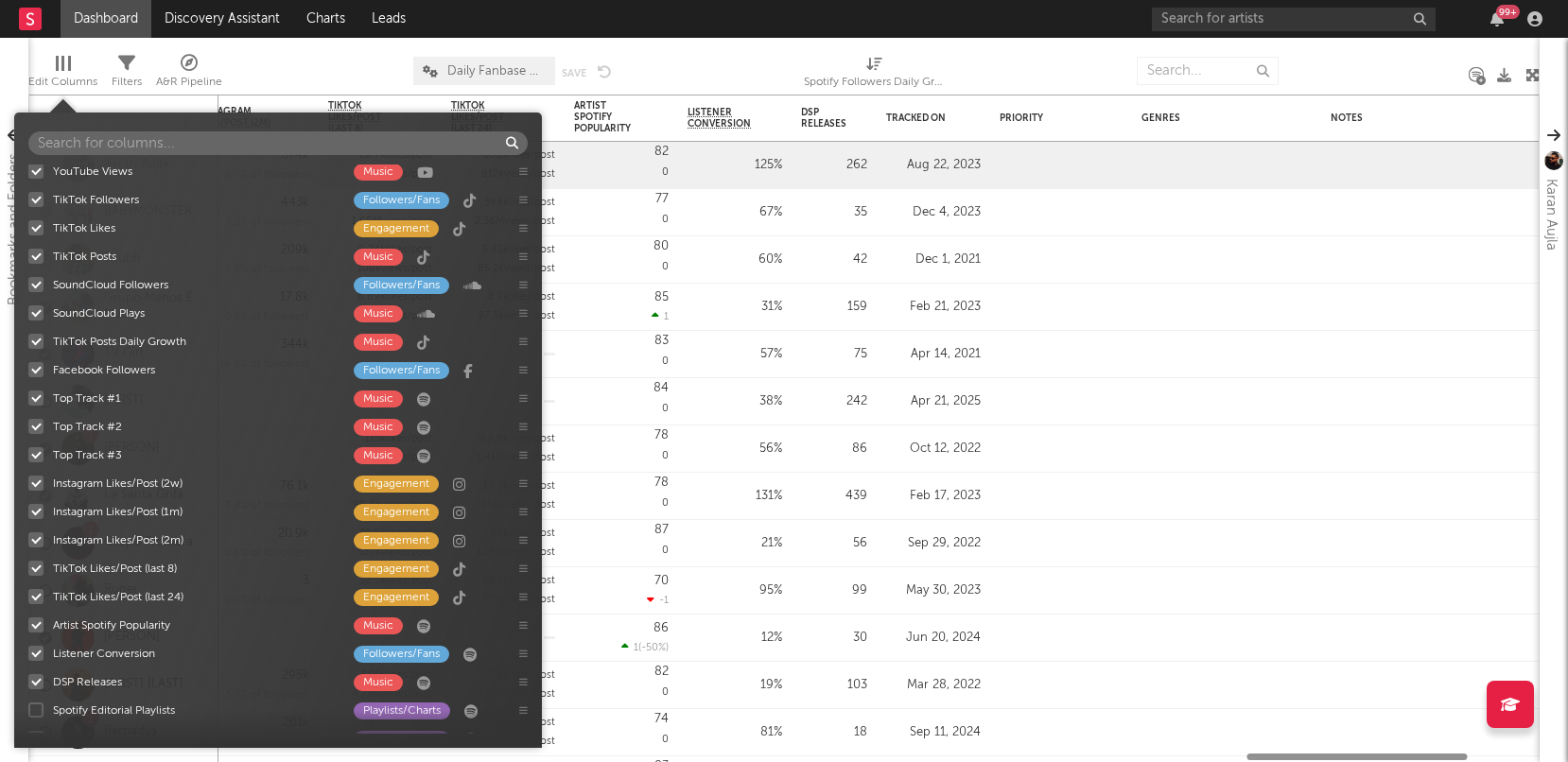 scroll, scrollTop: 1055, scrollLeft: 0, axis: vertical 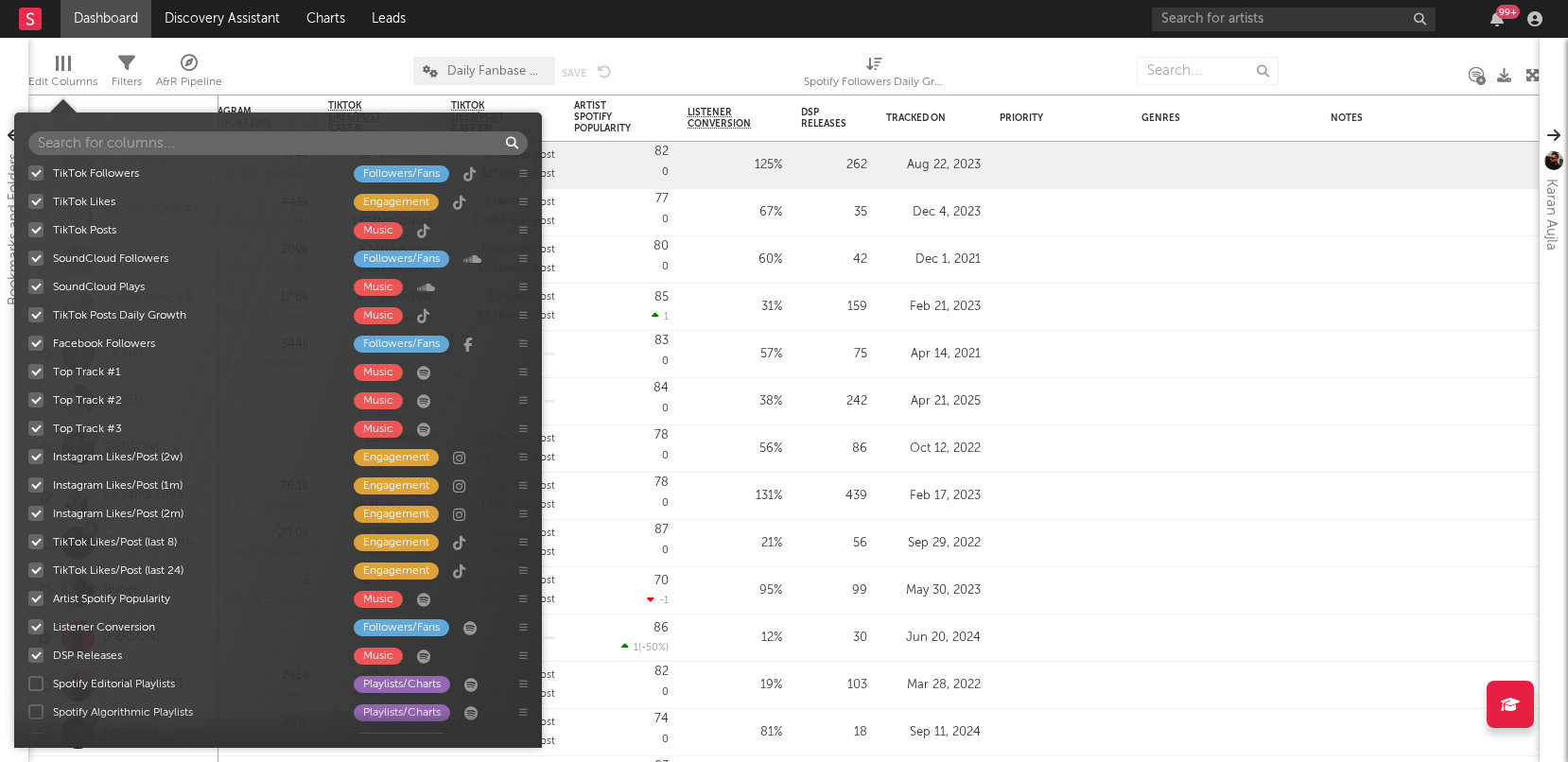 click at bounding box center [36, 684] 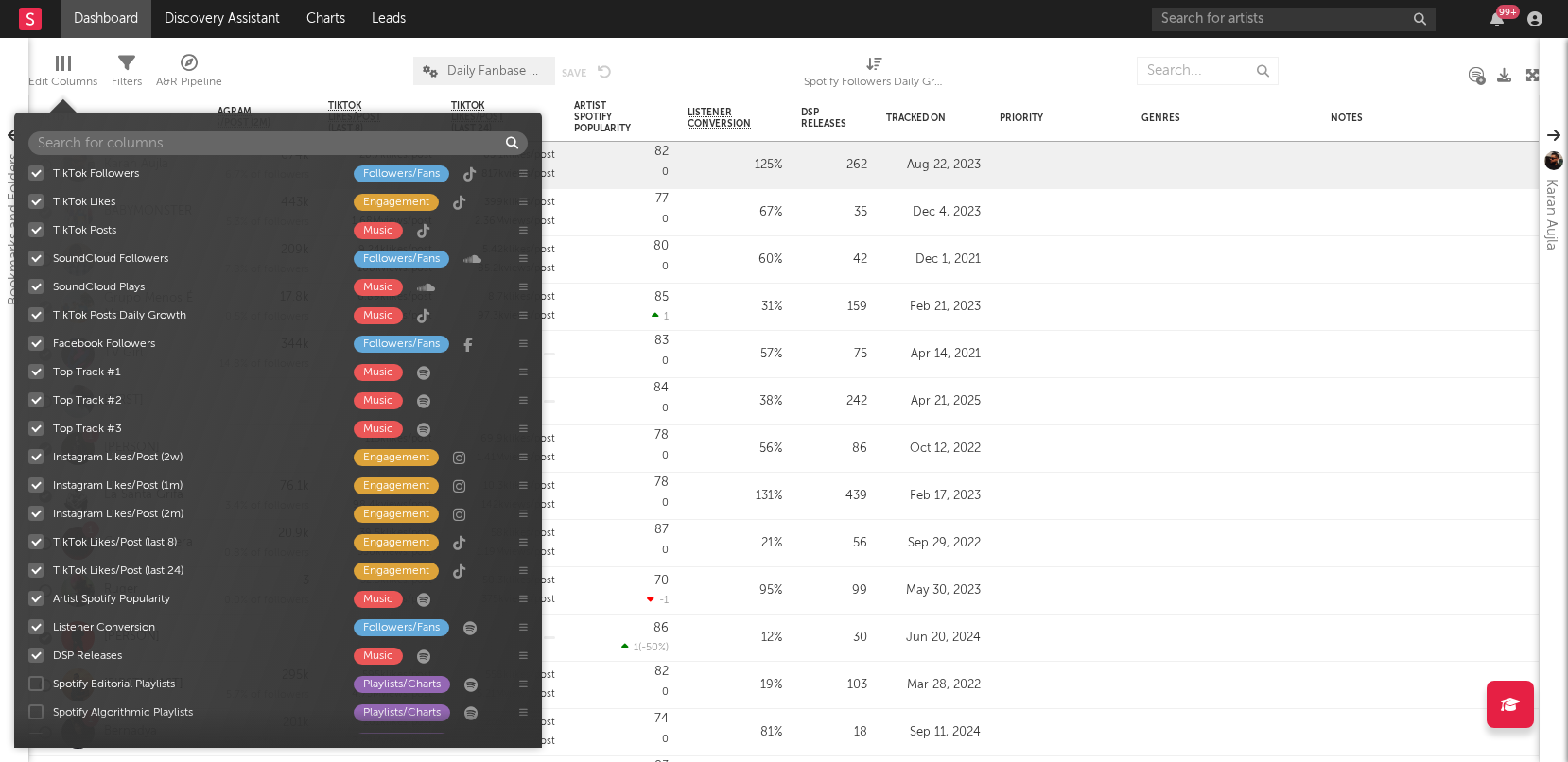 click on "Spotify Editorial Playlists Playlists/Charts" at bounding box center [28, 684] 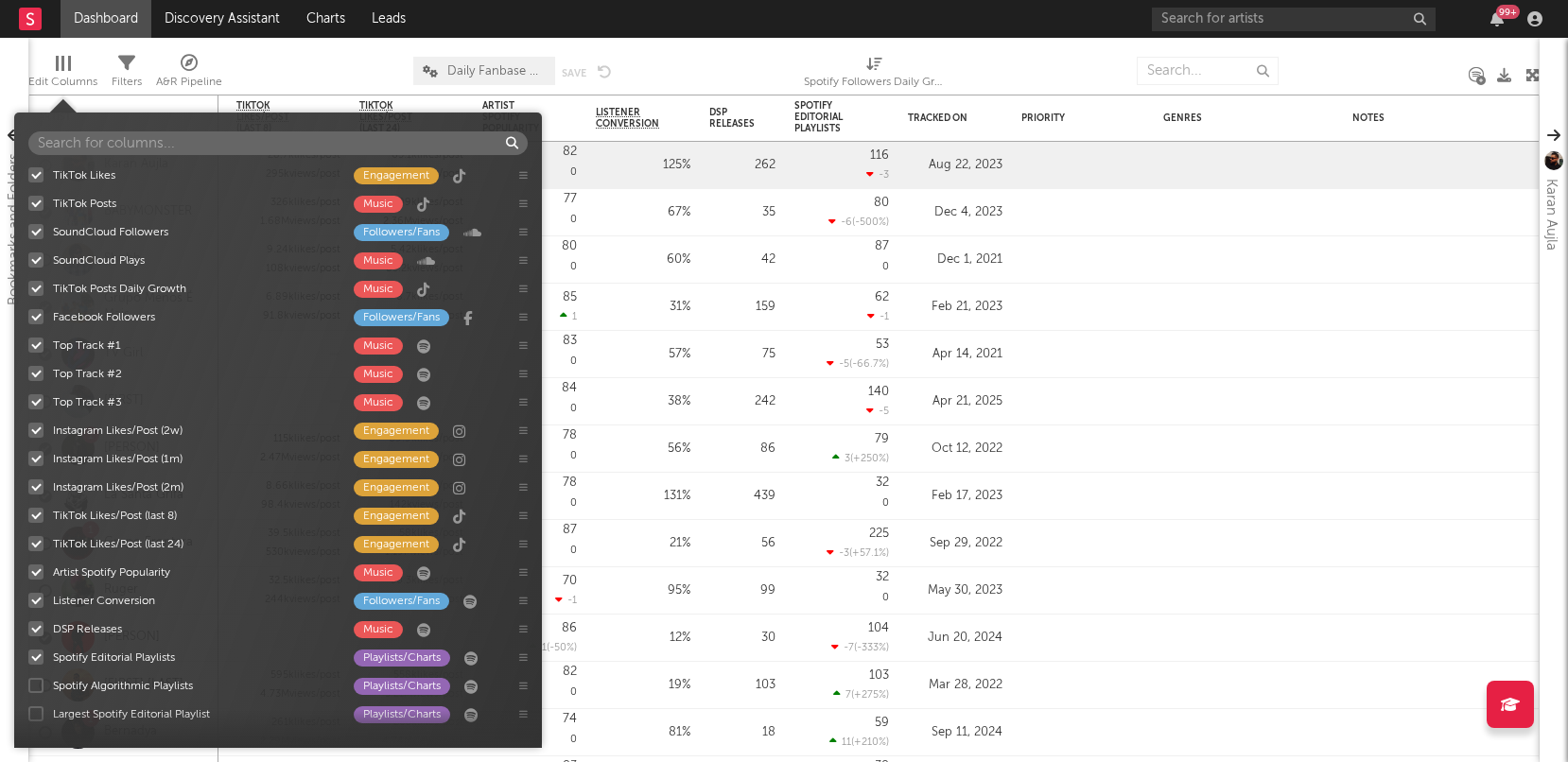 click at bounding box center [36, 685] 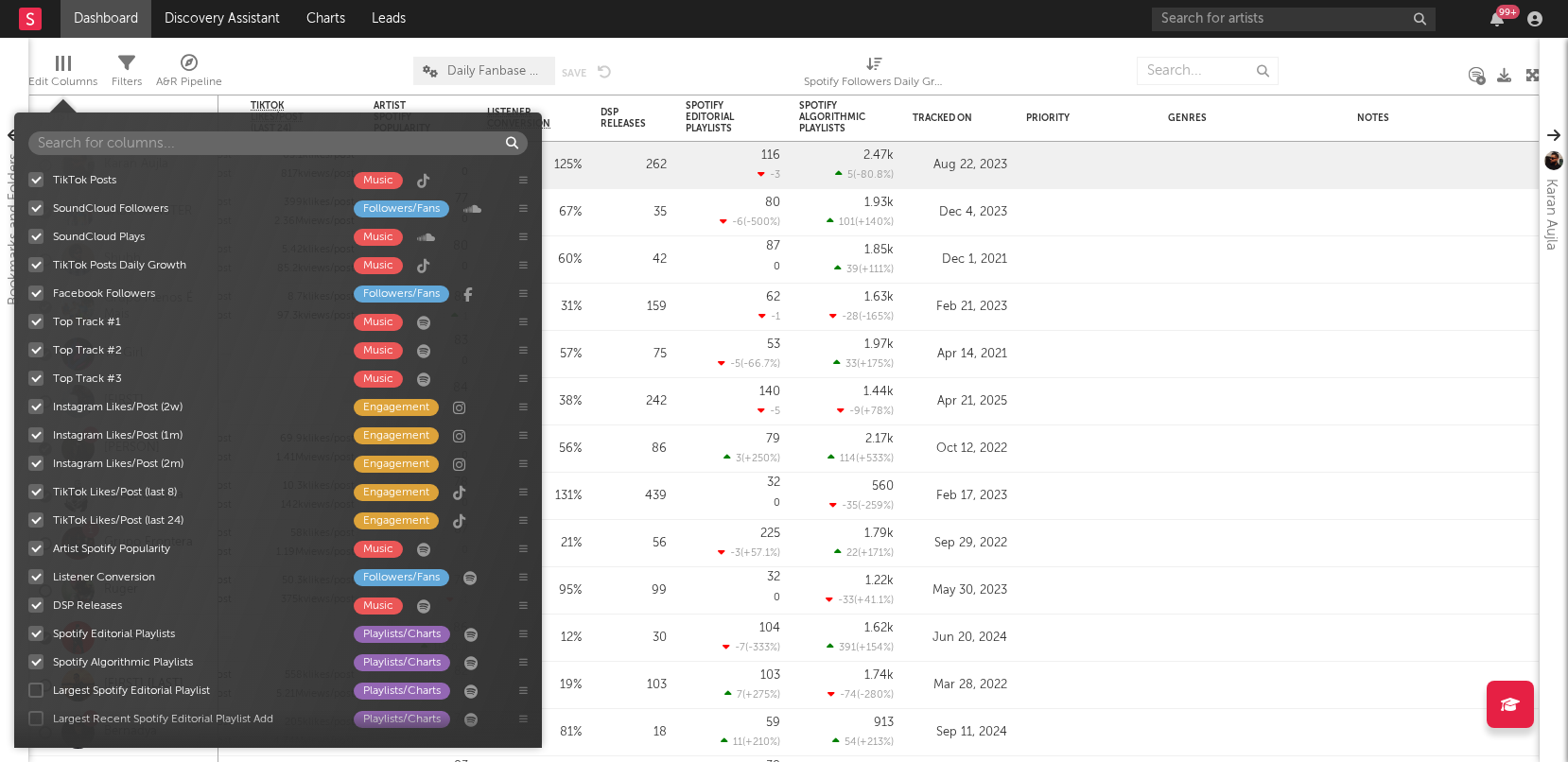 click at bounding box center [36, 690] 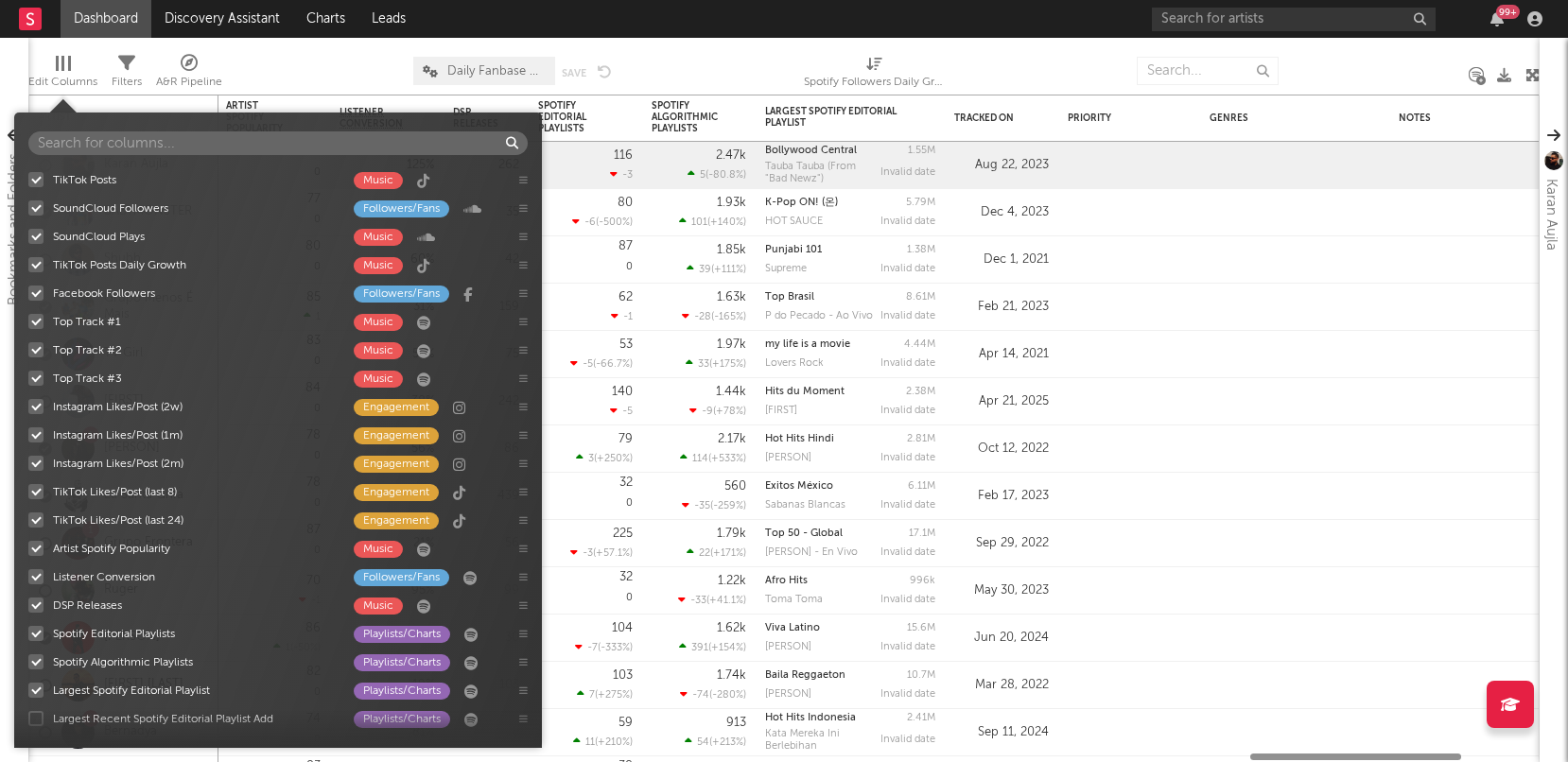 scroll, scrollTop: 1129, scrollLeft: 0, axis: vertical 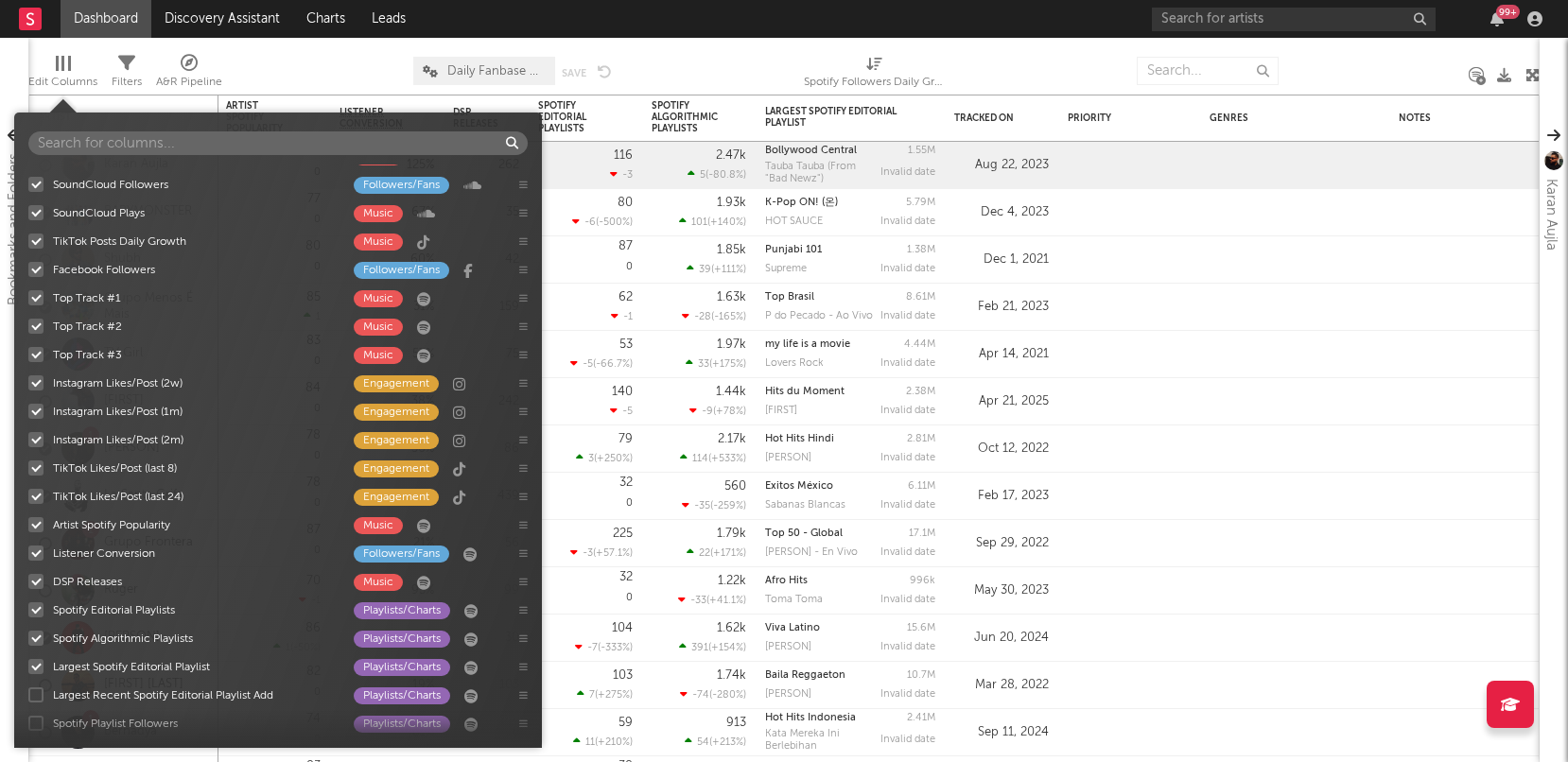 click at bounding box center (36, 695) 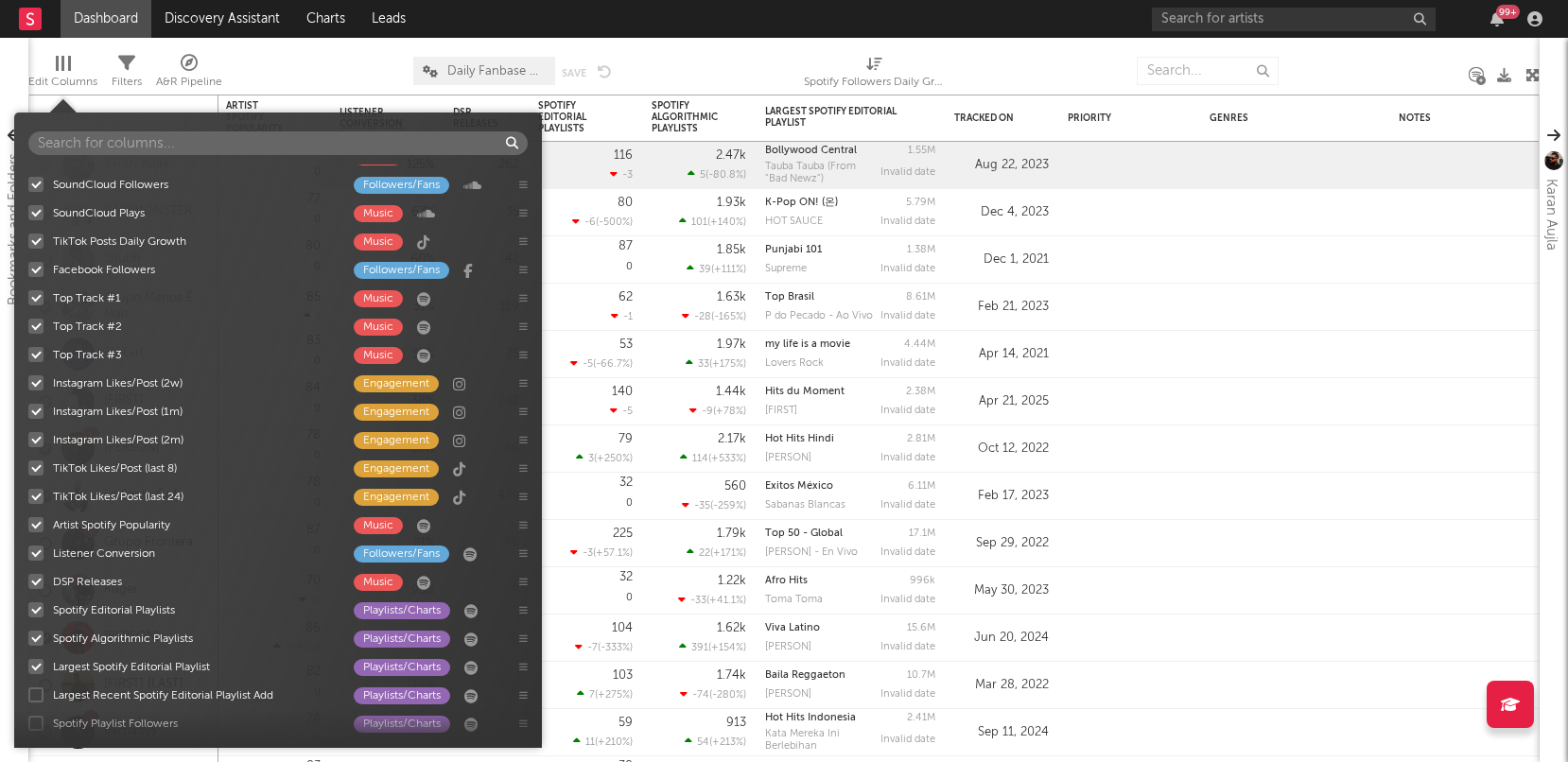 click on "Largest Recent Spotify Editorial Playlist Add Playlists/Charts" at bounding box center (28, 695) 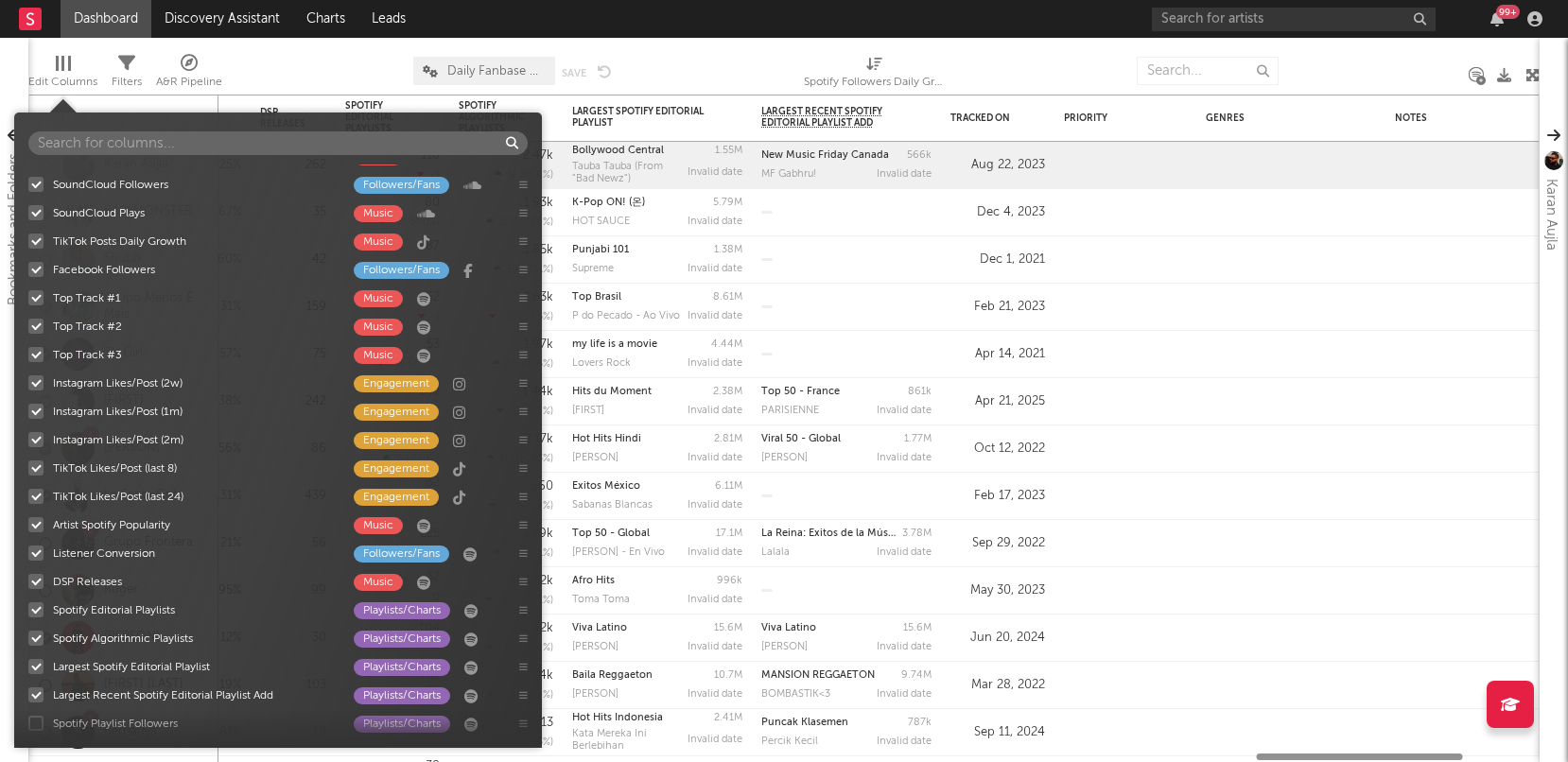 scroll, scrollTop: 1165, scrollLeft: 0, axis: vertical 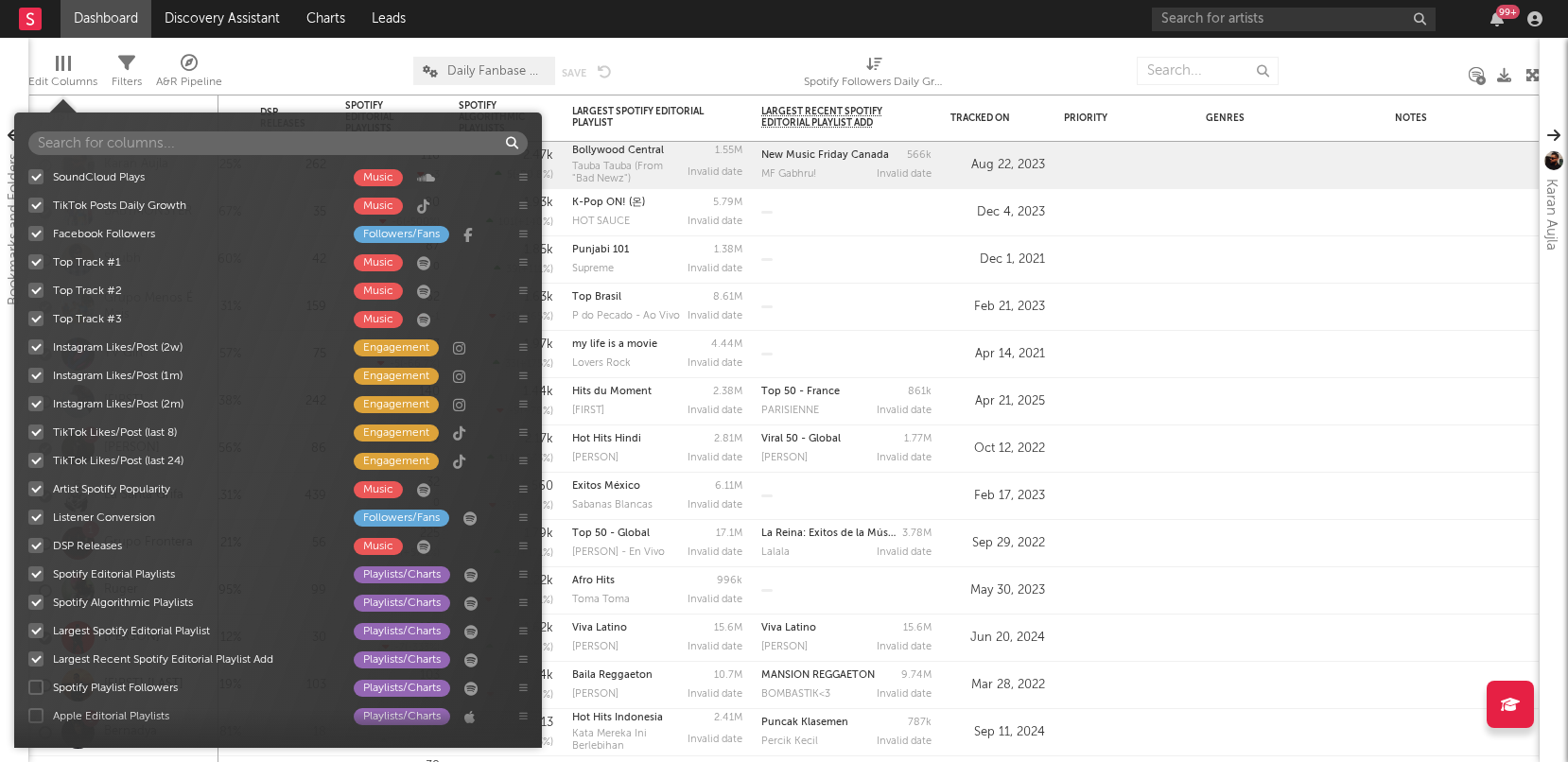 click at bounding box center [36, 687] 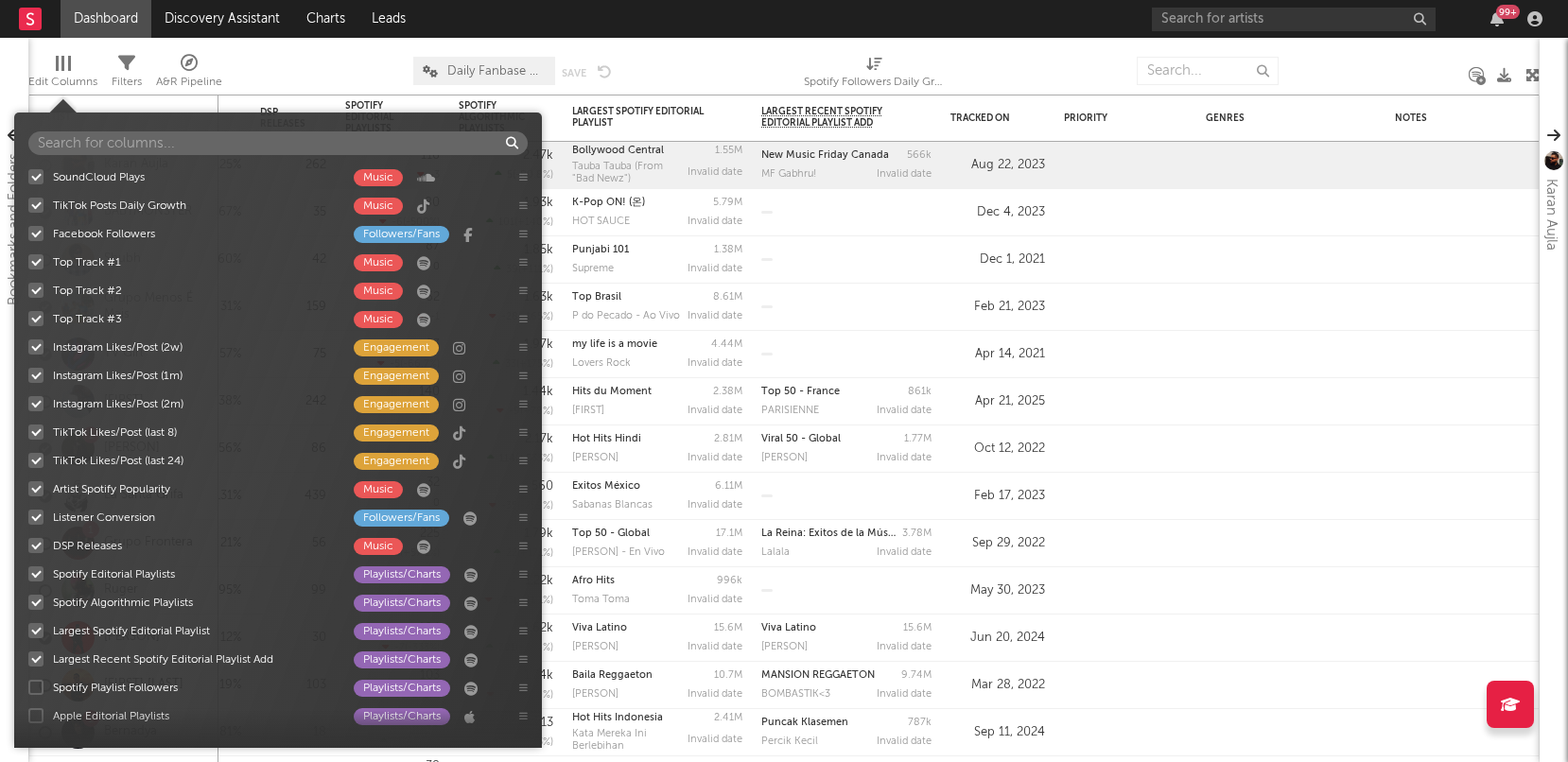 click on "Spotify Playlist Followers Playlists/Charts" at bounding box center [28, 687] 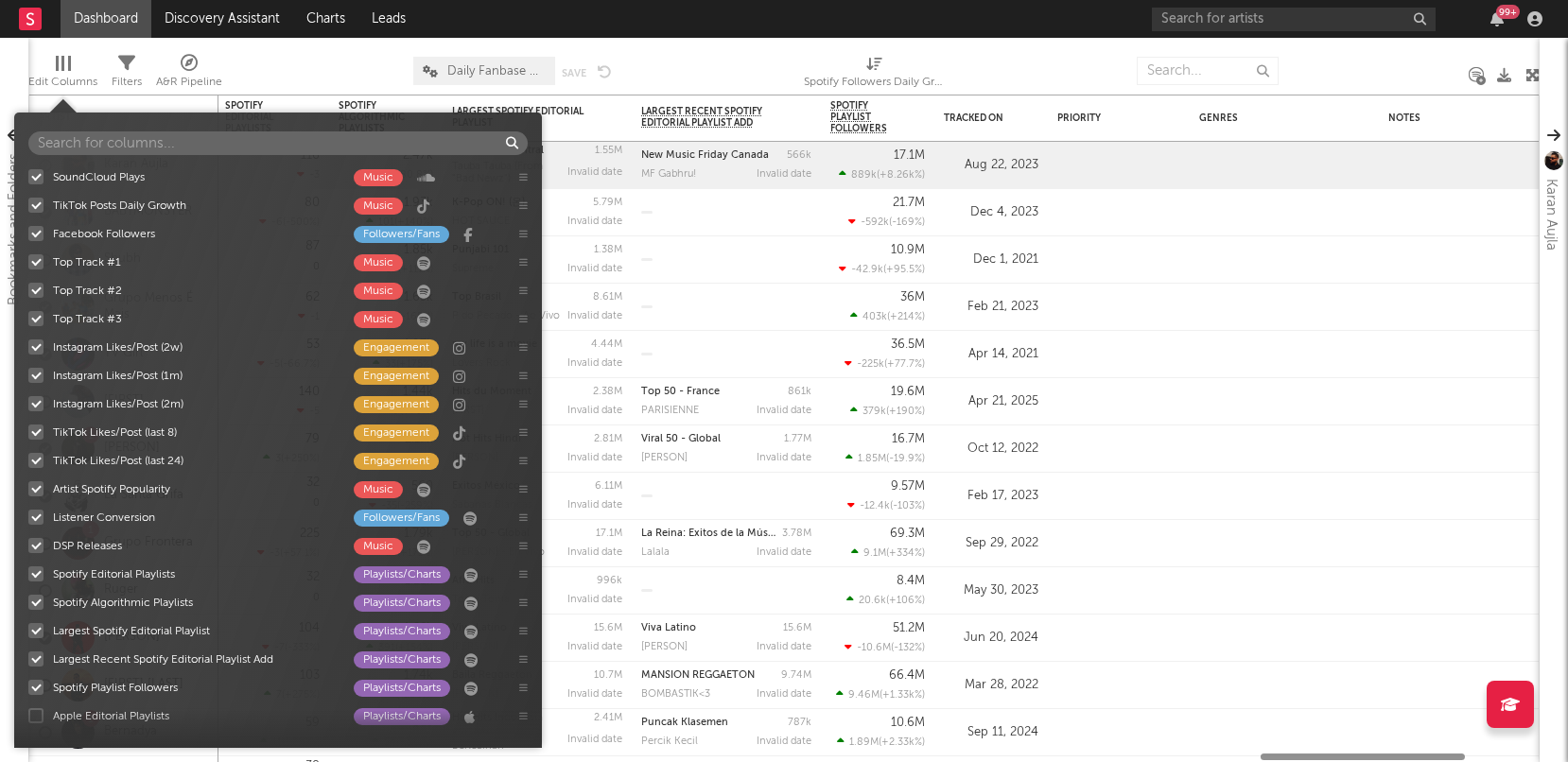 scroll, scrollTop: 1211, scrollLeft: 0, axis: vertical 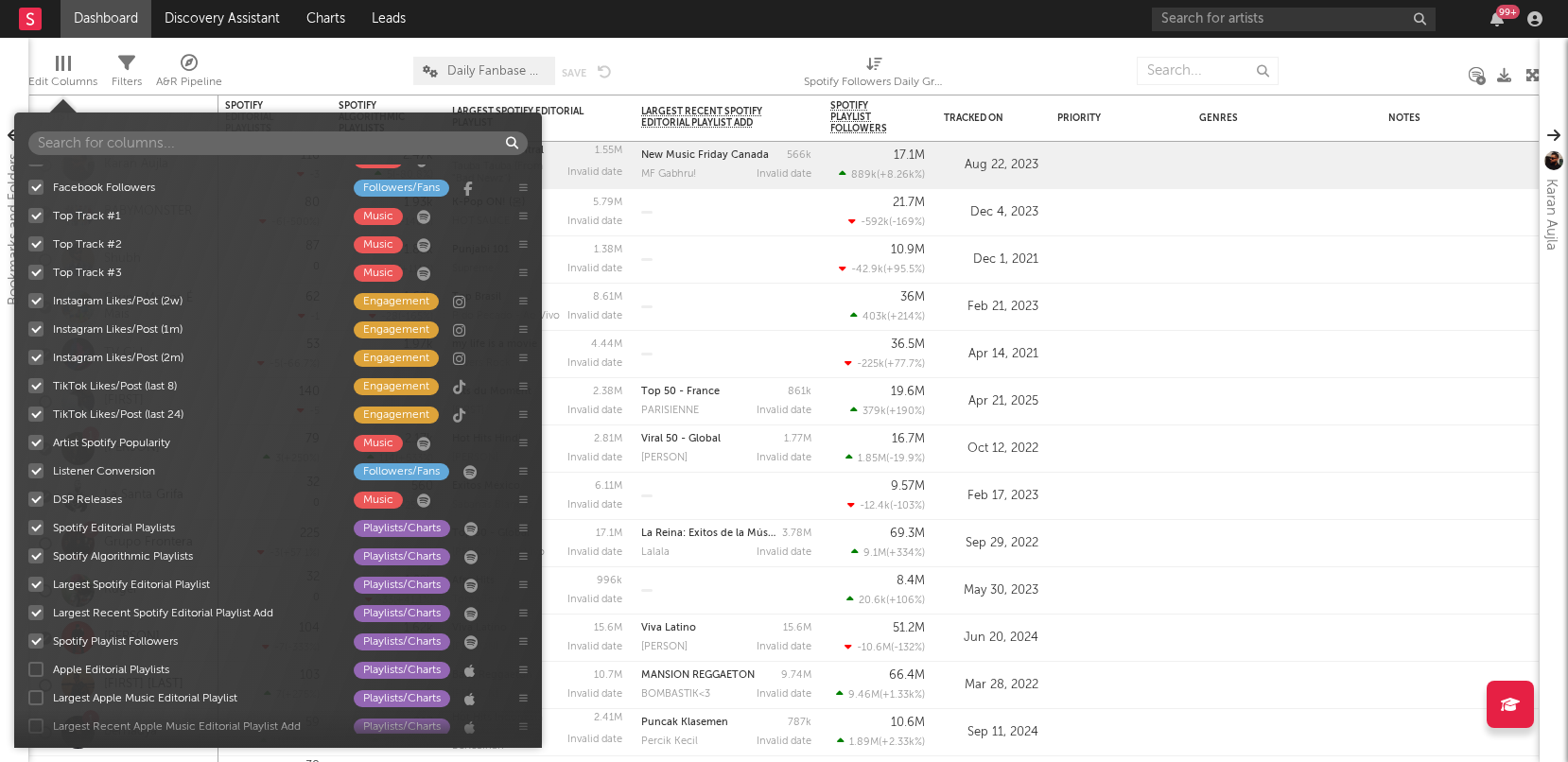 click at bounding box center [36, 669] 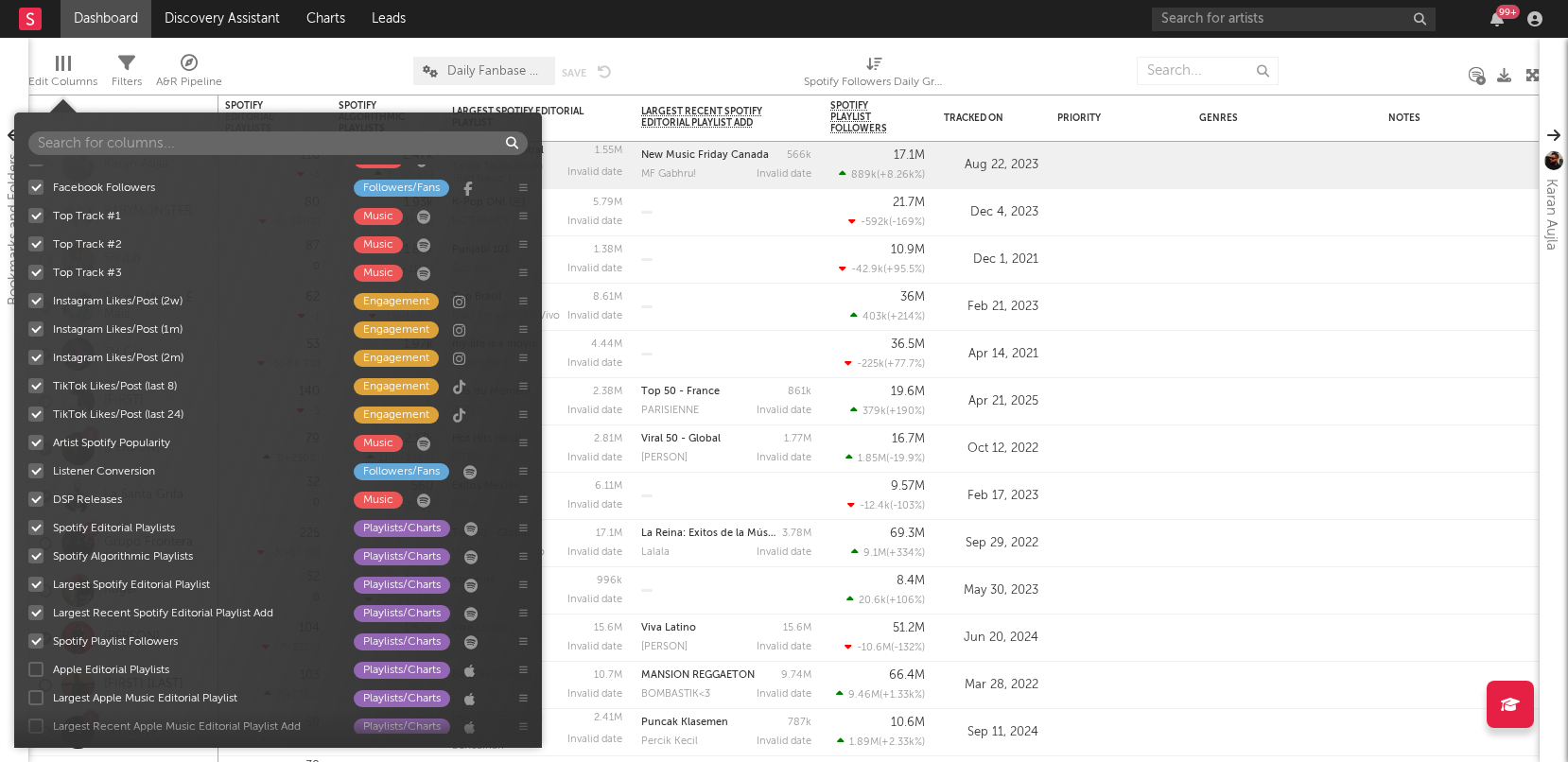 click on "Apple Editorial Playlists Playlists/Charts" at bounding box center [28, 669] 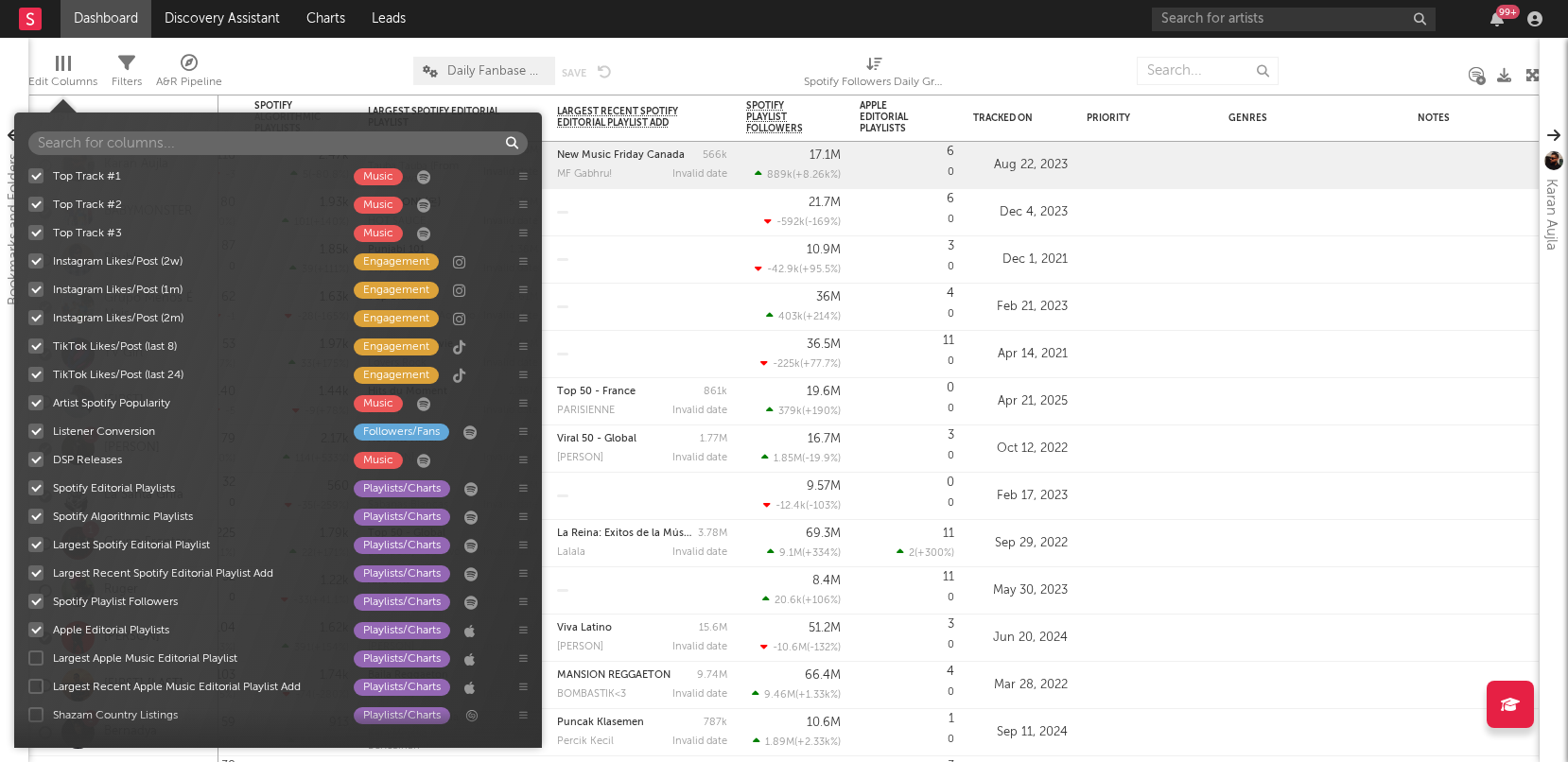 click at bounding box center [36, 658] 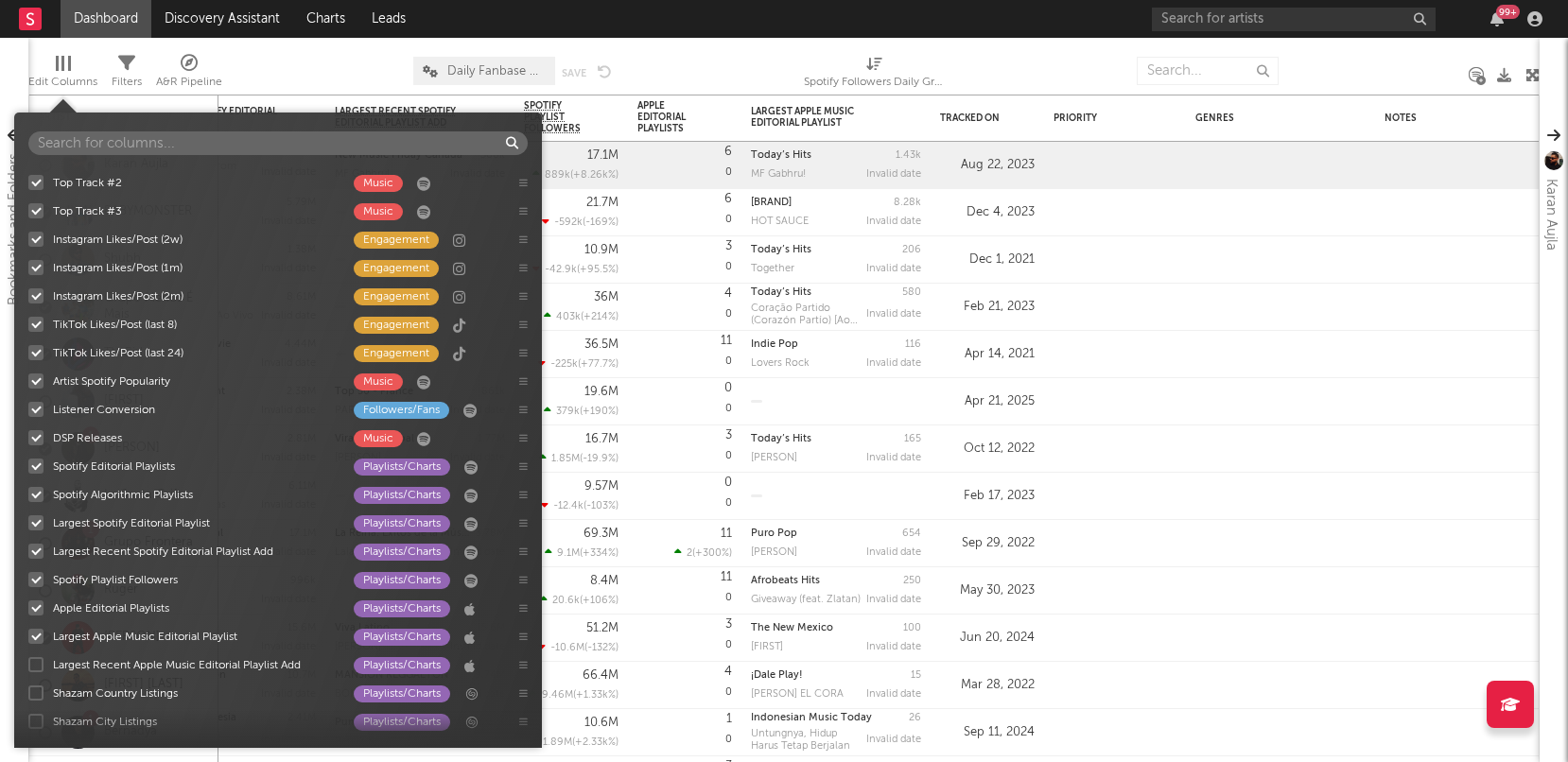 click at bounding box center [36, 665] 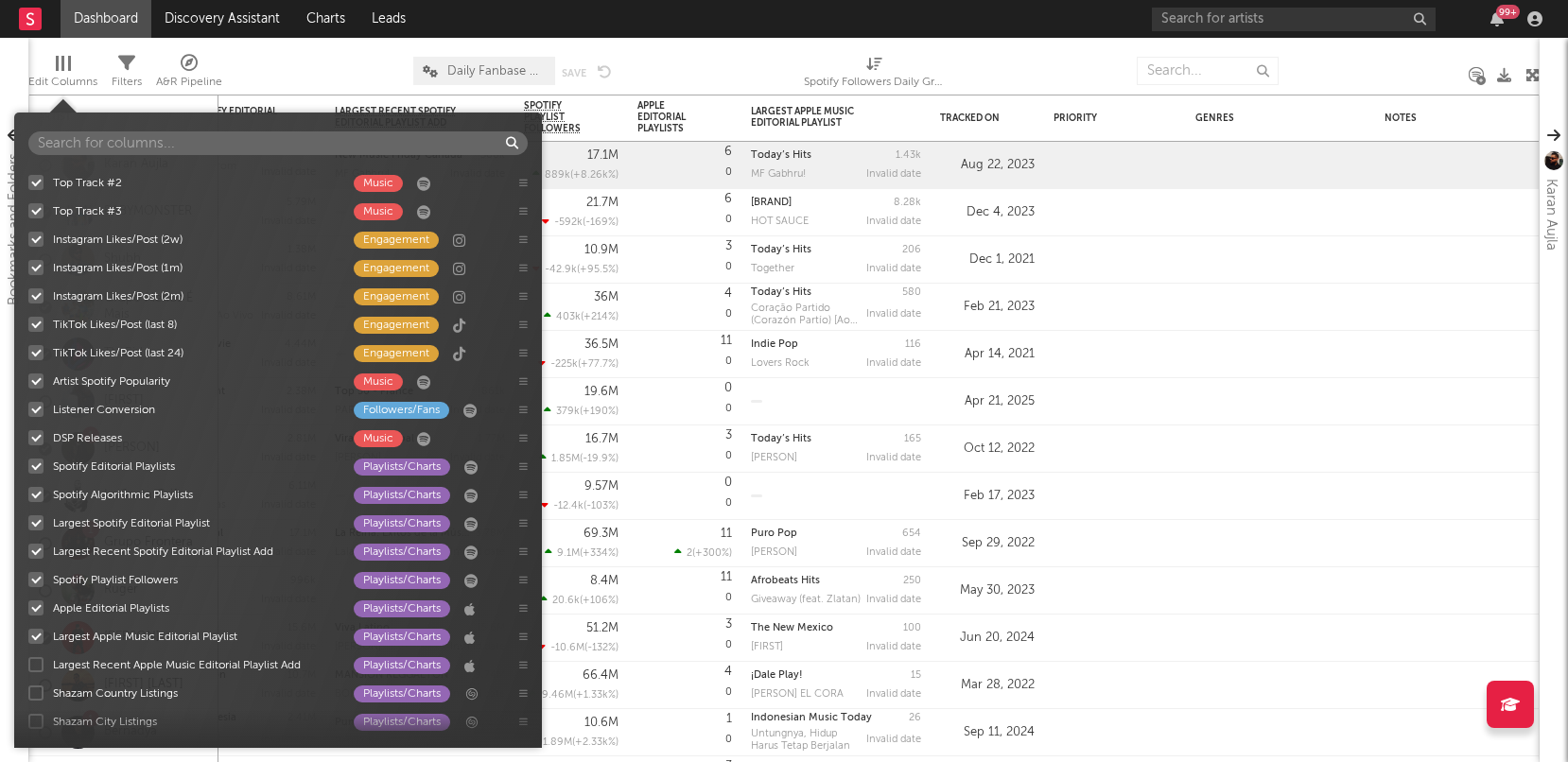 click on "Largest Recent Apple Music Editorial Playlist Add Playlists/Charts" at bounding box center (28, 665) 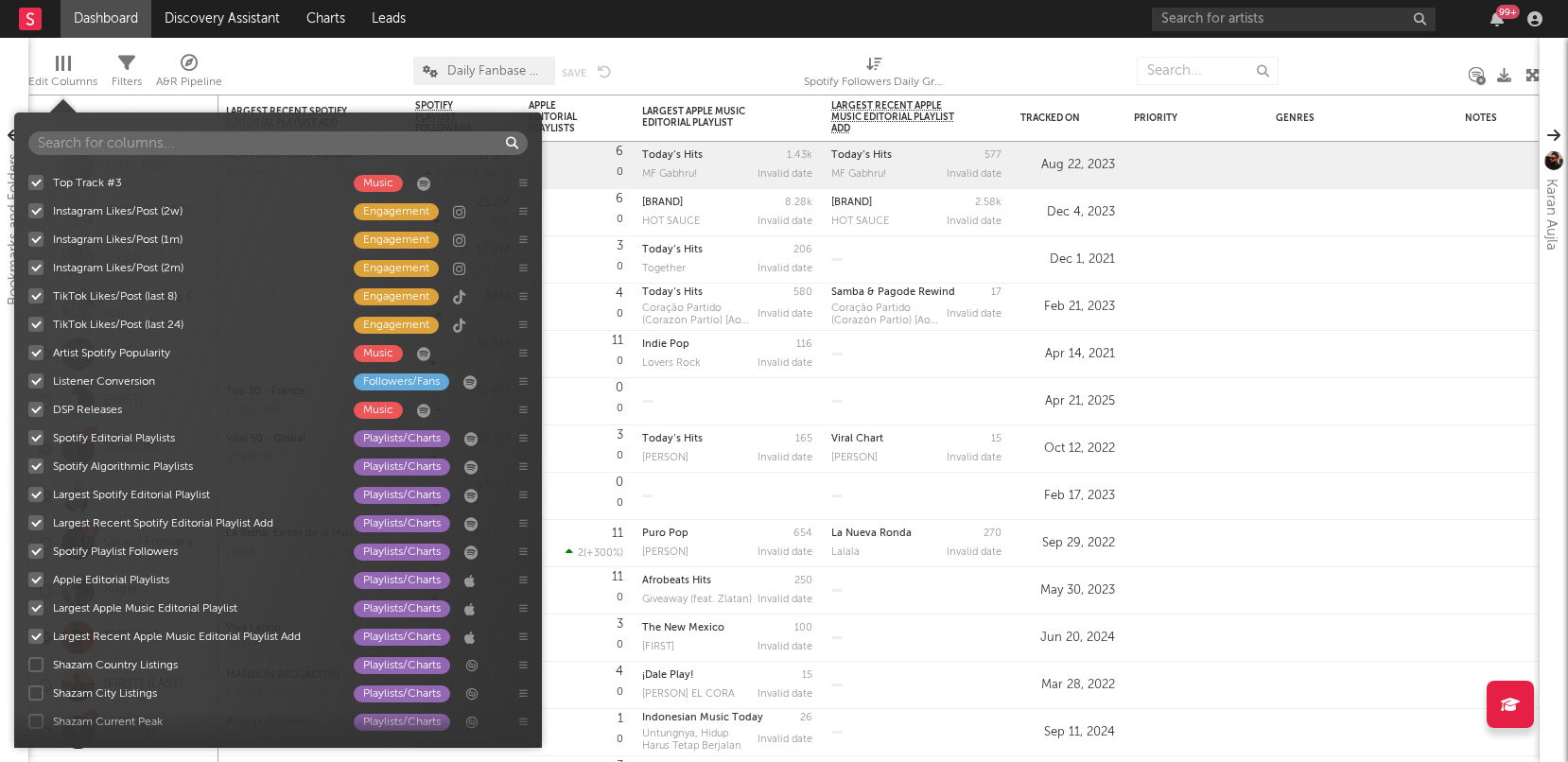 click at bounding box center (36, 665) 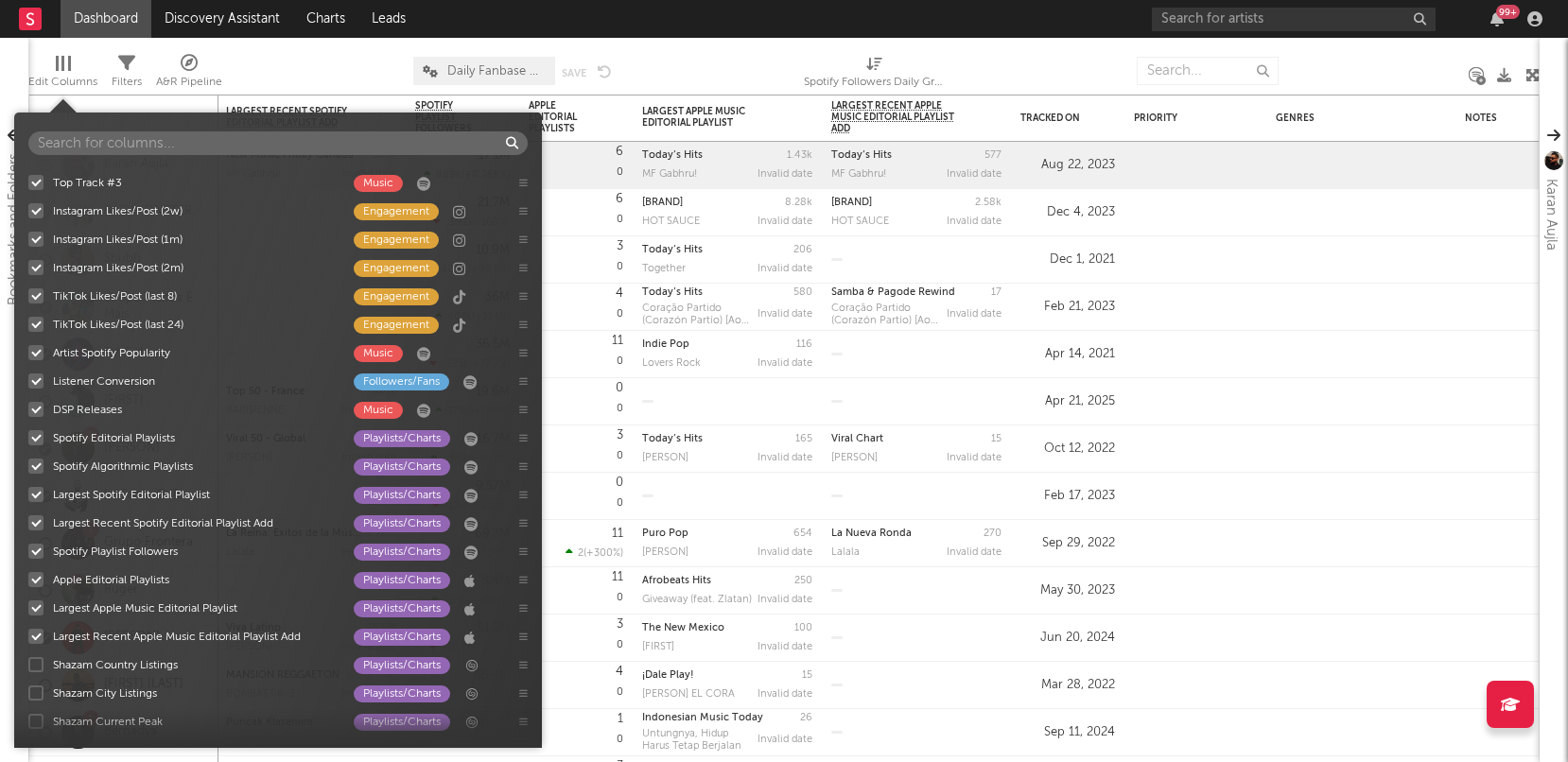 click on "Shazam Country Listings Playlists/Charts" at bounding box center [28, 665] 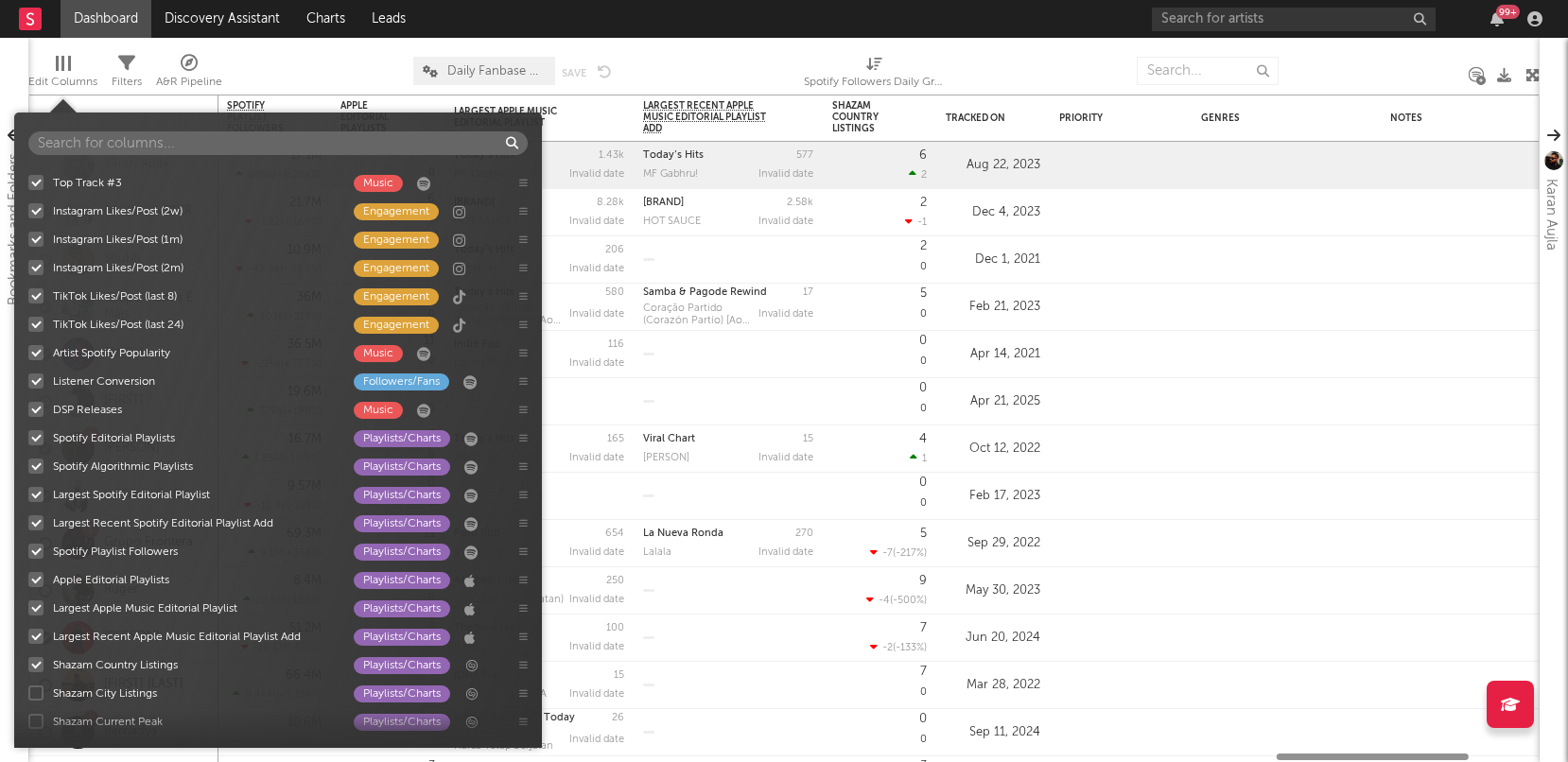 scroll, scrollTop: 1321, scrollLeft: 0, axis: vertical 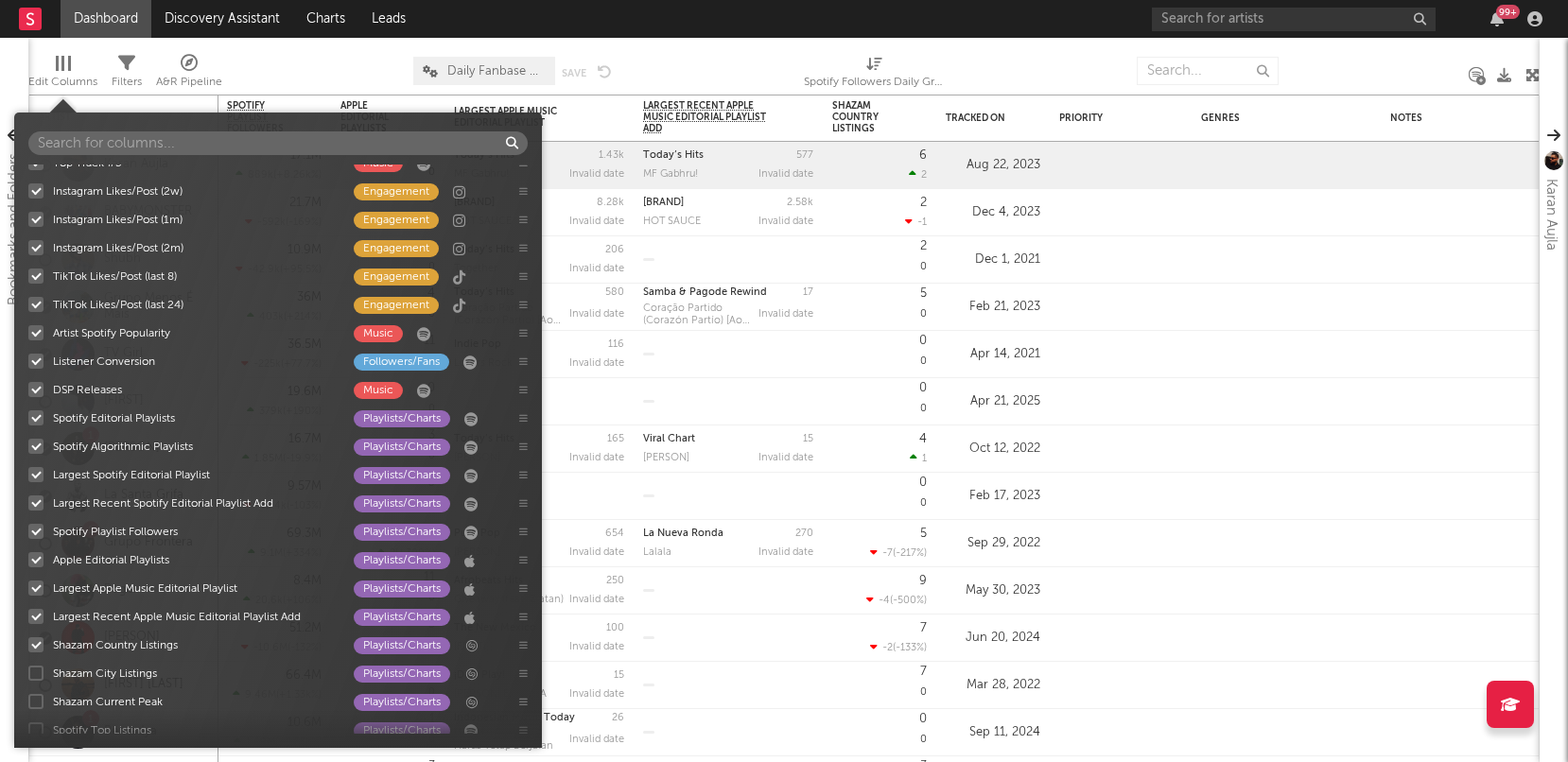 click on "7-Day Fans Added Followers/Fans Most Recent Track Music Most Recent Copyright Music Spotify Monthly Listeners Followers/Fans Spotify Followers Followers/Fans Spotify Followers Daily Growth Followers/Fans TikTok Followers Daily Growth Followers/Fans Jump Score Other Folders Other Weekly US Streams Music SoundCloud Followers Daily Growth Followers/Fans Global Audio Streams Daily Growth Music US Audio Streams Daily Growth Music Top Track Global Audio Streams Daily Growth Music Top Track US Audio Streams Daily Growth Music Top Track US Video Streams Daily Growth Music Most Recent Track Global Audio Streams Daily Growth Music Most Recent Track US Audio Streams Daily Growth Music Most Recent Track US Video Streams Daily Growth Music Latest Day Global Audio Streams Music TW Global Audio Streams Music Rolling 7D Global Audio Streams Music Latest Day Ex-US Audio Streams Music TW Ex-US Audio Streams Music Rolling 7D Ex-US Audio Streams Music Latest Day US Audio Streams Music TW US Audio Streams Music Music Music Music" at bounding box center [278, 449] 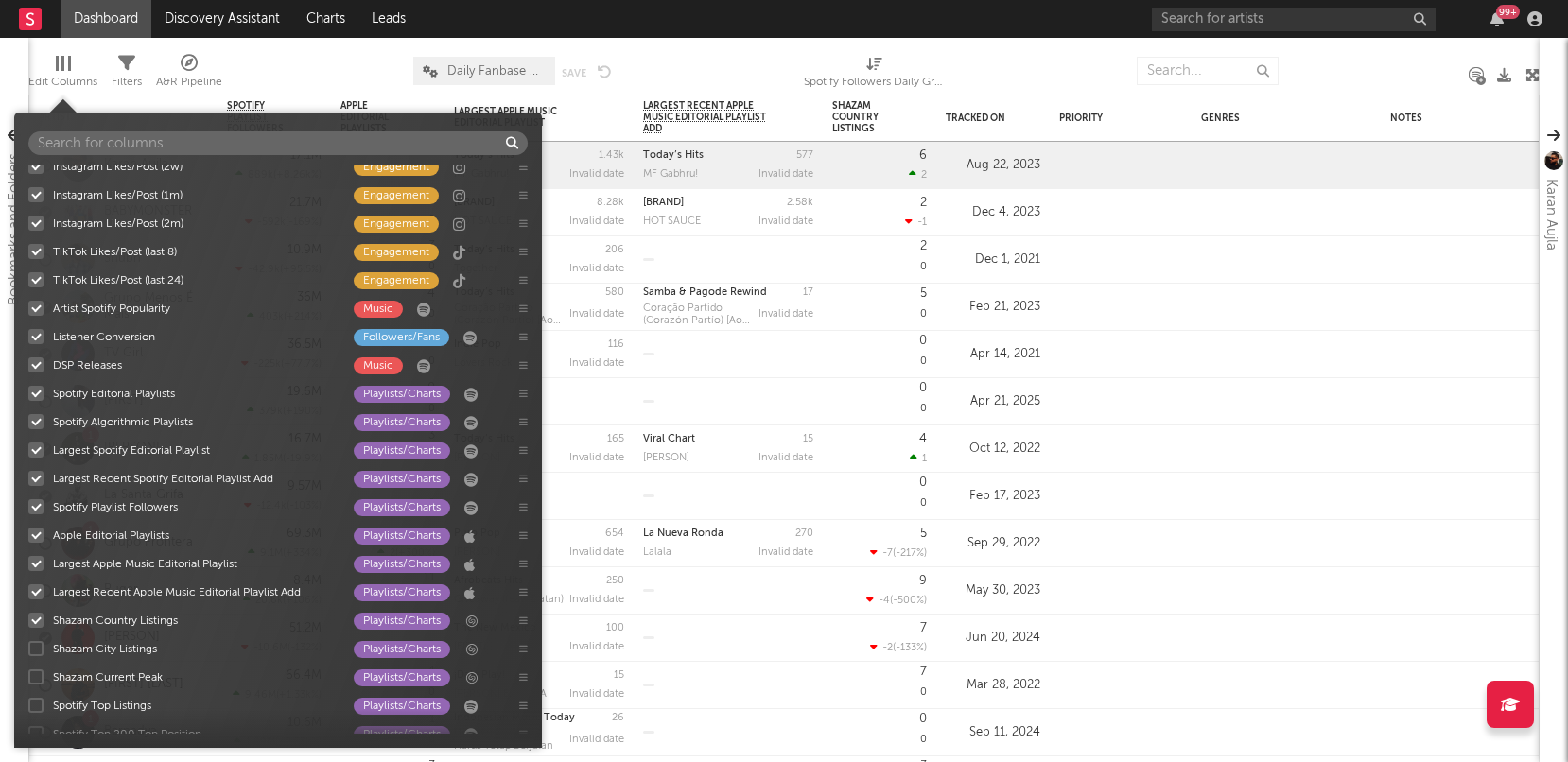 click at bounding box center (36, 649) 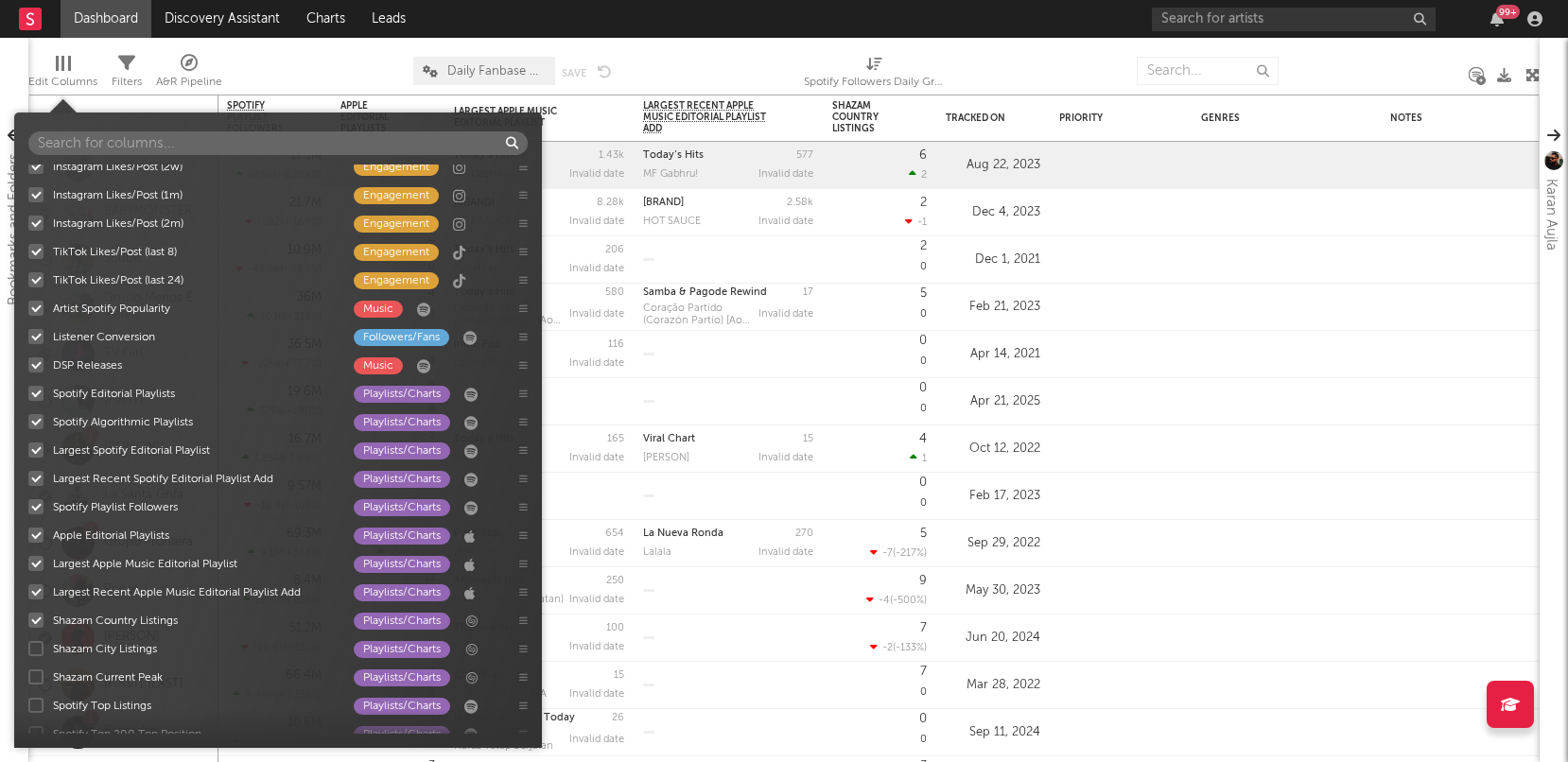 click on "Shazam City Listings Playlists/Charts" at bounding box center (28, 649) 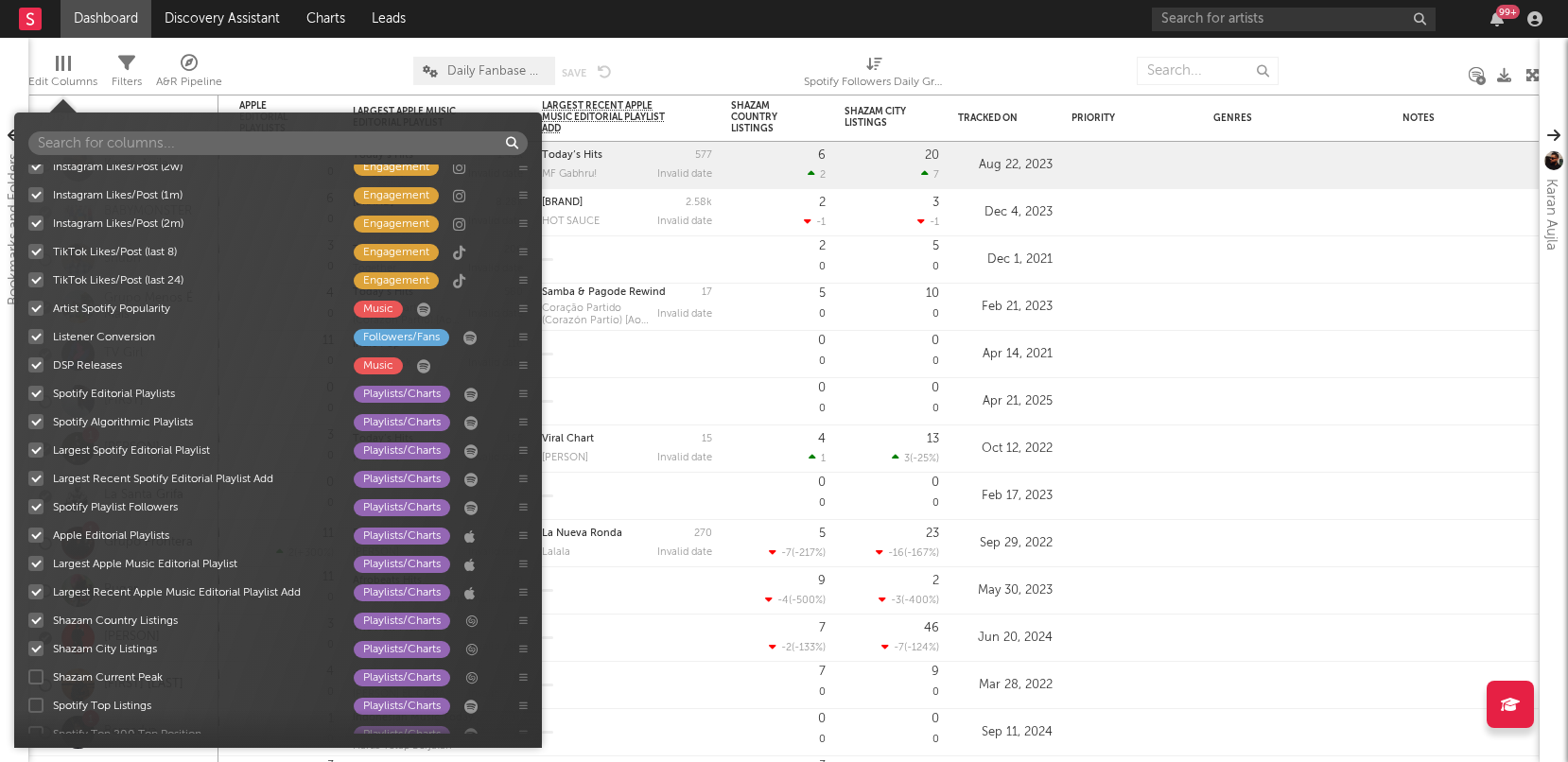 click on "Shazam Current Peak Playlists/Charts" at bounding box center [278, 677] 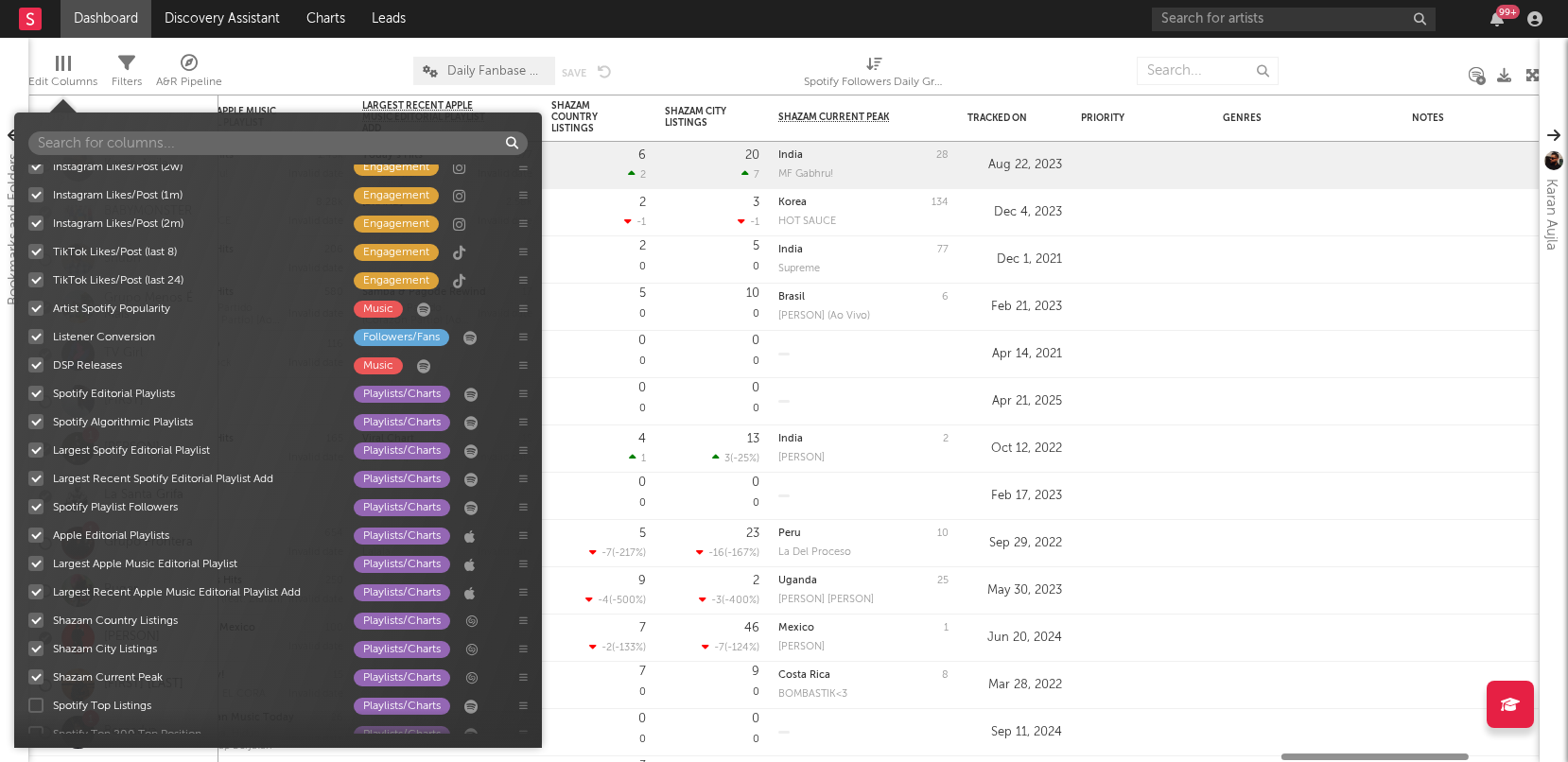 scroll, scrollTop: 1370, scrollLeft: 0, axis: vertical 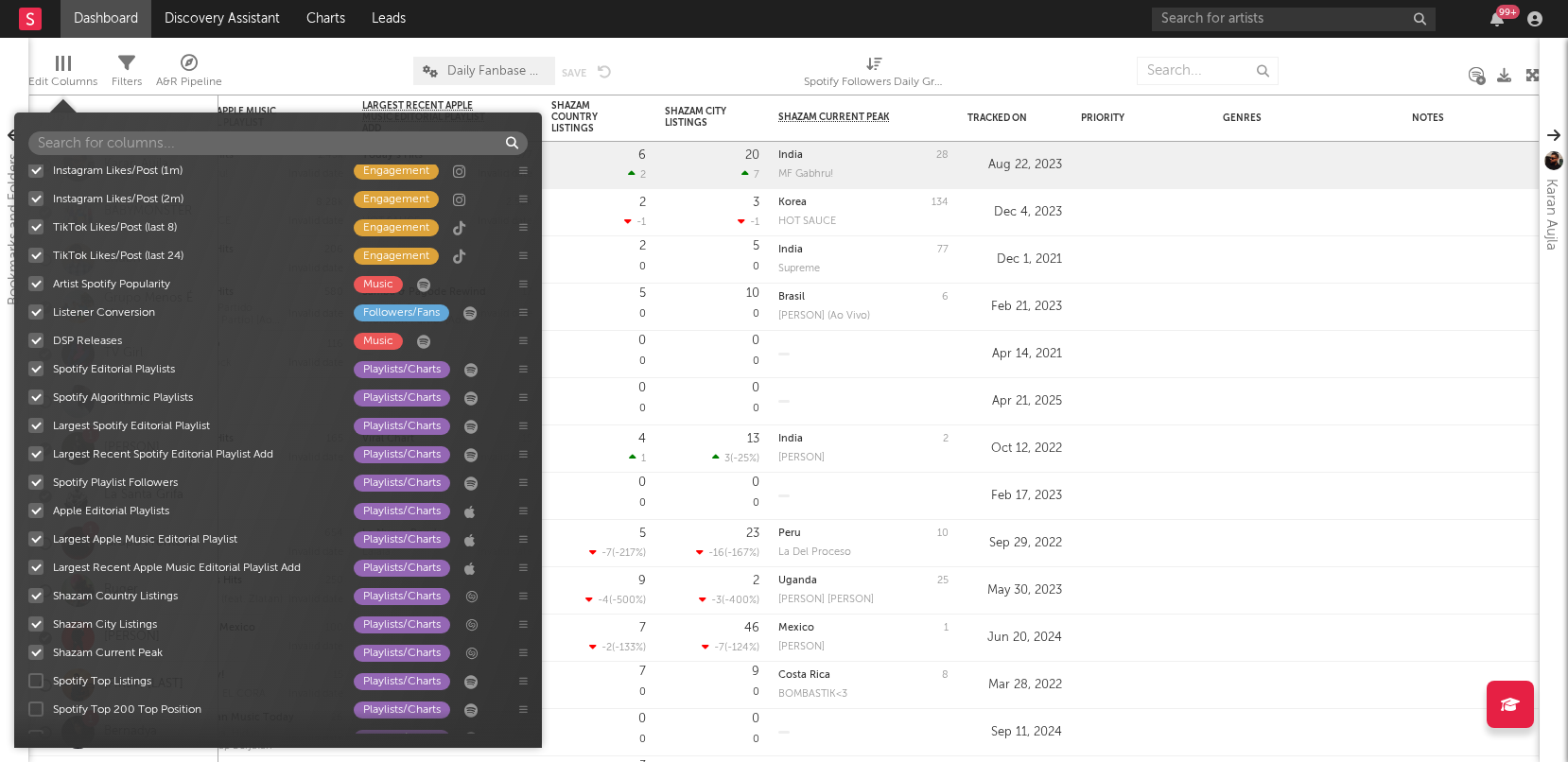 click at bounding box center (36, 681) 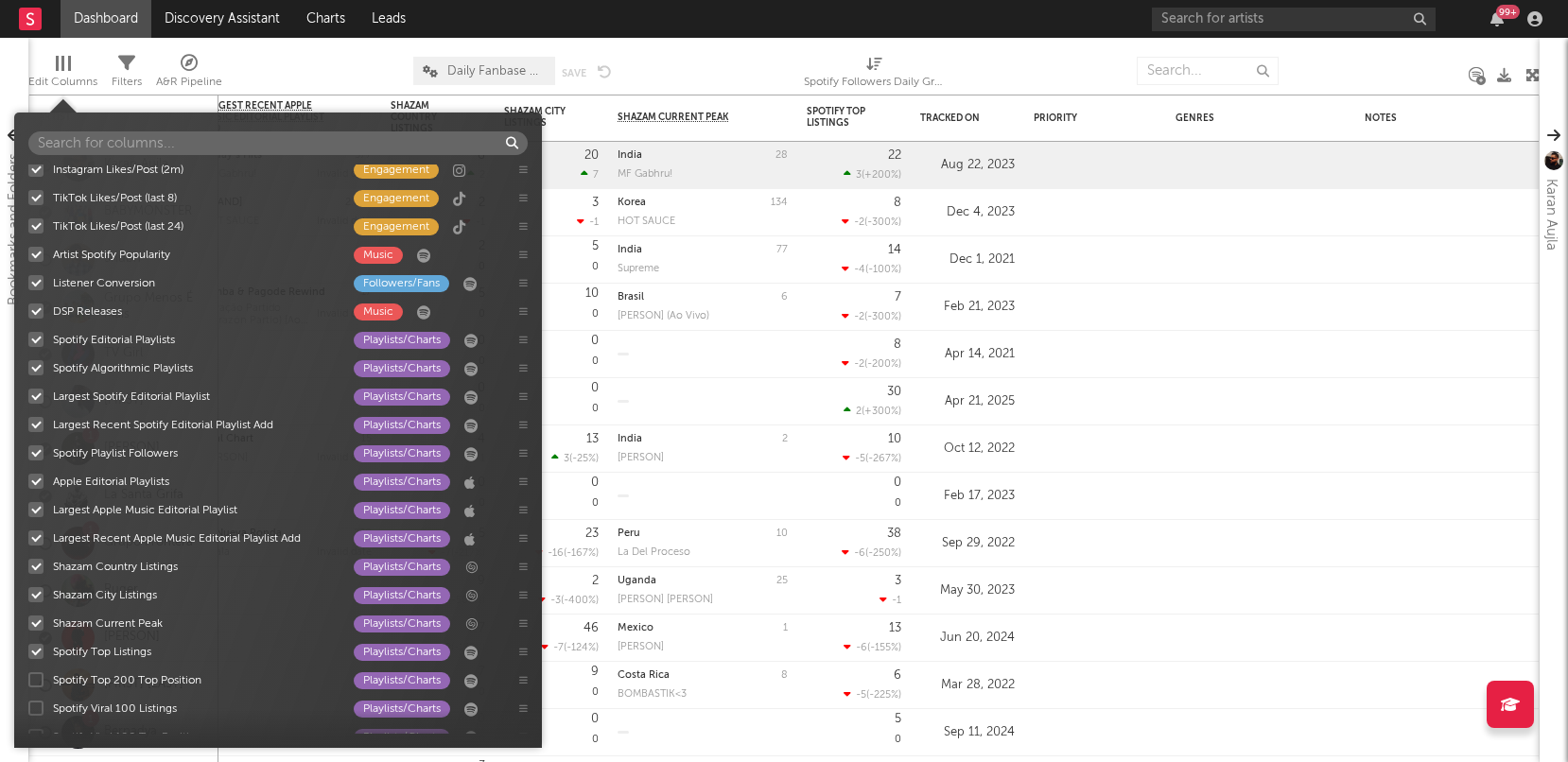 click at bounding box center [36, 680] 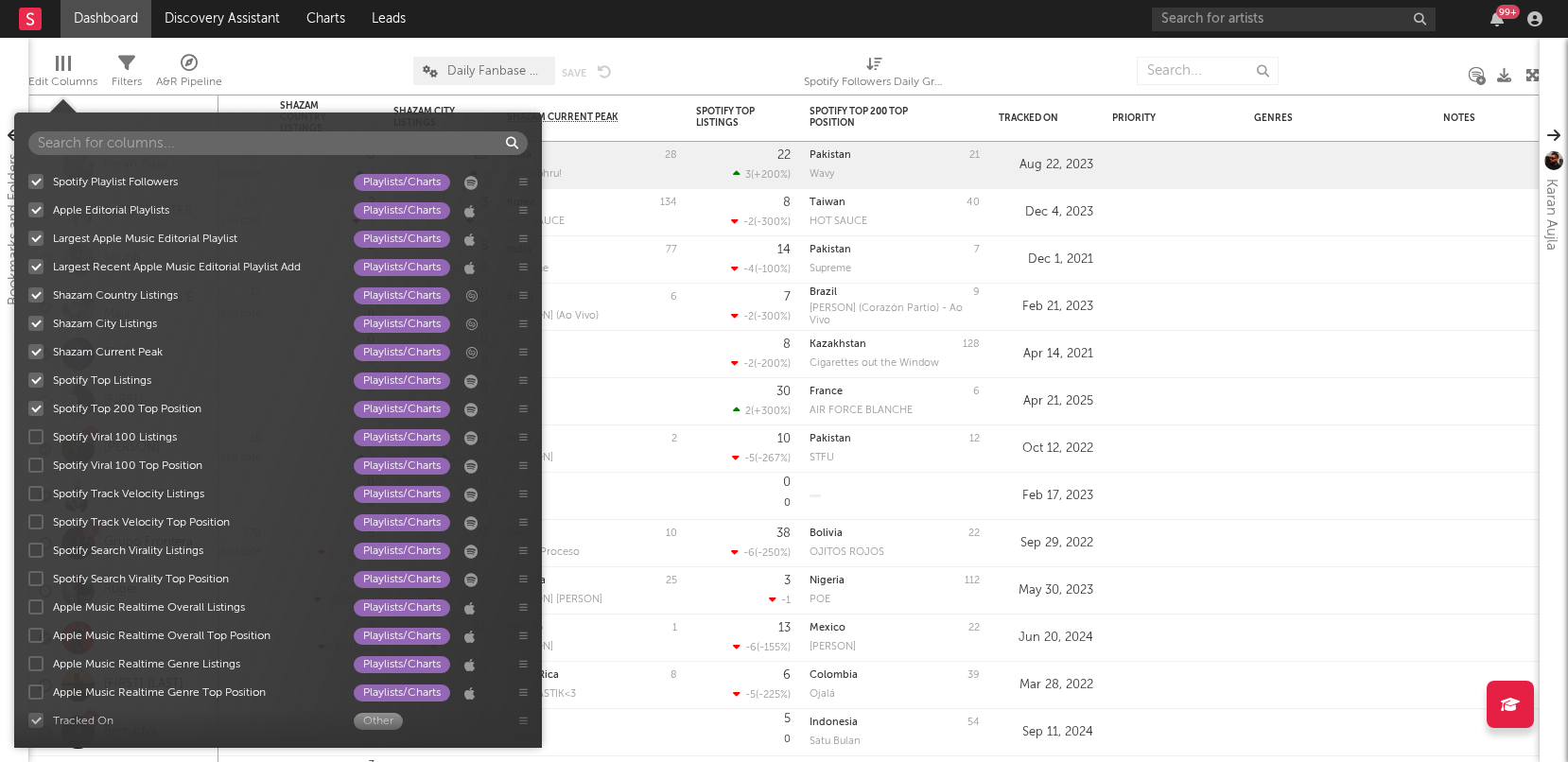 scroll, scrollTop: 1672, scrollLeft: 0, axis: vertical 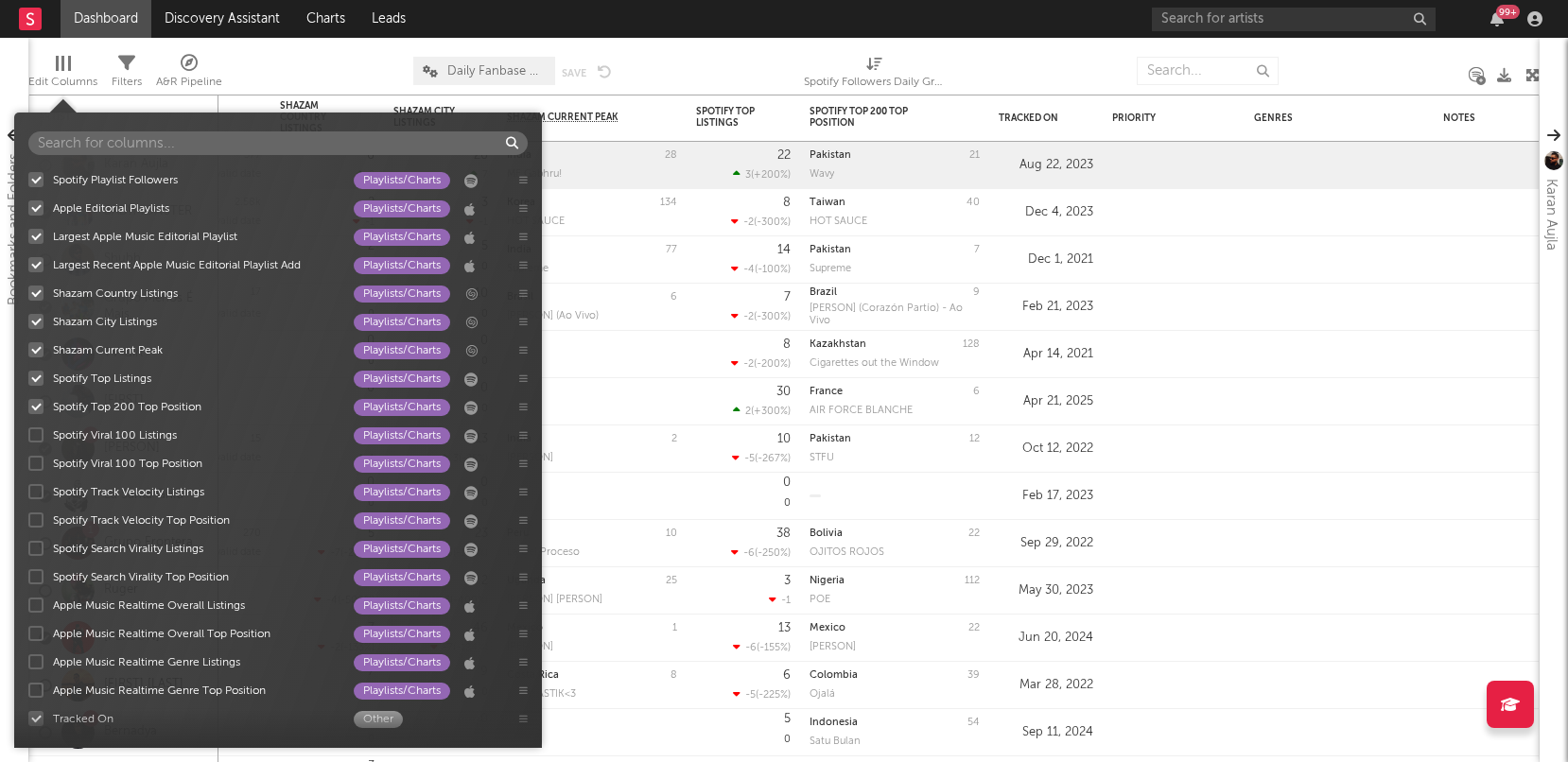 click at bounding box center [36, 435] 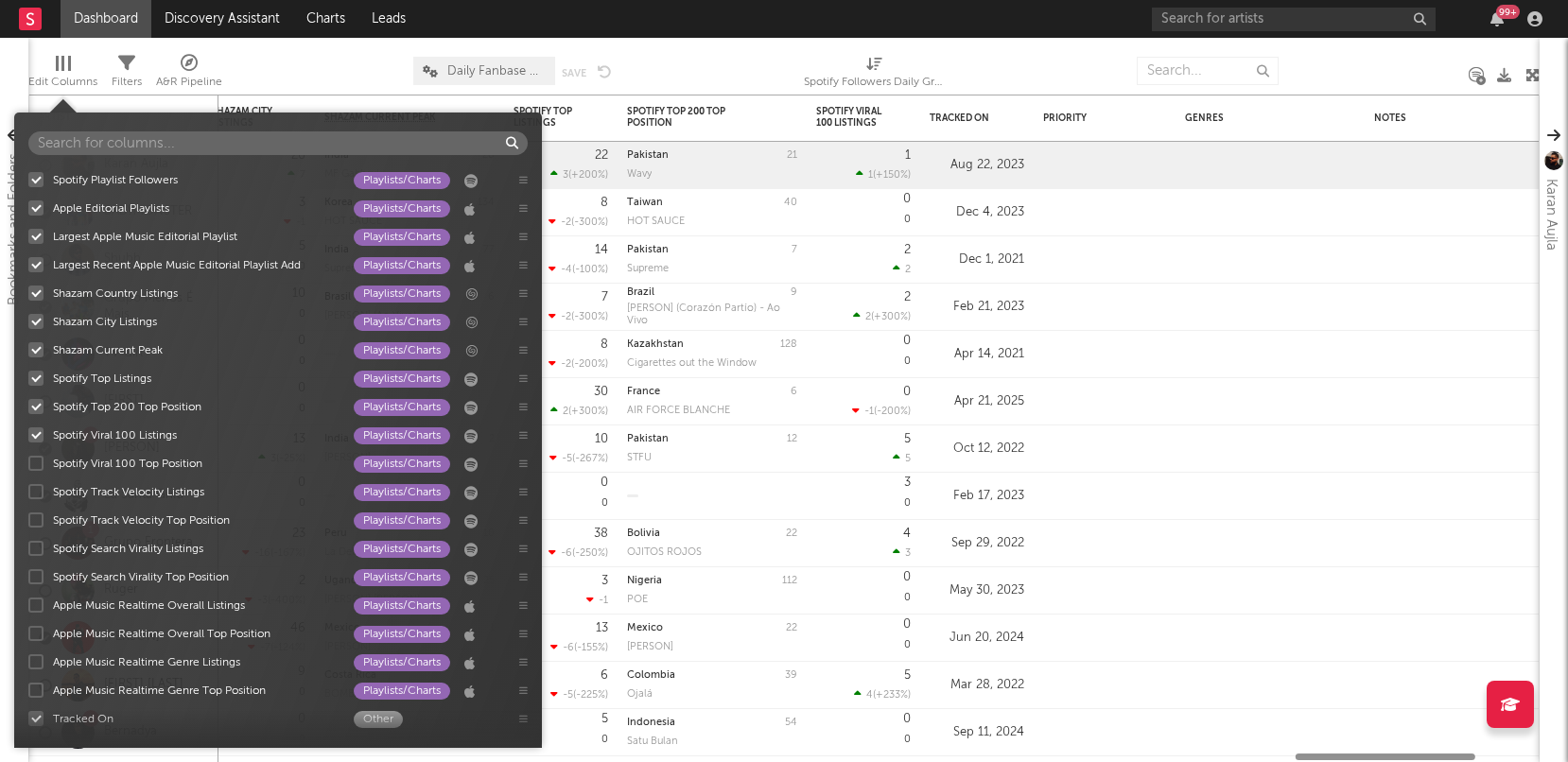 click at bounding box center [36, 463] 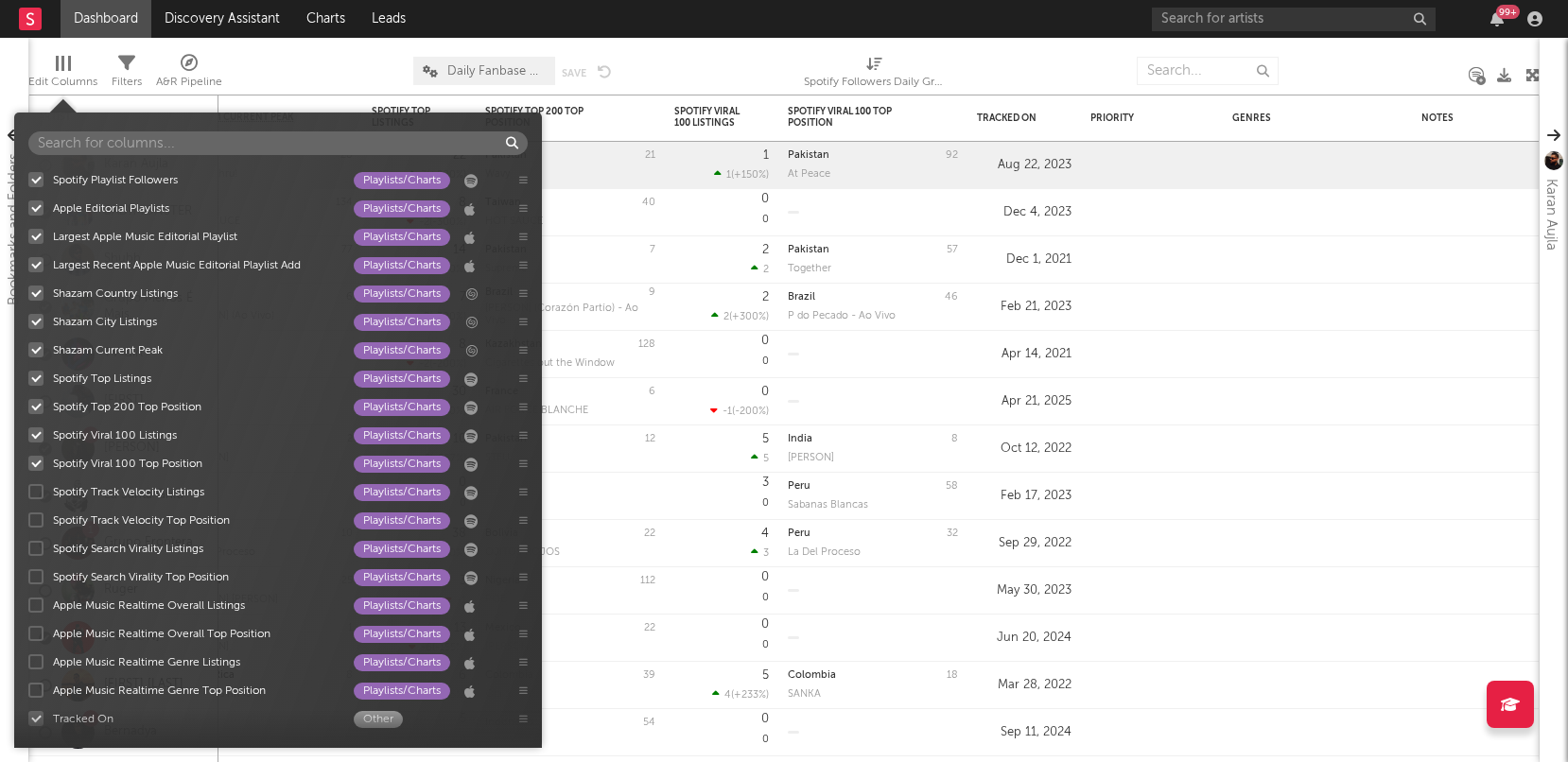 click at bounding box center [36, 492] 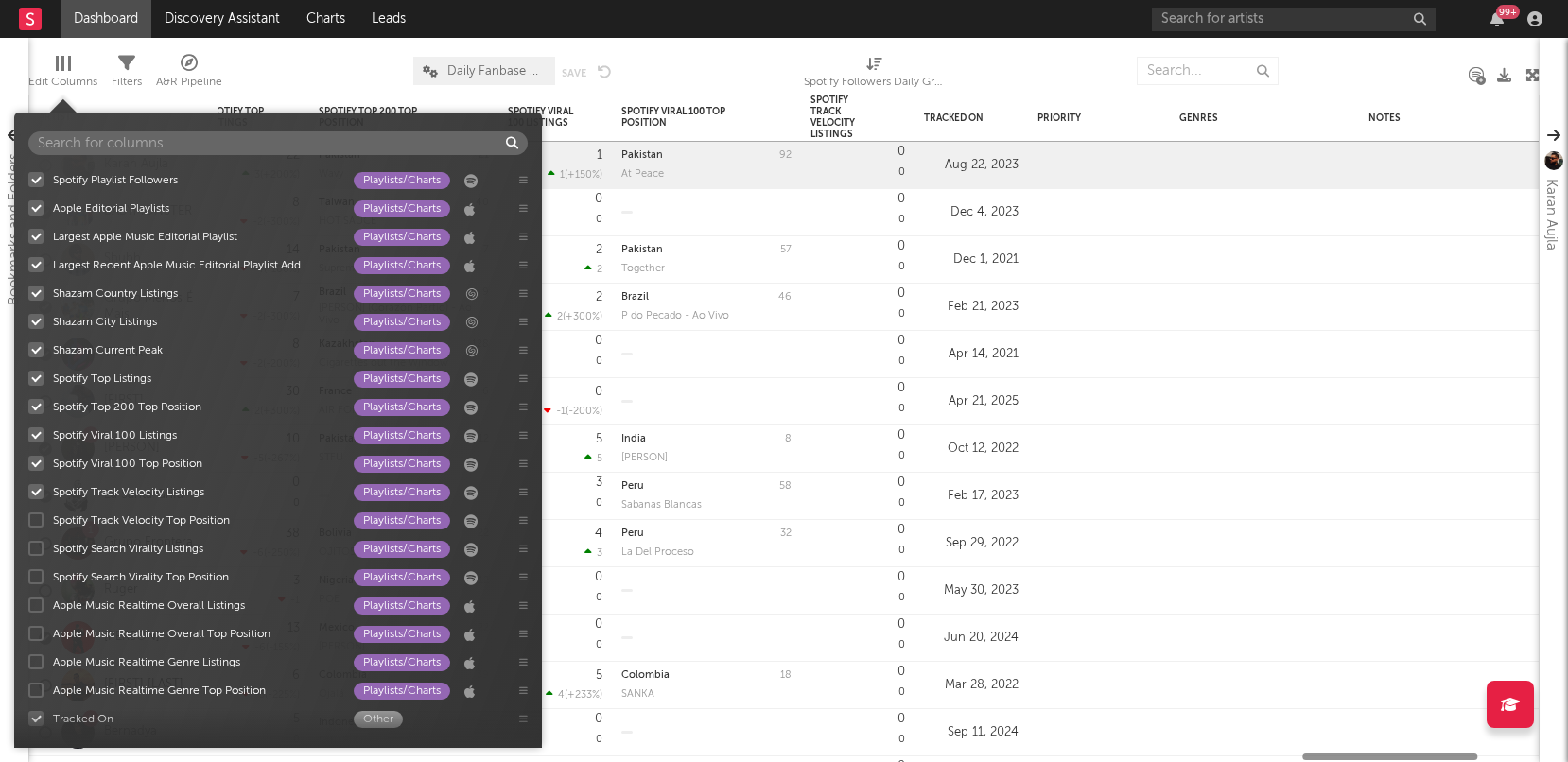click on "7-Day Fans Added Followers/Fans Most Recent Track Music Most Recent Copyright Music Spotify Monthly Listeners Followers/Fans Spotify Followers Followers/Fans Spotify Followers Daily Growth Followers/Fans TikTok Followers Daily Growth Followers/Fans Jump Score Other Folders Other Weekly US Streams Music SoundCloud Followers Daily Growth Followers/Fans Global Audio Streams Daily Growth Music US Audio Streams Daily Growth Music Top Track Global Audio Streams Daily Growth Music Top Track US Audio Streams Daily Growth Music Top Track US Video Streams Daily Growth Music Most Recent Track Global Audio Streams Daily Growth Music Most Recent Track US Audio Streams Daily Growth Music Most Recent Track US Video Streams Daily Growth Music Latest Day Global Audio Streams Music TW Global Audio Streams Music Rolling 7D Global Audio Streams Music Latest Day Ex-US Audio Streams Music TW Ex-US Audio Streams Music Rolling 7D Ex-US Audio Streams Music Latest Day US Audio Streams Music TW US Audio Streams Music Music Music Music" at bounding box center [278, 449] 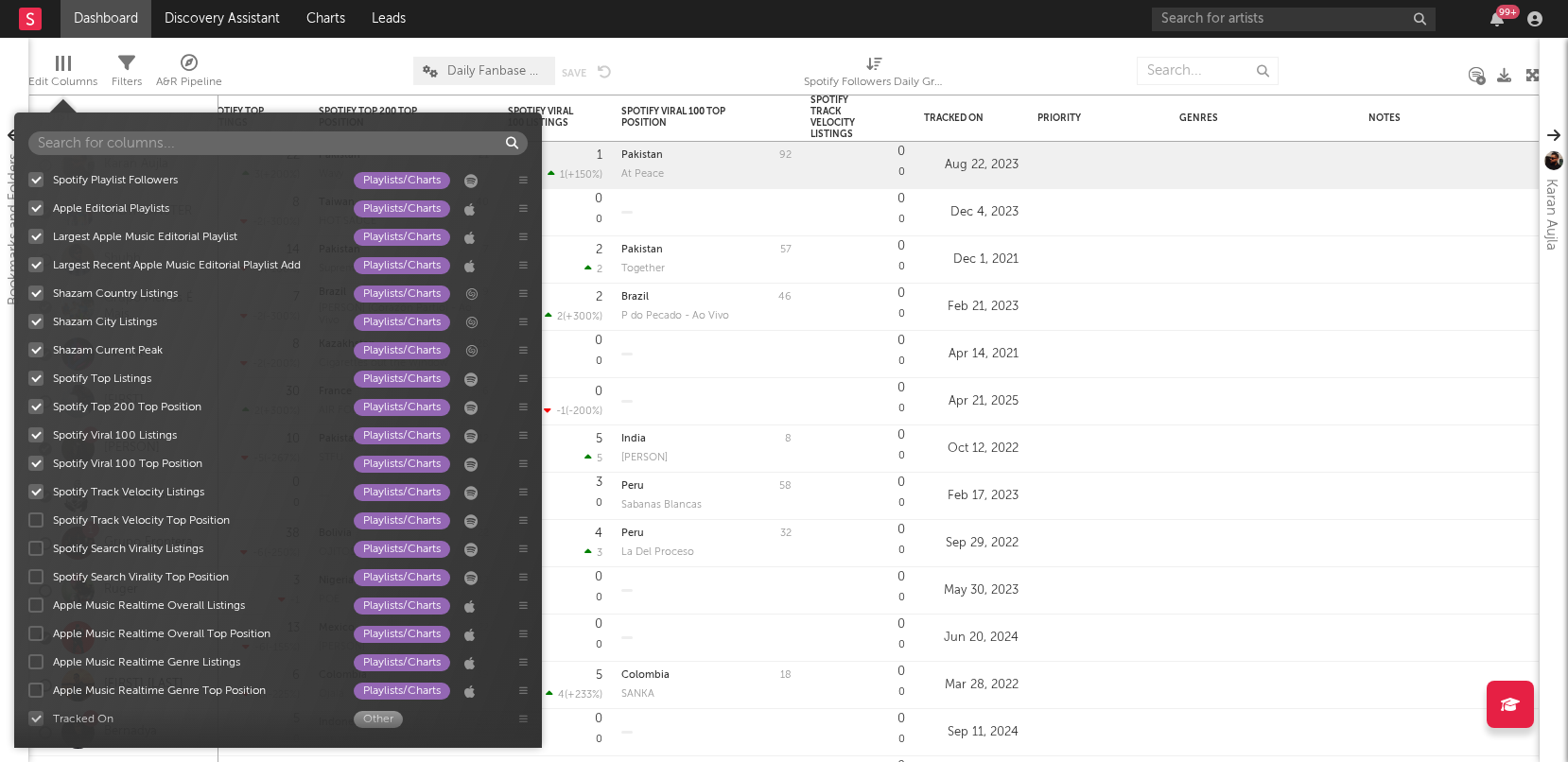 click at bounding box center (36, 520) 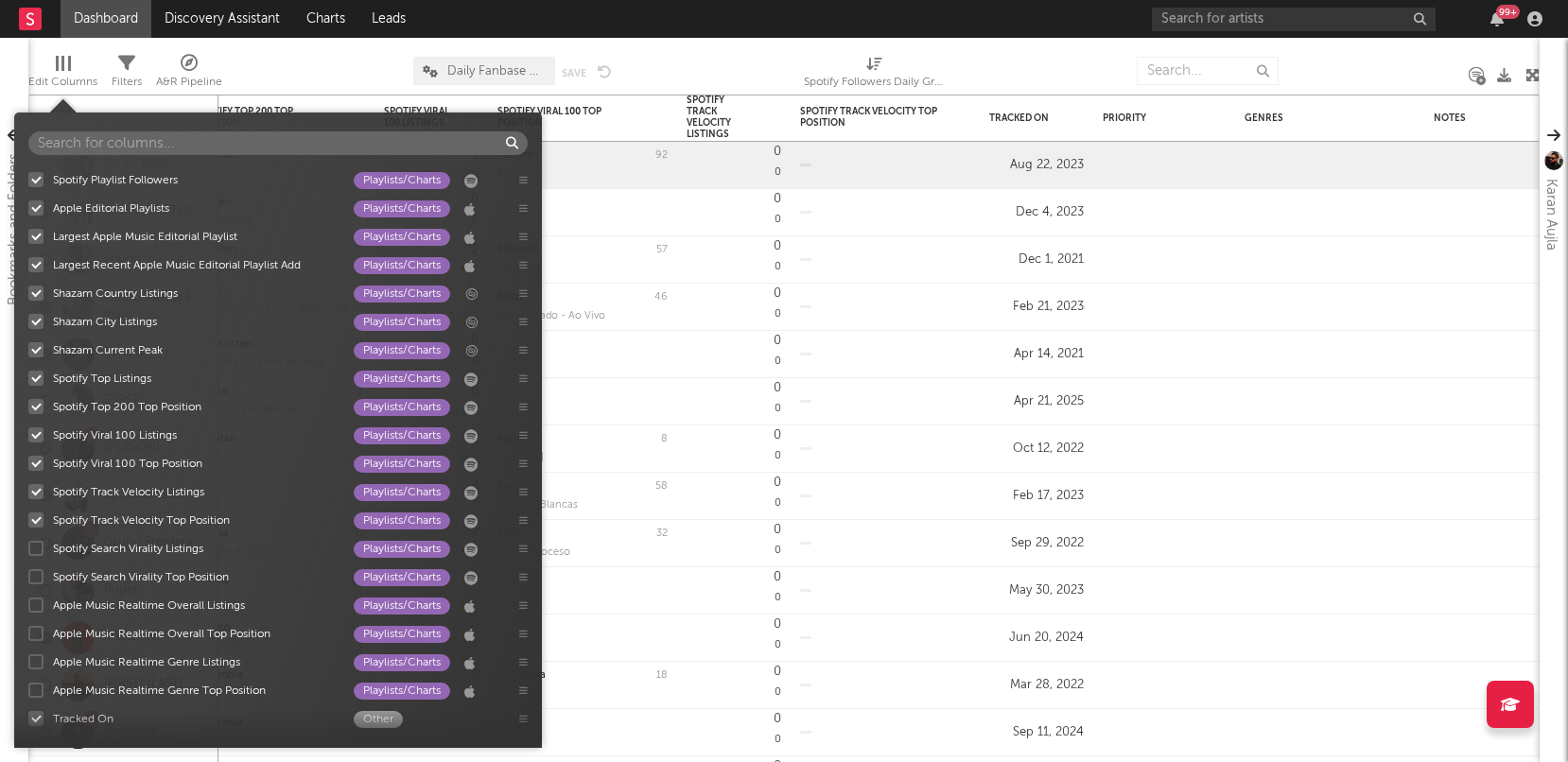 click at bounding box center (36, 520) 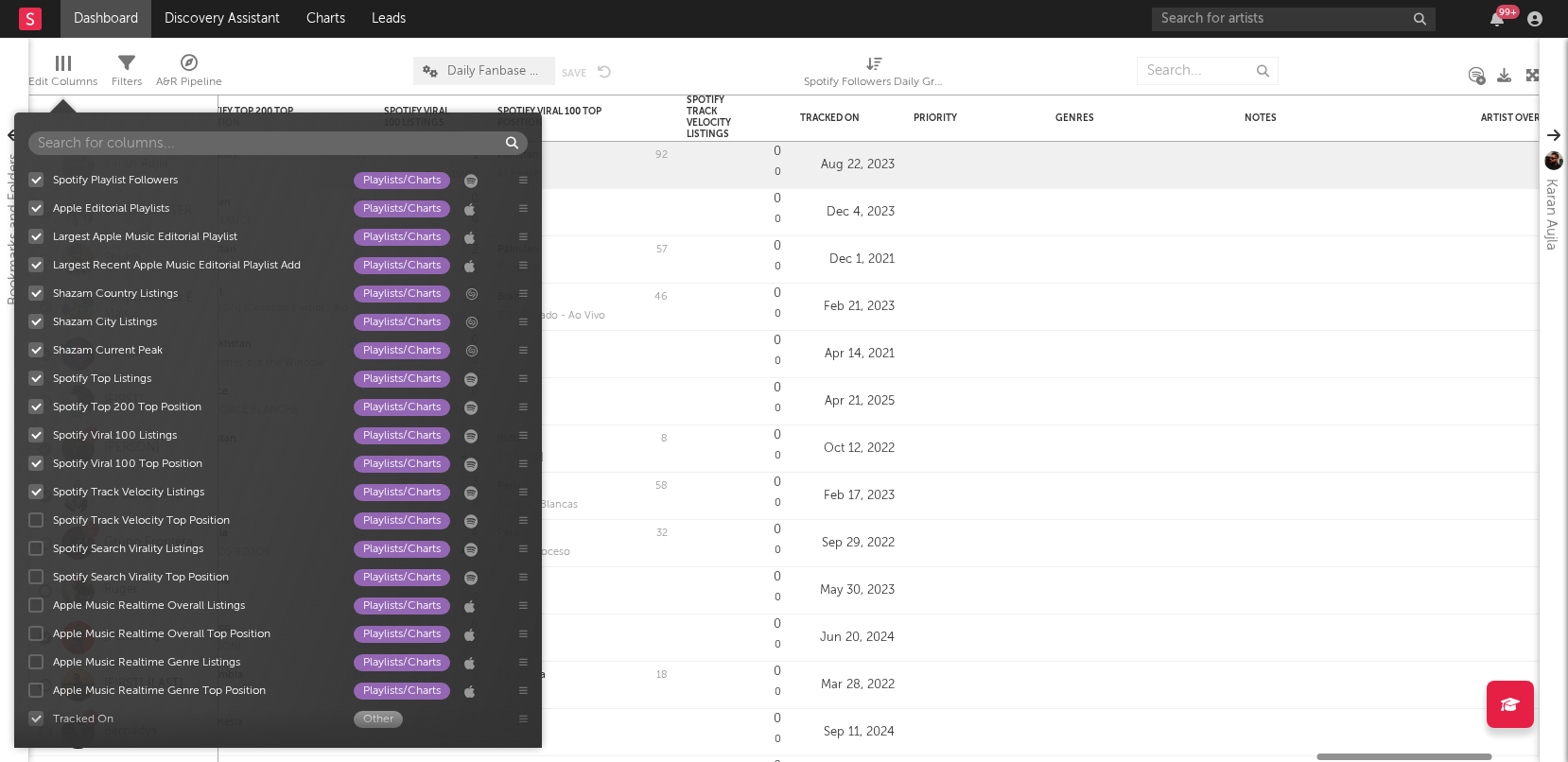 click at bounding box center [36, 520] 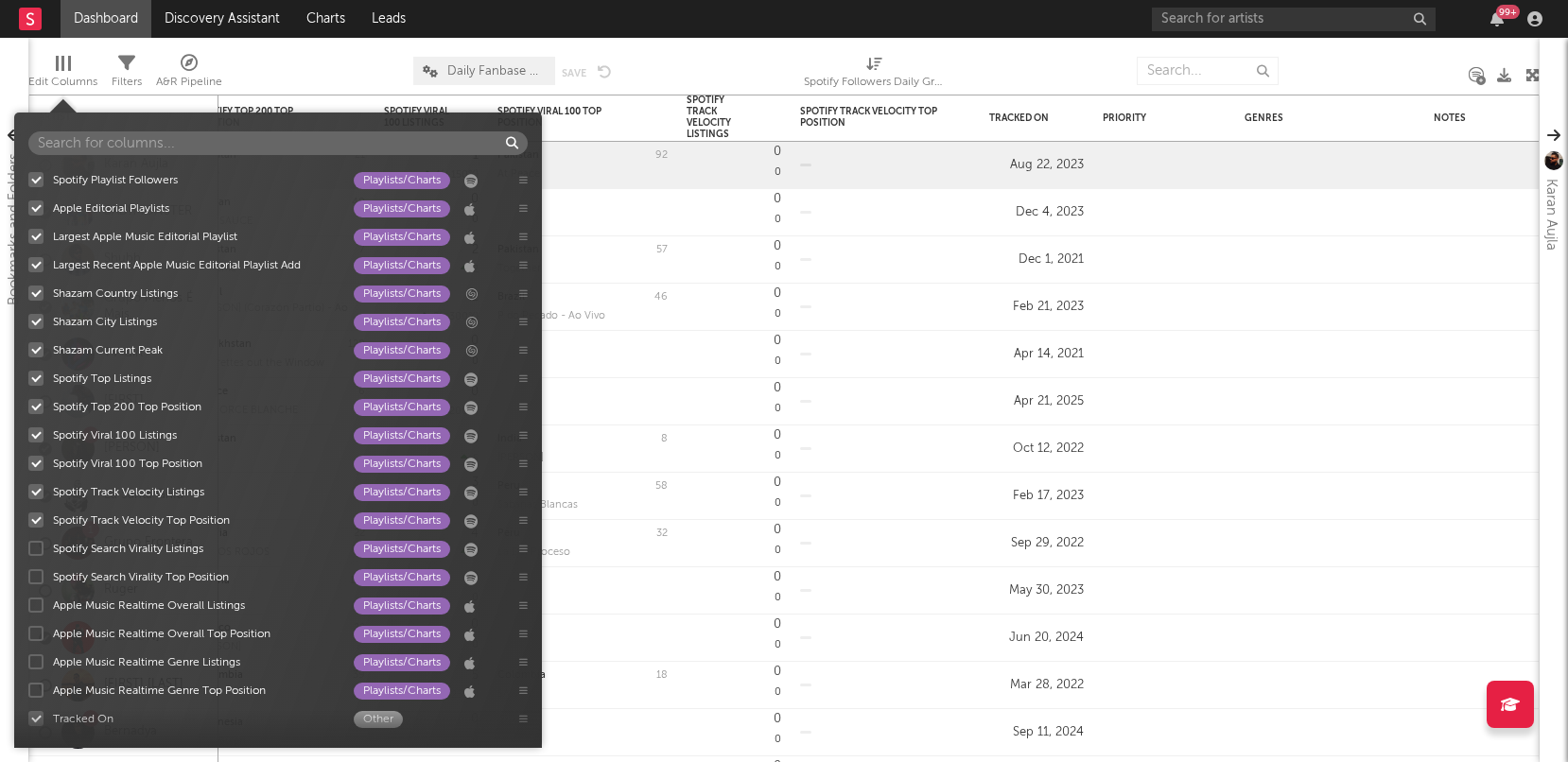click at bounding box center [36, 548] 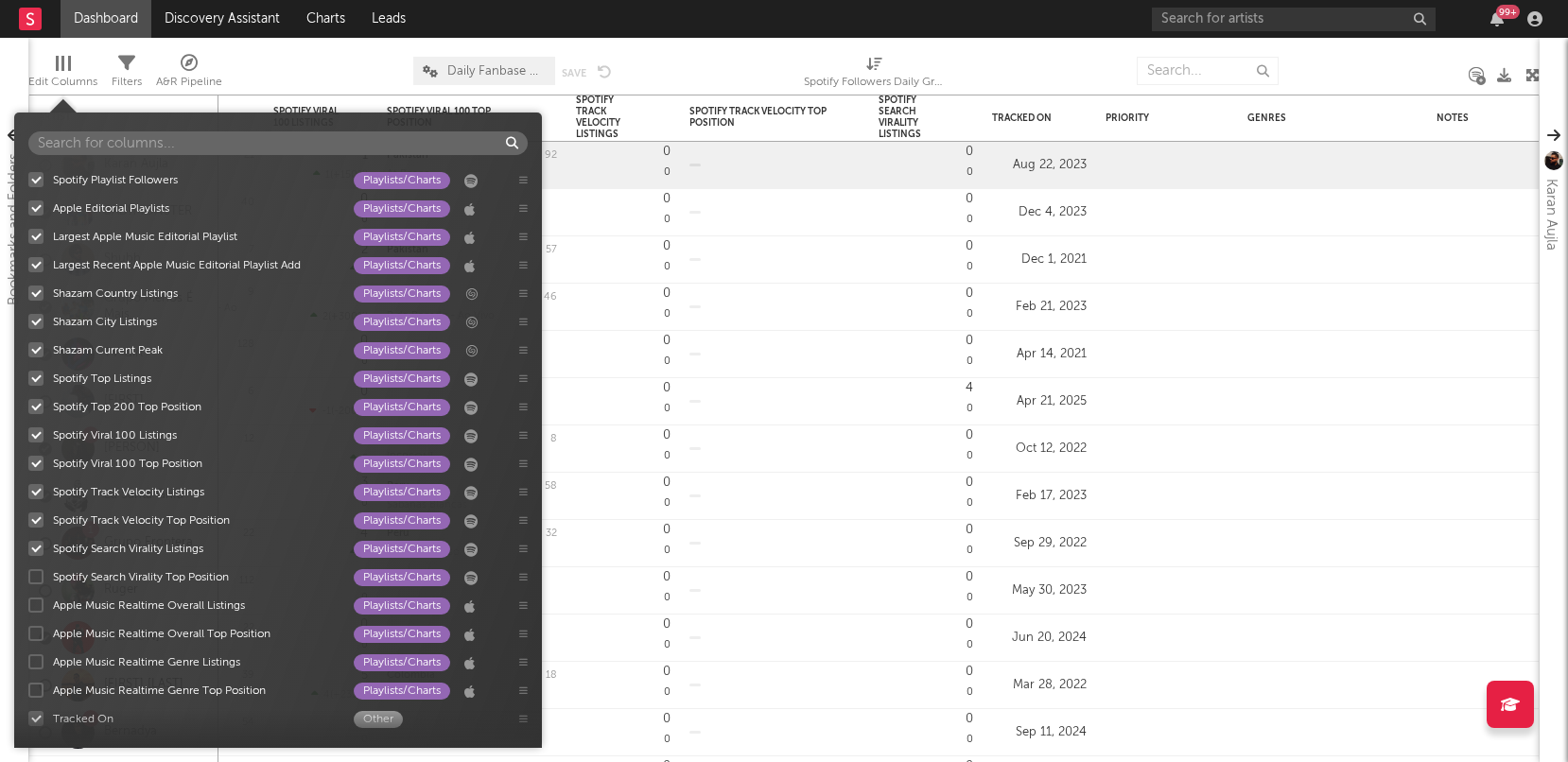 click at bounding box center (36, 577) 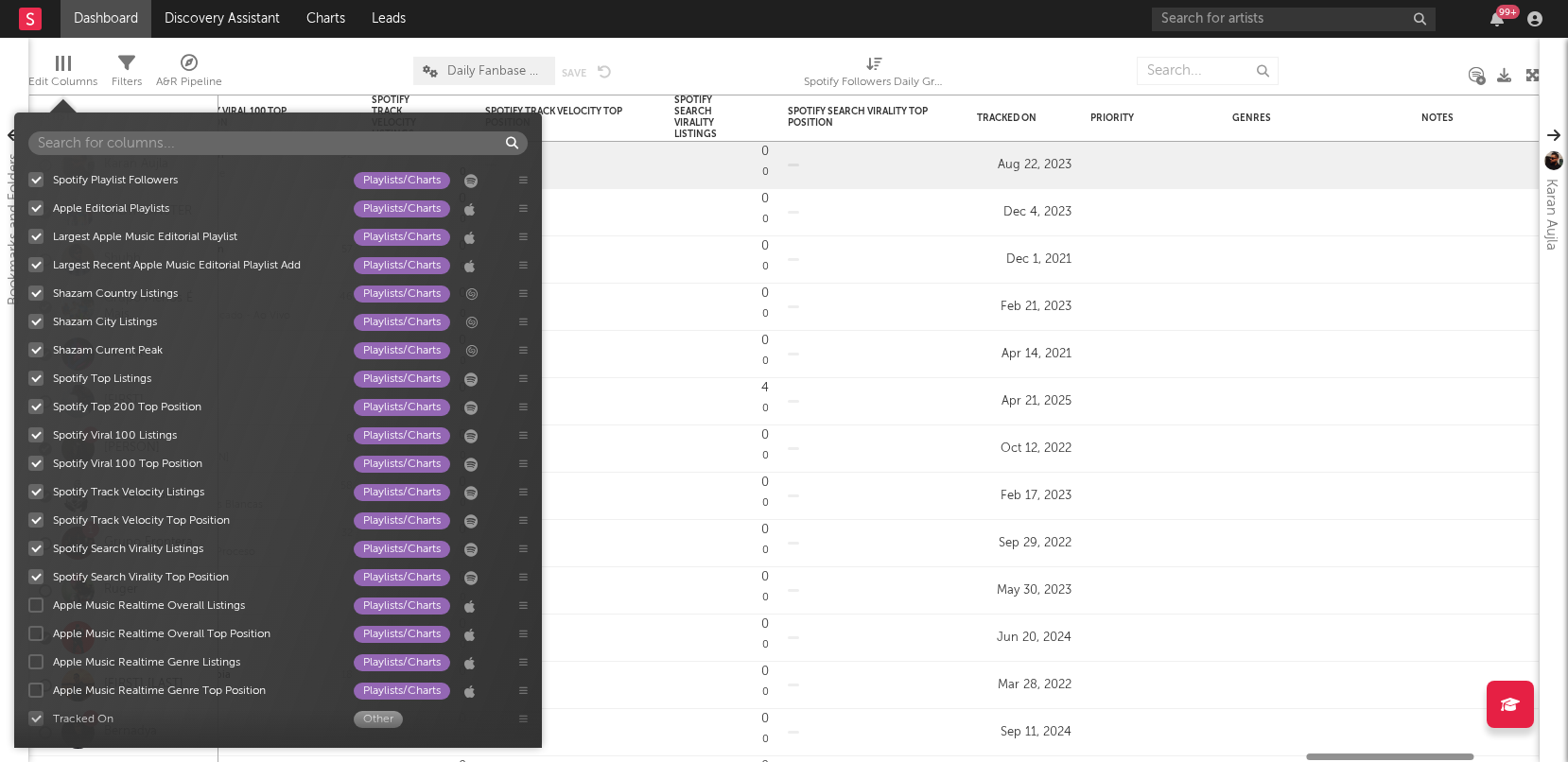 click at bounding box center [36, 605] 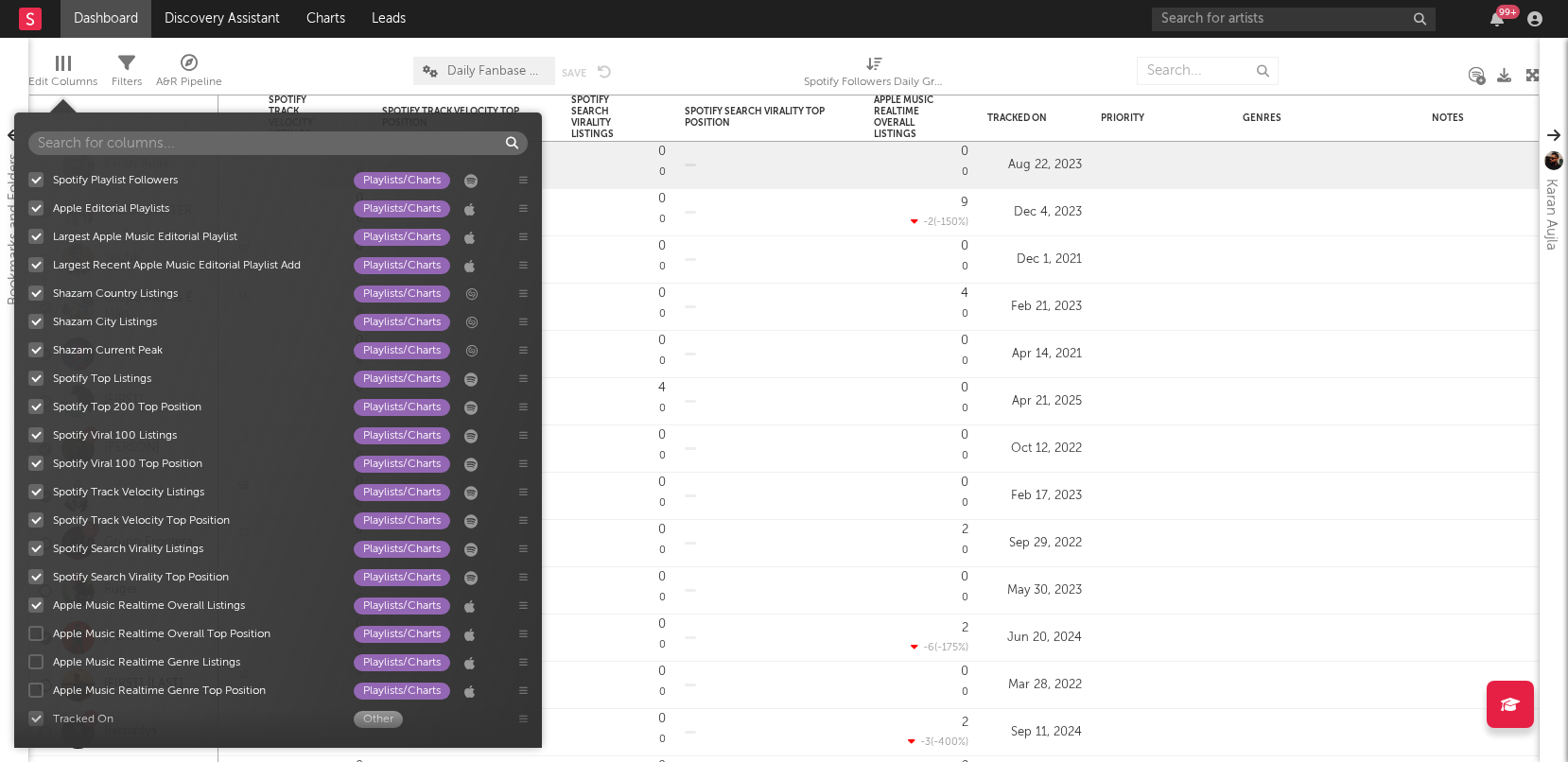 click at bounding box center [36, 633] 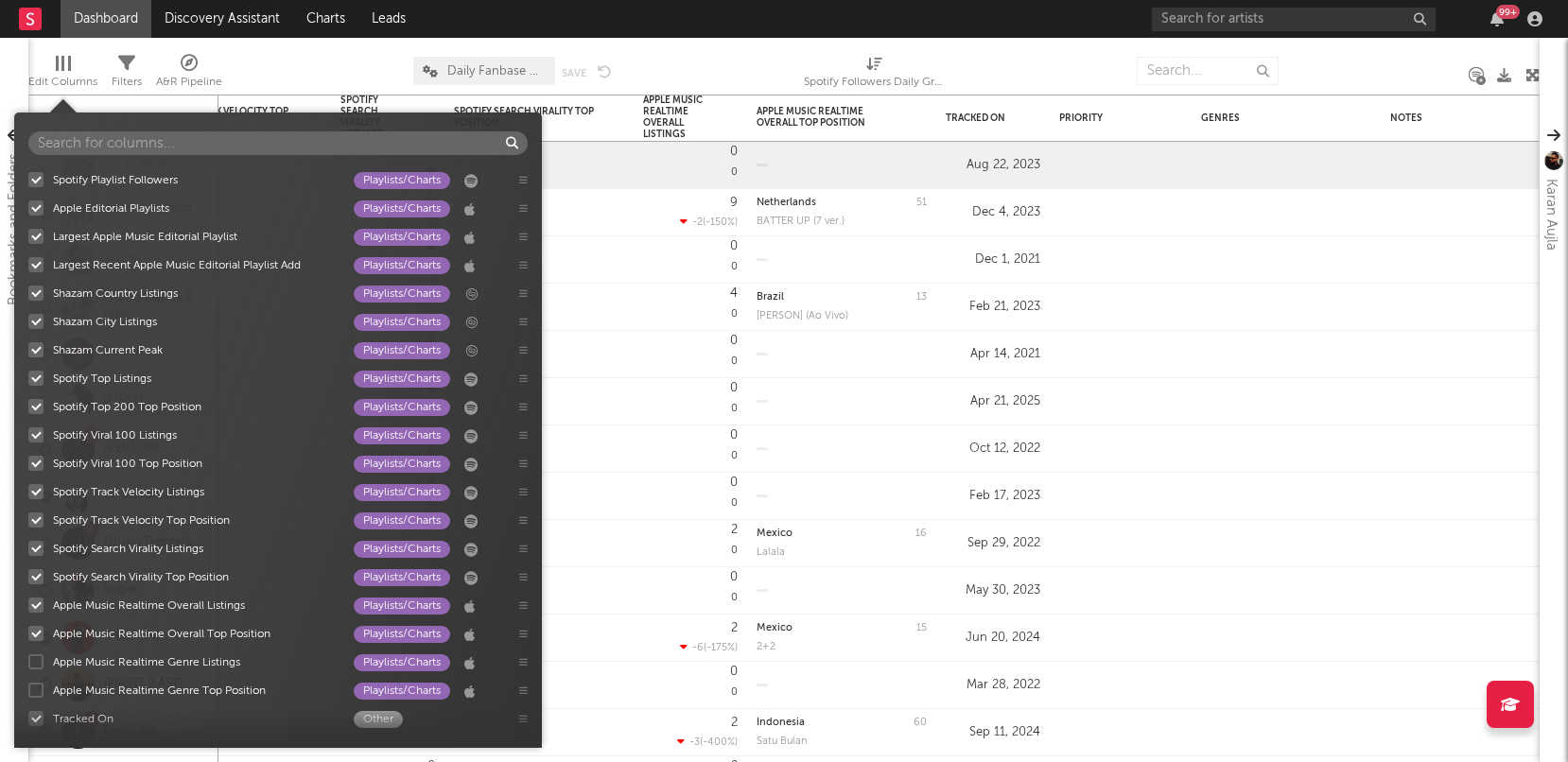 click at bounding box center (36, 662) 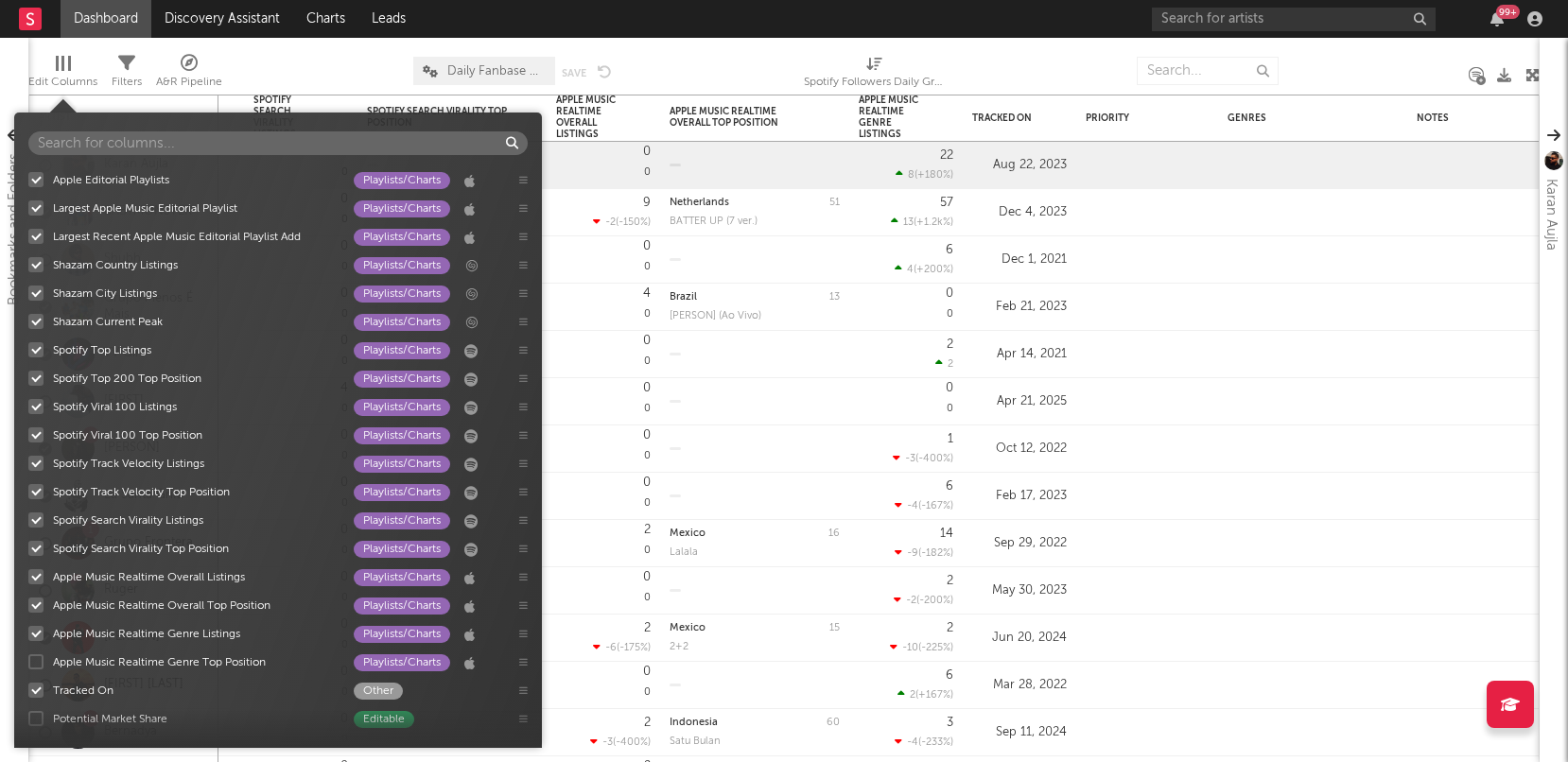 click at bounding box center (36, 662) 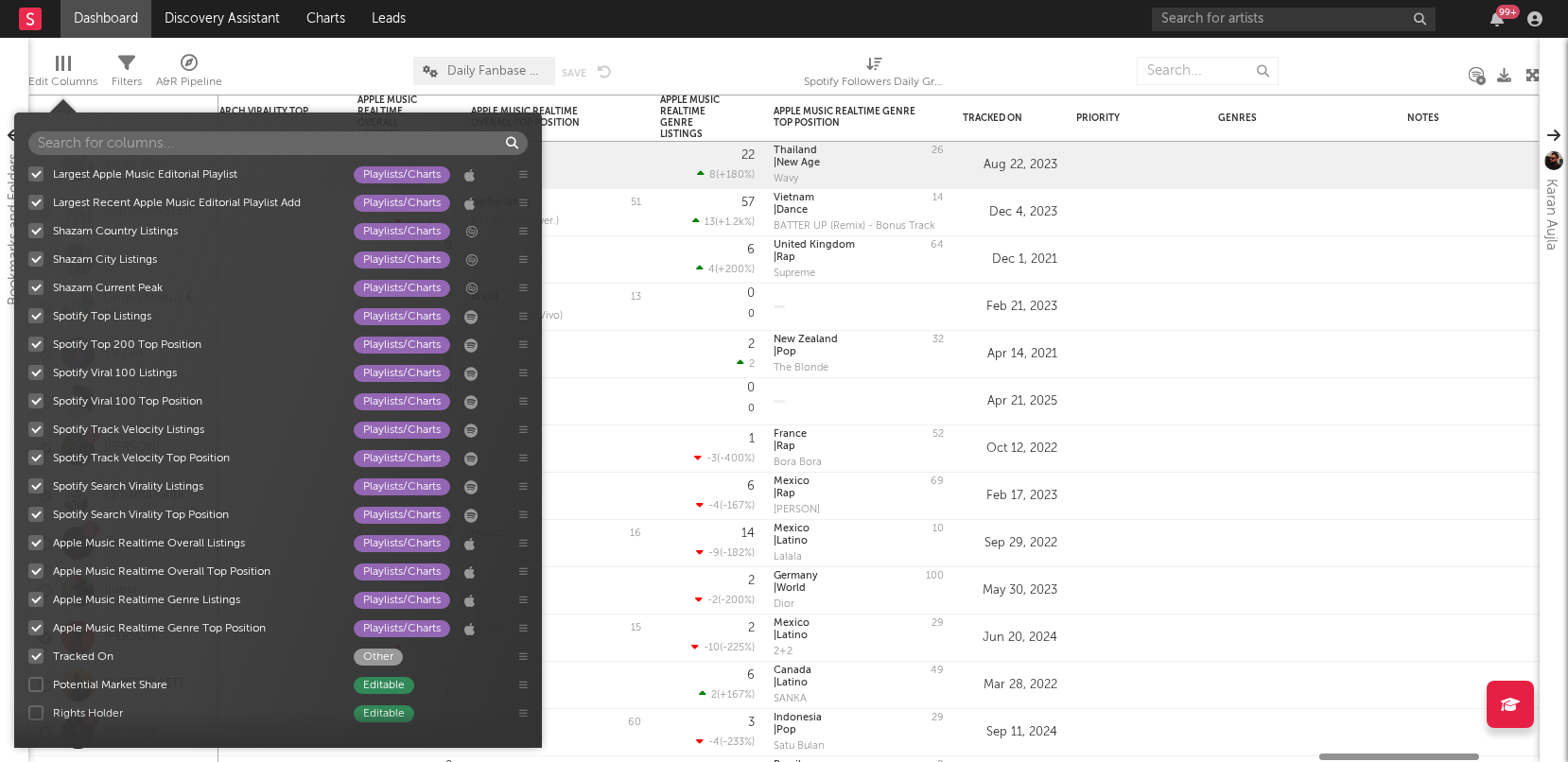 scroll, scrollTop: 1750, scrollLeft: 0, axis: vertical 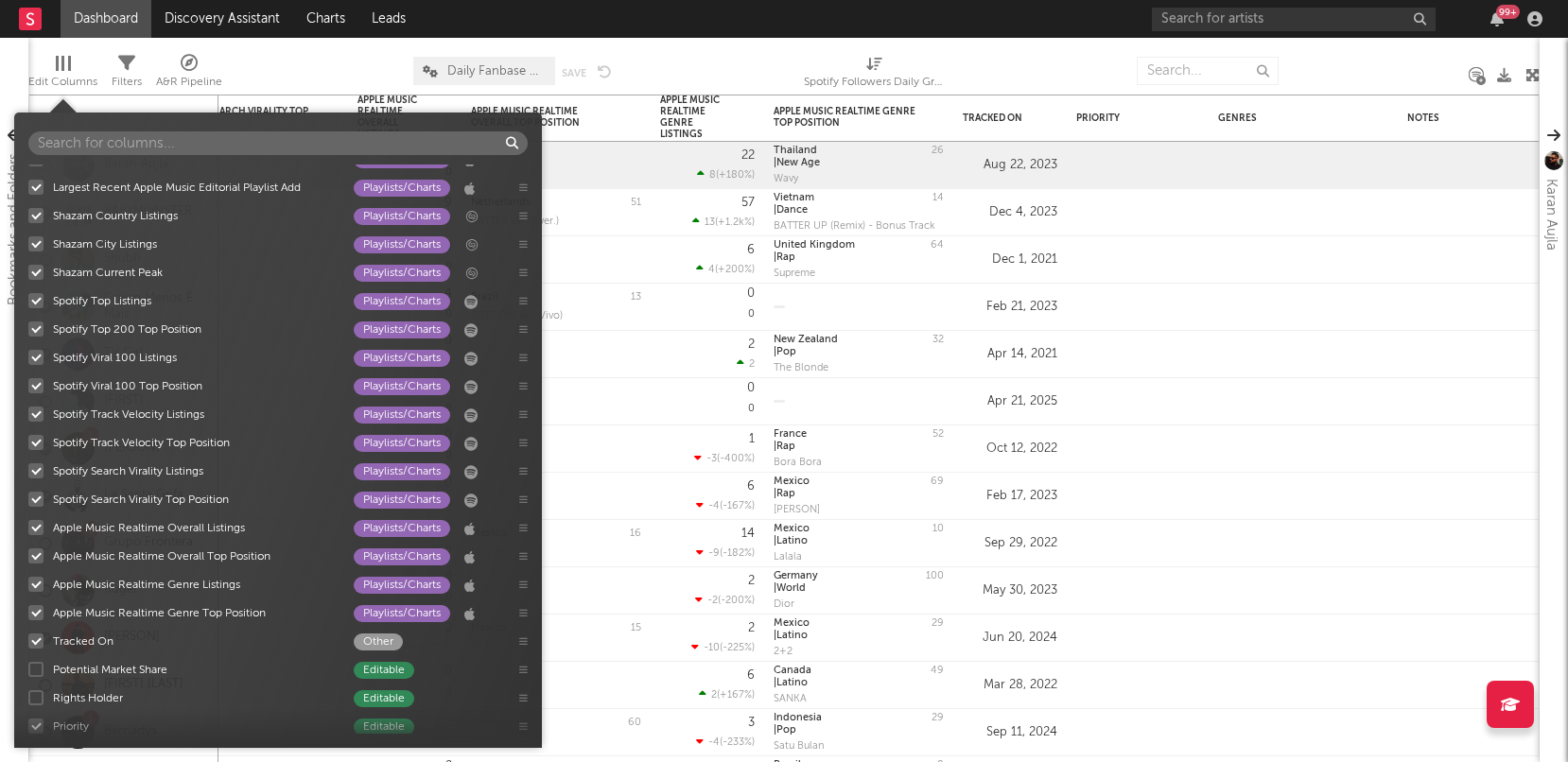 click at bounding box center [36, 669] 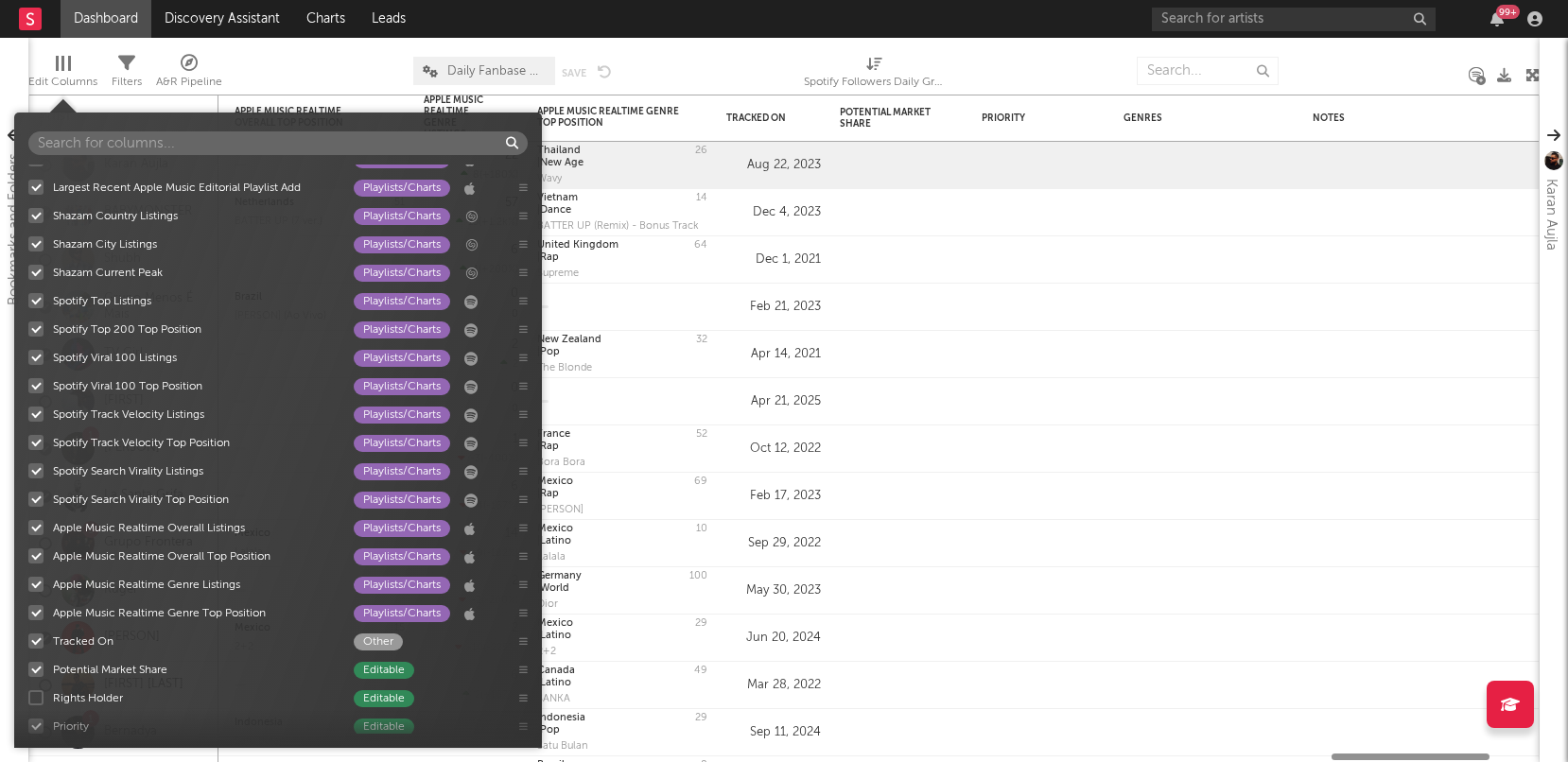 scroll, scrollTop: 1774, scrollLeft: 0, axis: vertical 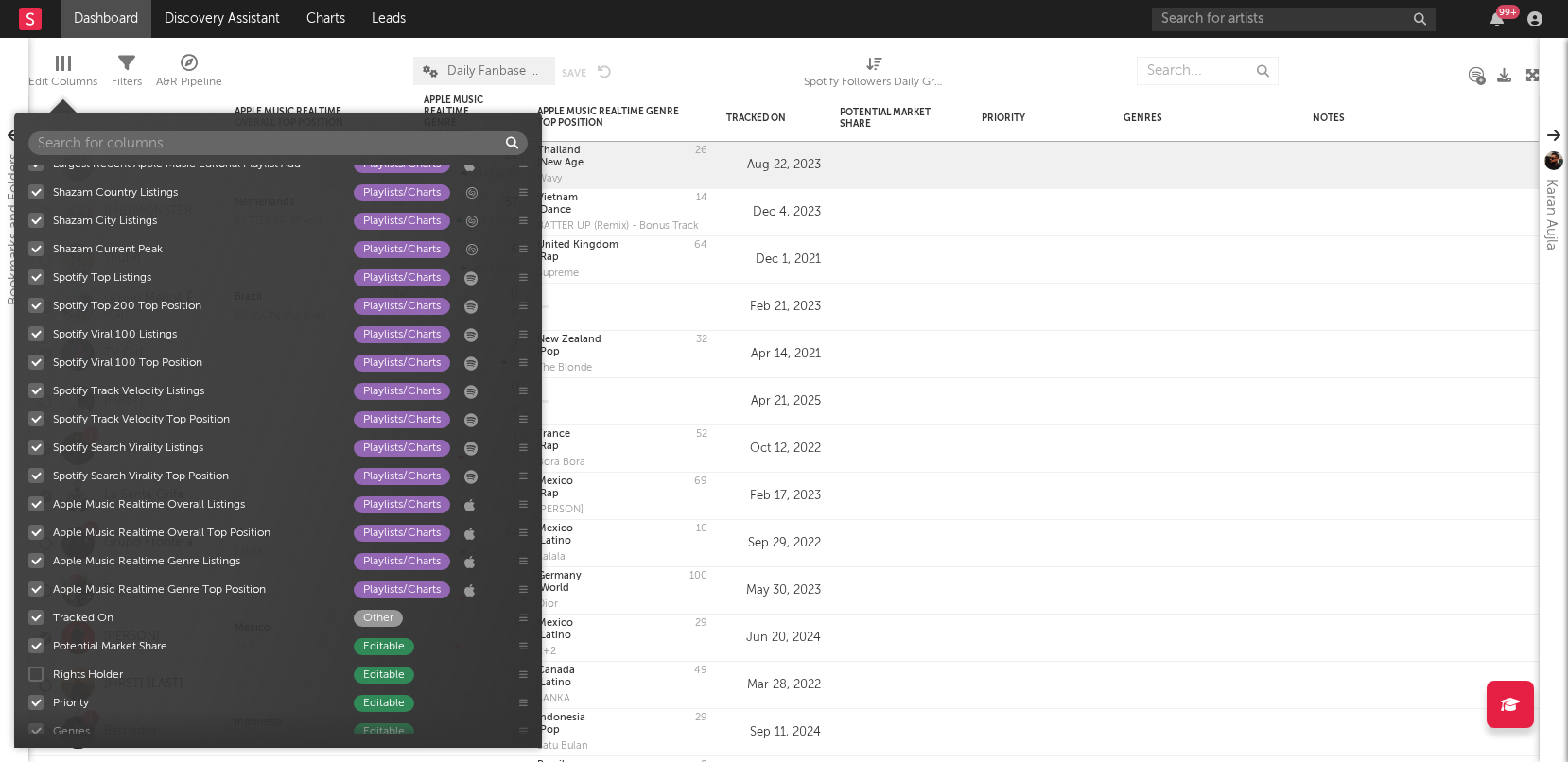 click at bounding box center [36, 674] 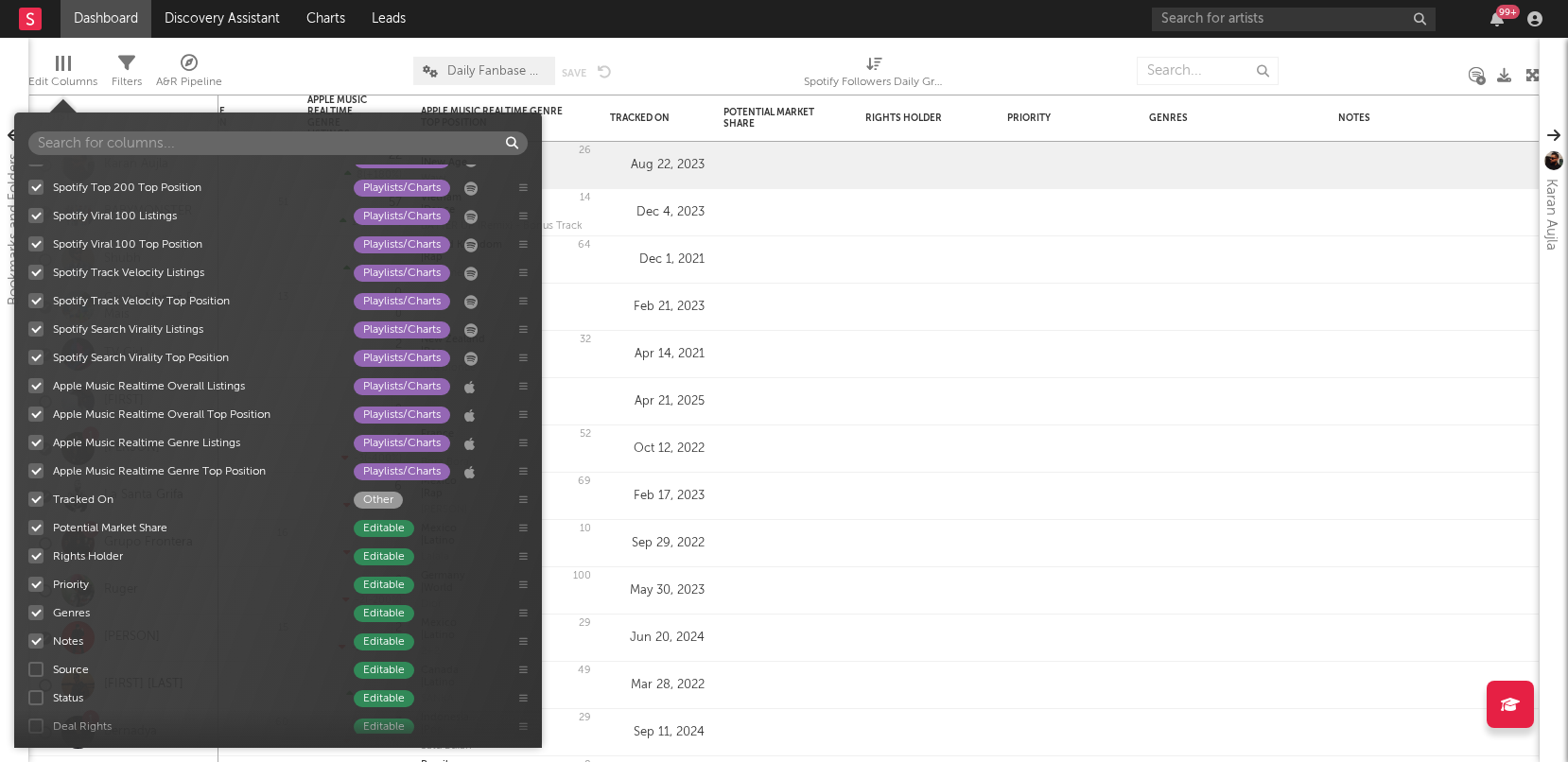 scroll, scrollTop: 1936, scrollLeft: 0, axis: vertical 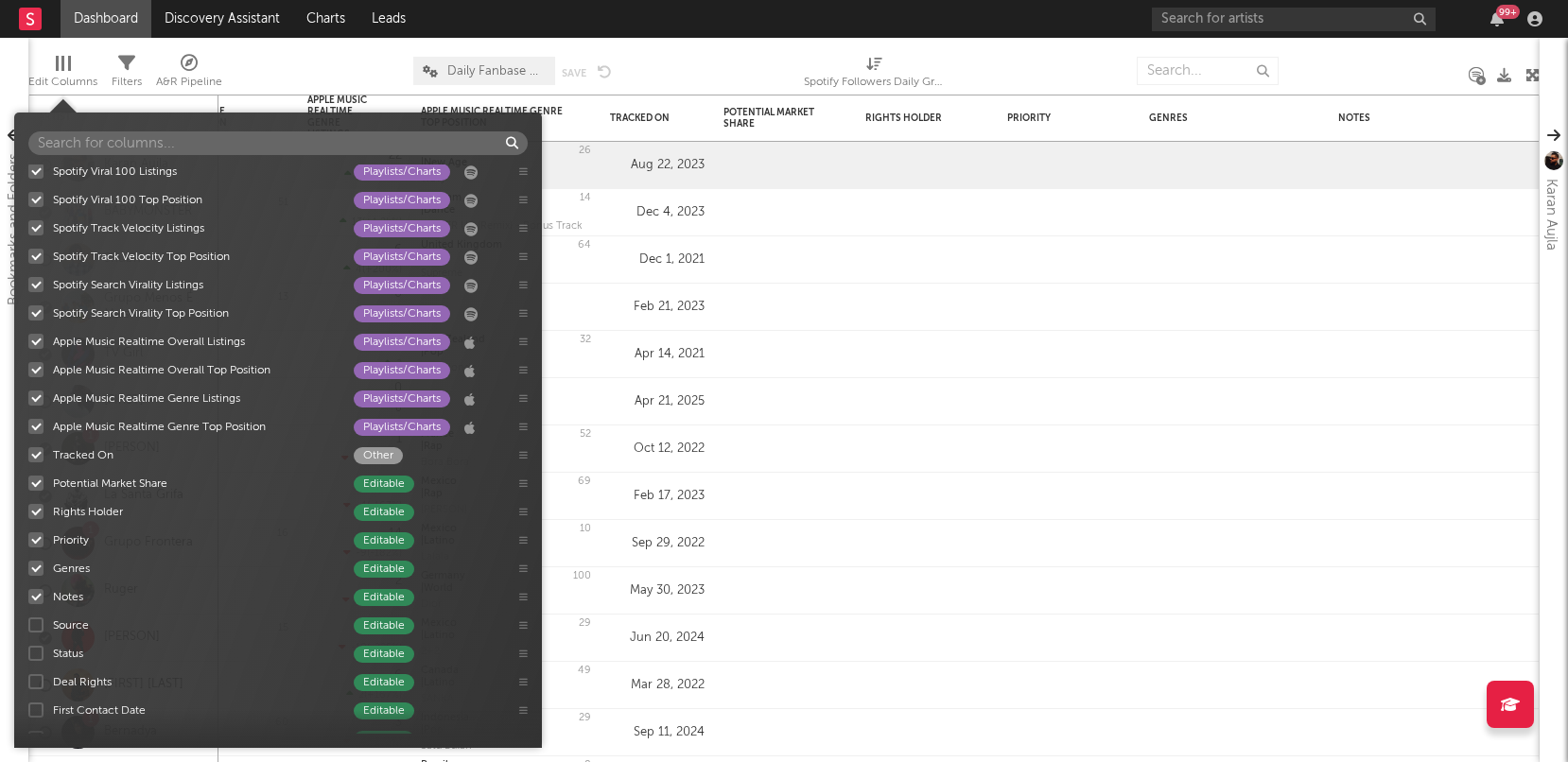 click at bounding box center (36, 625) 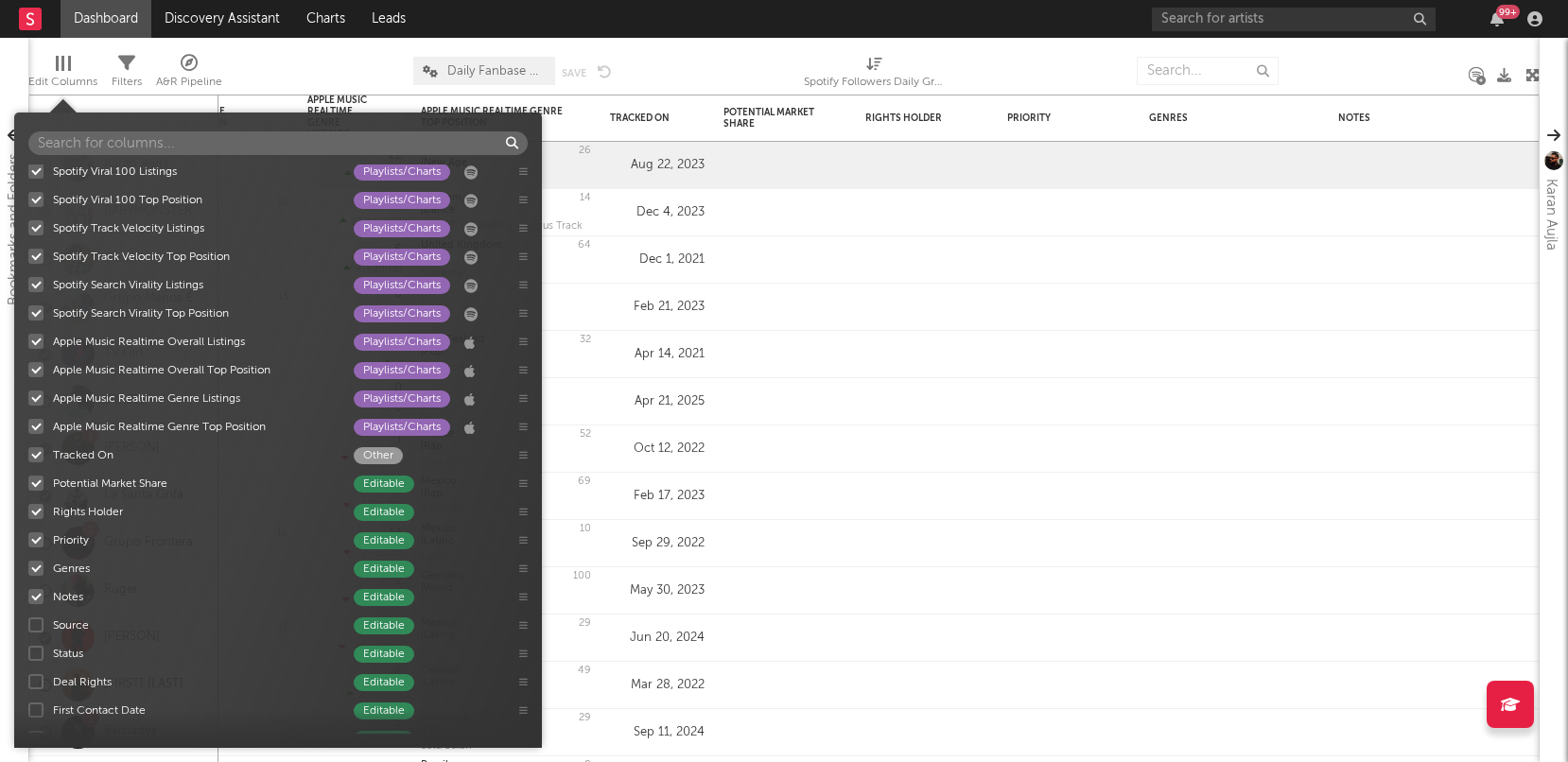 click on "Source Editable" at bounding box center [28, 625] 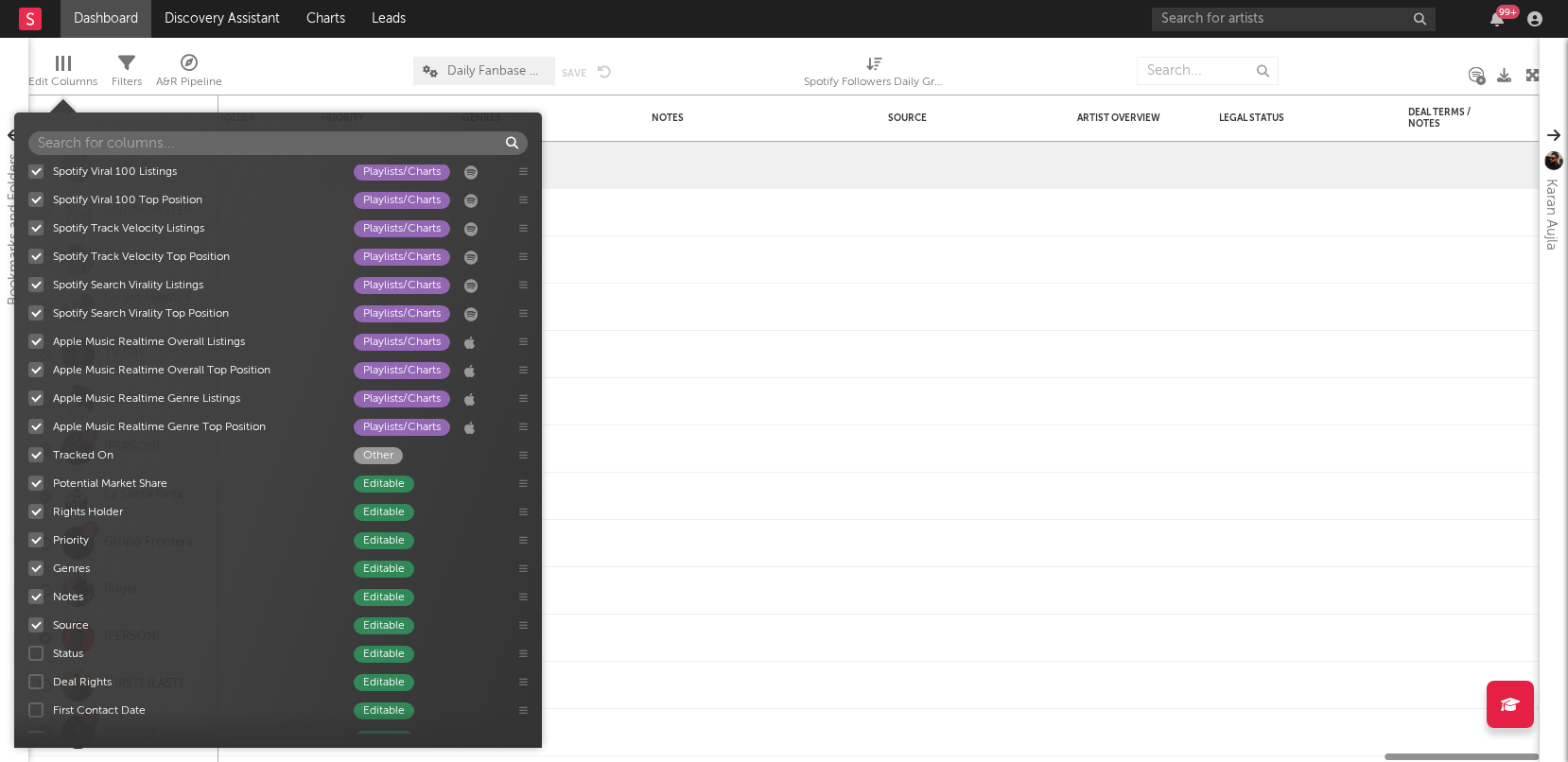click at bounding box center (36, 653) 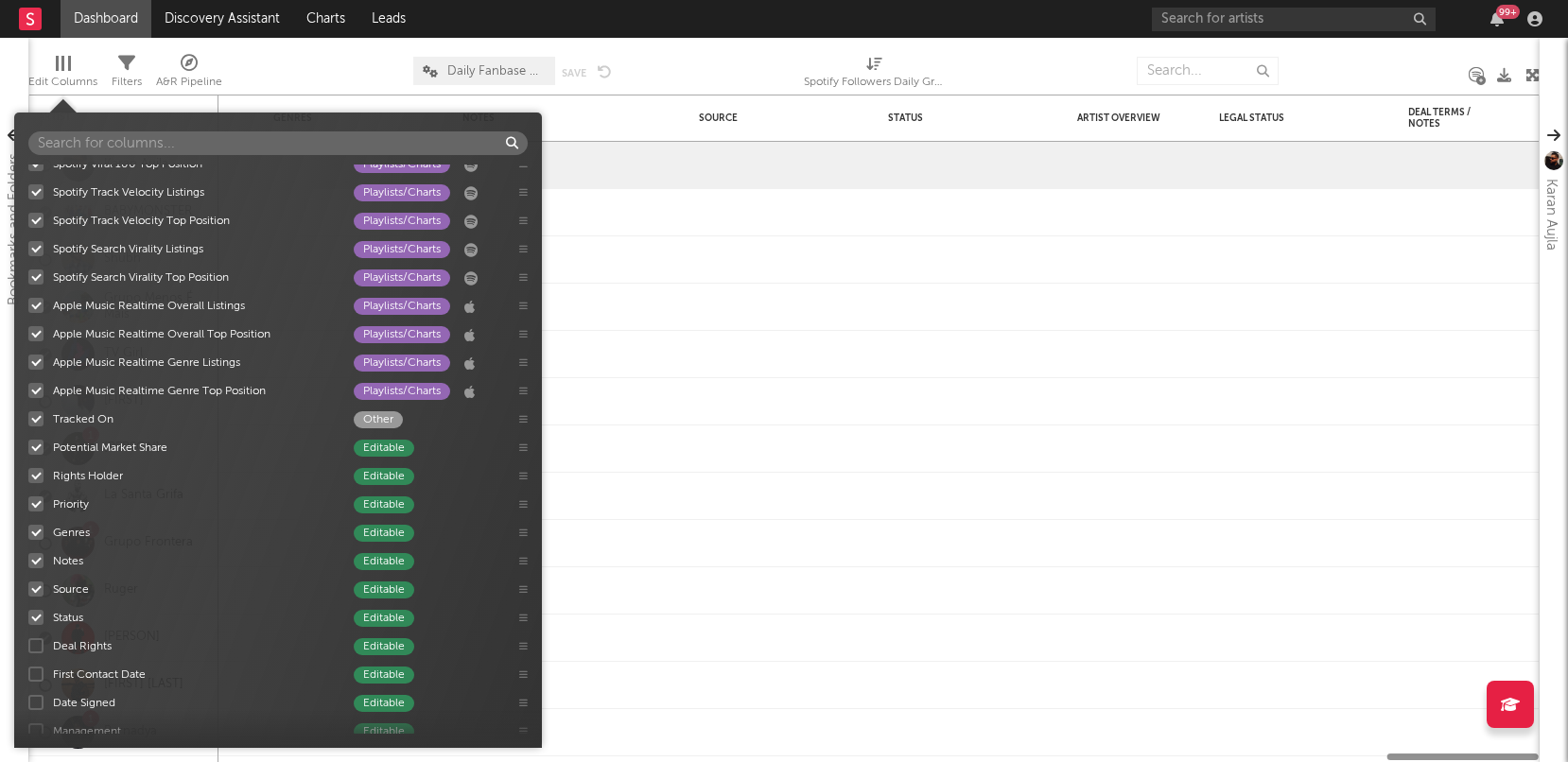 scroll, scrollTop: 1974, scrollLeft: 0, axis: vertical 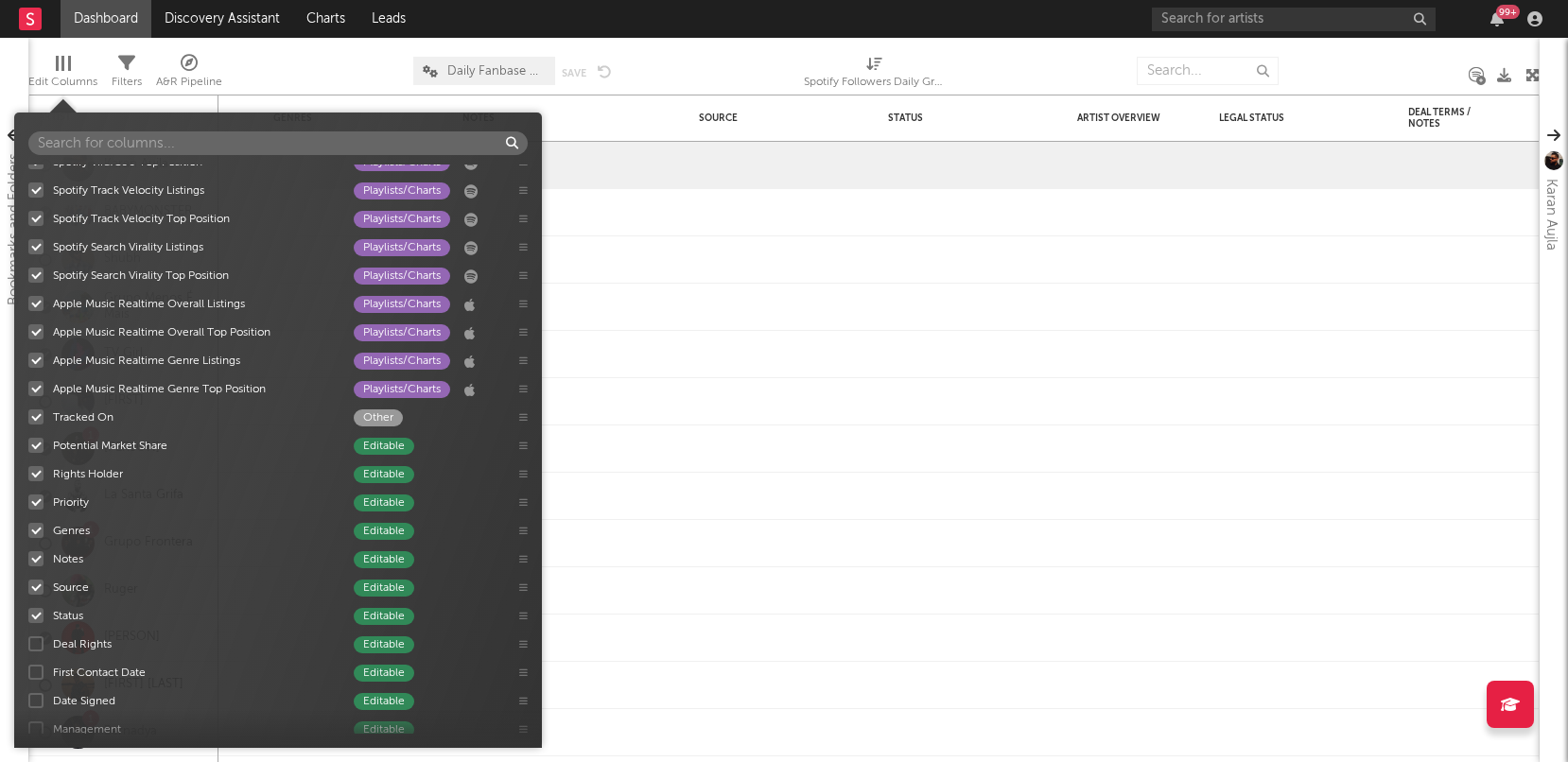 click on "7-Day Fans Added Followers/Fans Most Recent Track Music Most Recent Copyright Music Spotify Monthly Listeners Followers/Fans Spotify Followers Followers/Fans Spotify Followers Daily Growth Followers/Fans TikTok Followers Daily Growth Followers/Fans Jump Score Other Folders Other Weekly US Streams Music SoundCloud Followers Daily Growth Followers/Fans Global Audio Streams Daily Growth Music US Audio Streams Daily Growth Music Top Track Global Audio Streams Daily Growth Music Top Track US Audio Streams Daily Growth Music Top Track US Video Streams Daily Growth Music Most Recent Track Global Audio Streams Daily Growth Music Most Recent Track US Audio Streams Daily Growth Music Most Recent Track US Video Streams Daily Growth Music Latest Day Global Audio Streams Music TW Global Audio Streams Music Rolling 7D Global Audio Streams Music Latest Day Ex-US Audio Streams Music TW Ex-US Audio Streams Music Rolling 7D Ex-US Audio Streams Music Latest Day US Audio Streams Music TW US Audio Streams Music Music Music Music" at bounding box center (278, 449) 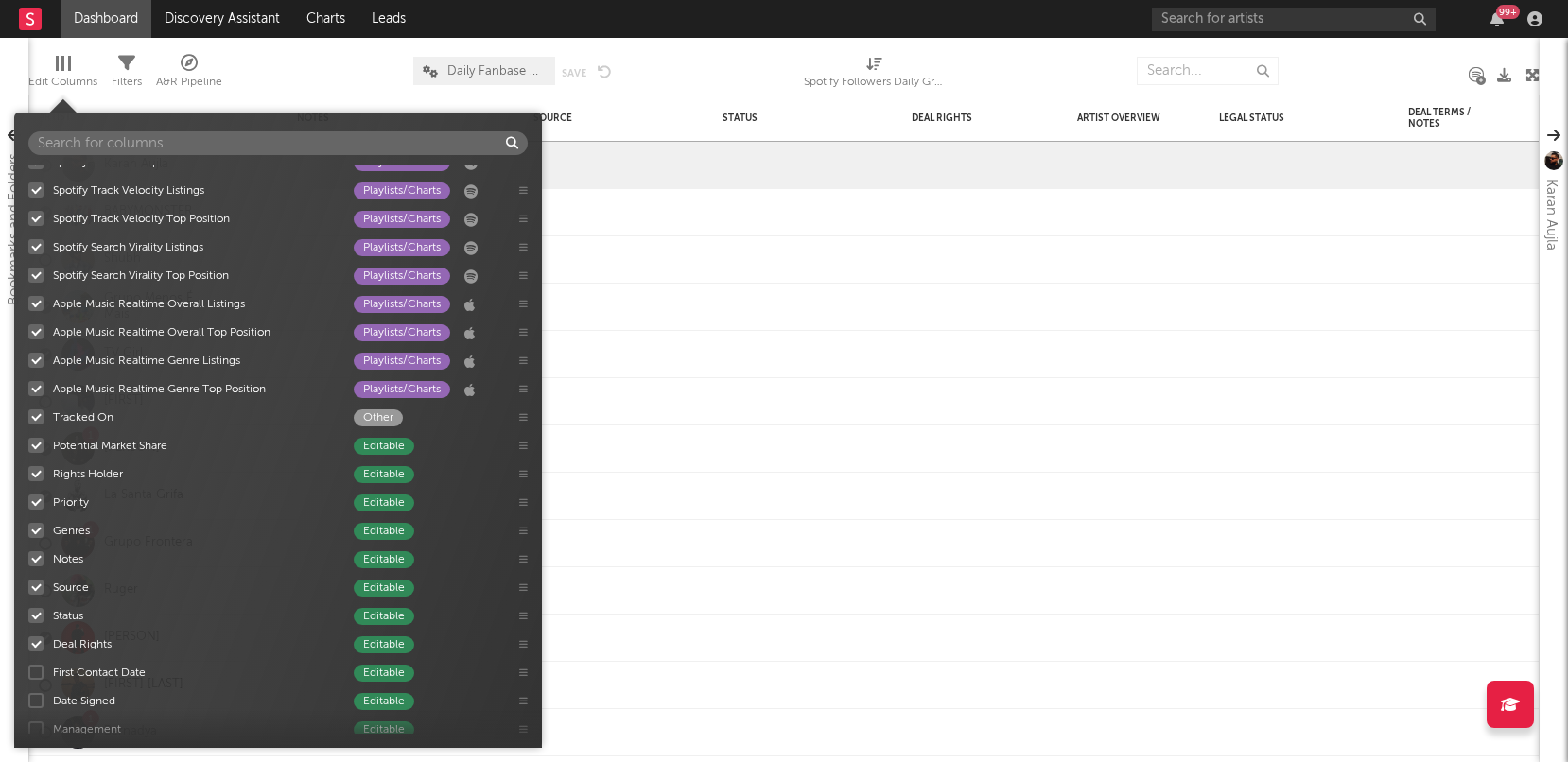 click at bounding box center [36, 672] 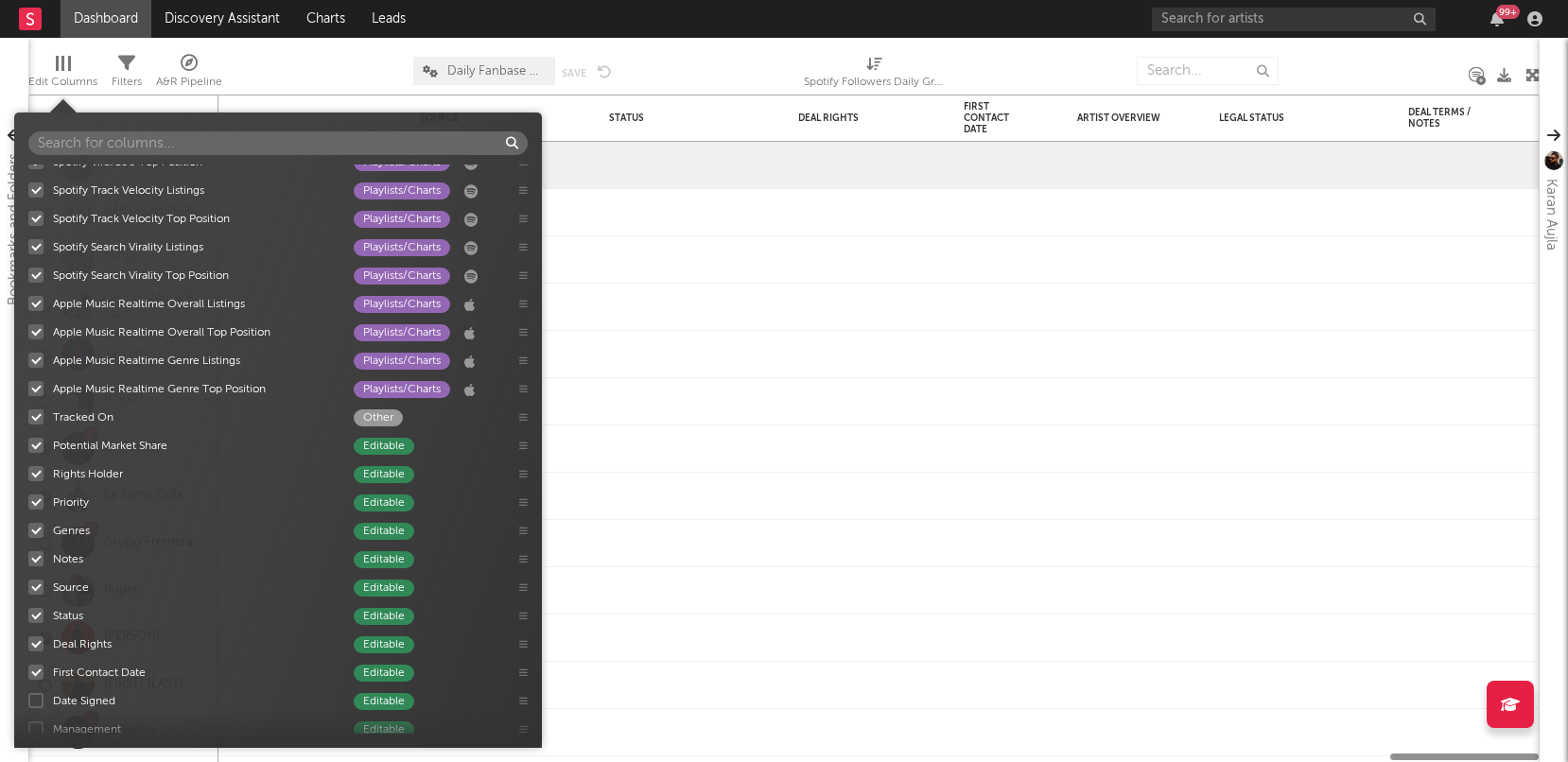 scroll, scrollTop: 2016, scrollLeft: 0, axis: vertical 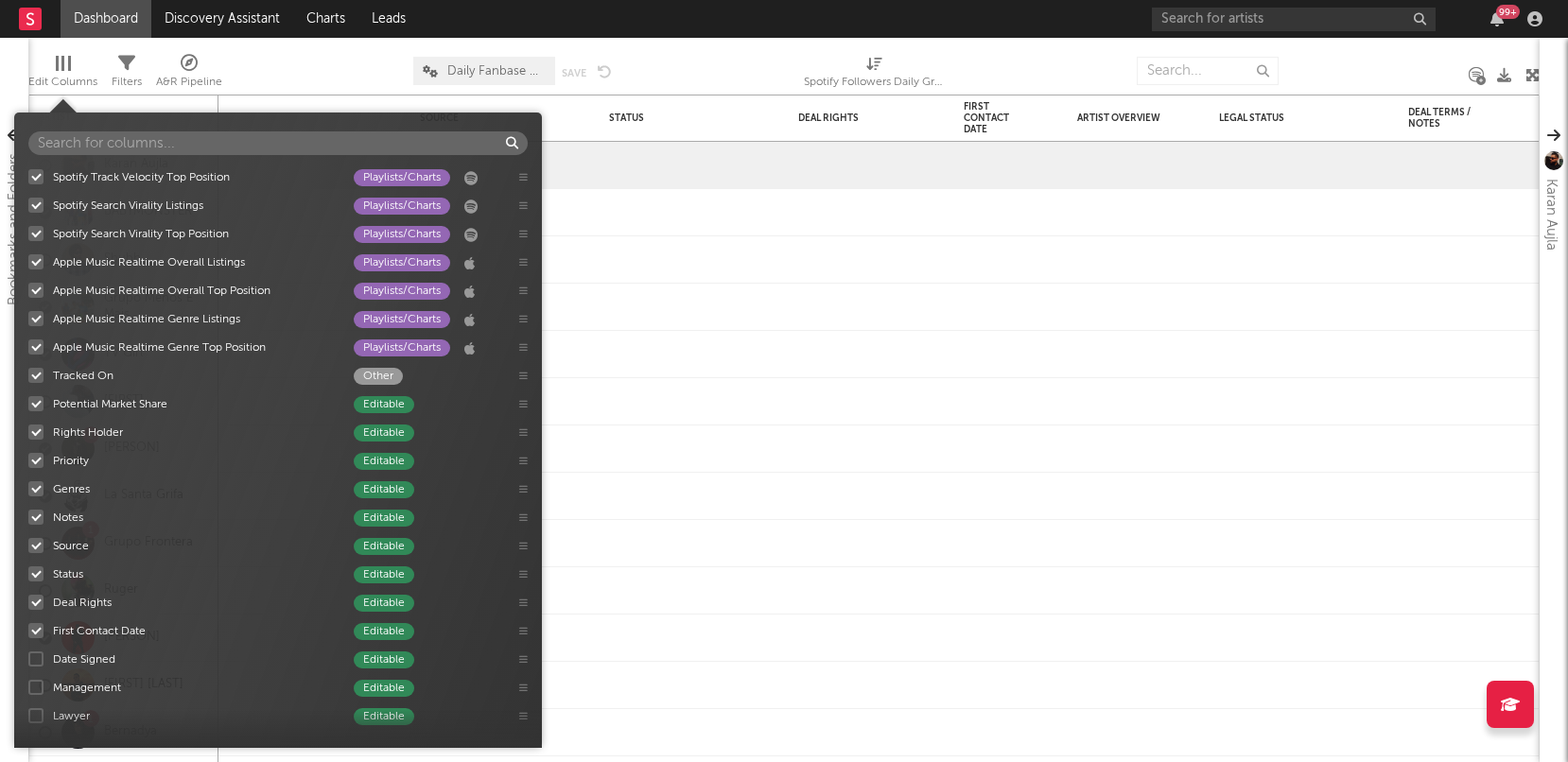 click at bounding box center (36, 659) 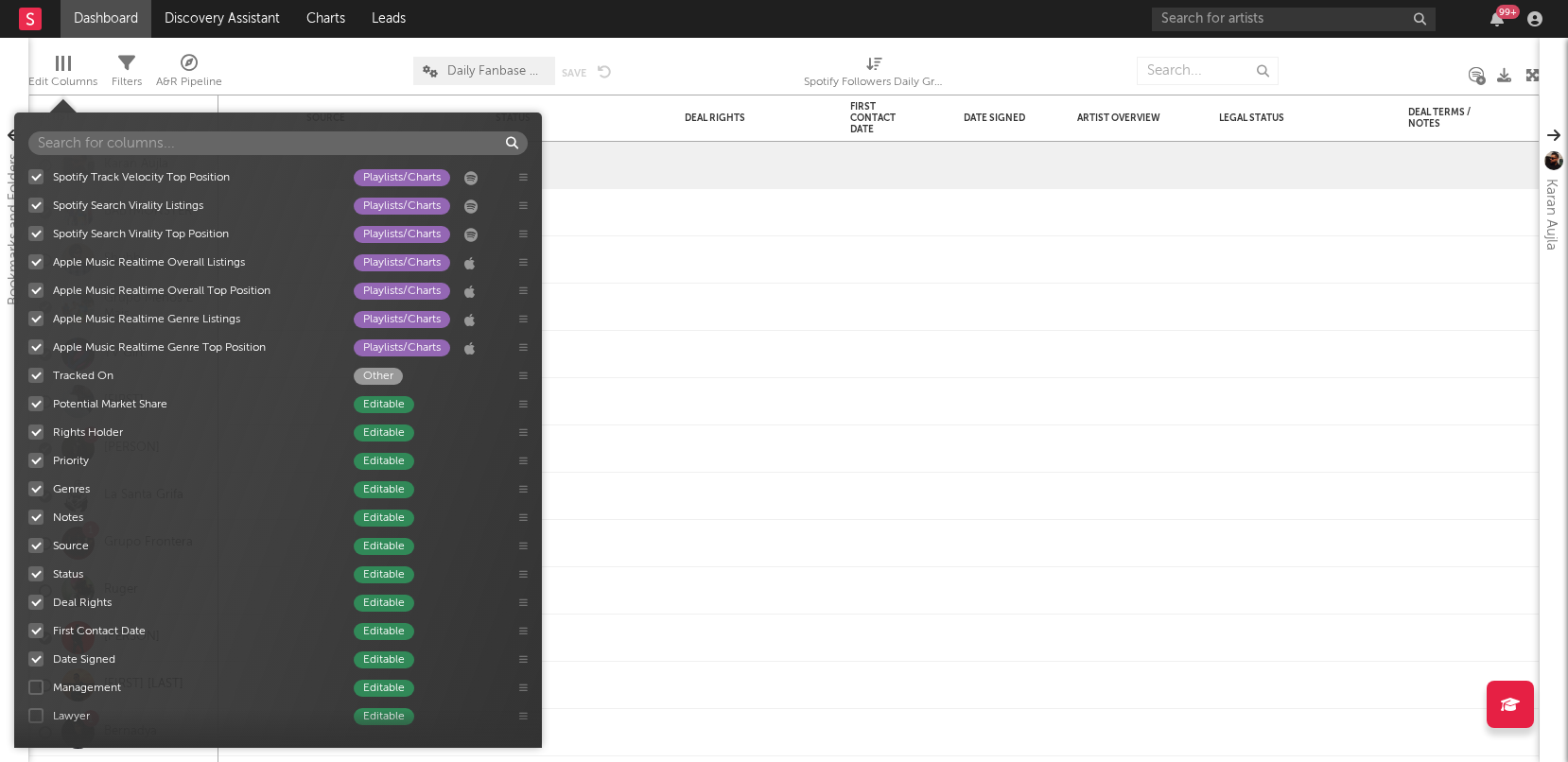 click at bounding box center (36, 687) 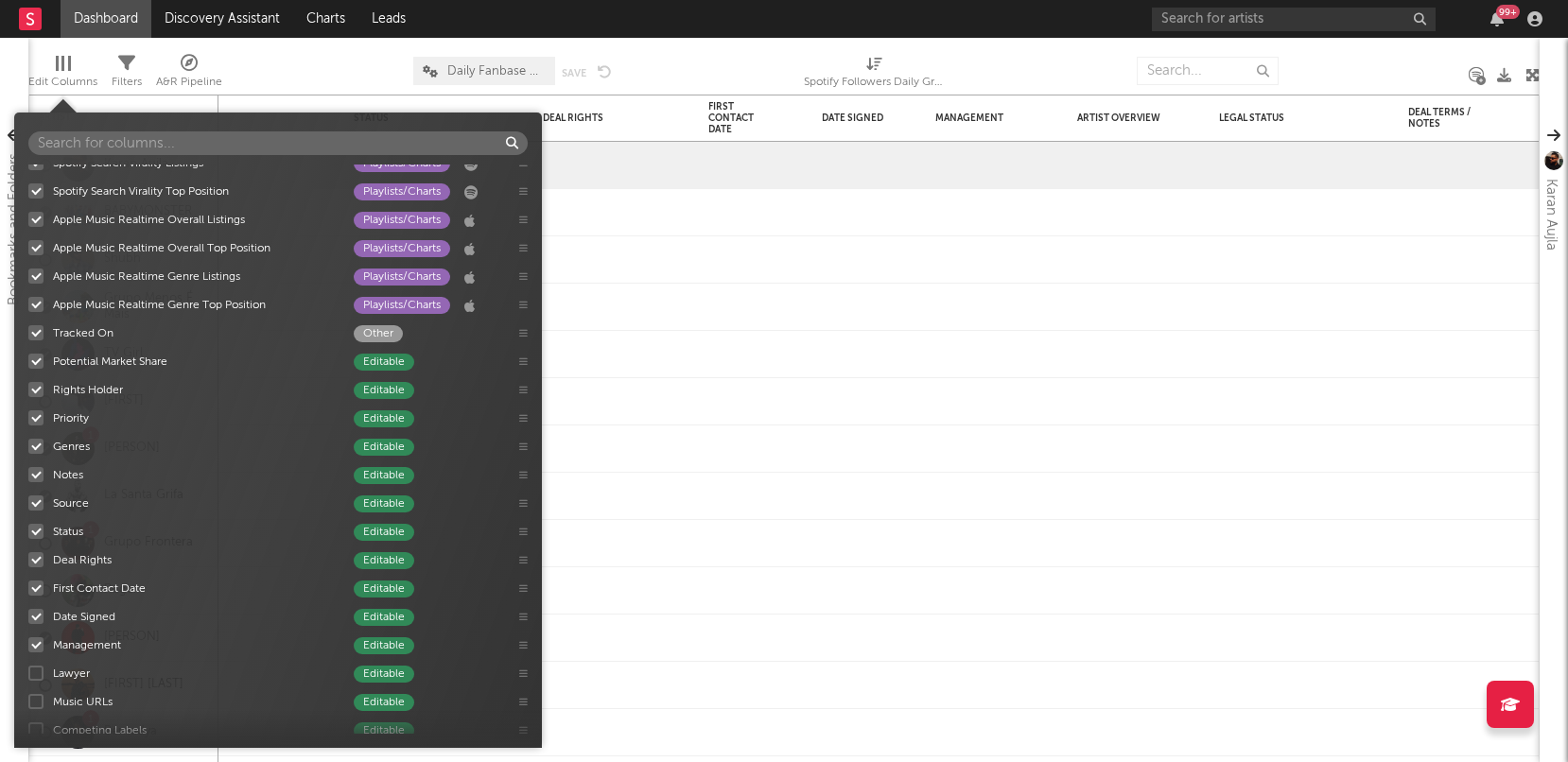 scroll, scrollTop: 2073, scrollLeft: 0, axis: vertical 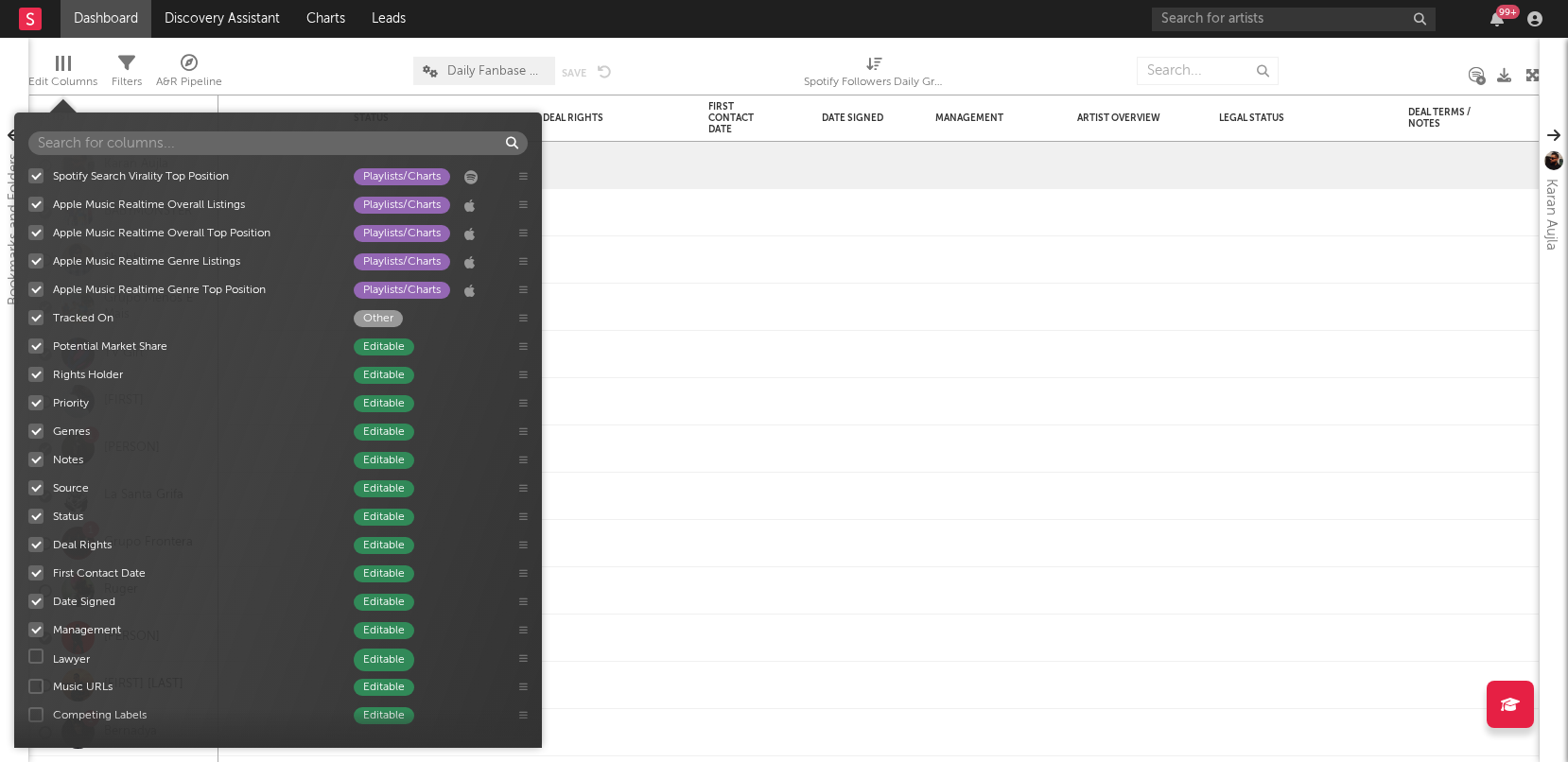 click on "7-Day Fans Added Followers/Fans Most Recent Track Music Most Recent Copyright Music Spotify Monthly Listeners Followers/Fans Spotify Followers Followers/Fans Spotify Followers Daily Growth Followers/Fans TikTok Followers Daily Growth Followers/Fans Jump Score Other Folders Other Weekly US Streams Music SoundCloud Followers Daily Growth Followers/Fans Global Audio Streams Daily Growth Music US Audio Streams Daily Growth Music Top Track Global Audio Streams Daily Growth Music Top Track US Audio Streams Daily Growth Music Top Track US Video Streams Daily Growth Music Most Recent Track Global Audio Streams Daily Growth Music Most Recent Track US Audio Streams Daily Growth Music Most Recent Track US Video Streams Daily Growth Music Latest Day Global Audio Streams Music TW Global Audio Streams Music Rolling 7D Global Audio Streams Music Latest Day Ex-US Audio Streams Music TW Ex-US Audio Streams Music Rolling 7D Ex-US Audio Streams Music Latest Day US Audio Streams Music TW US Audio Streams Music Music Music Music" at bounding box center [278, 449] 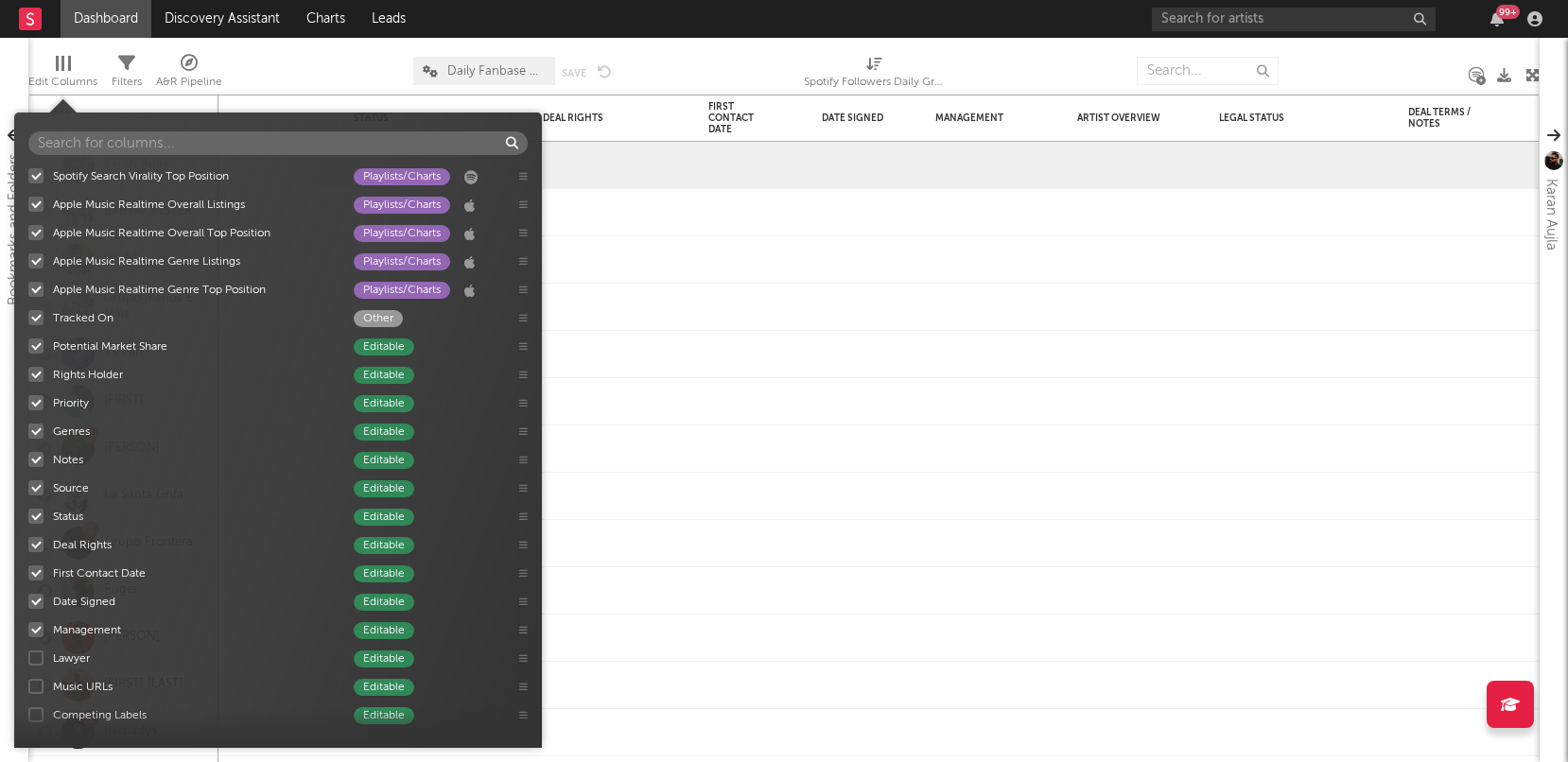 click at bounding box center [36, 658] 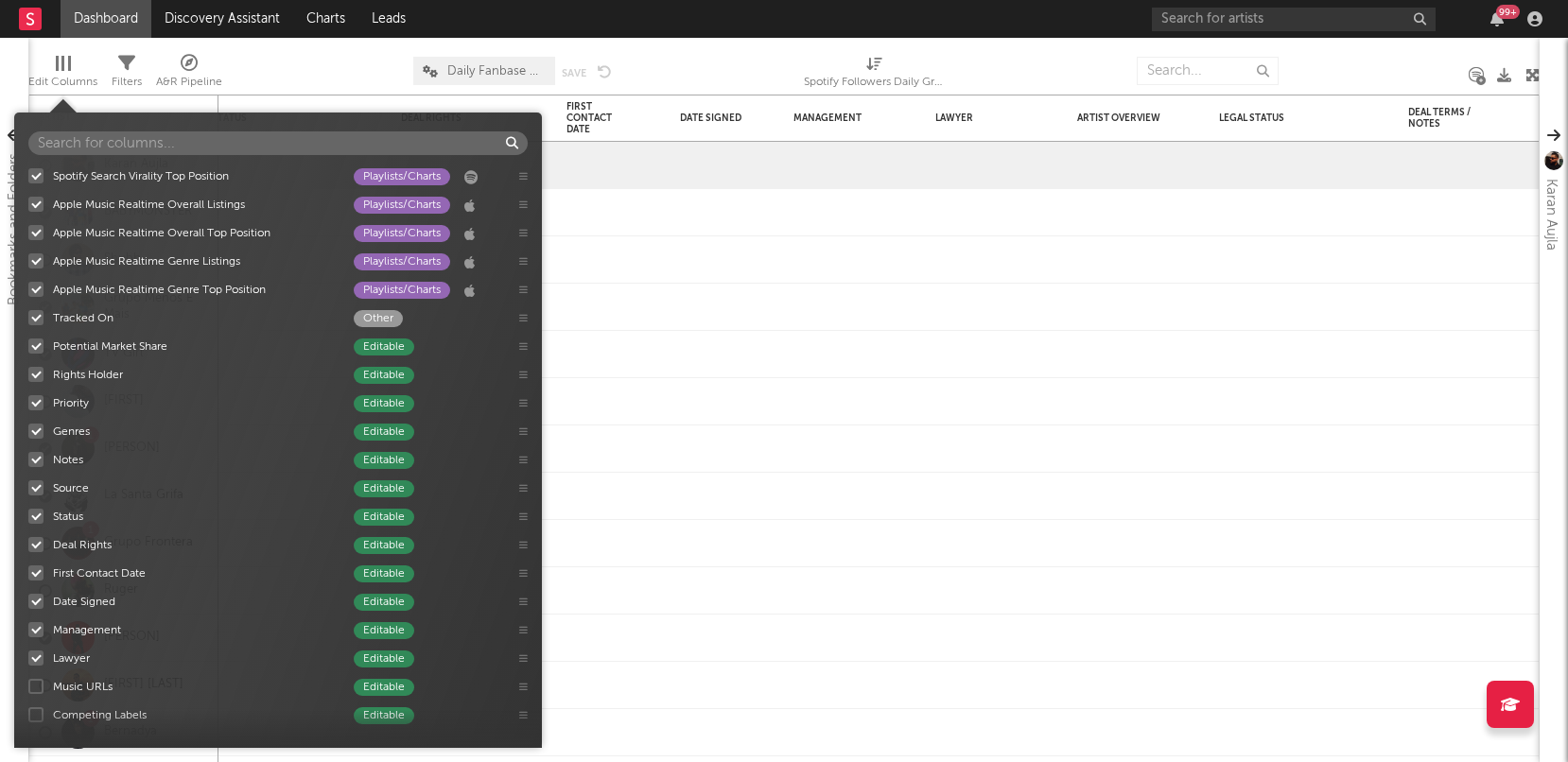 click at bounding box center [36, 686] 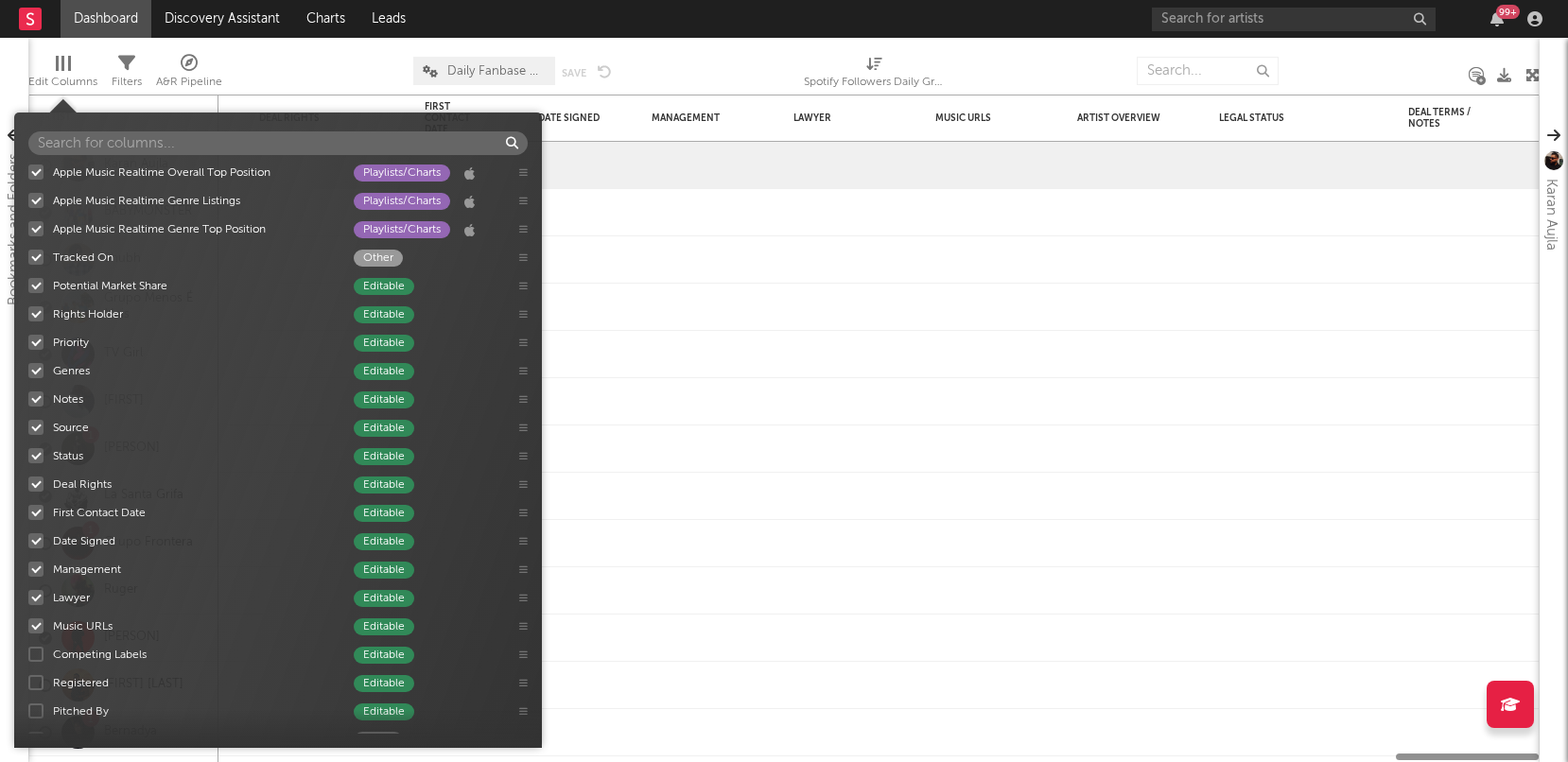 scroll, scrollTop: 2135, scrollLeft: 0, axis: vertical 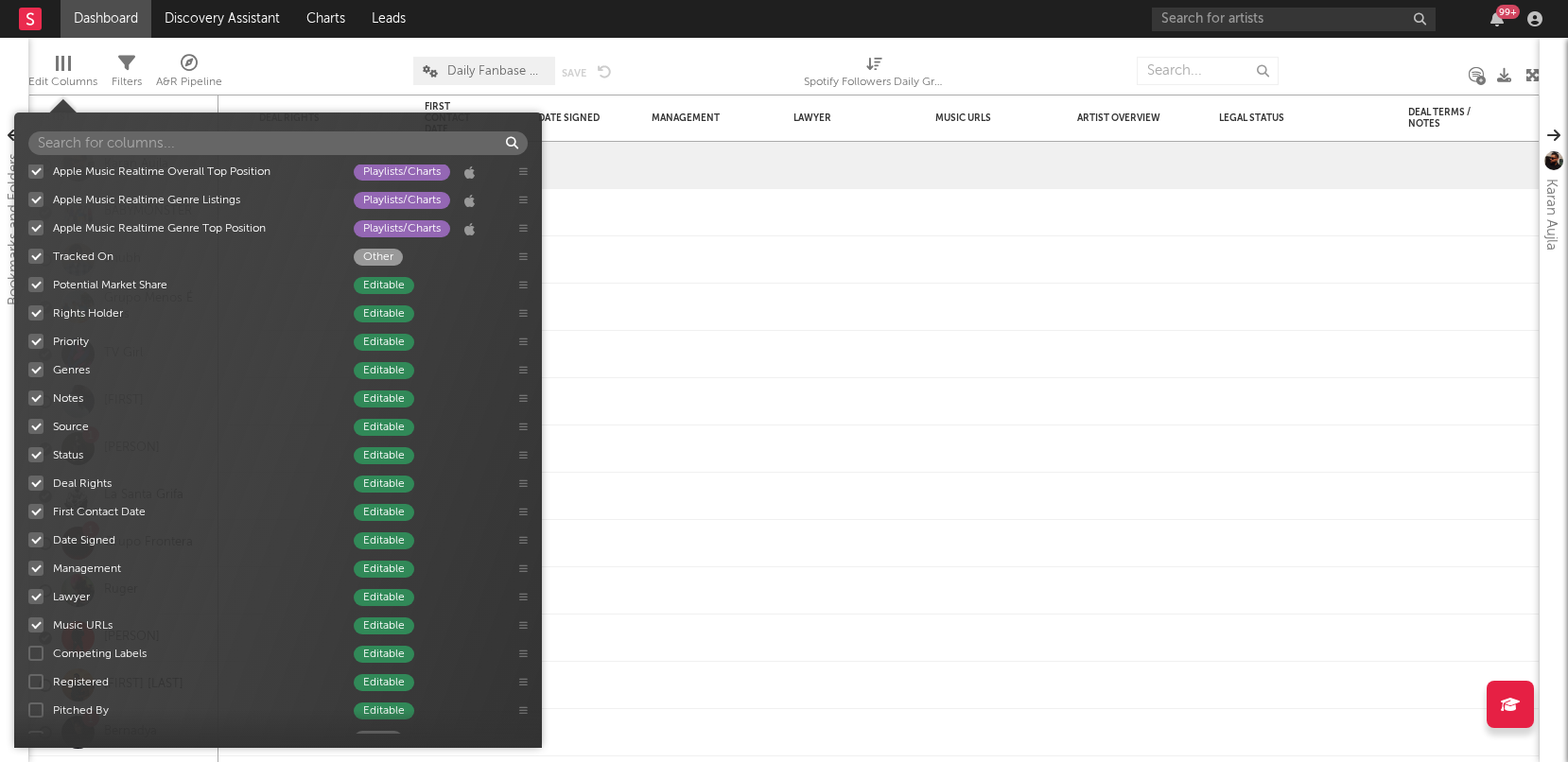 click at bounding box center [36, 653] 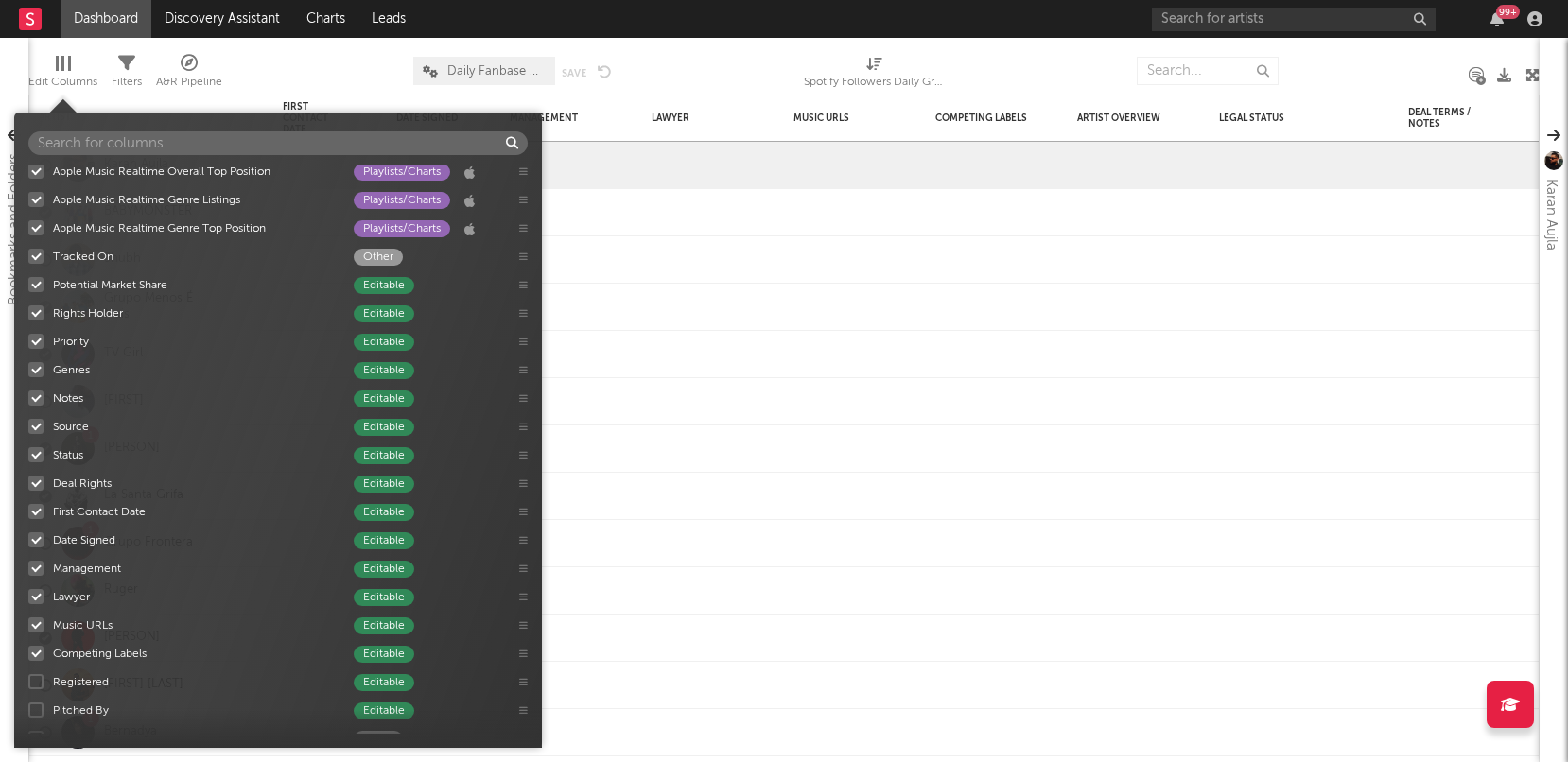 click at bounding box center (36, 682) 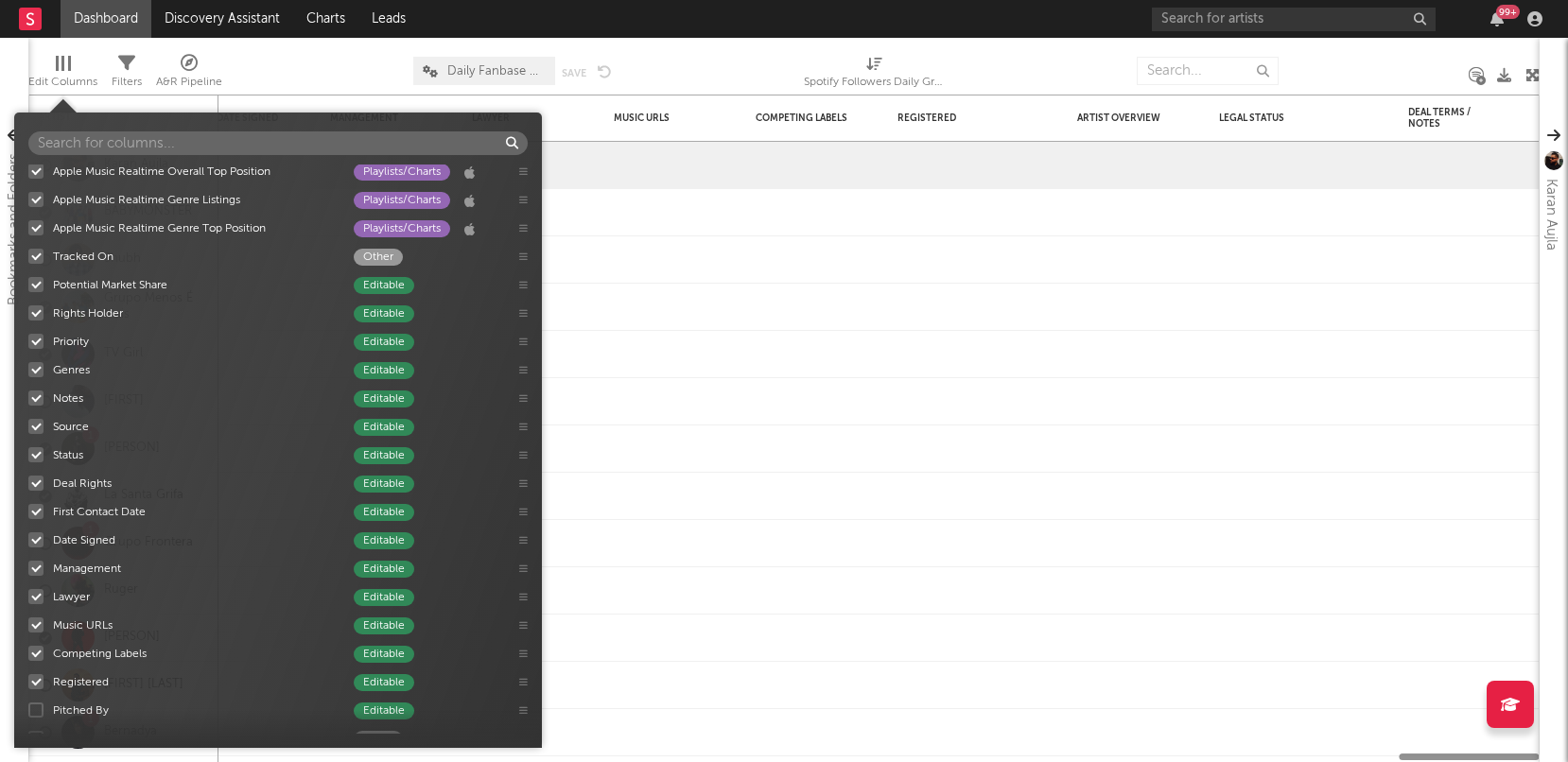 scroll, scrollTop: 2190, scrollLeft: 0, axis: vertical 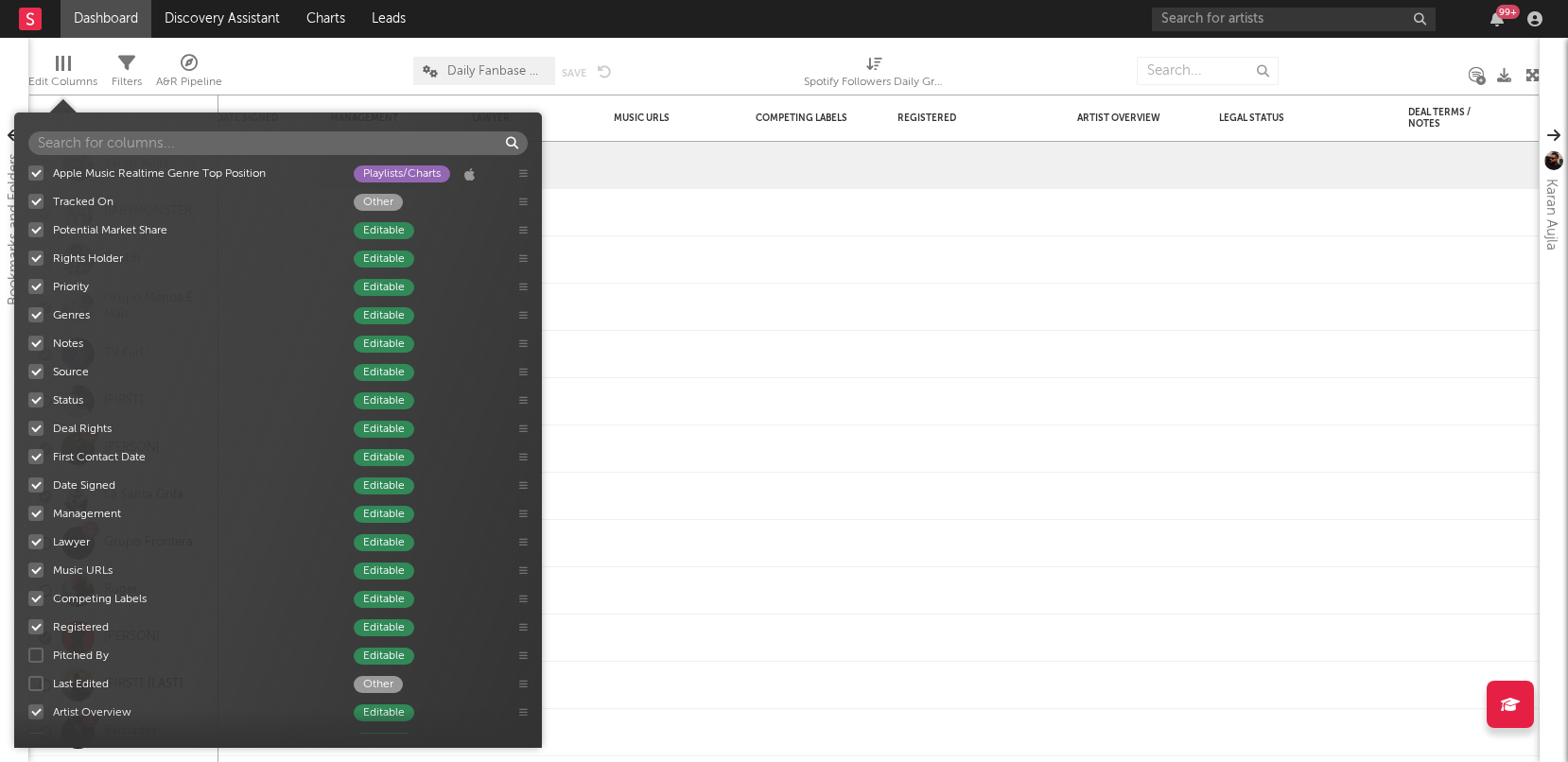 click at bounding box center [36, 655] 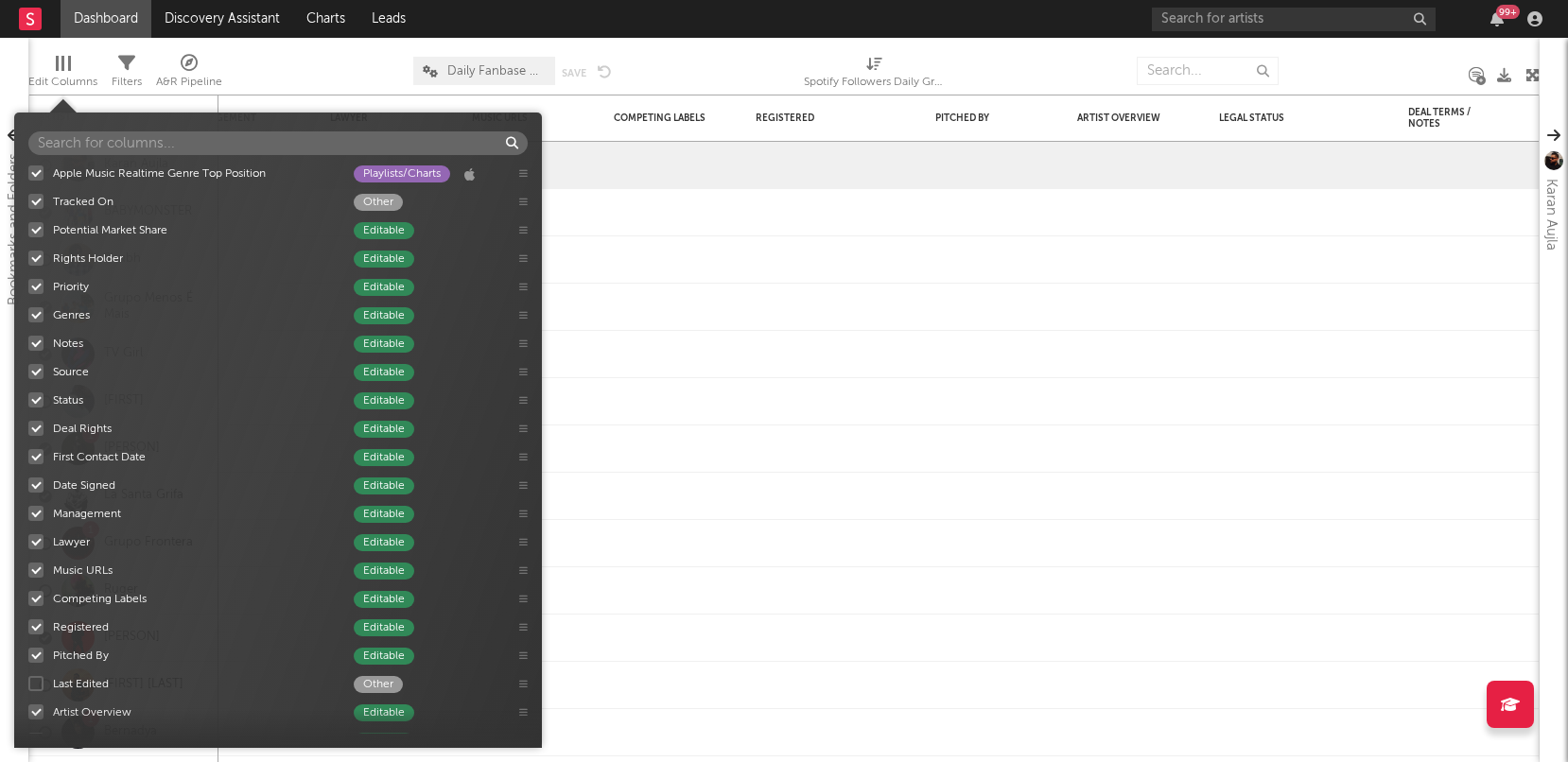click at bounding box center [36, 684] 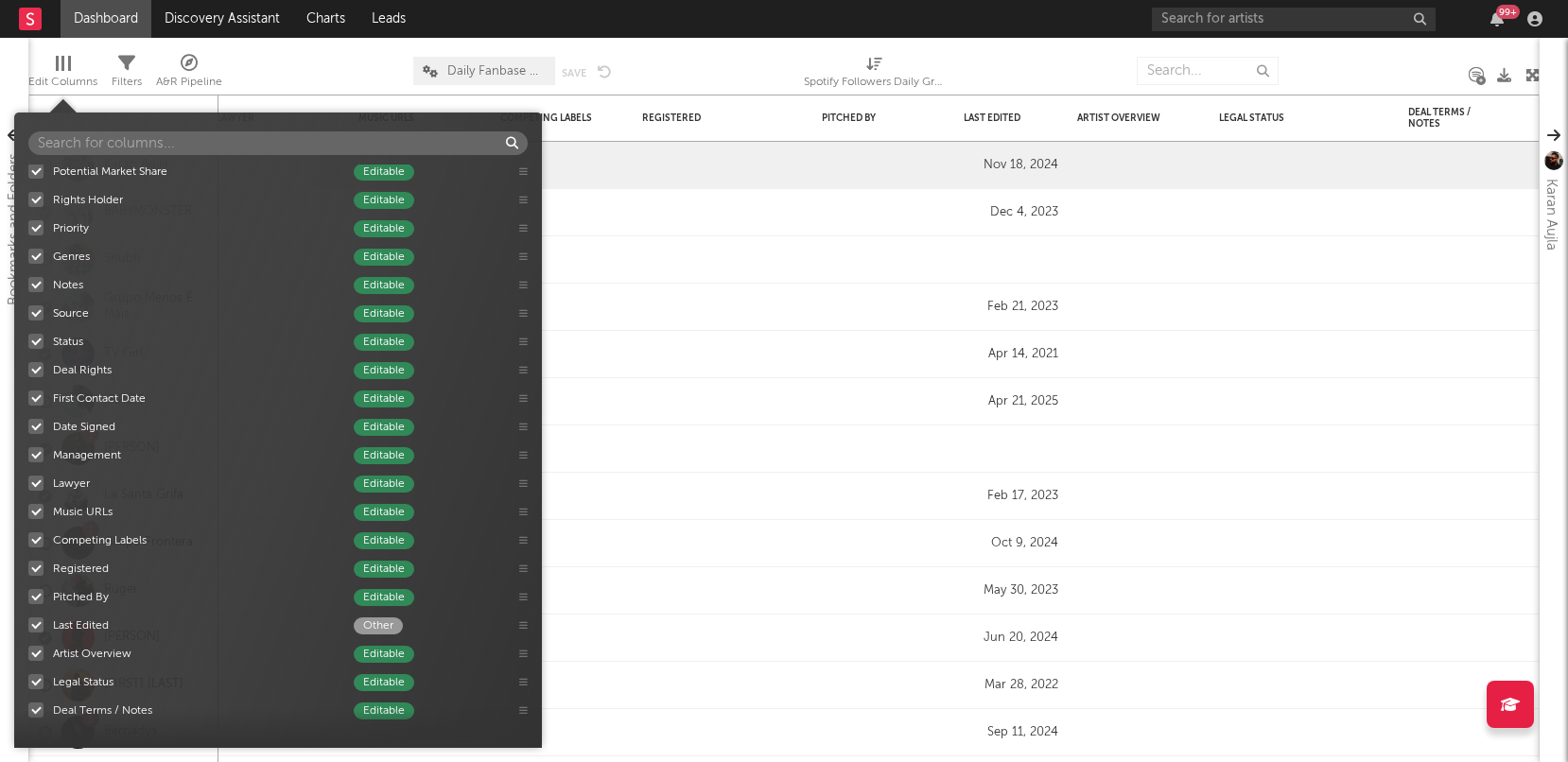 scroll, scrollTop: 2248, scrollLeft: 0, axis: vertical 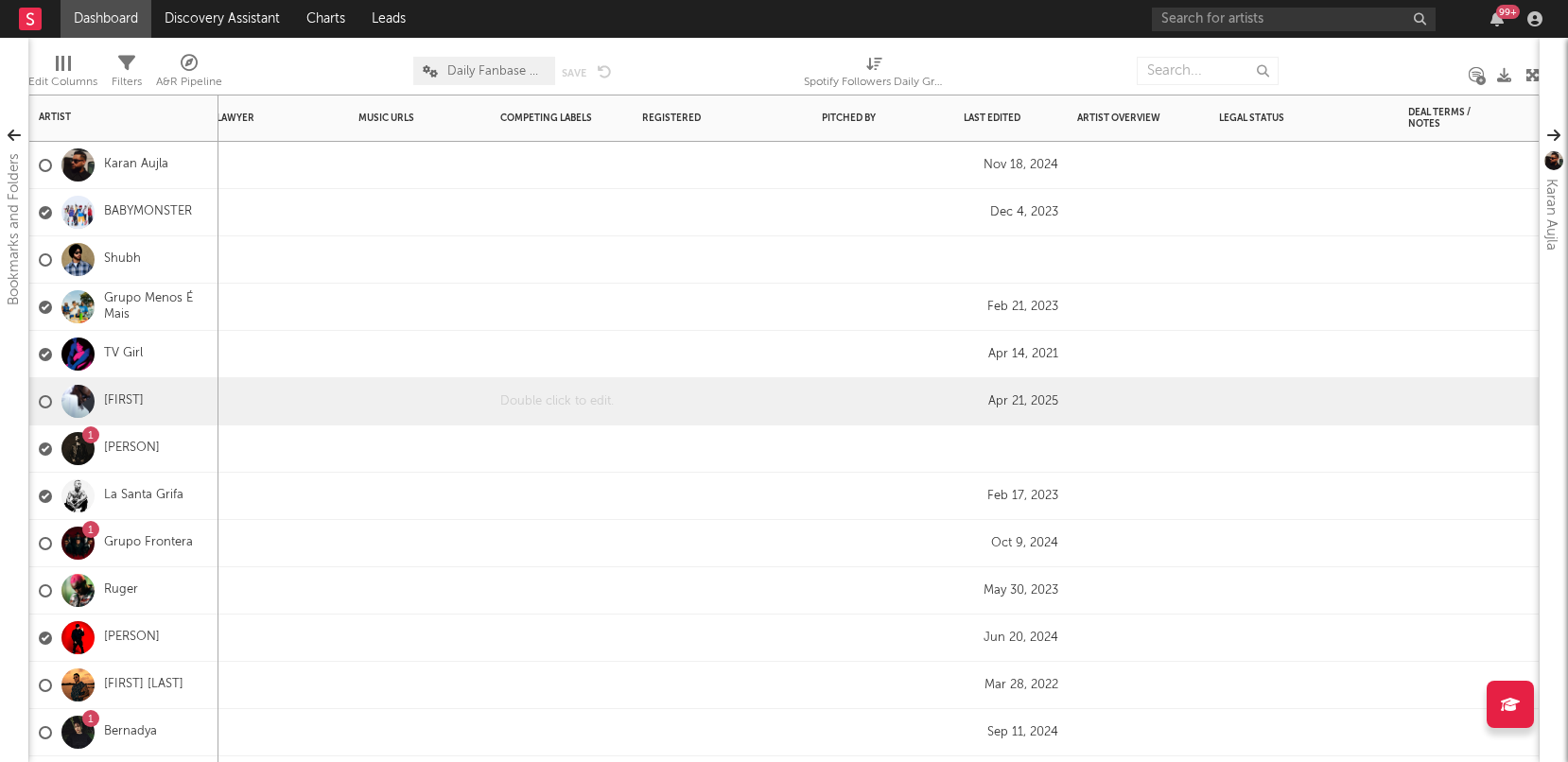 click at bounding box center [562, 401] 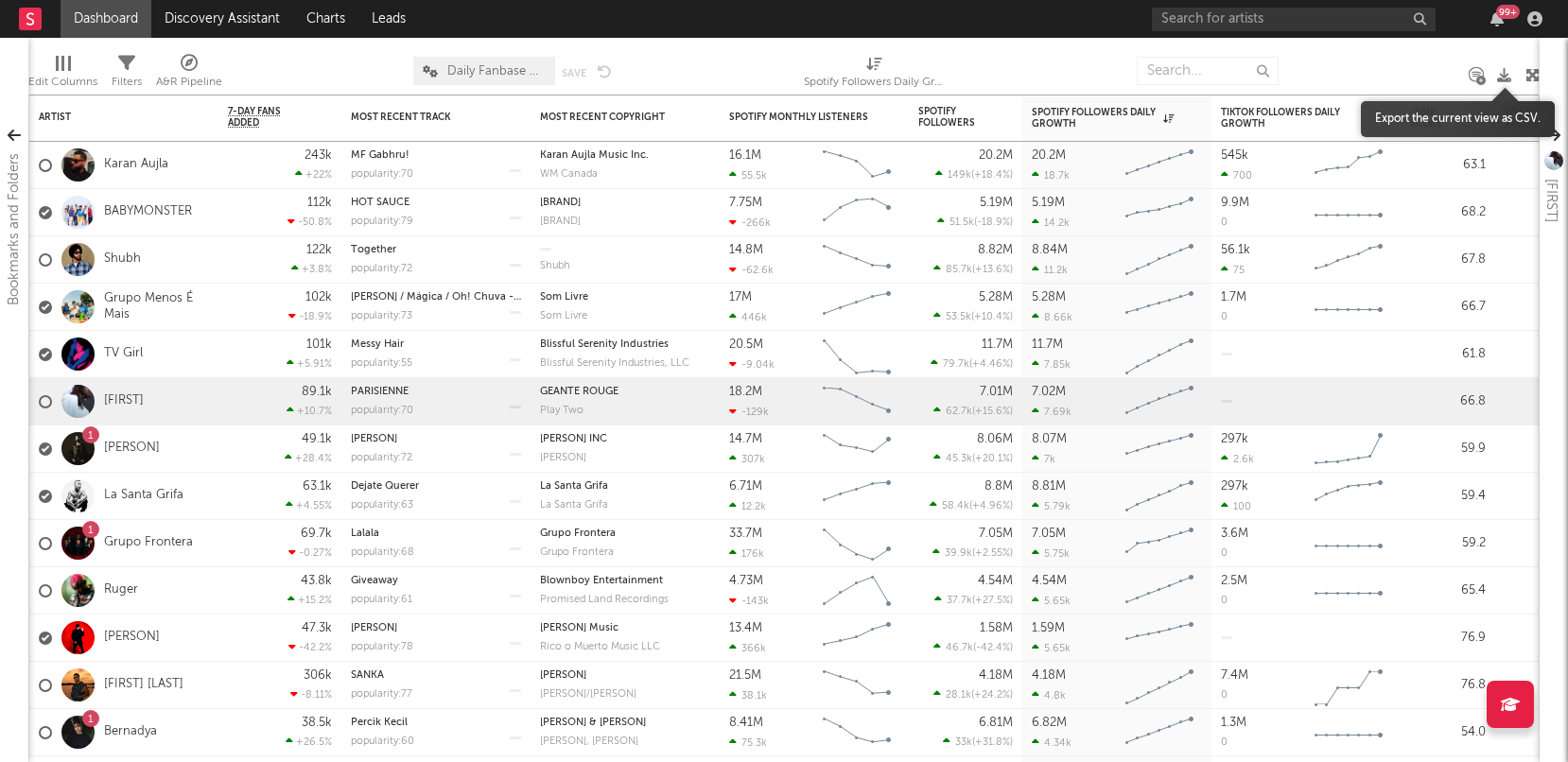 click at bounding box center [1504, 75] 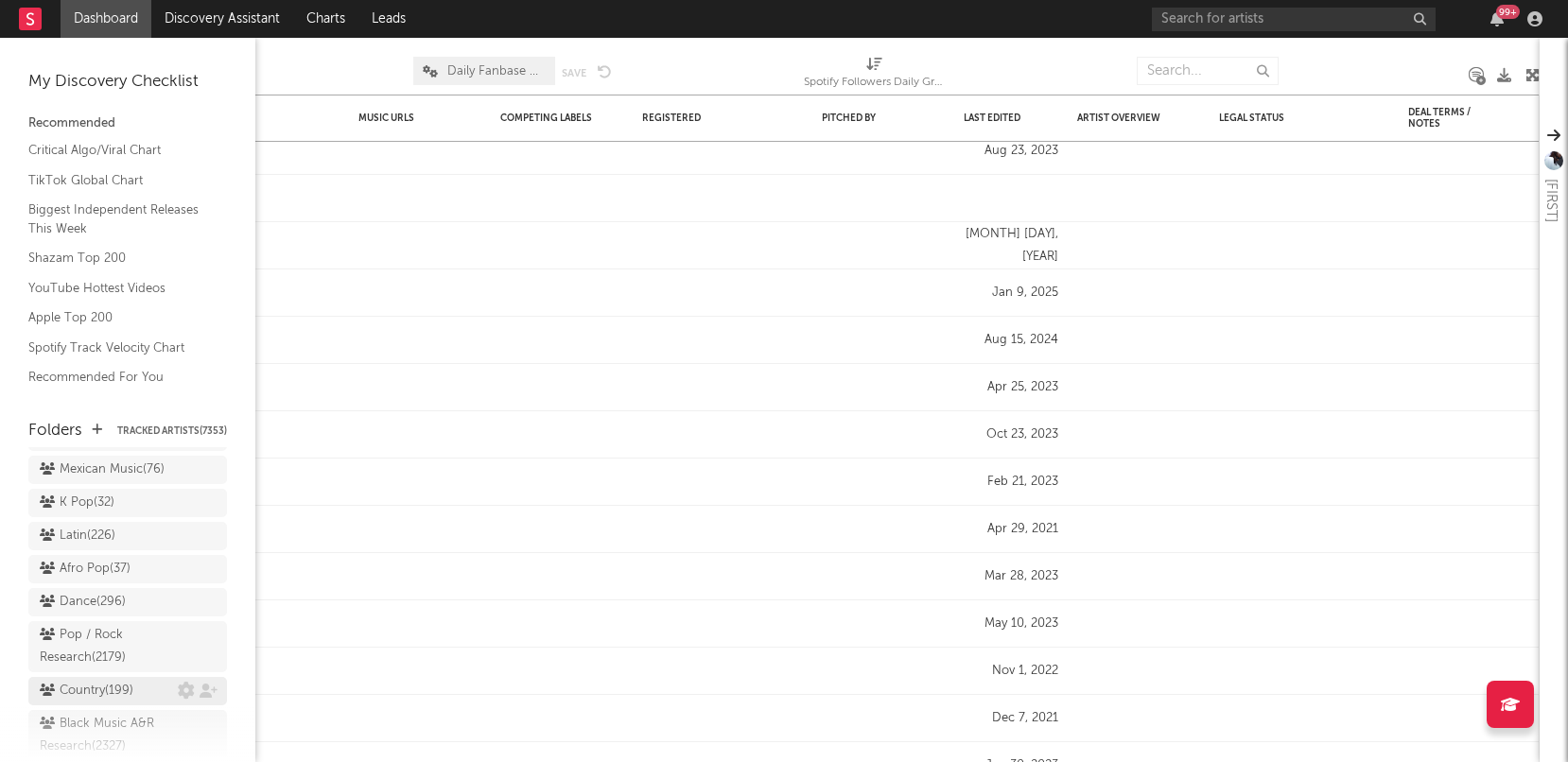 scroll, scrollTop: 165, scrollLeft: 0, axis: vertical 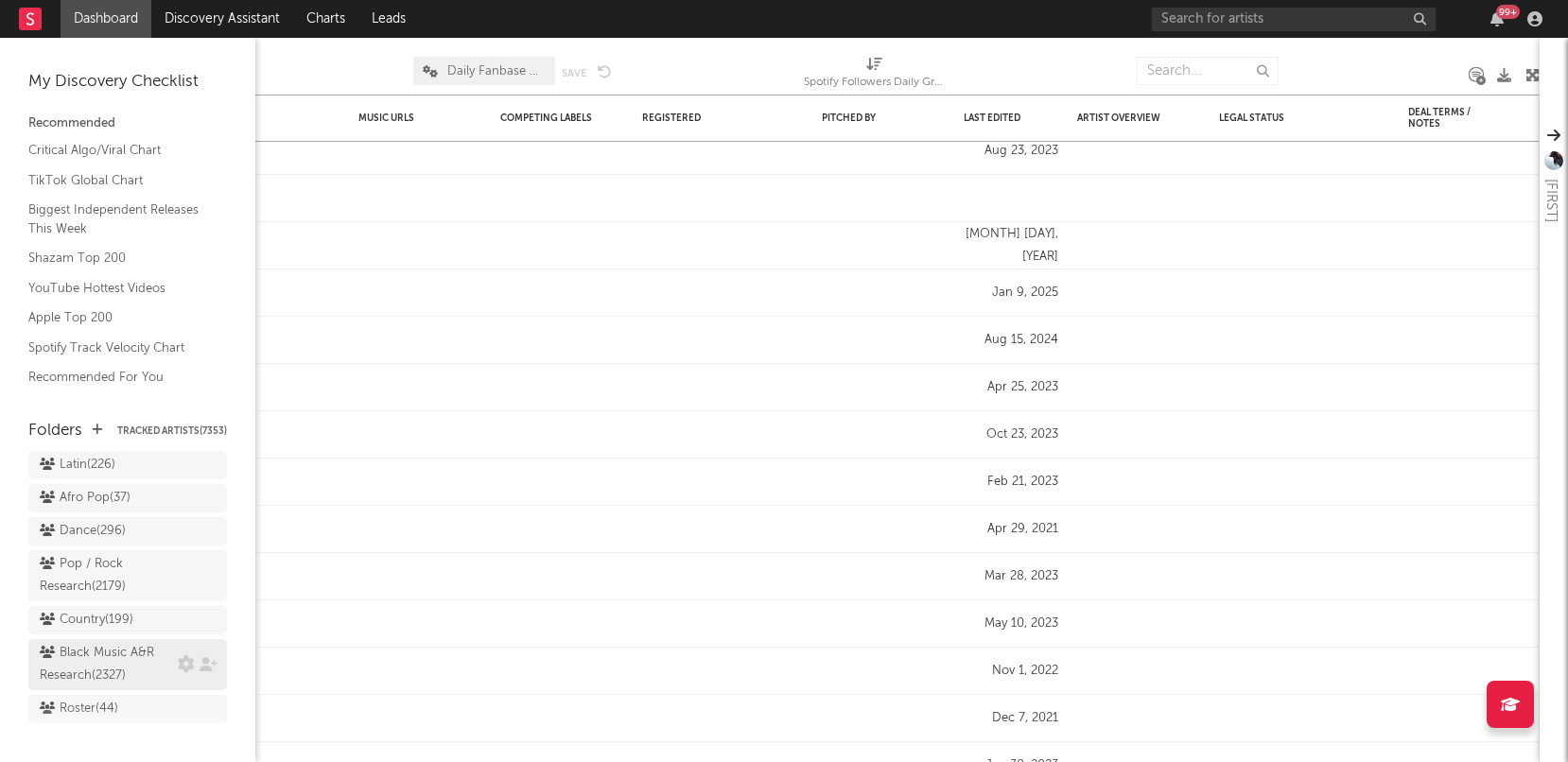 click on "Black Music A&R Research  ( 2327 )" at bounding box center [106, 665] 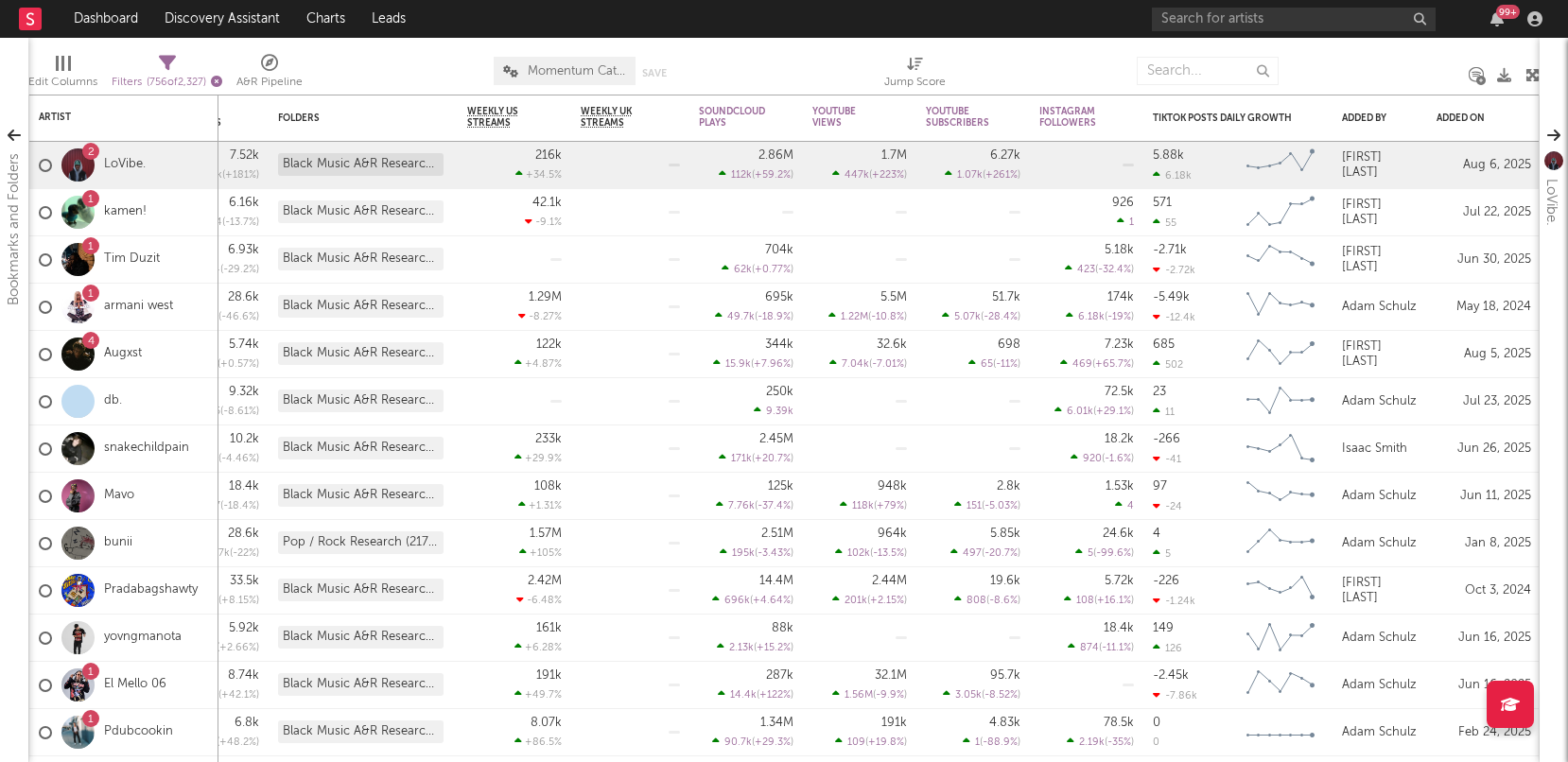 click at bounding box center (217, 81) 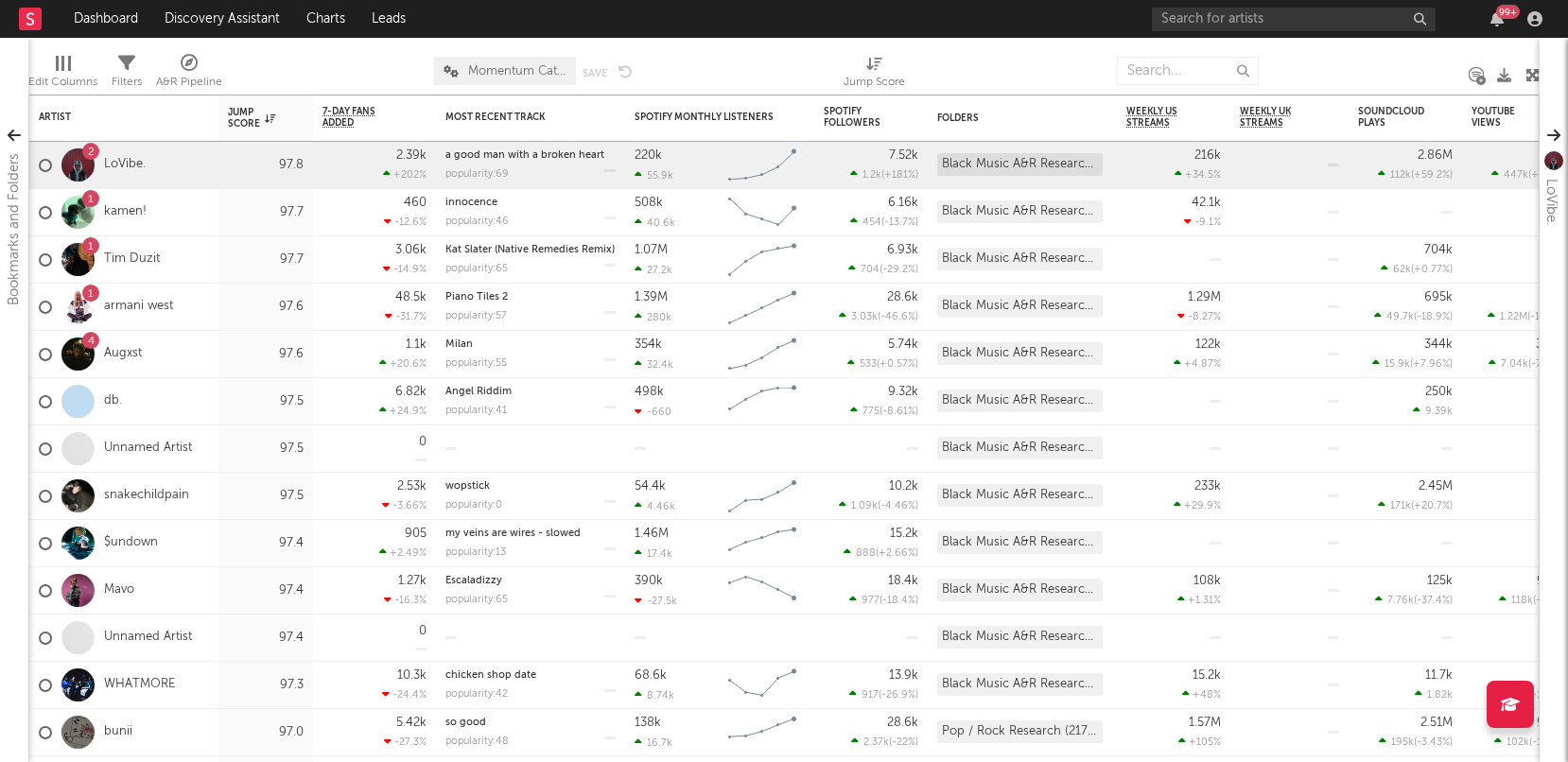 click at bounding box center [63, 63] 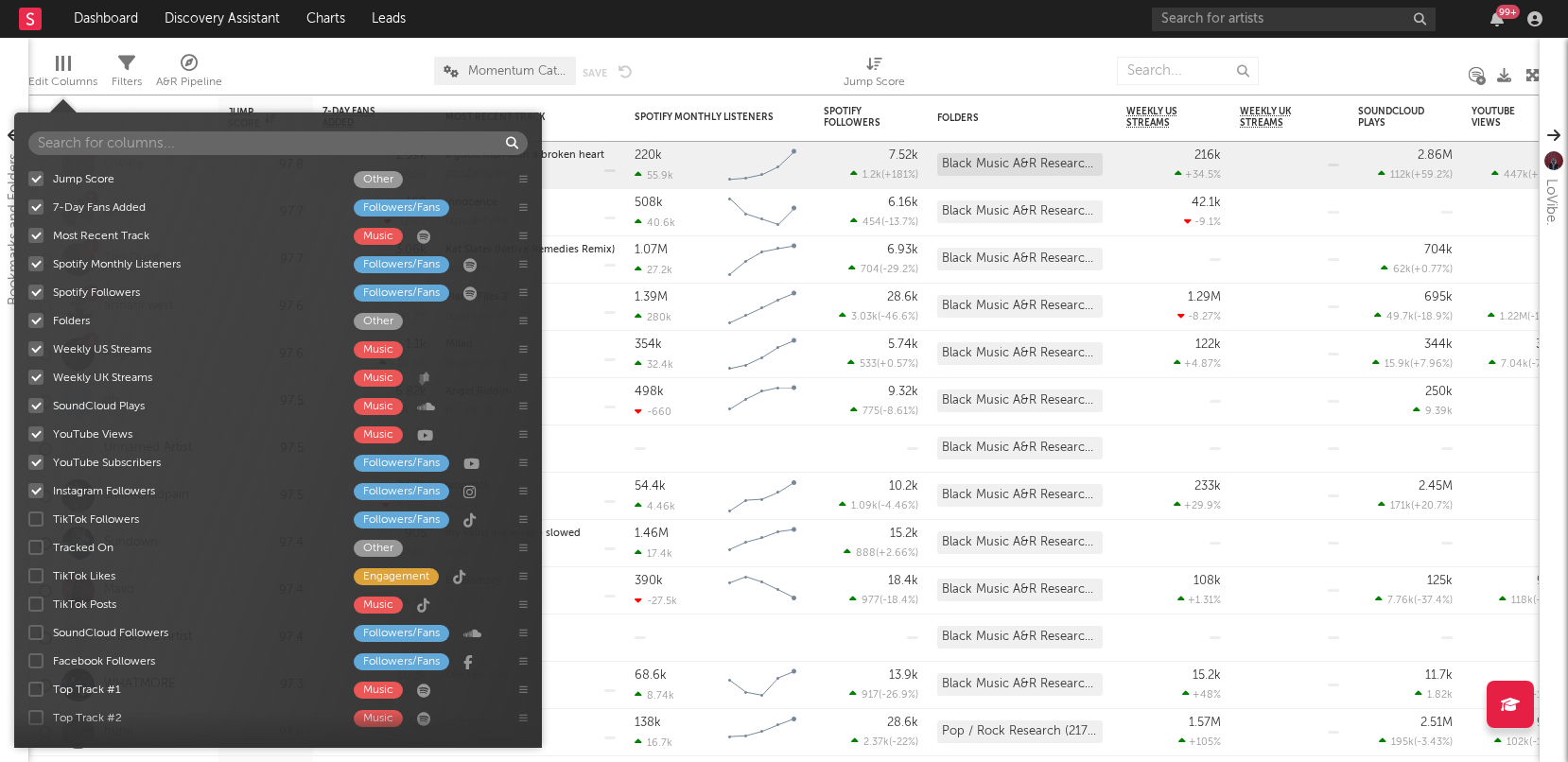 click at bounding box center (36, 519) 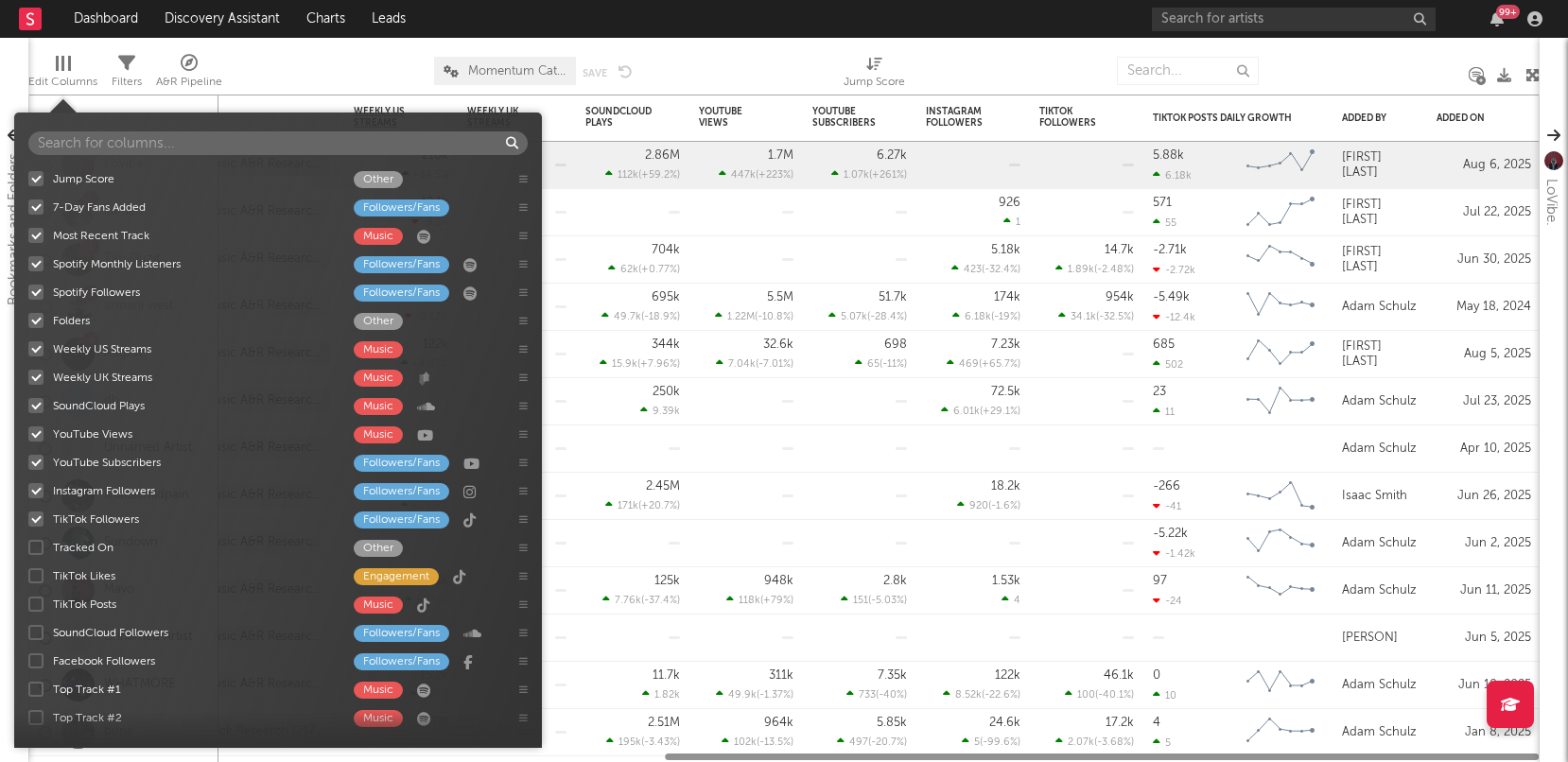 click at bounding box center (36, 547) 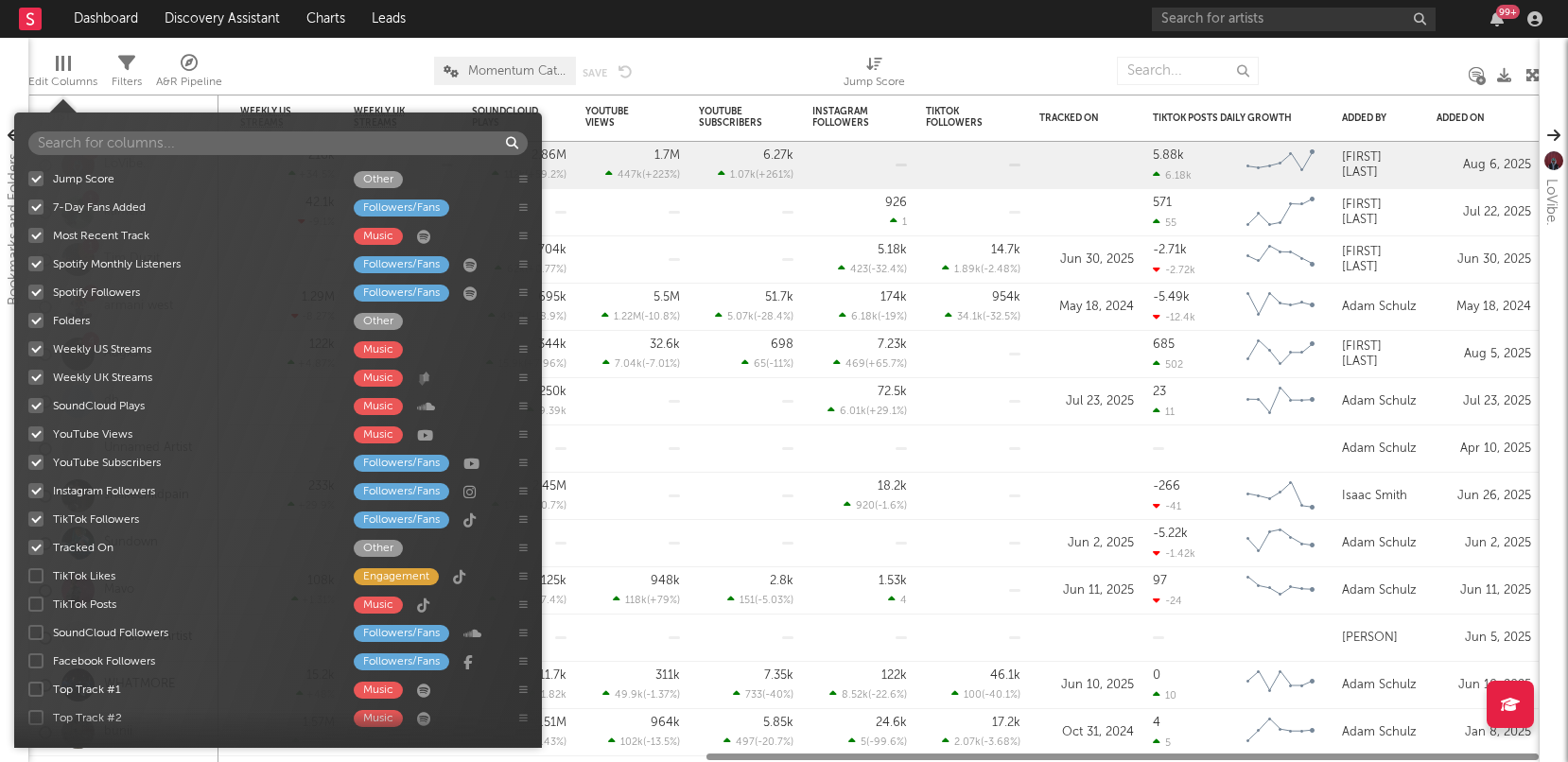 click at bounding box center (36, 576) 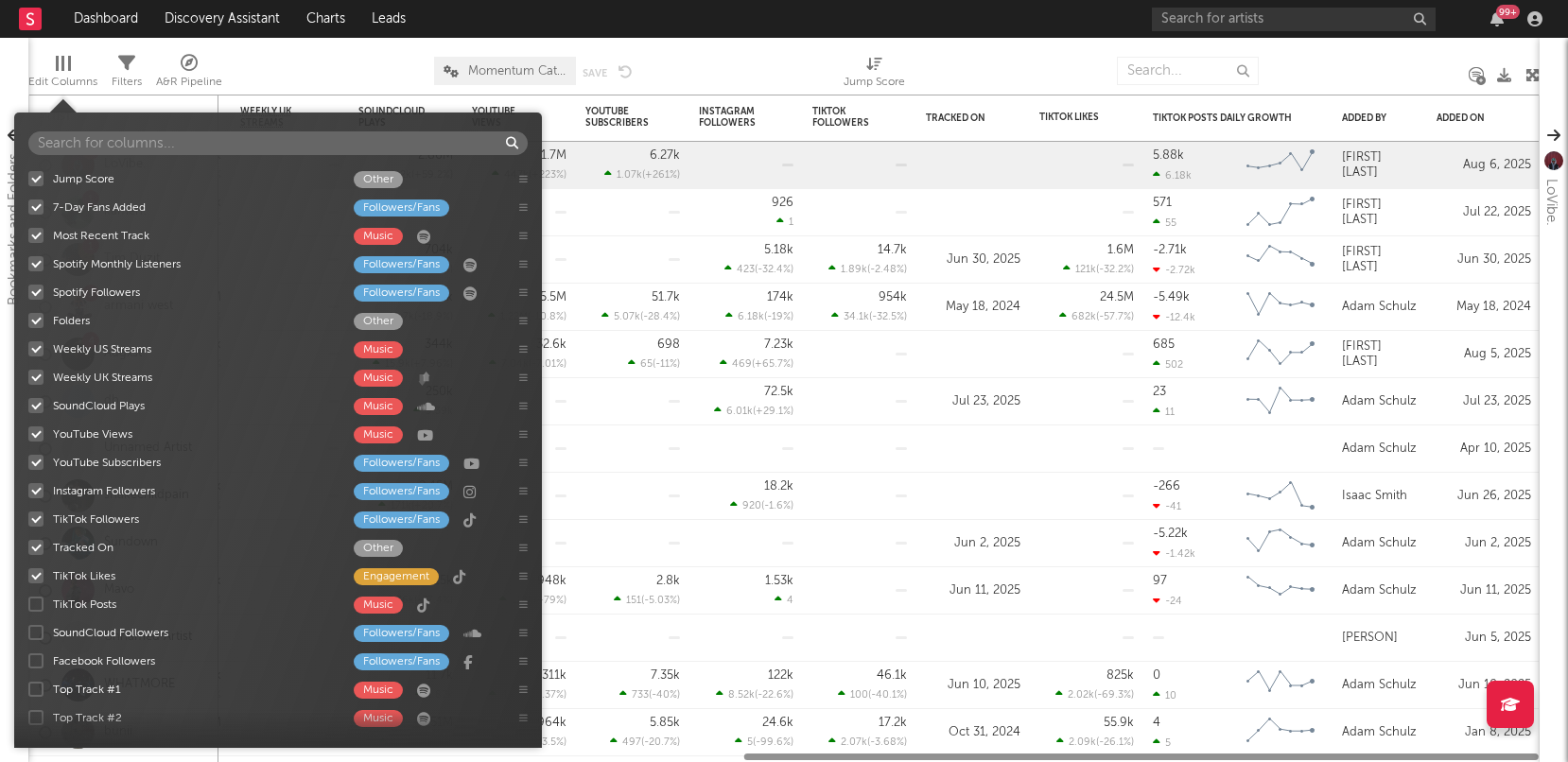click at bounding box center [36, 604] 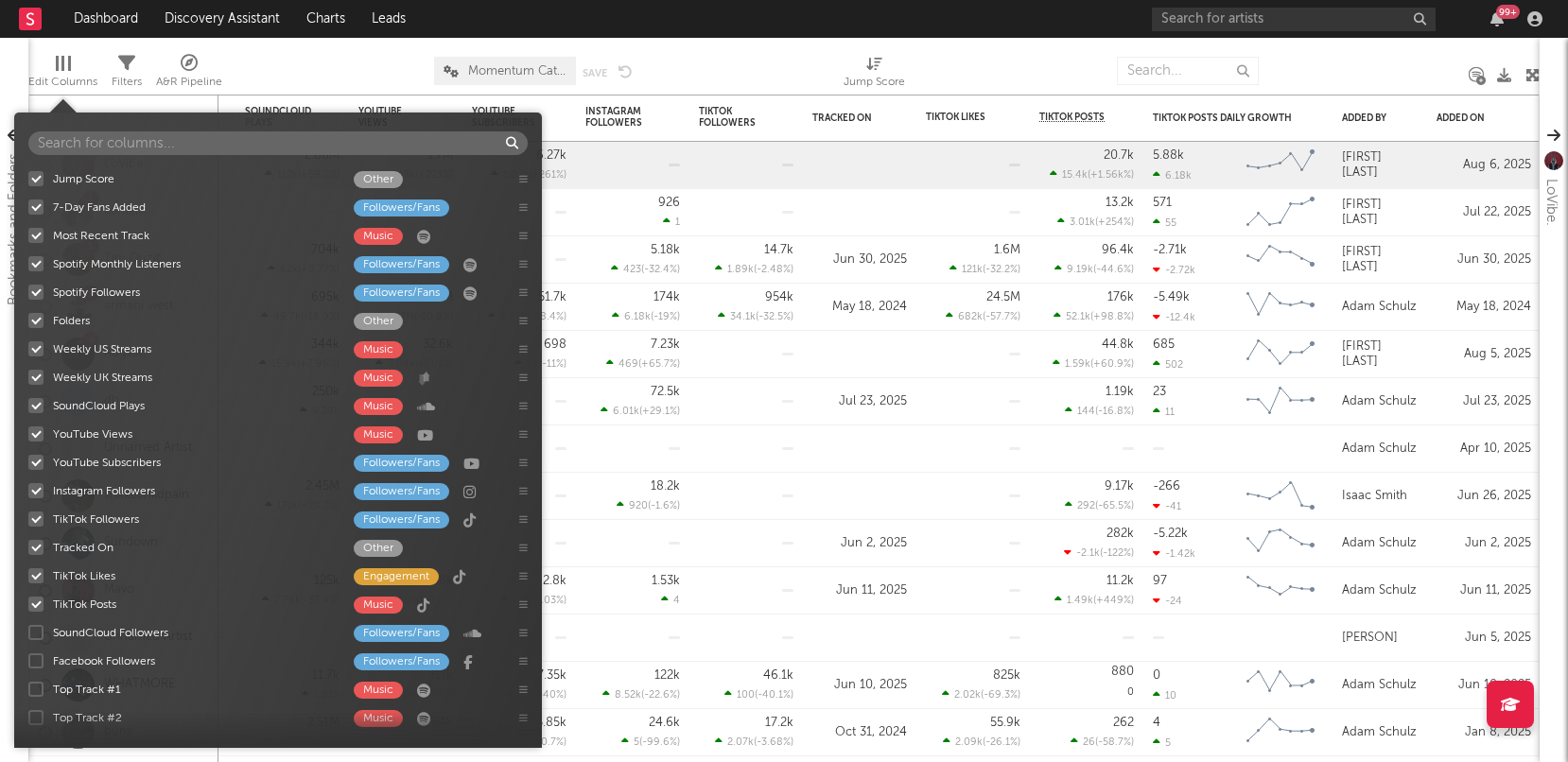 click at bounding box center [36, 632] 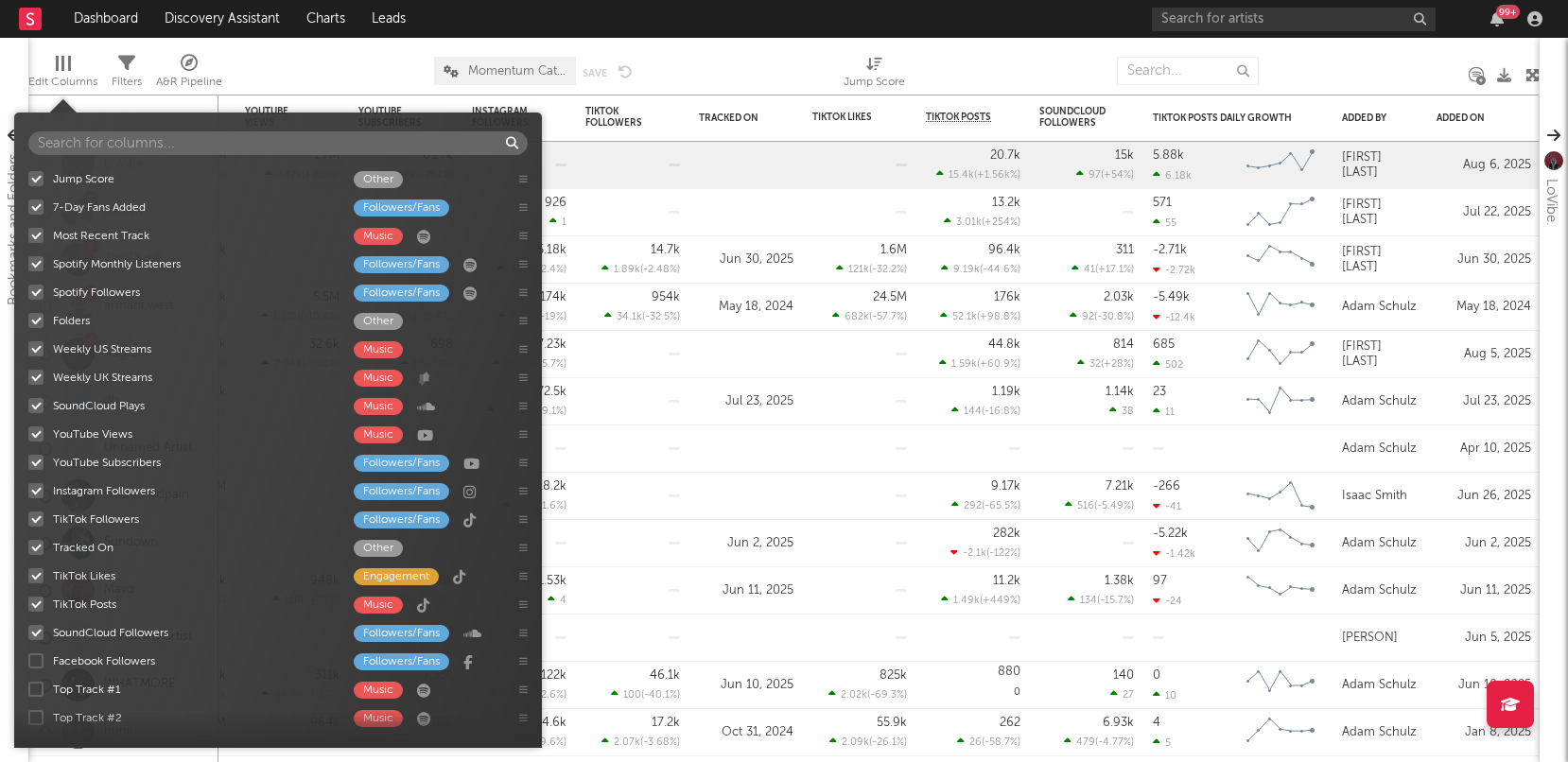 click at bounding box center [36, 661] 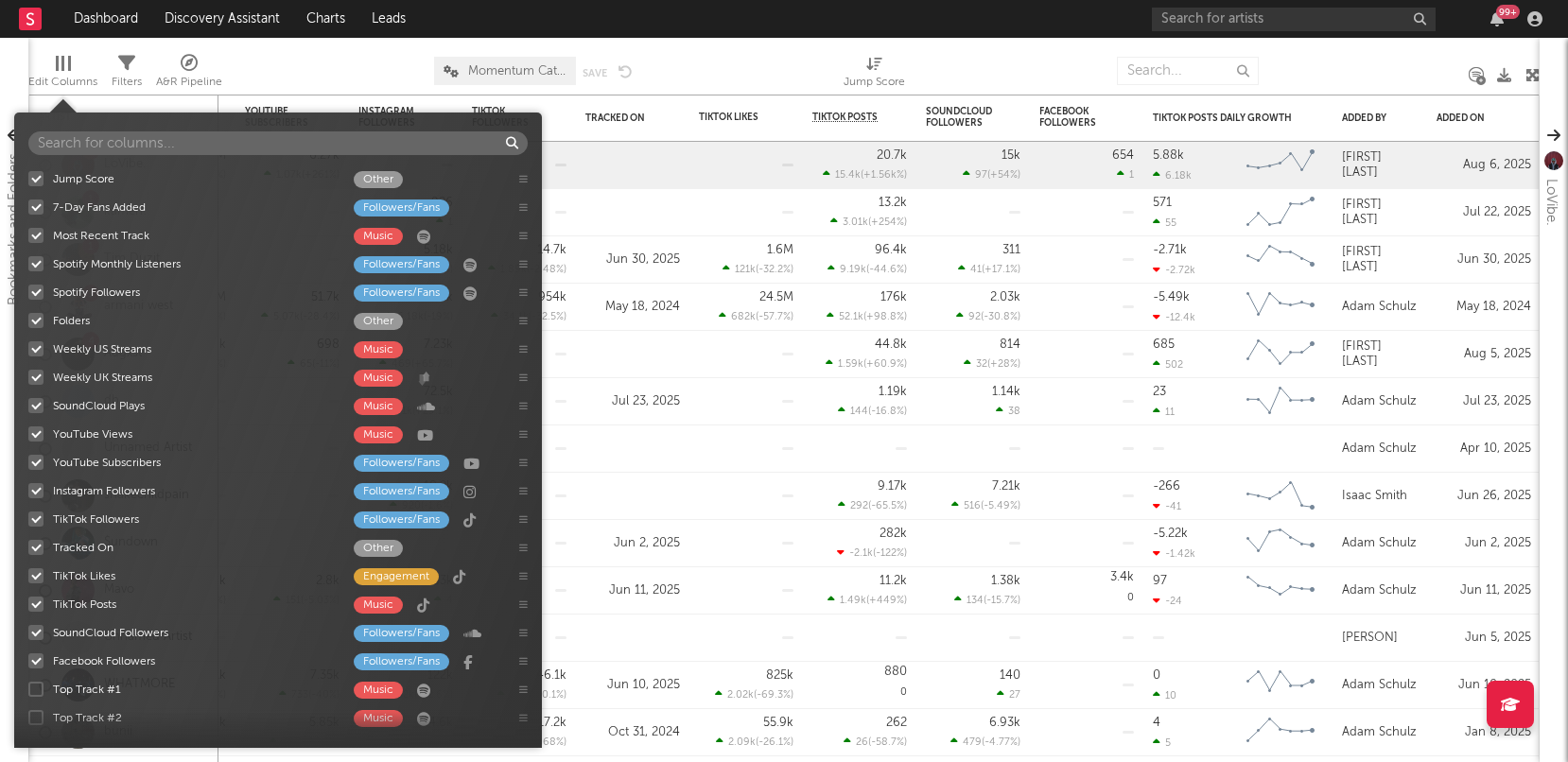 click at bounding box center [36, 689] 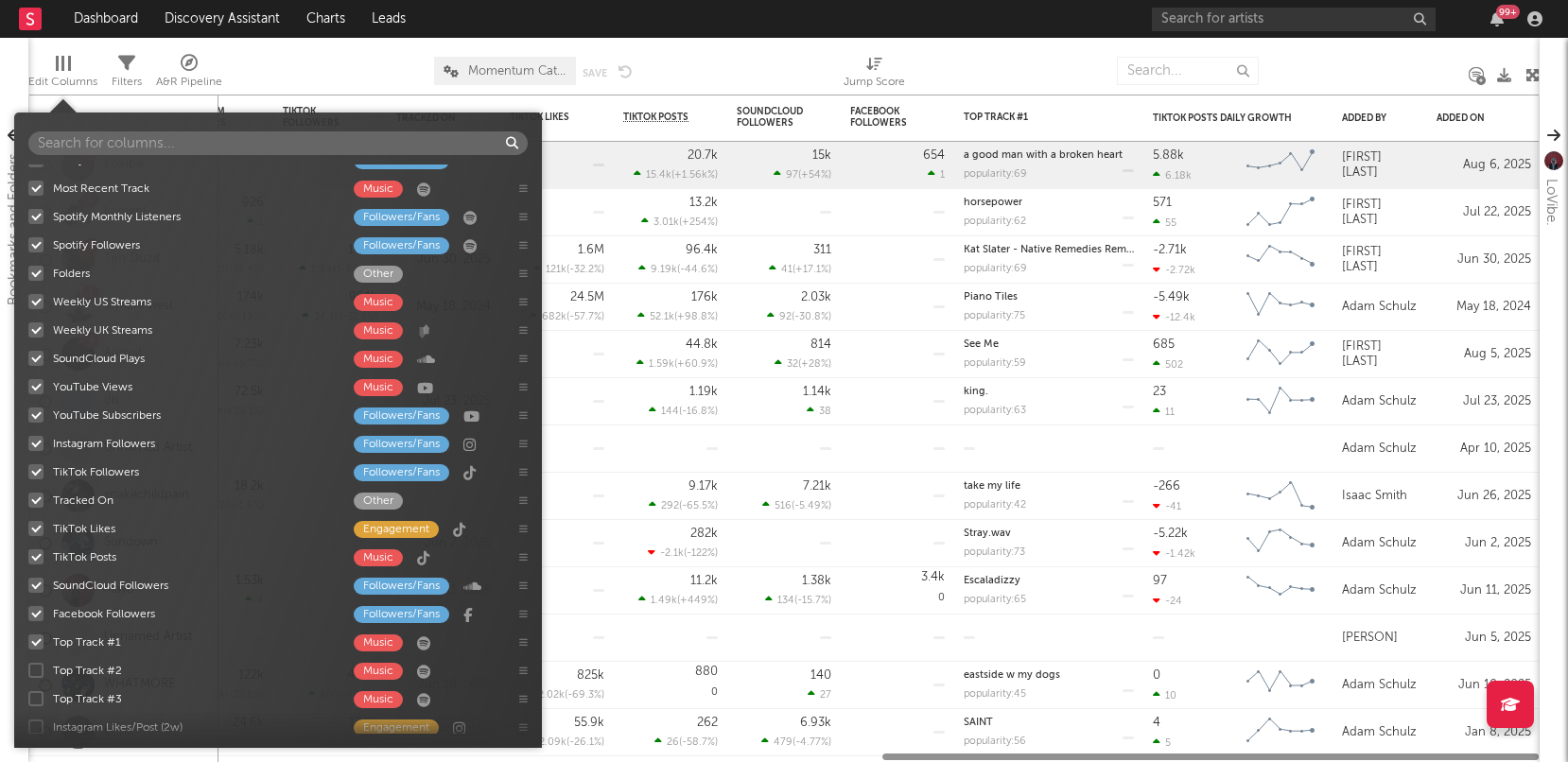 scroll, scrollTop: 71, scrollLeft: 0, axis: vertical 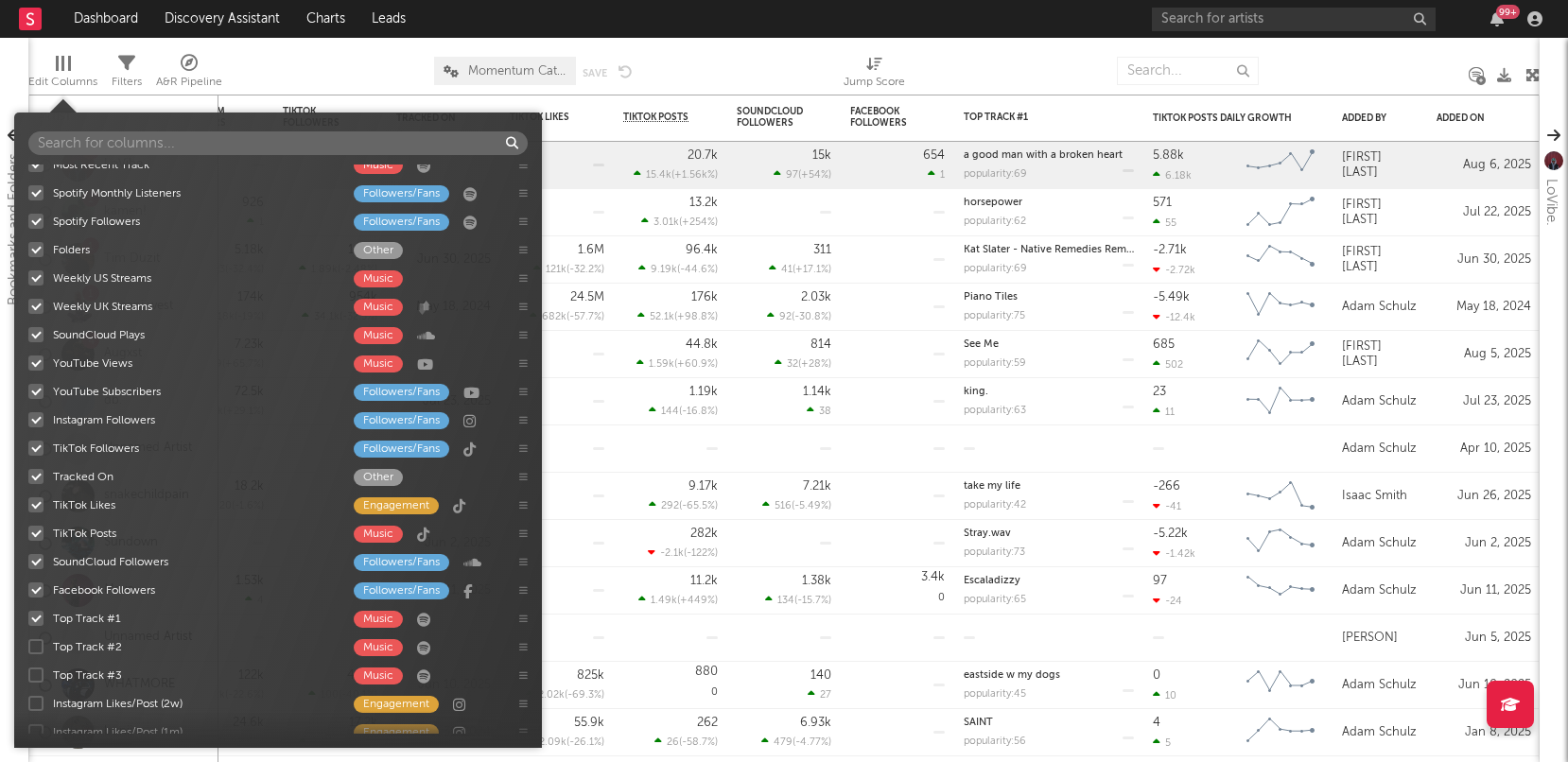 click at bounding box center [36, 647] 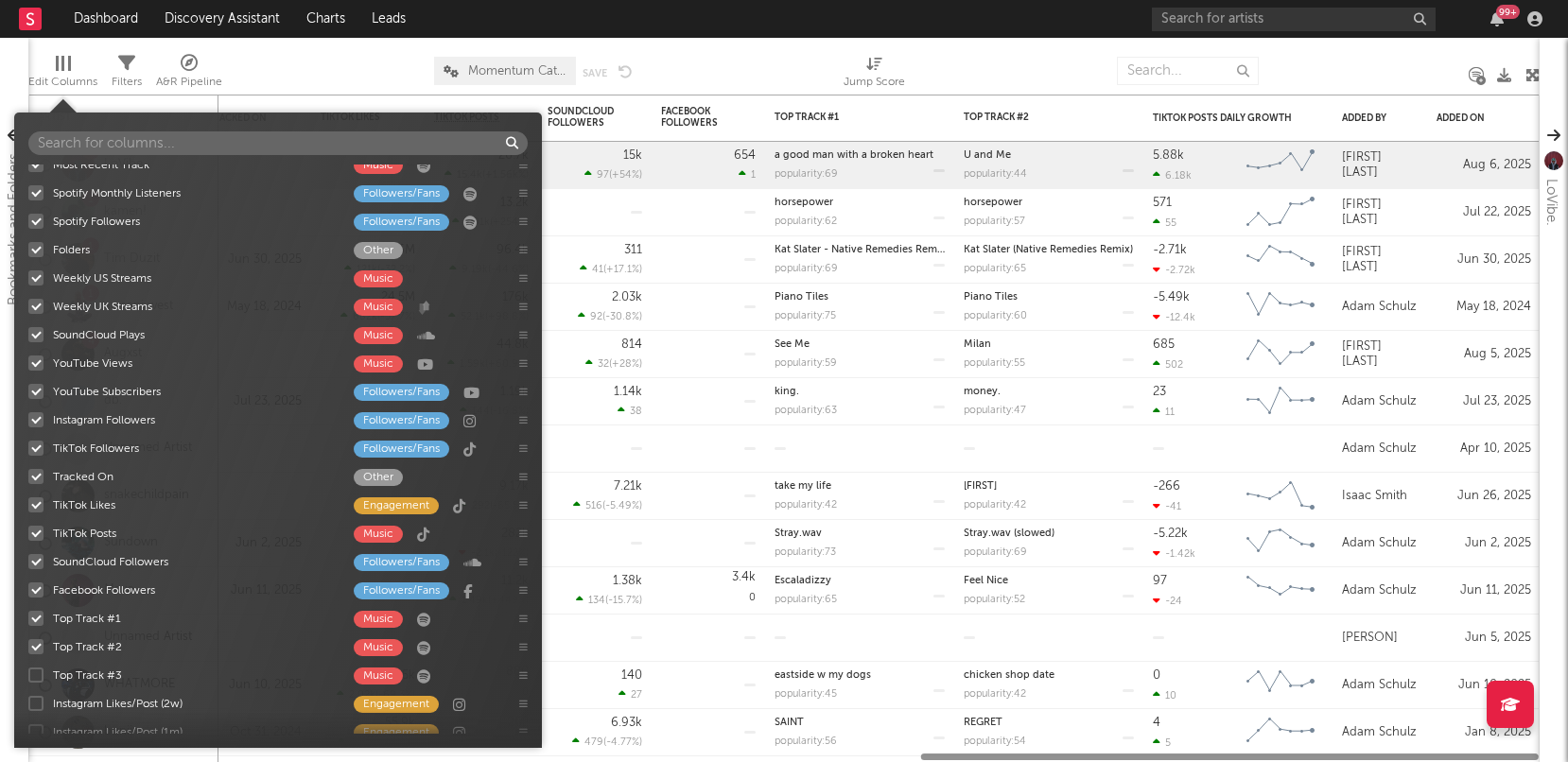 click at bounding box center (36, 675) 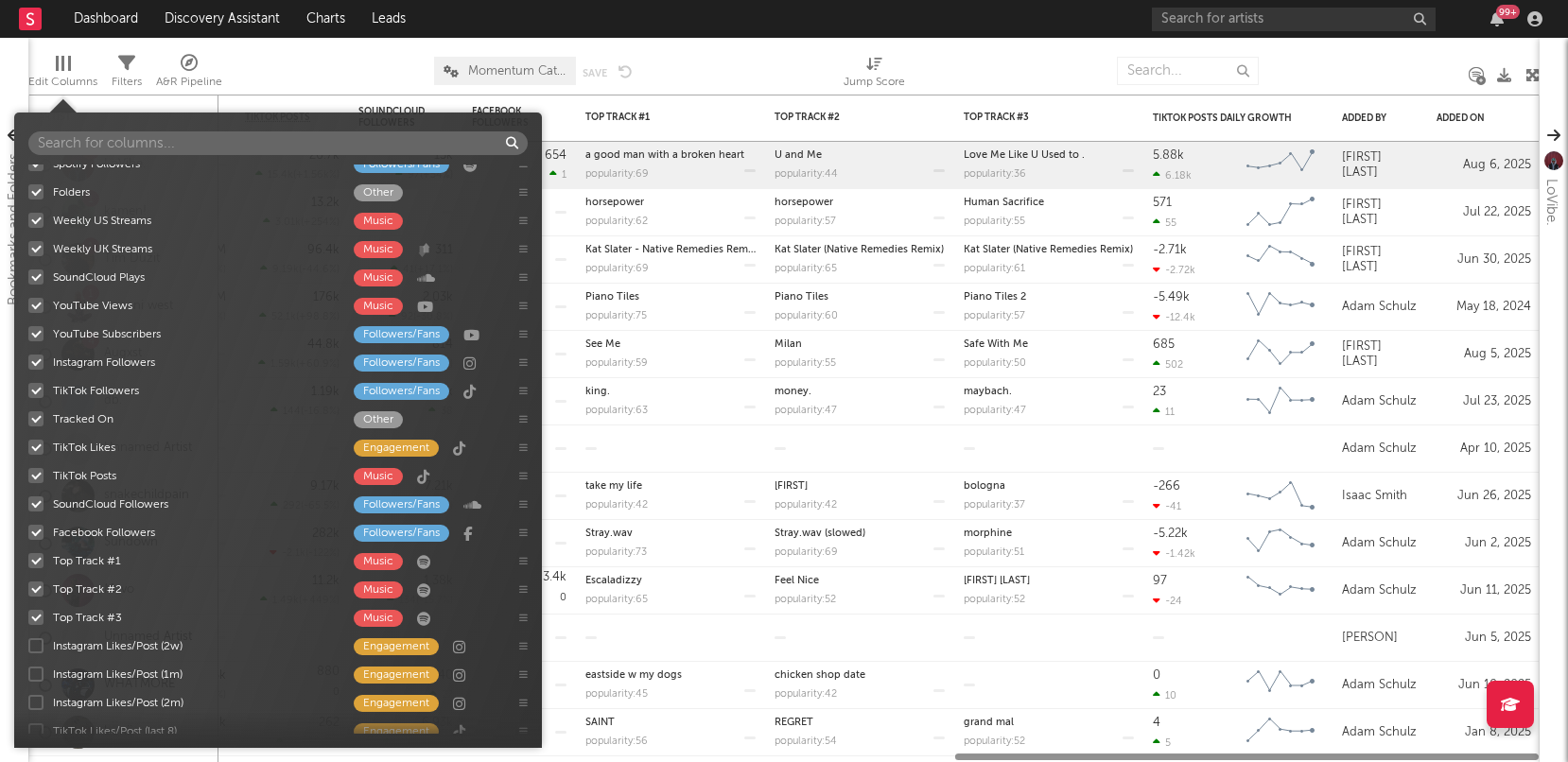scroll, scrollTop: 141, scrollLeft: 0, axis: vertical 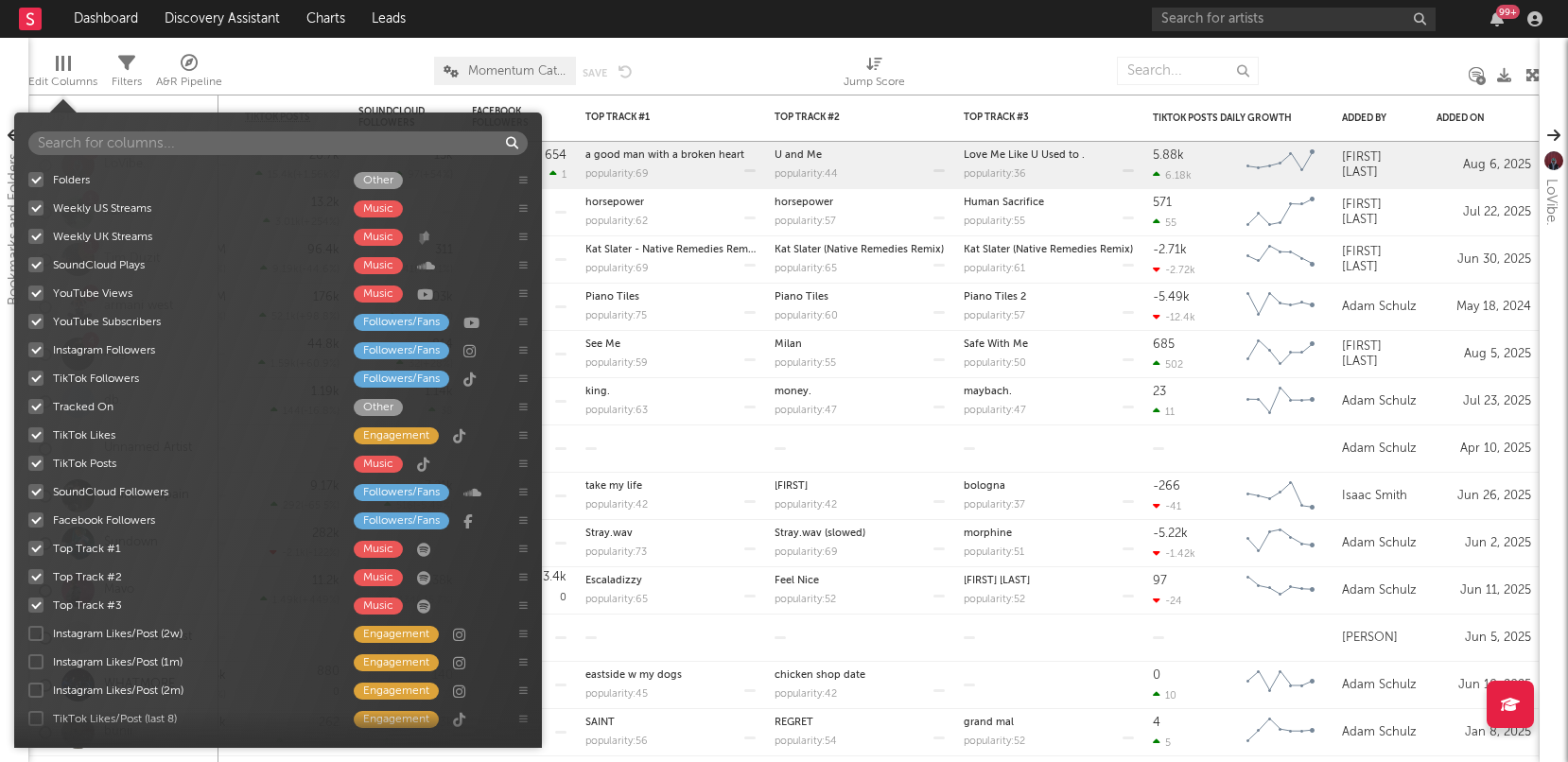 click at bounding box center [36, 633] 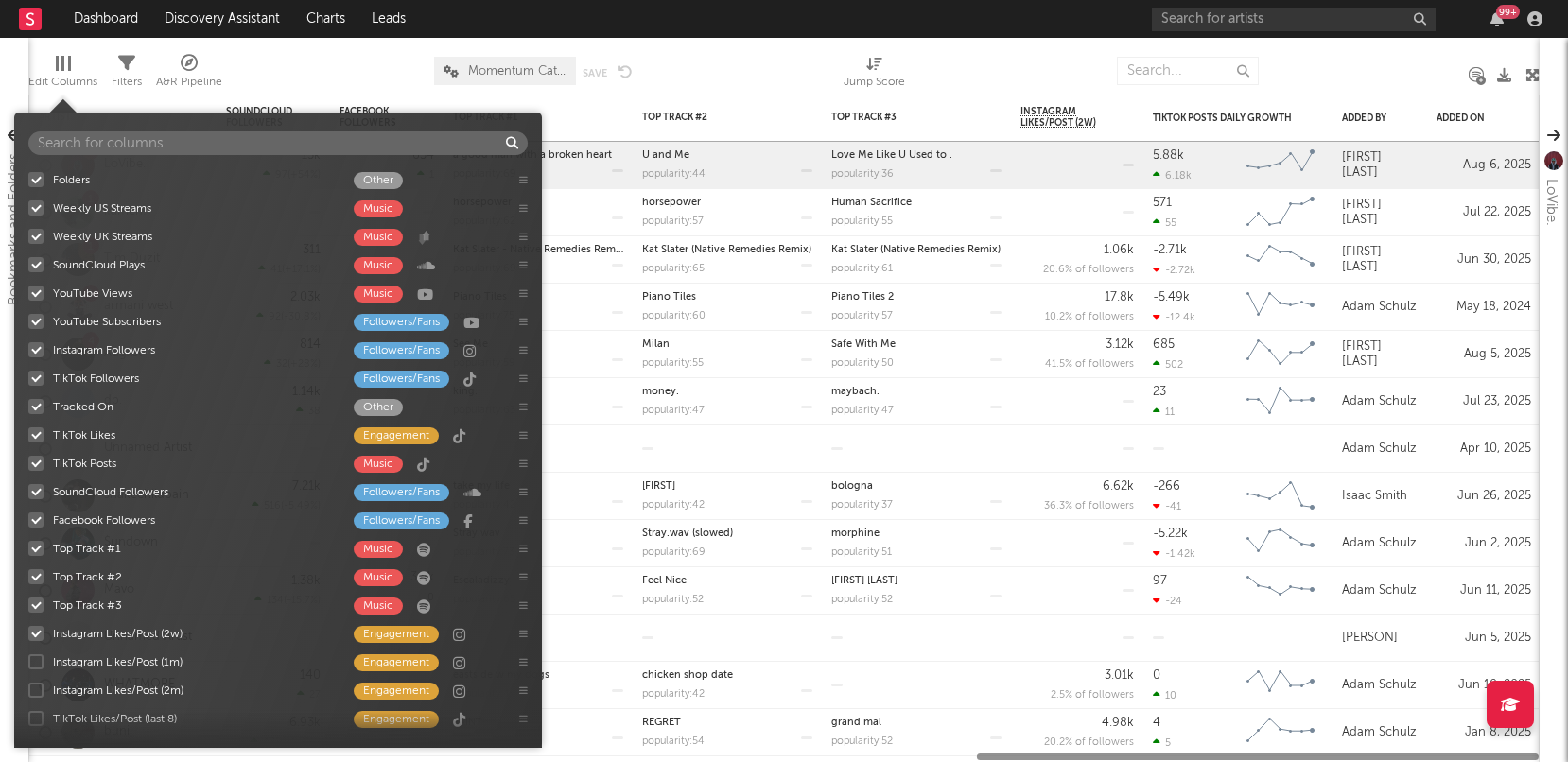 click at bounding box center [36, 662] 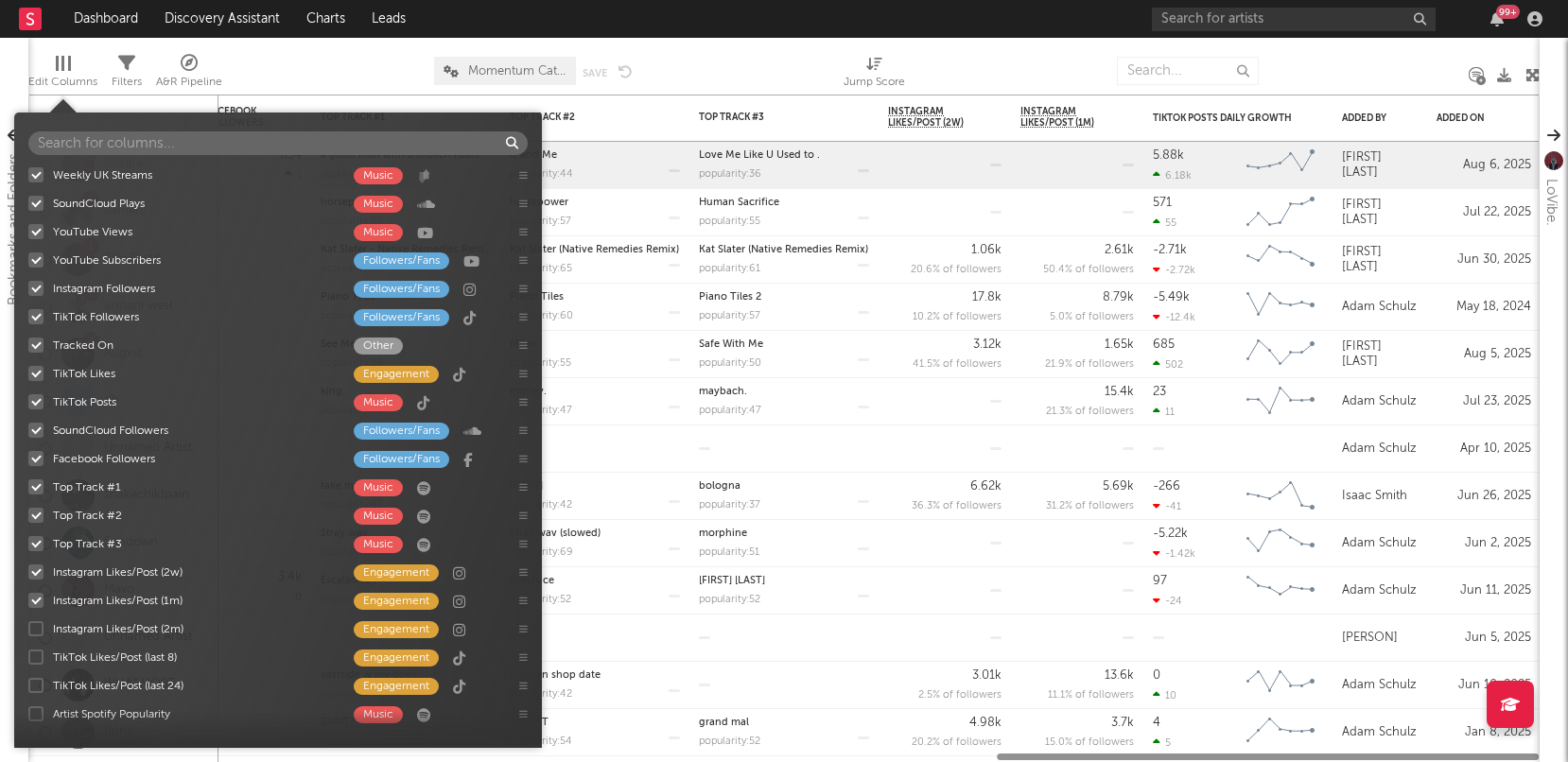 scroll, scrollTop: 203, scrollLeft: 0, axis: vertical 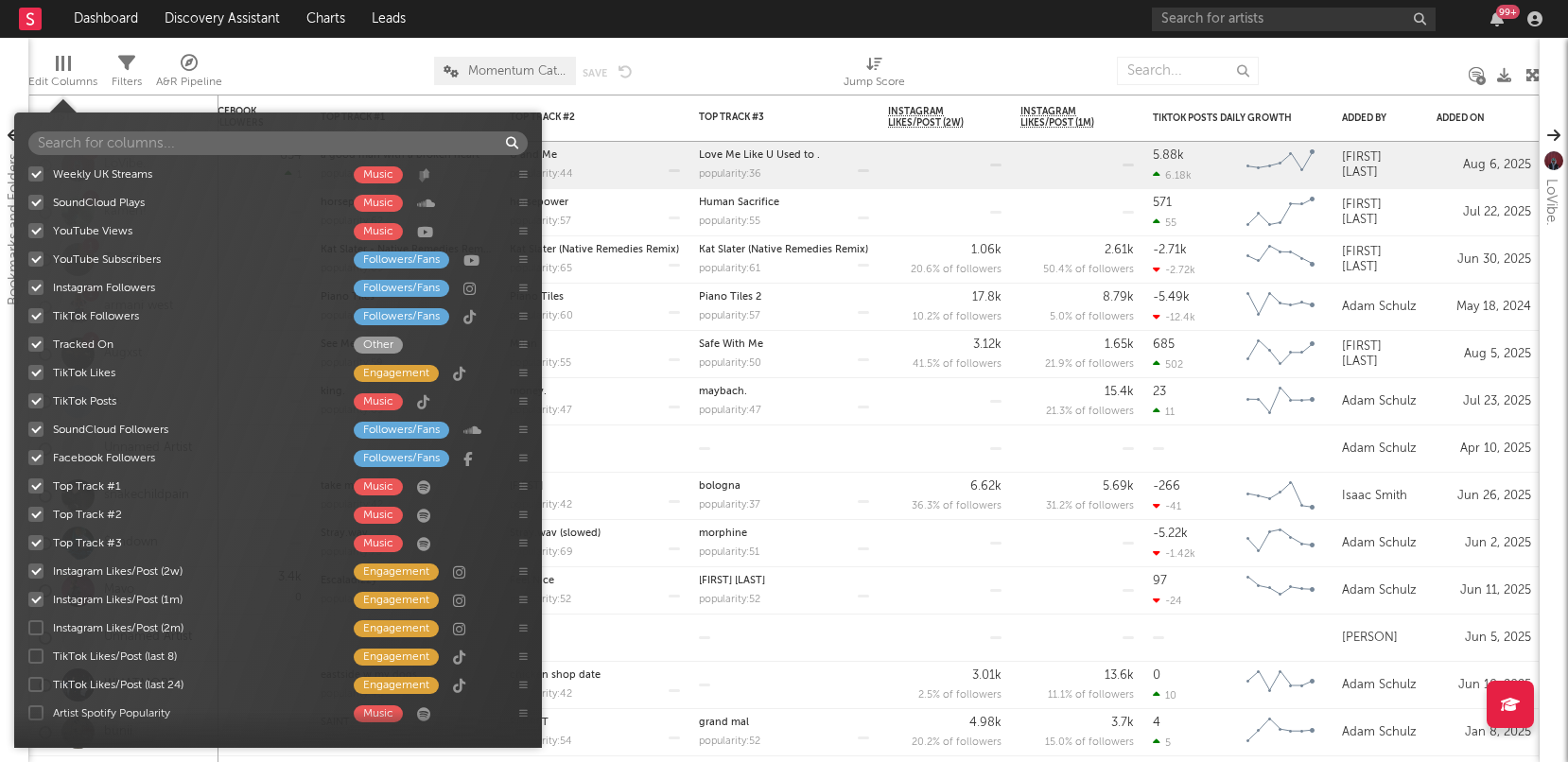 click at bounding box center [36, 628] 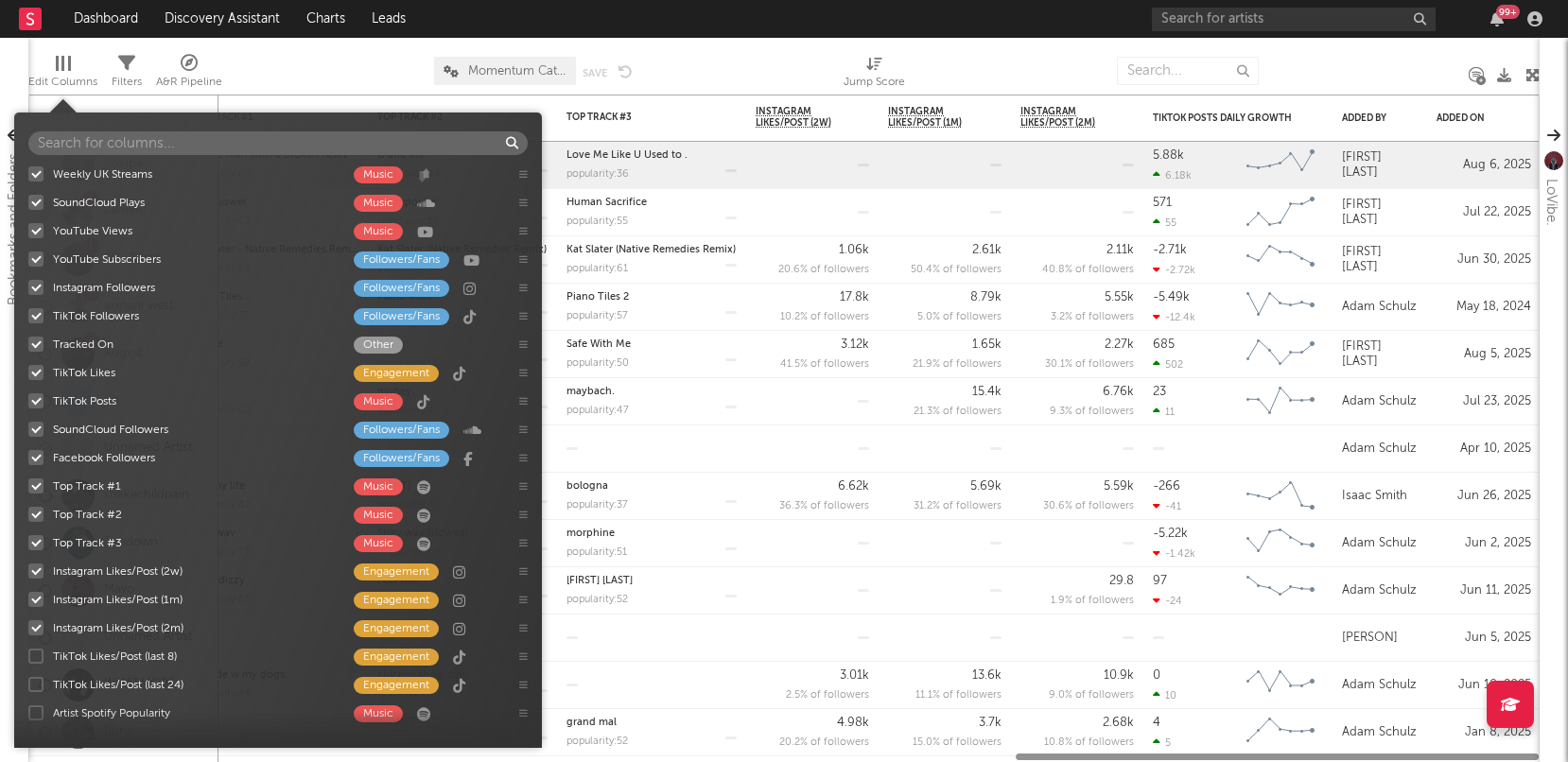 click at bounding box center [36, 656] 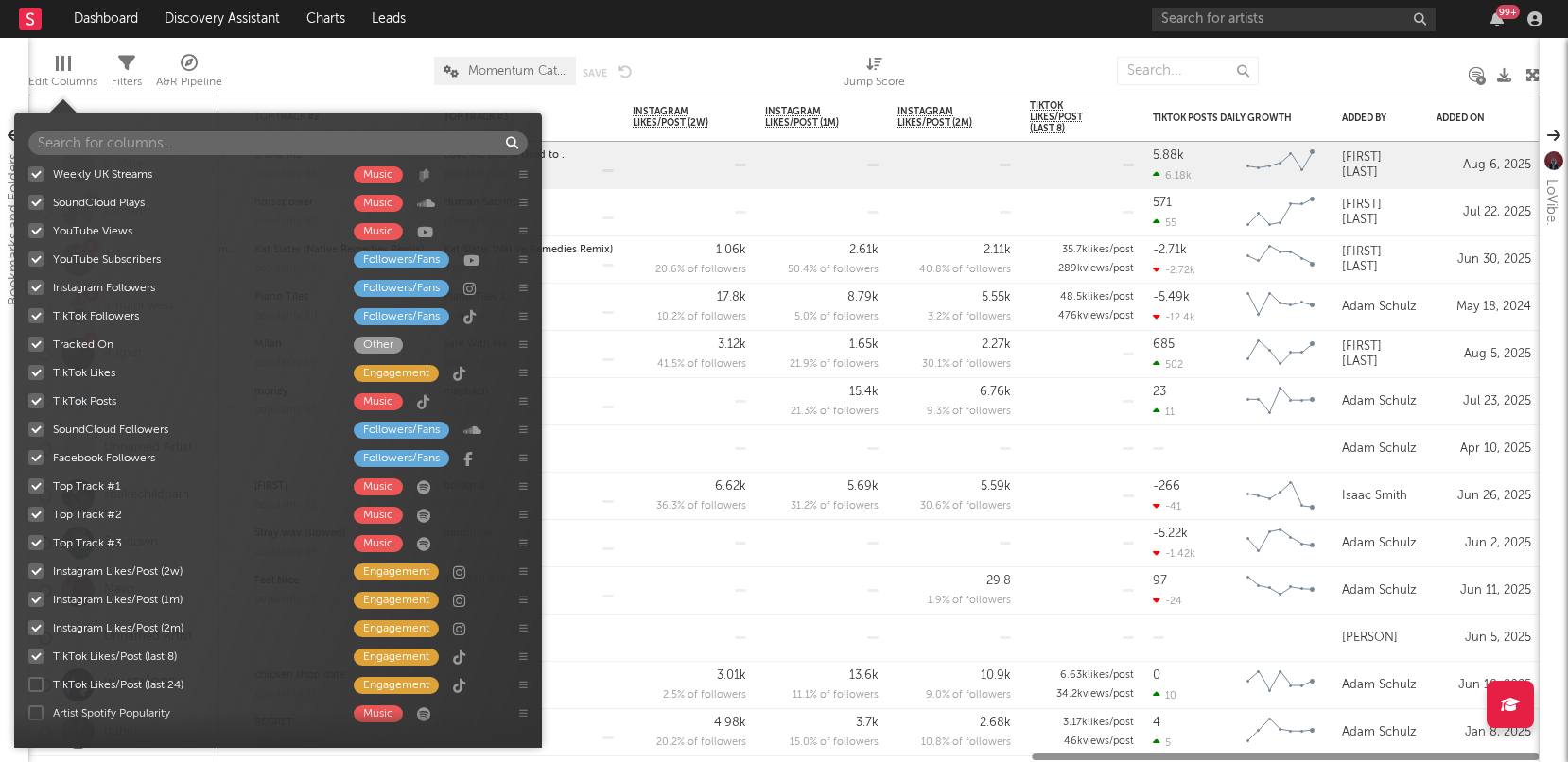 scroll, scrollTop: 256, scrollLeft: 0, axis: vertical 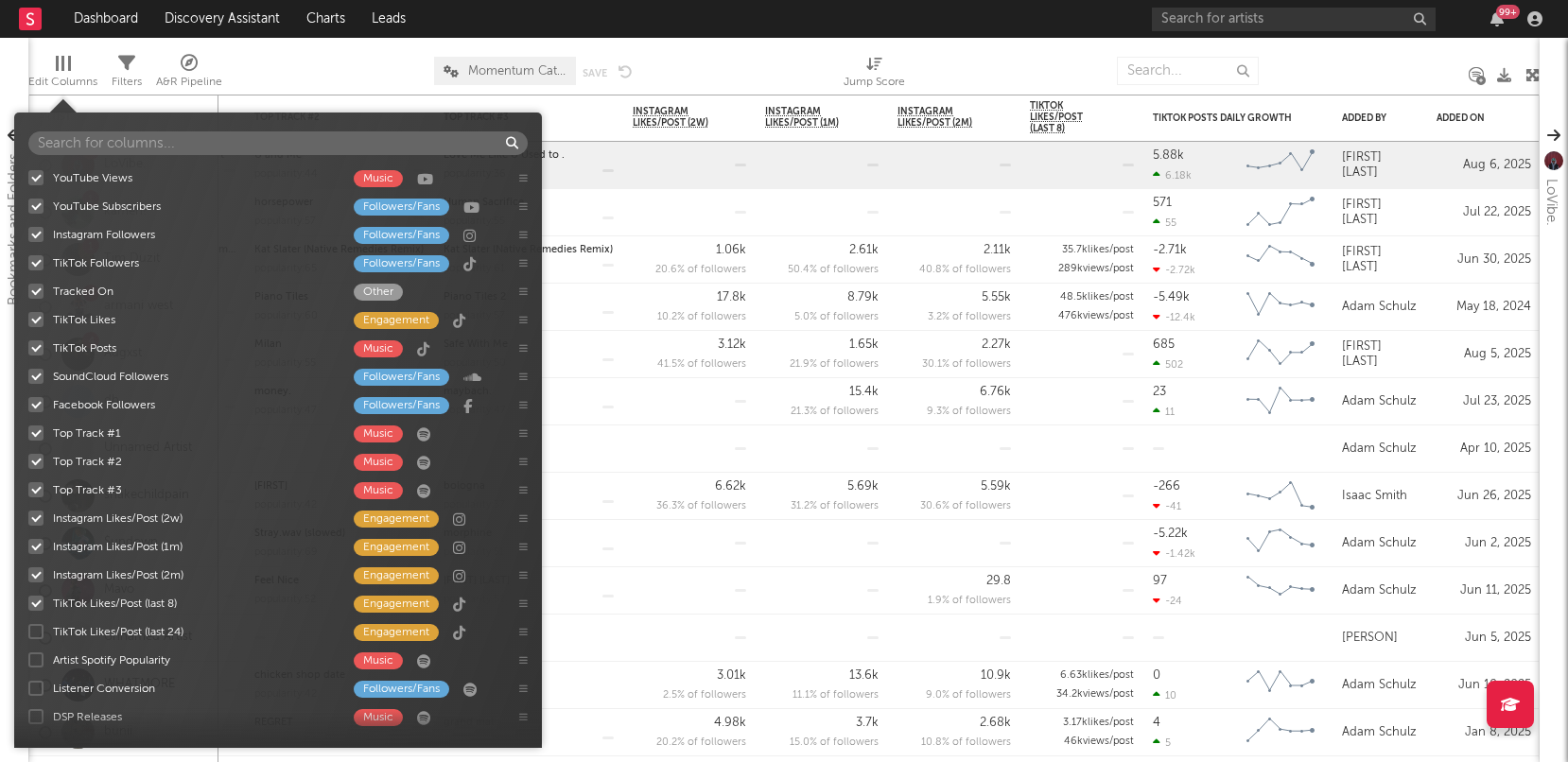 click at bounding box center (36, 632) 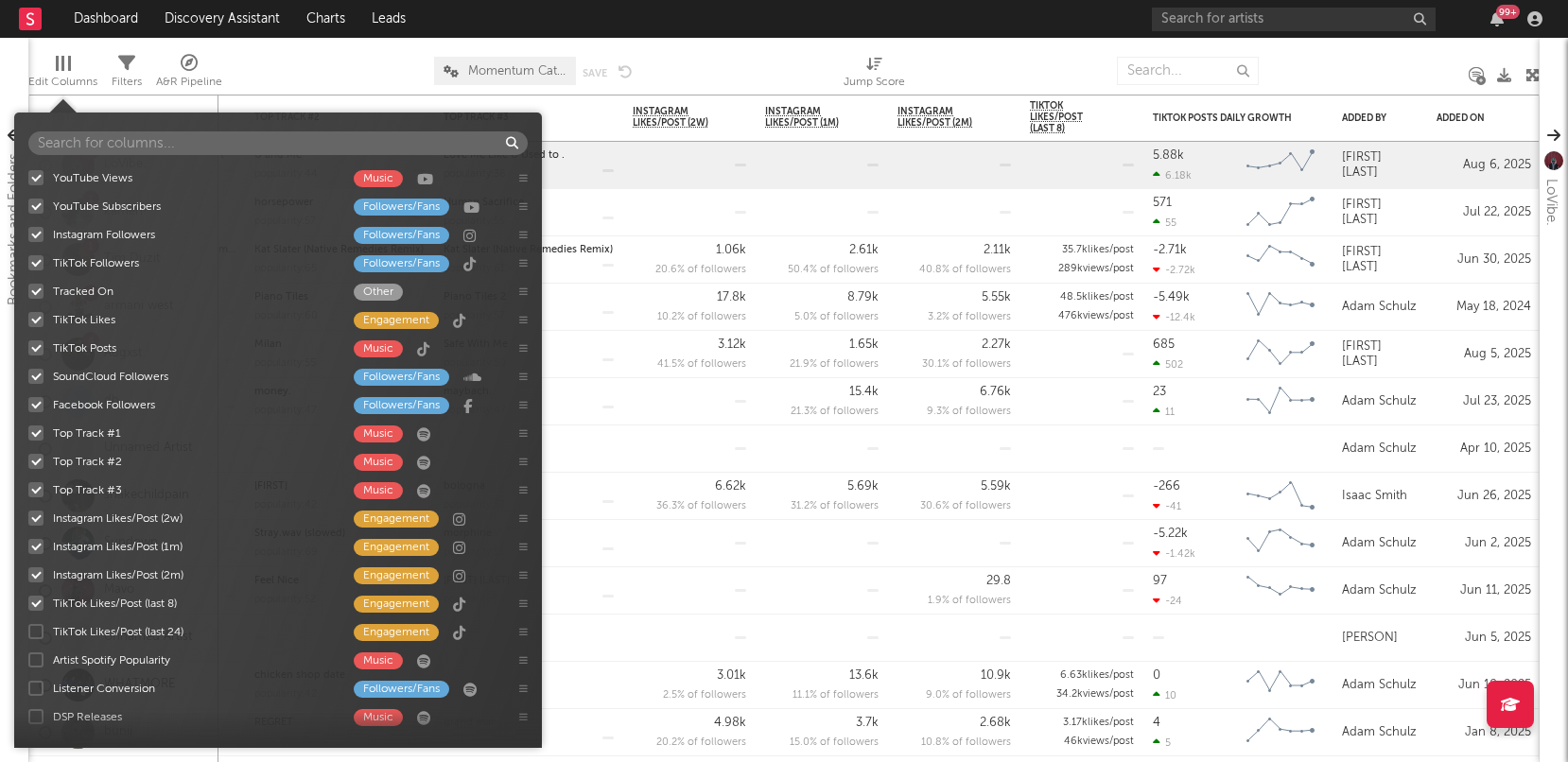 click on "TikTok Likes/Post (last 24) Engagement" at bounding box center (28, 632) 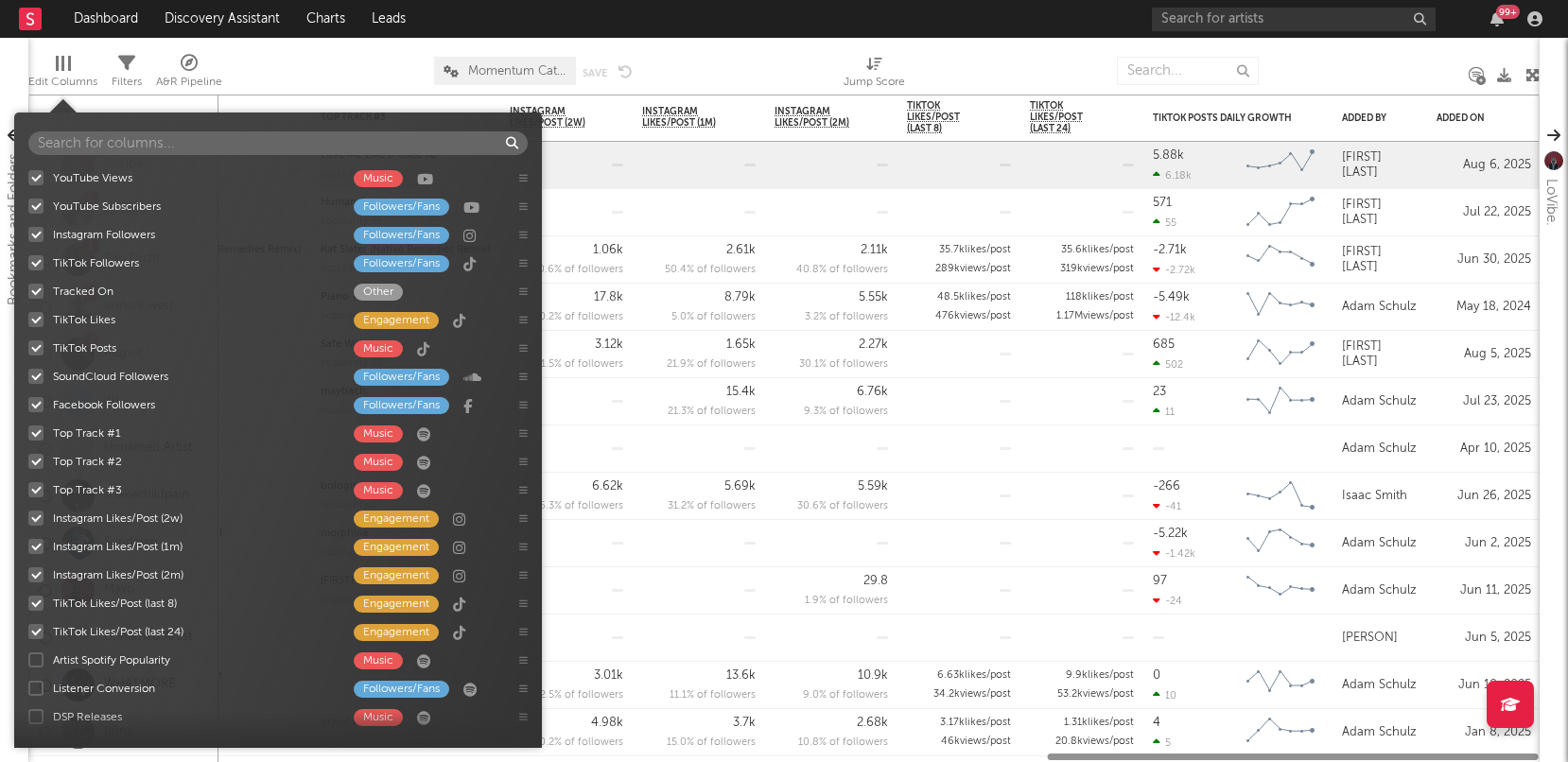 click at bounding box center [36, 660] 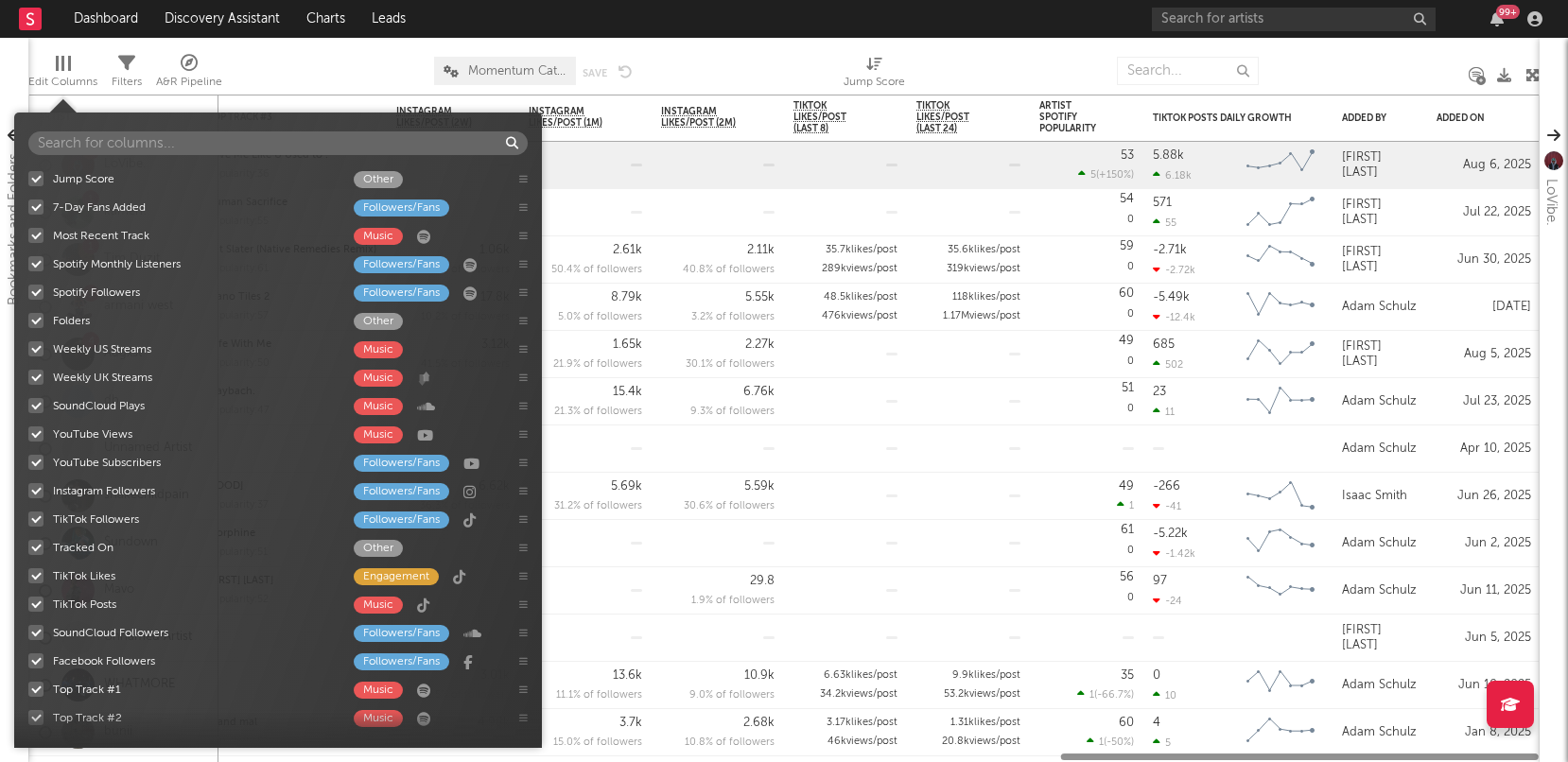 scroll, scrollTop: 0, scrollLeft: 0, axis: both 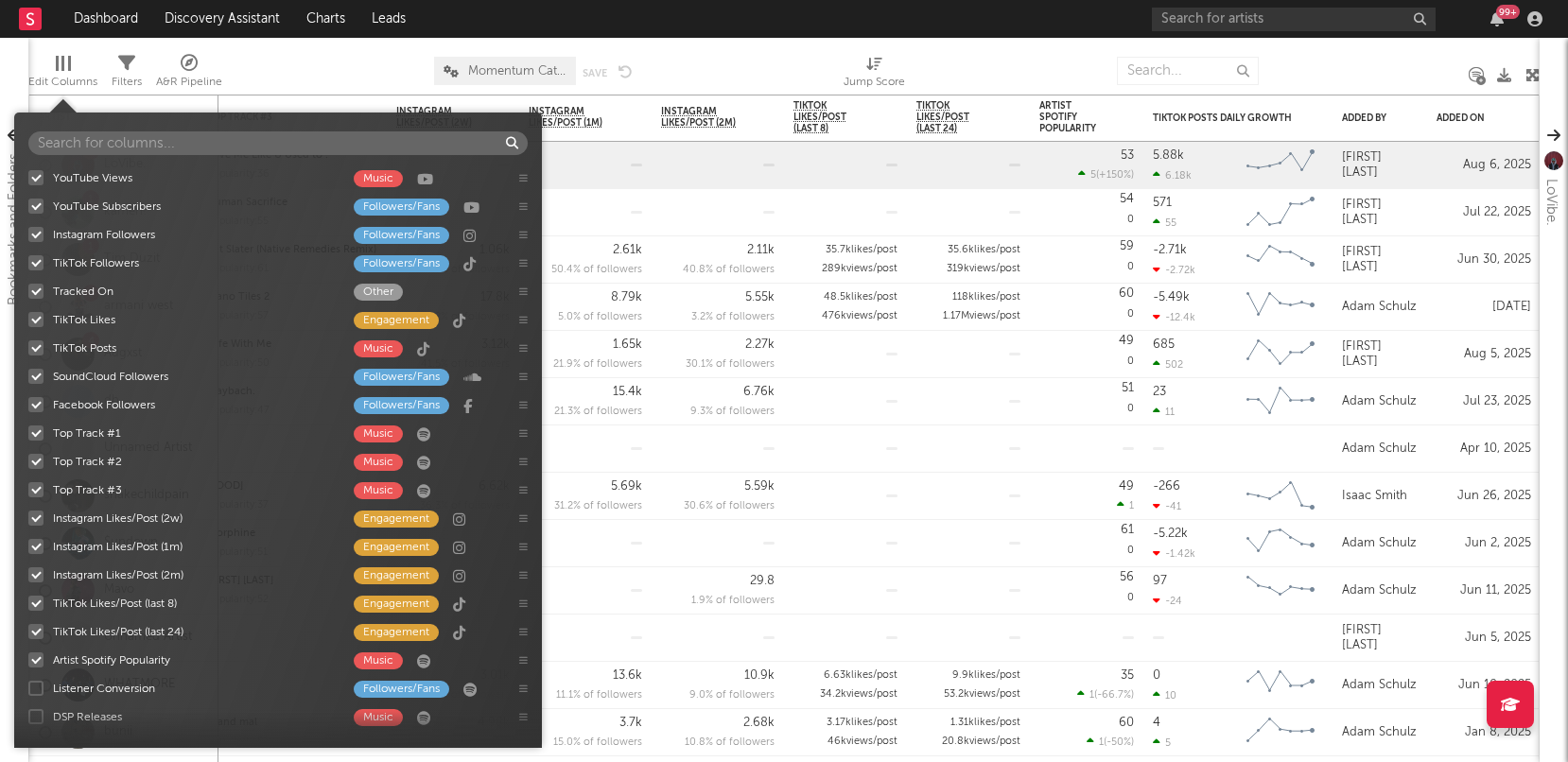 click at bounding box center [36, 688] 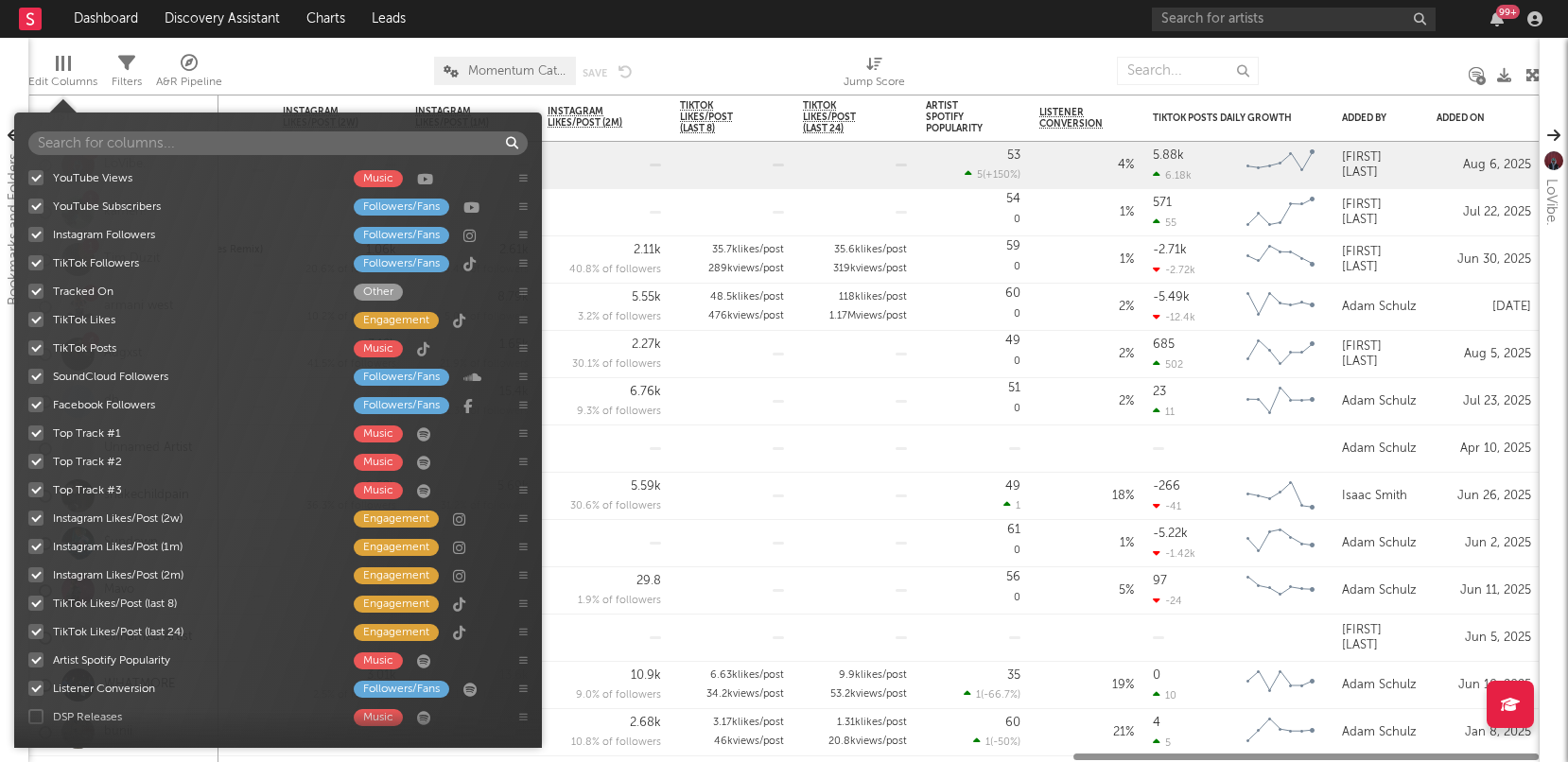 scroll, scrollTop: 311, scrollLeft: 0, axis: vertical 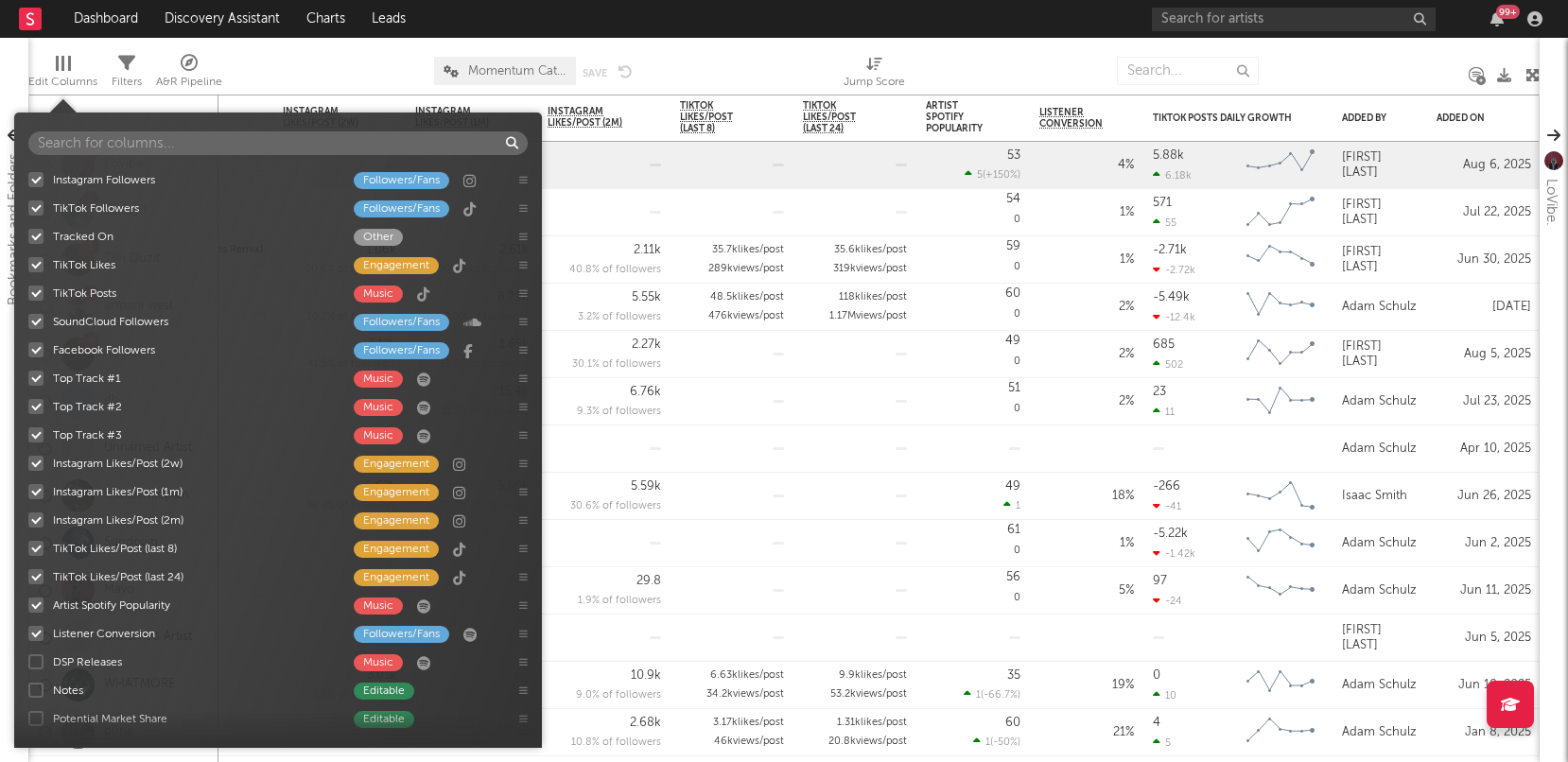 click at bounding box center [36, 662] 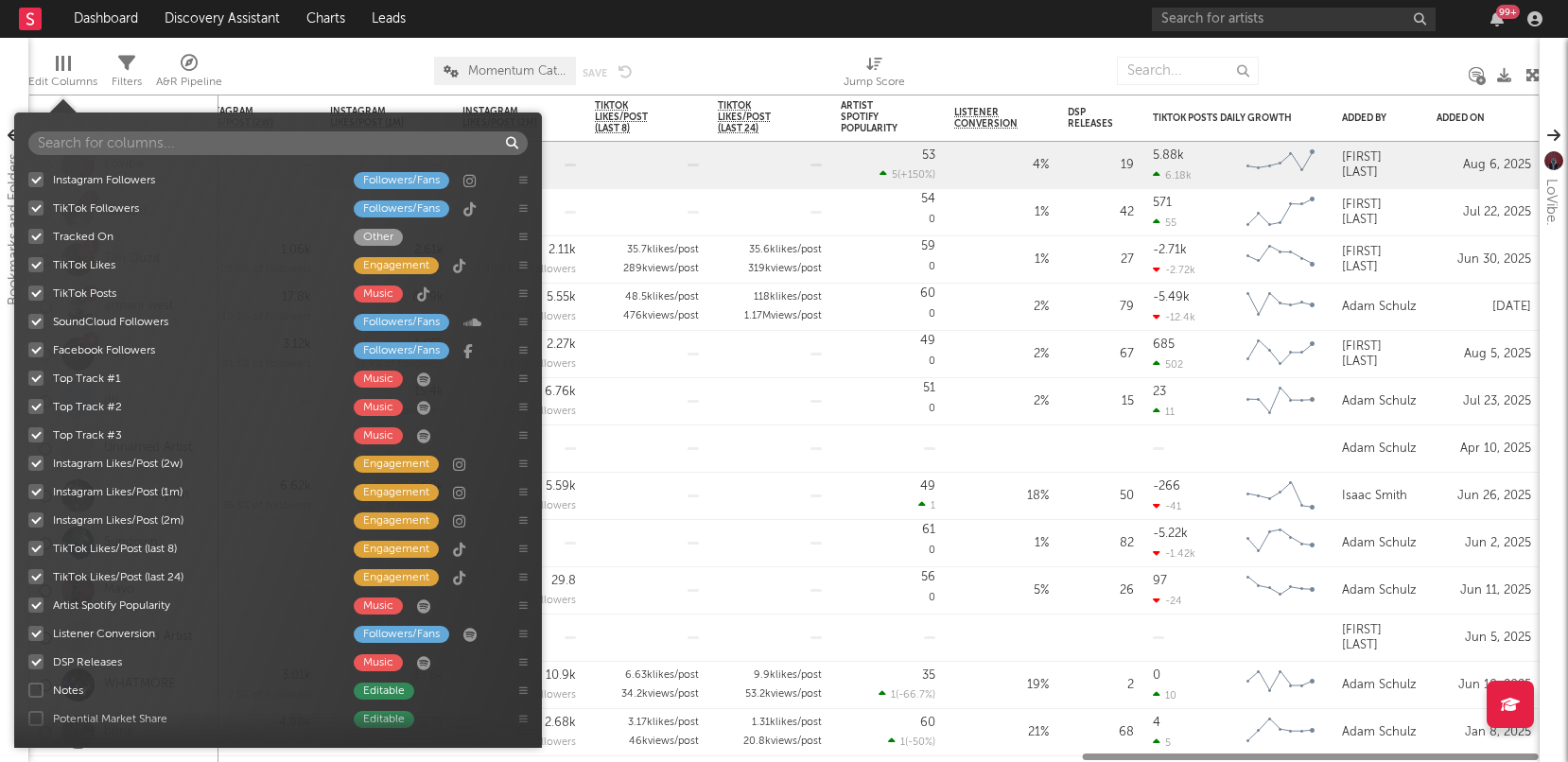 click at bounding box center [36, 690] 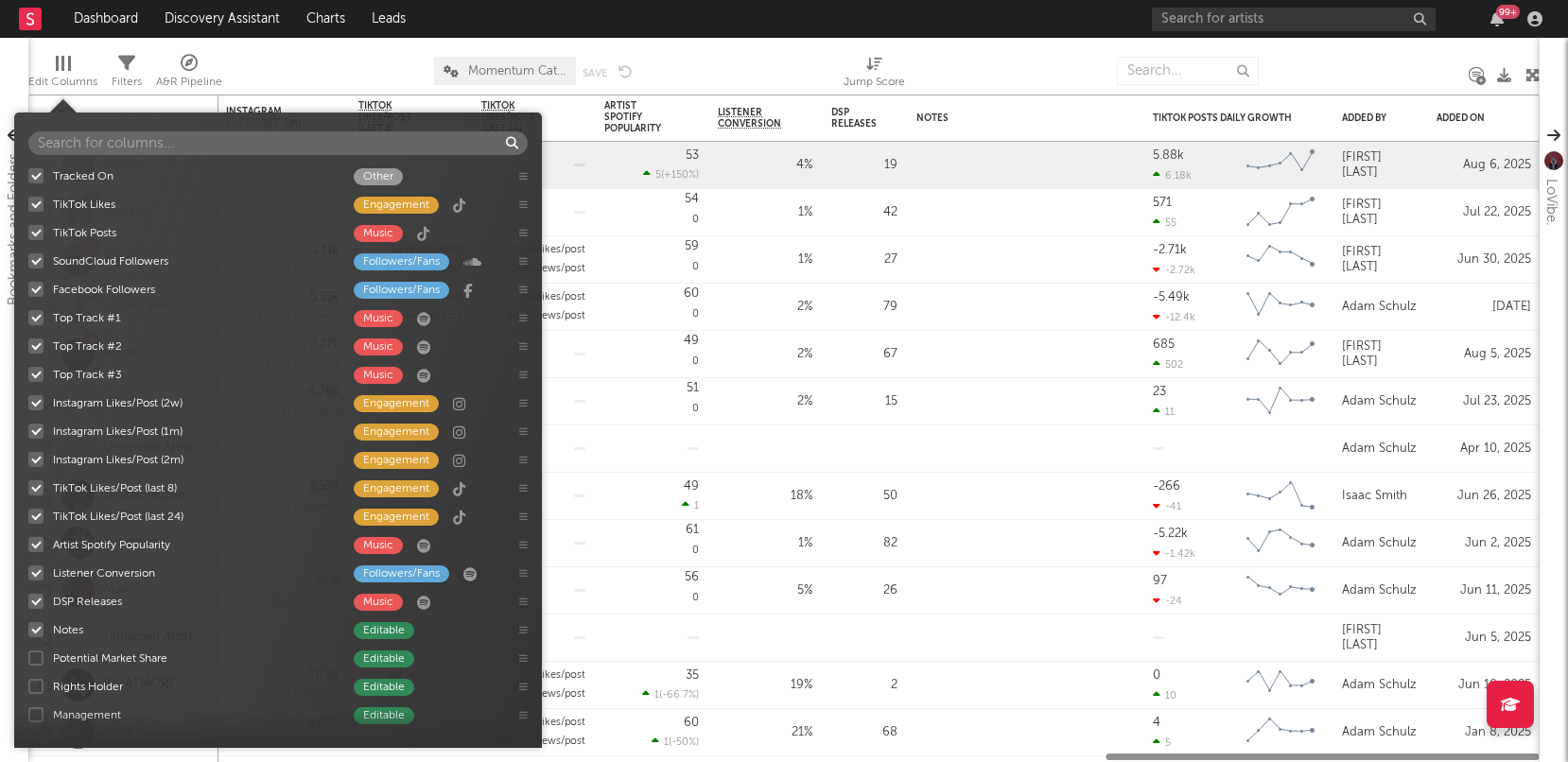 scroll, scrollTop: 375, scrollLeft: 0, axis: vertical 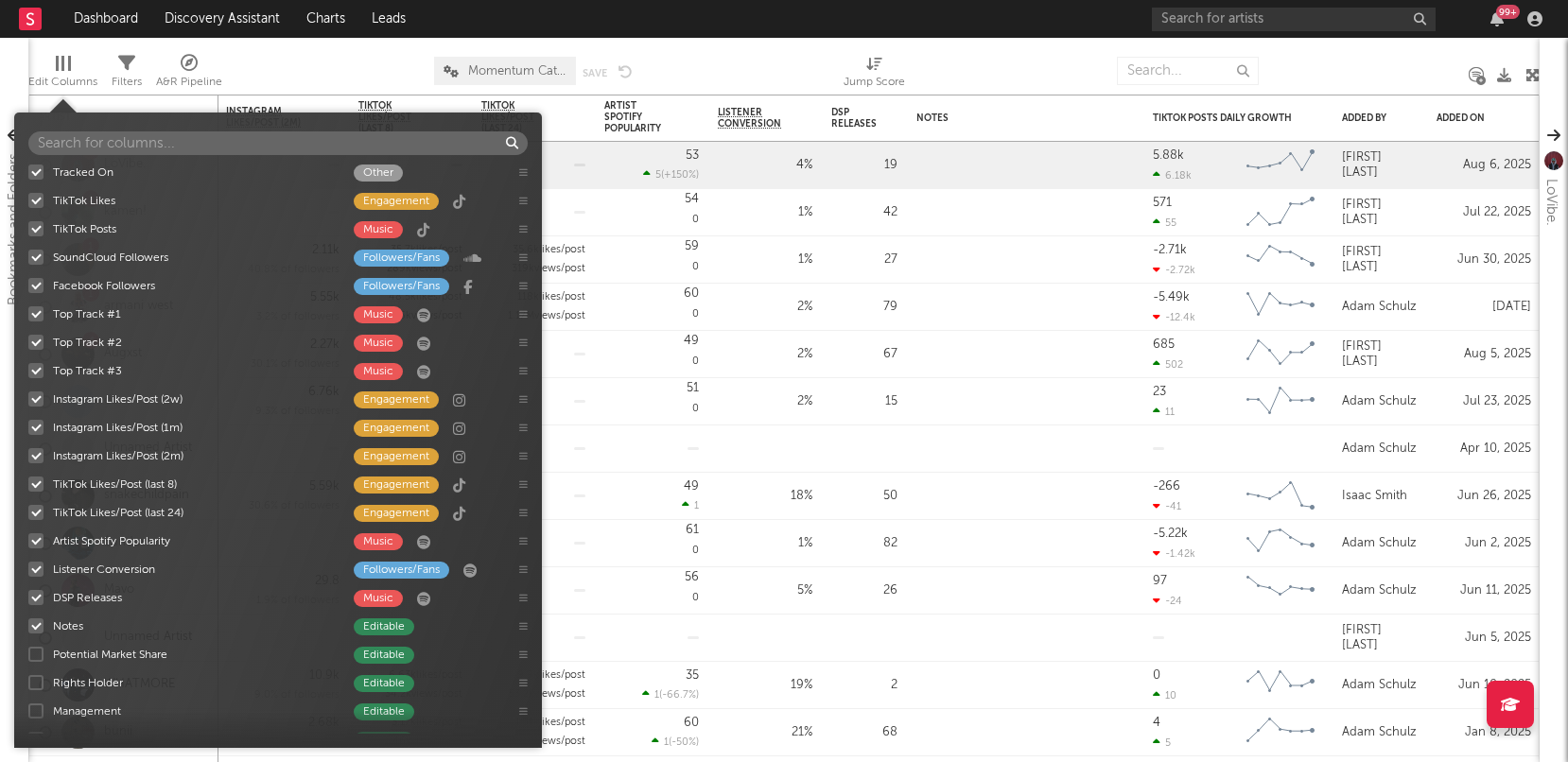 click at bounding box center [36, 654] 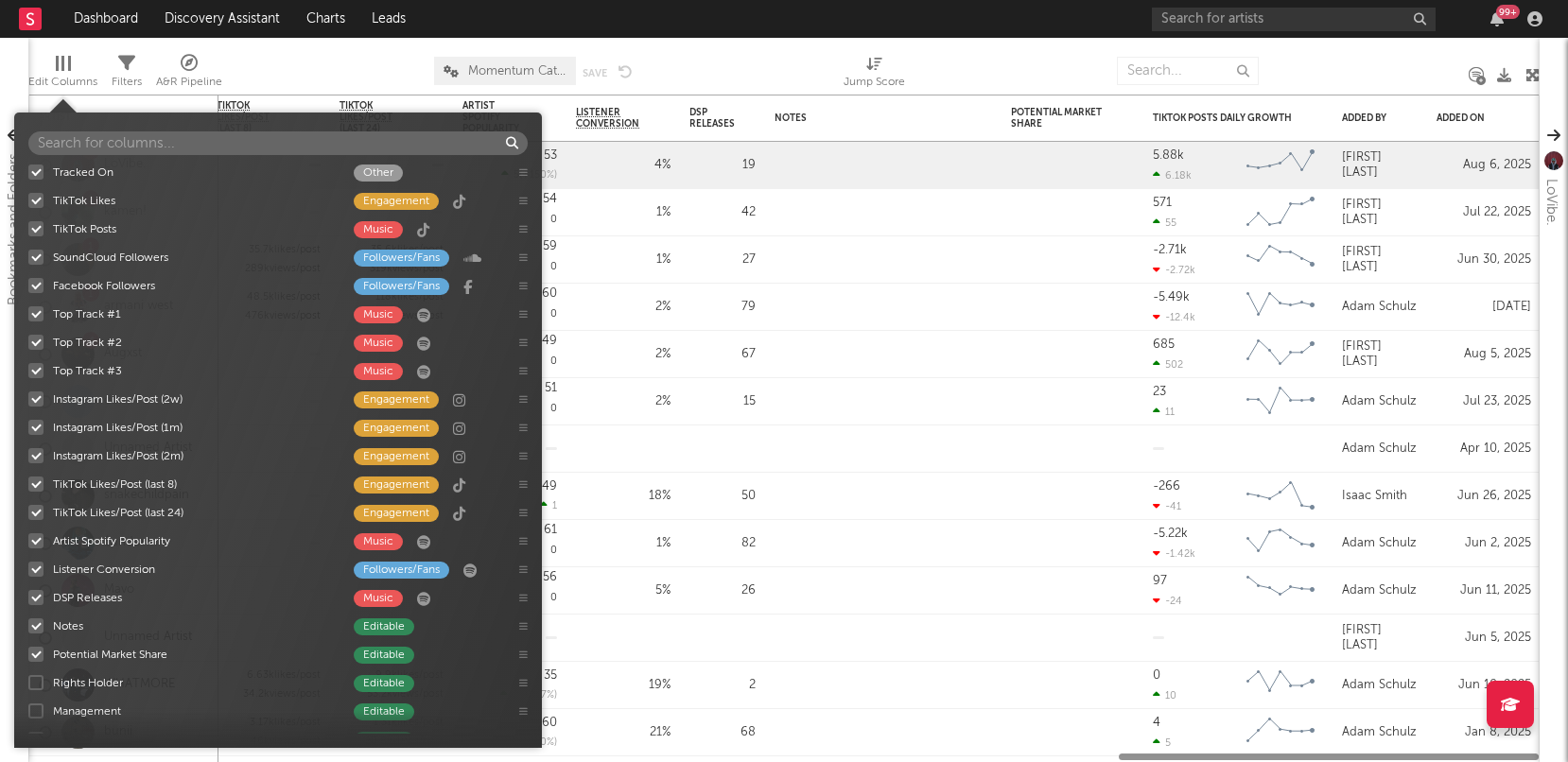 click at bounding box center (36, 683) 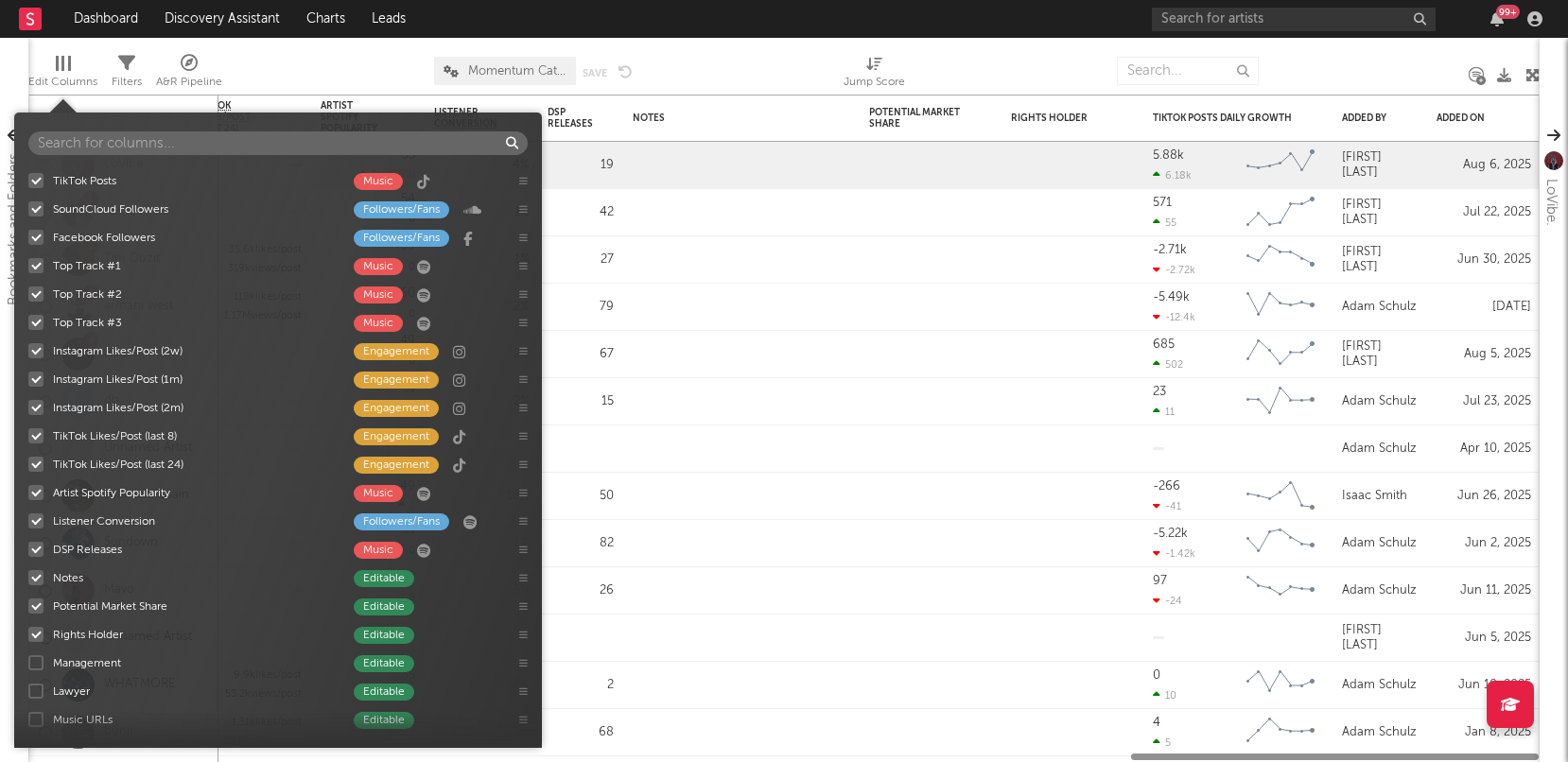 scroll, scrollTop: 430, scrollLeft: 0, axis: vertical 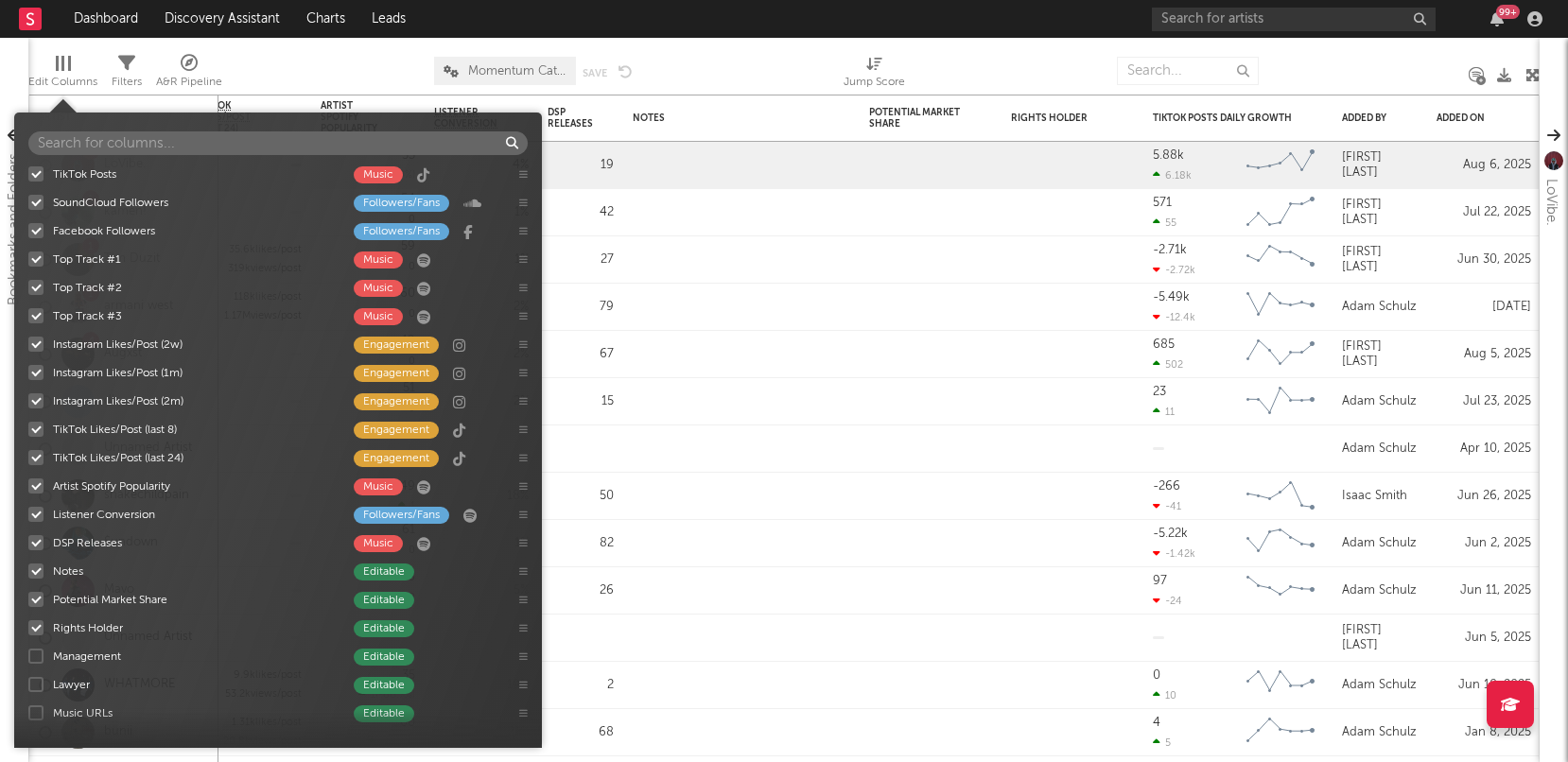 click at bounding box center [36, 656] 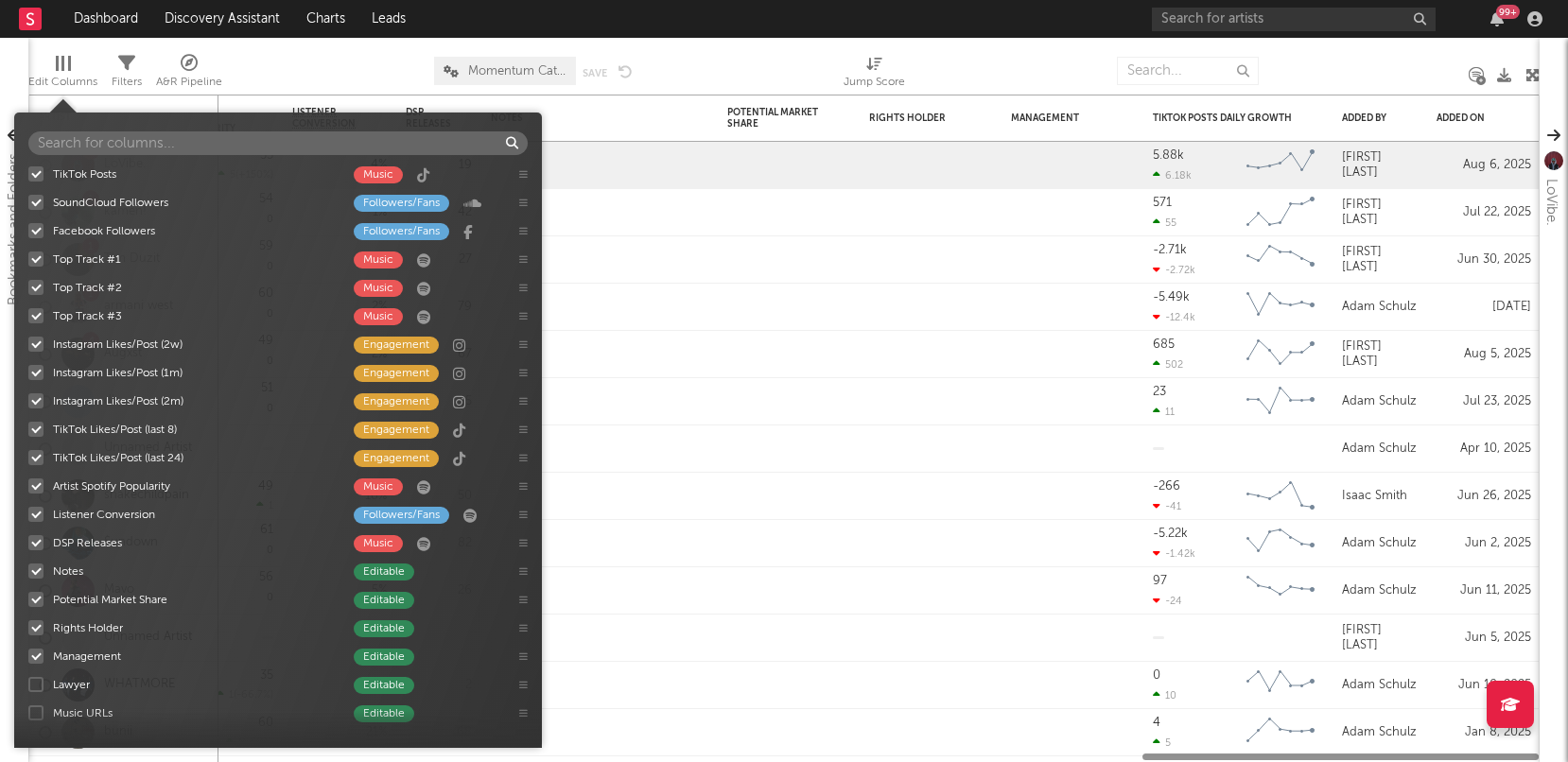 click at bounding box center (36, 684) 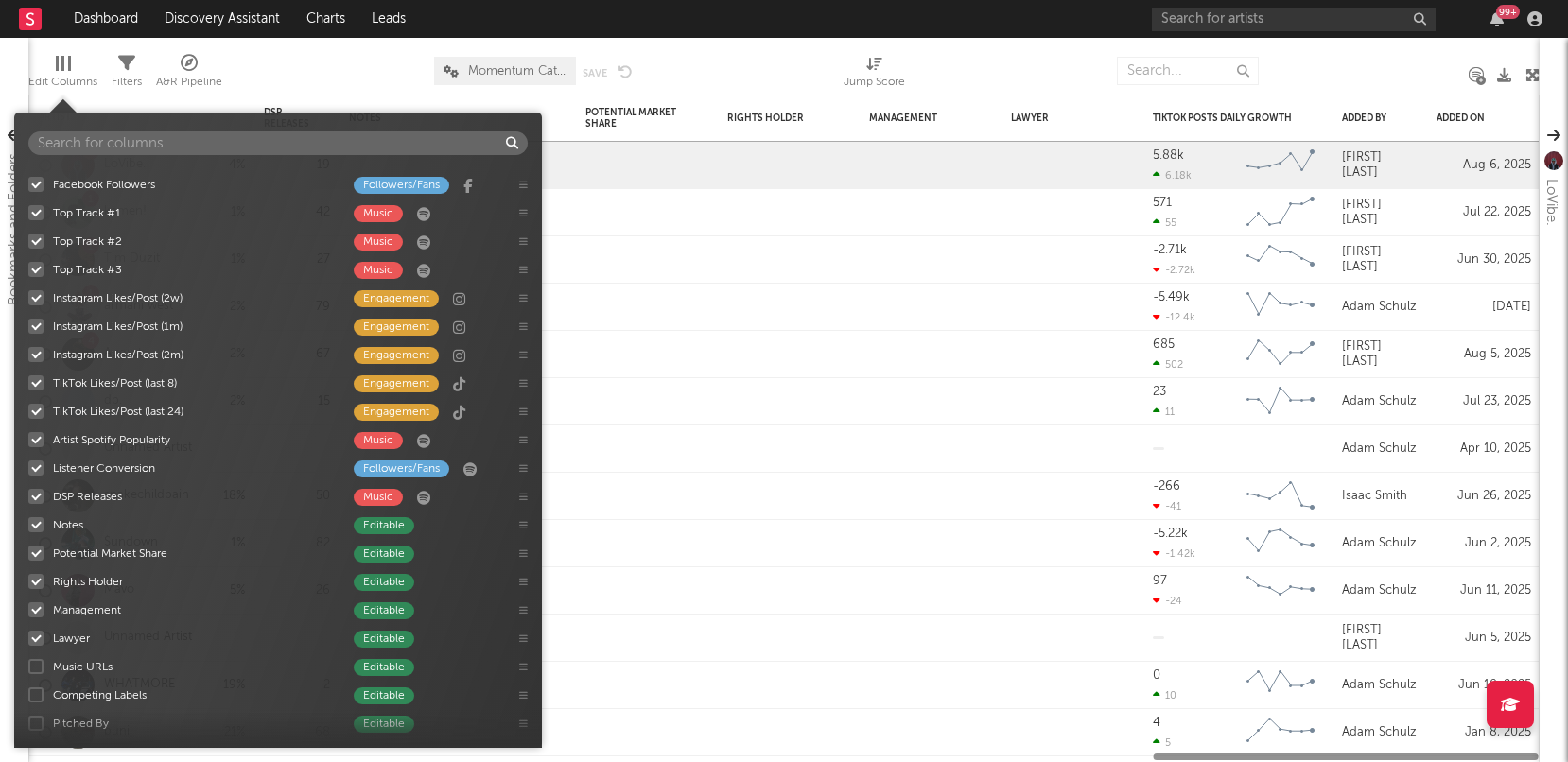 scroll, scrollTop: 483, scrollLeft: 0, axis: vertical 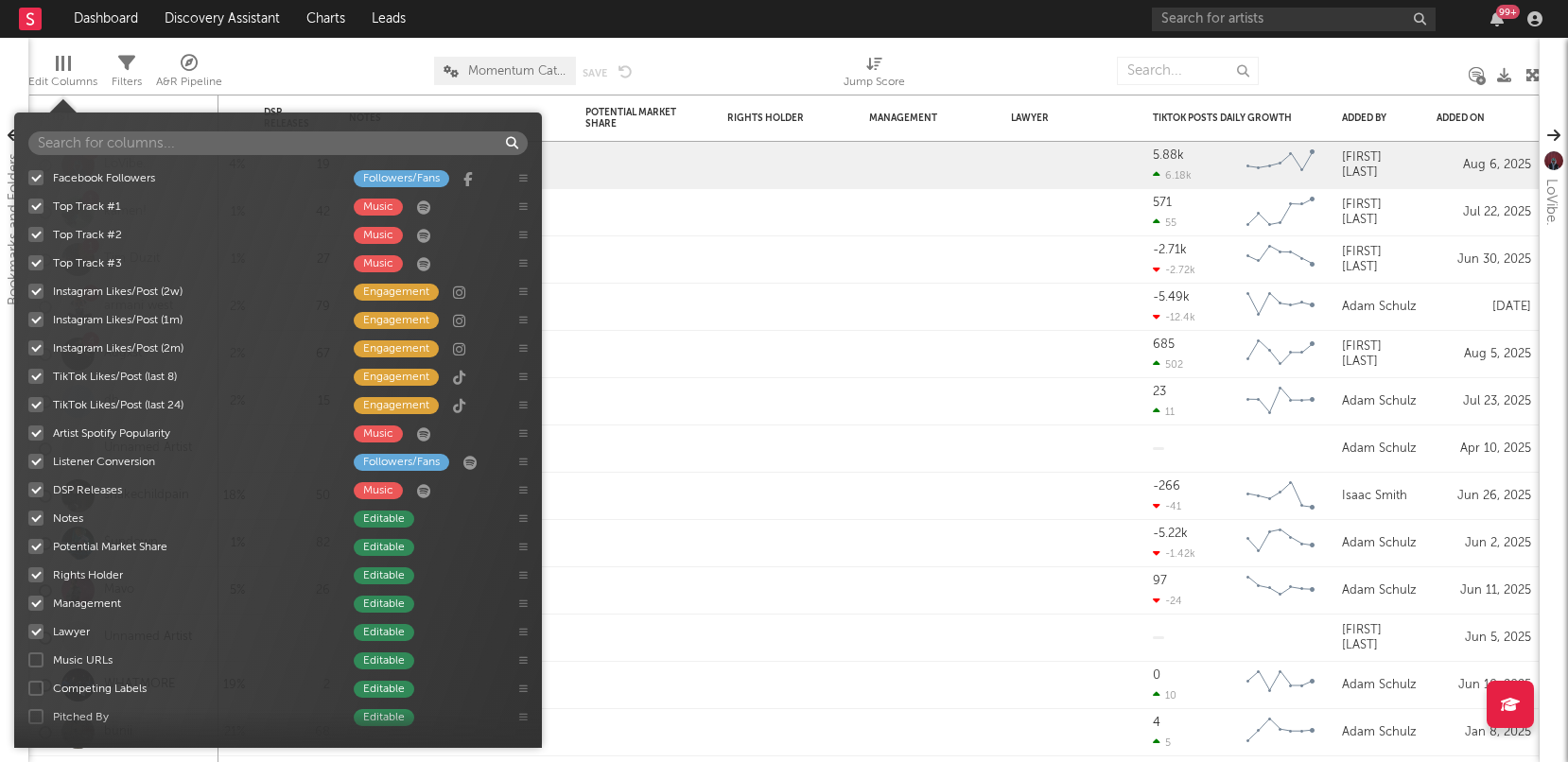 click at bounding box center [36, 660] 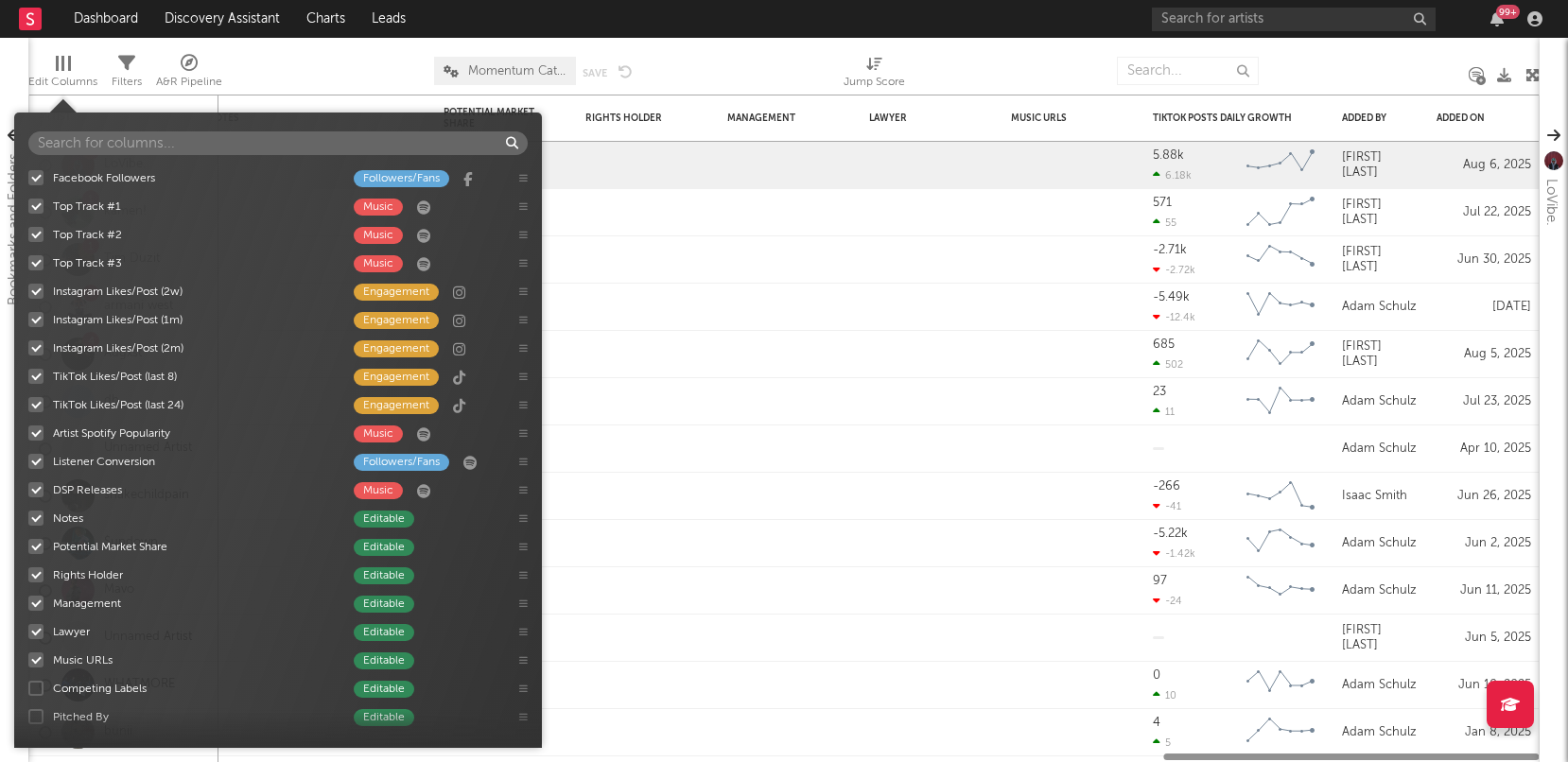 click at bounding box center (36, 688) 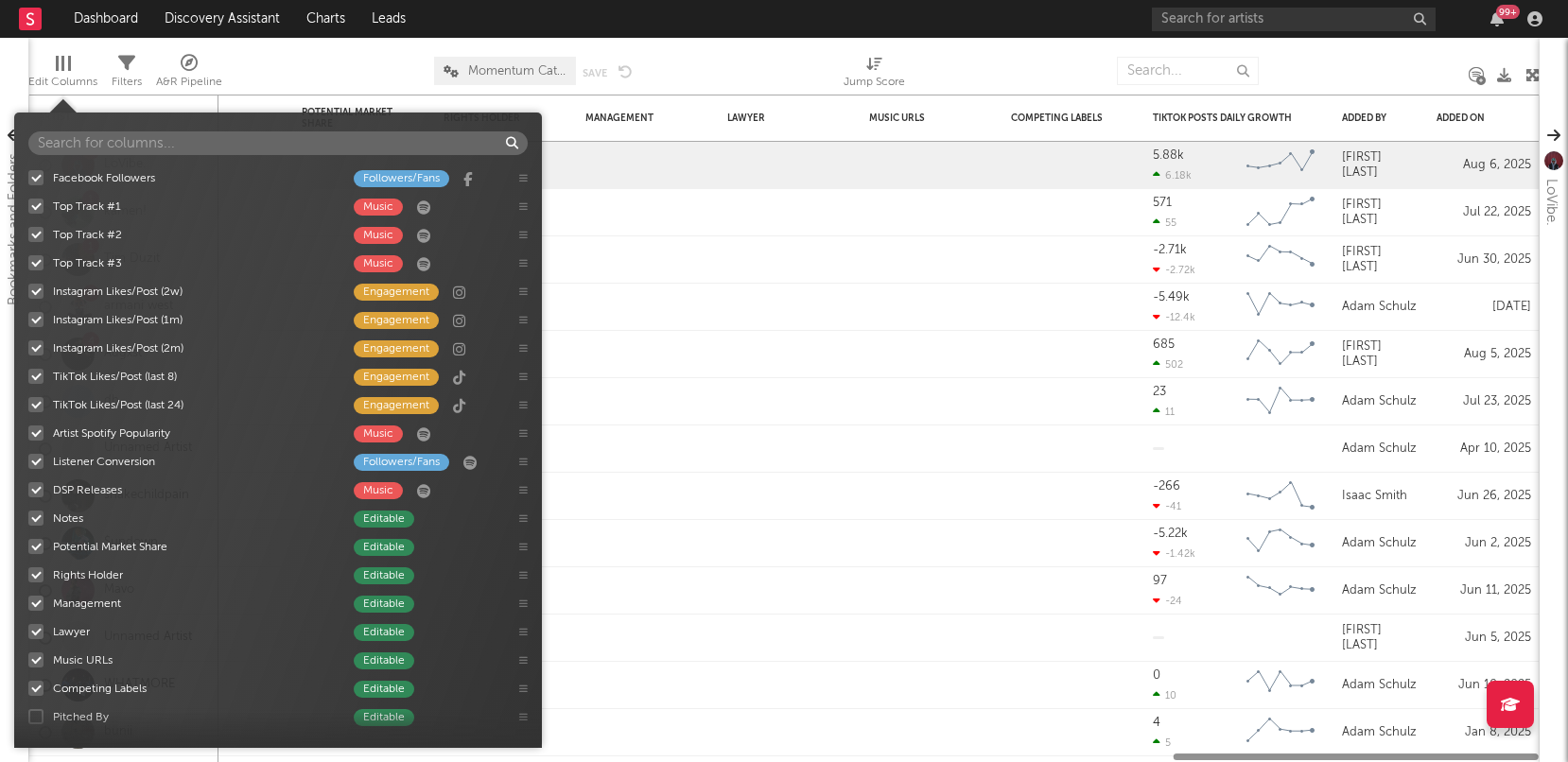 scroll, scrollTop: 559, scrollLeft: 0, axis: vertical 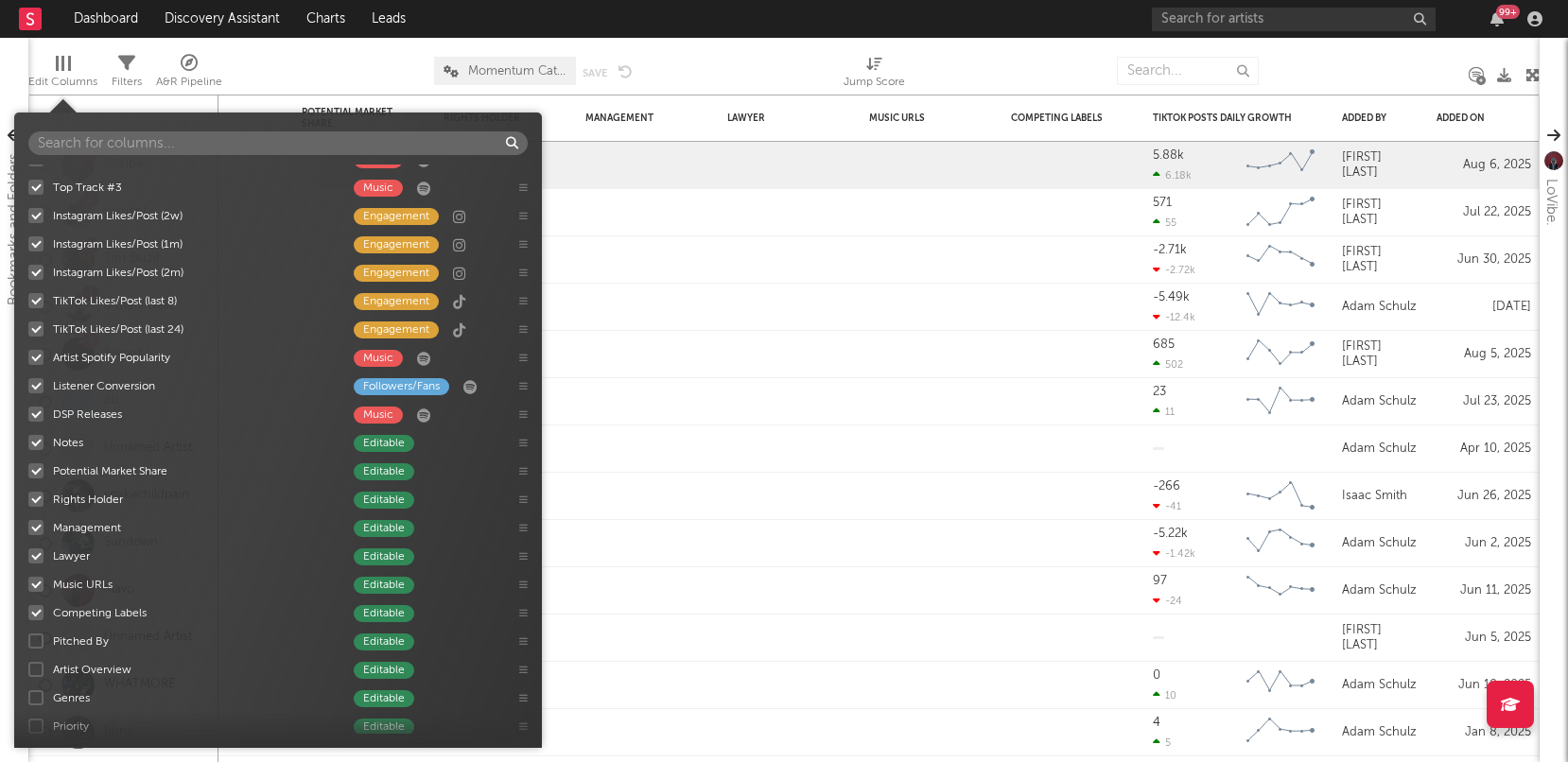 click on "Jump Score Other 7-Day Fans Added Followers/Fans Most Recent Track Music Spotify Monthly Listeners Followers/Fans Spotify Followers Followers/Fans Folders Other Weekly US Streams Music Weekly UK Streams Music SoundCloud Plays Music YouTube Views Music YouTube Subscribers Followers/Fans Instagram Followers Followers/Fans TikTok Followers Followers/Fans Tracked On Other TikTok Likes Engagement TikTok Posts Music SoundCloud Followers Followers/Fans Facebook Followers Followers/Fans Top Track #1 Music Top Track #2 Music Top Track #3 Music Instagram Likes/Post (2w) Engagement Instagram Likes/Post (1m) Engagement Instagram Likes/Post (2m) Engagement TikTok Likes/Post (last 8) Engagement TikTok Likes/Post (last 24) Engagement Artist Spotify Popularity Music Listener Conversion Followers/Fans DSP Releases Music Notes Editable Potential Market Share Editable Rights Holder Editable Management Editable Lawyer Editable Music URLs Editable Competing Labels Editable Pitched By Editable Artist Overview Editable Genres Music" at bounding box center [278, 449] 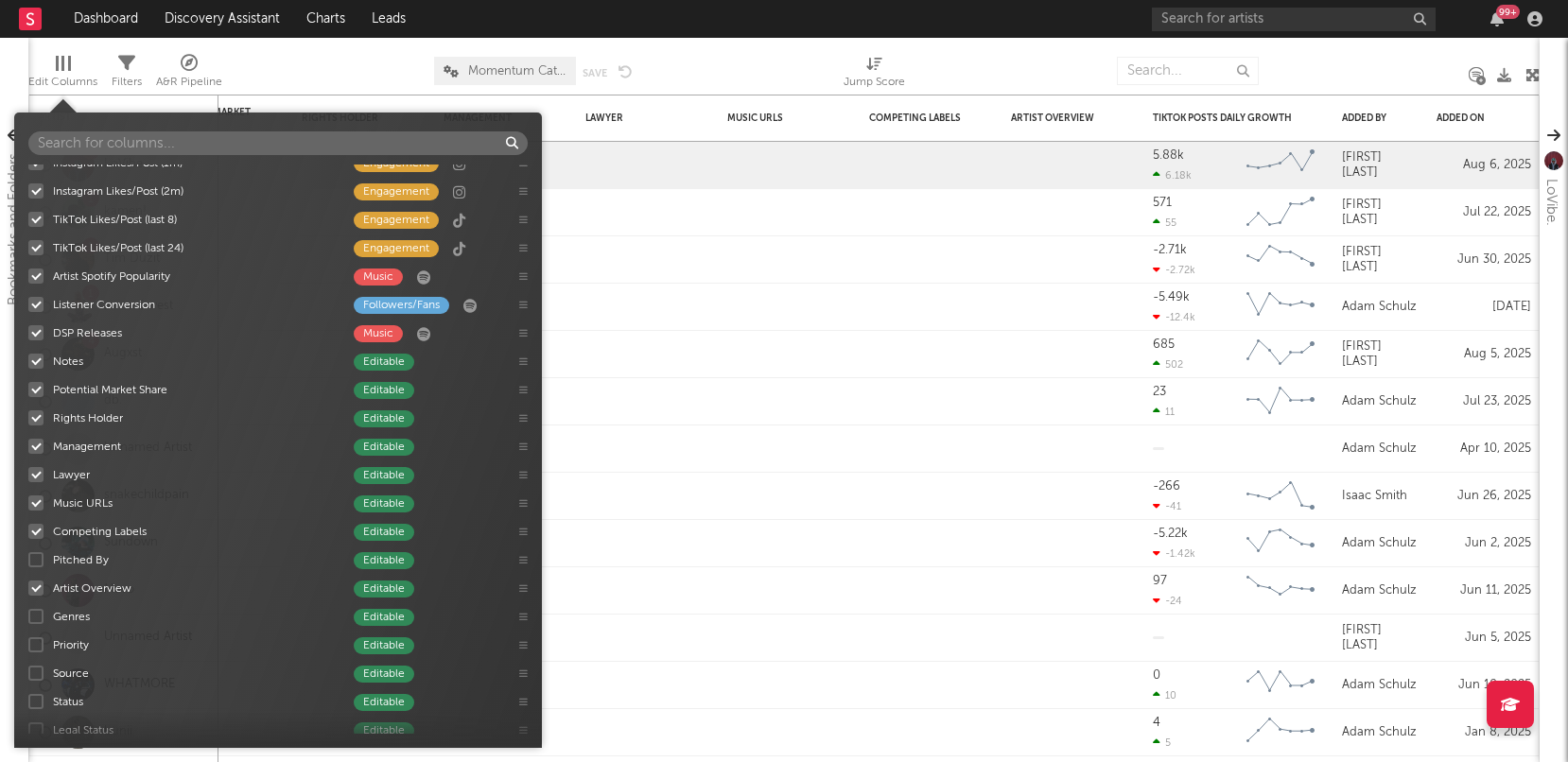 scroll, scrollTop: 652, scrollLeft: 0, axis: vertical 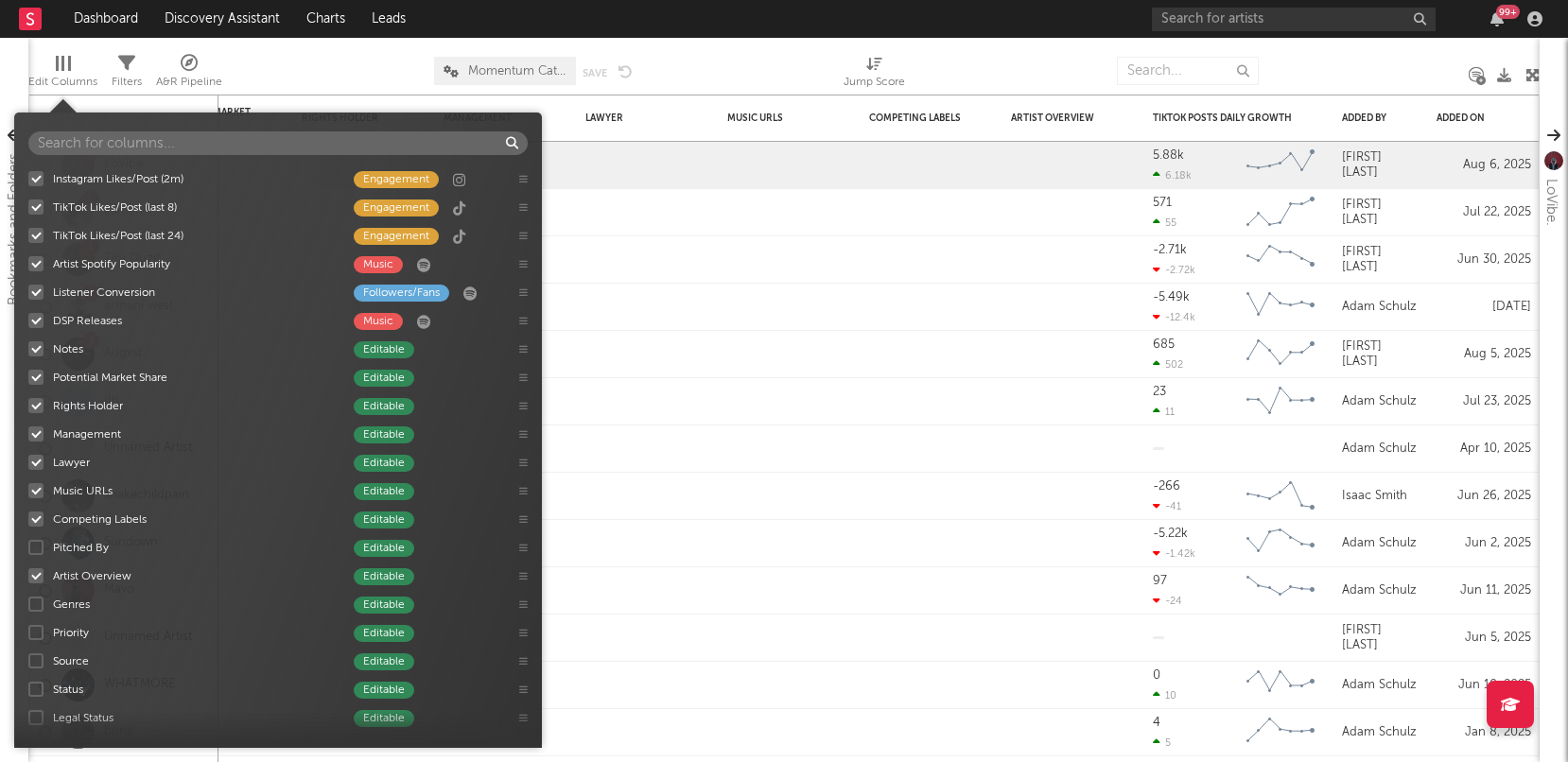 click at bounding box center (36, 547) 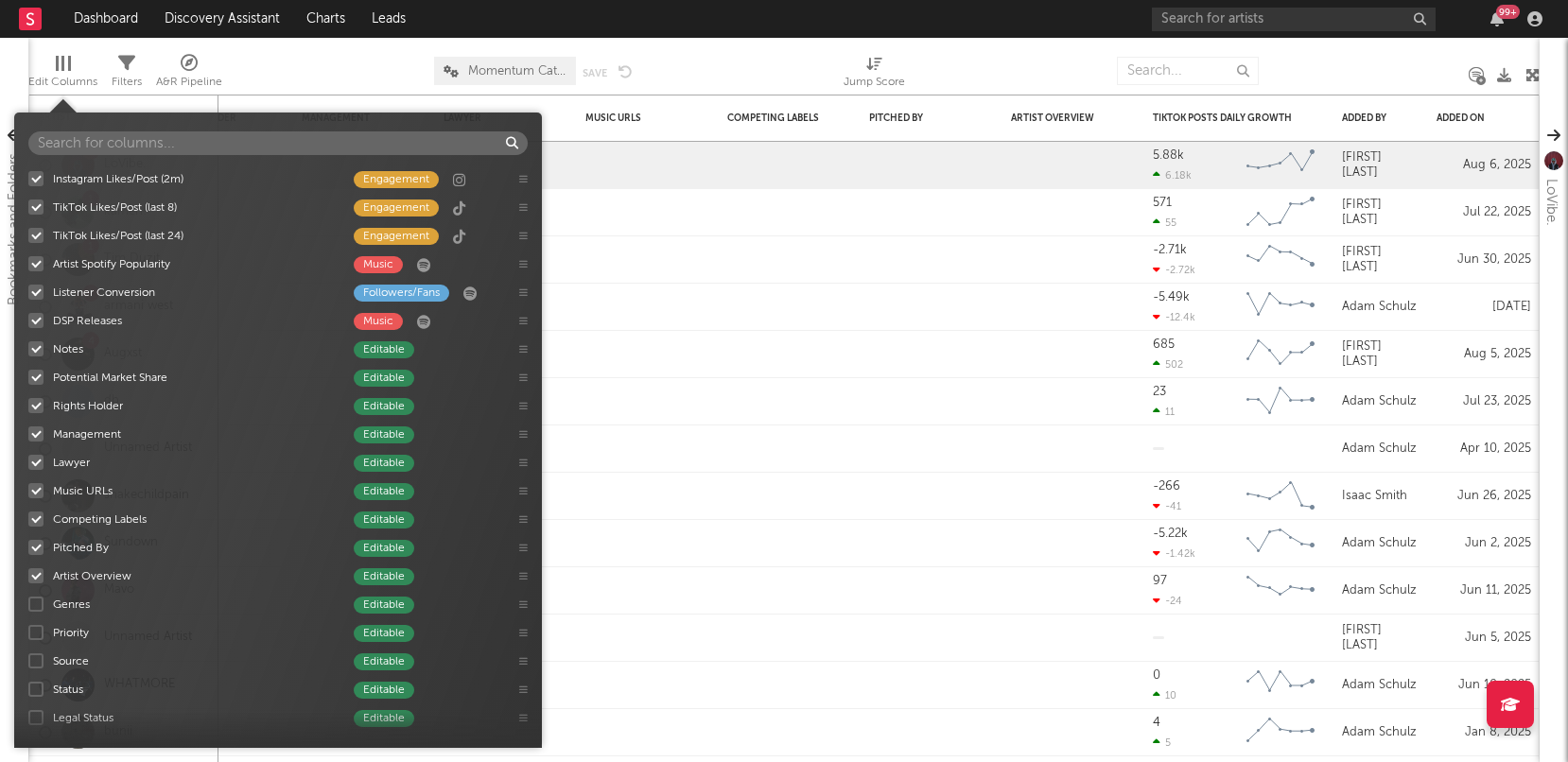 click at bounding box center (36, 604) 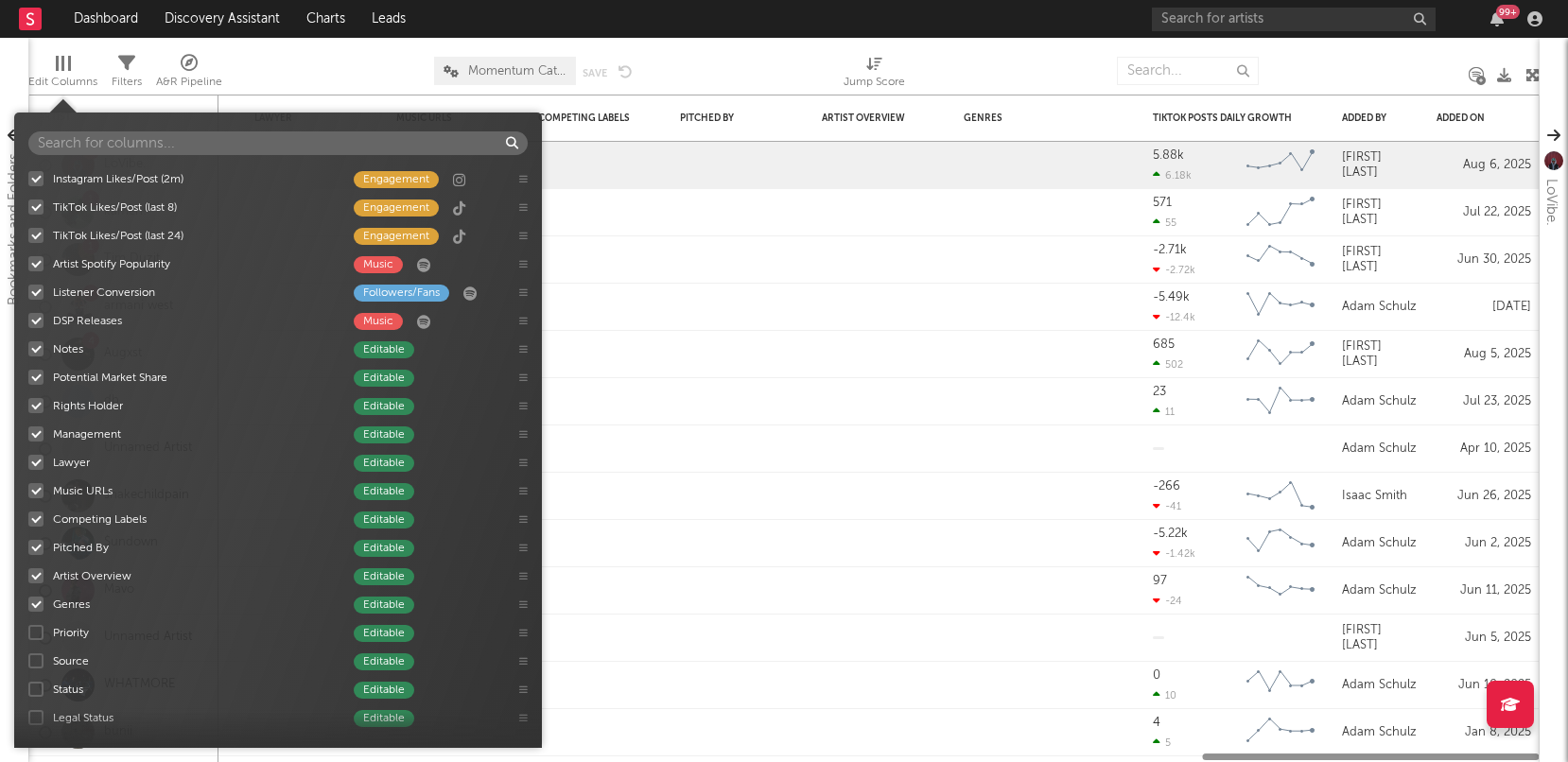 click at bounding box center [36, 632] 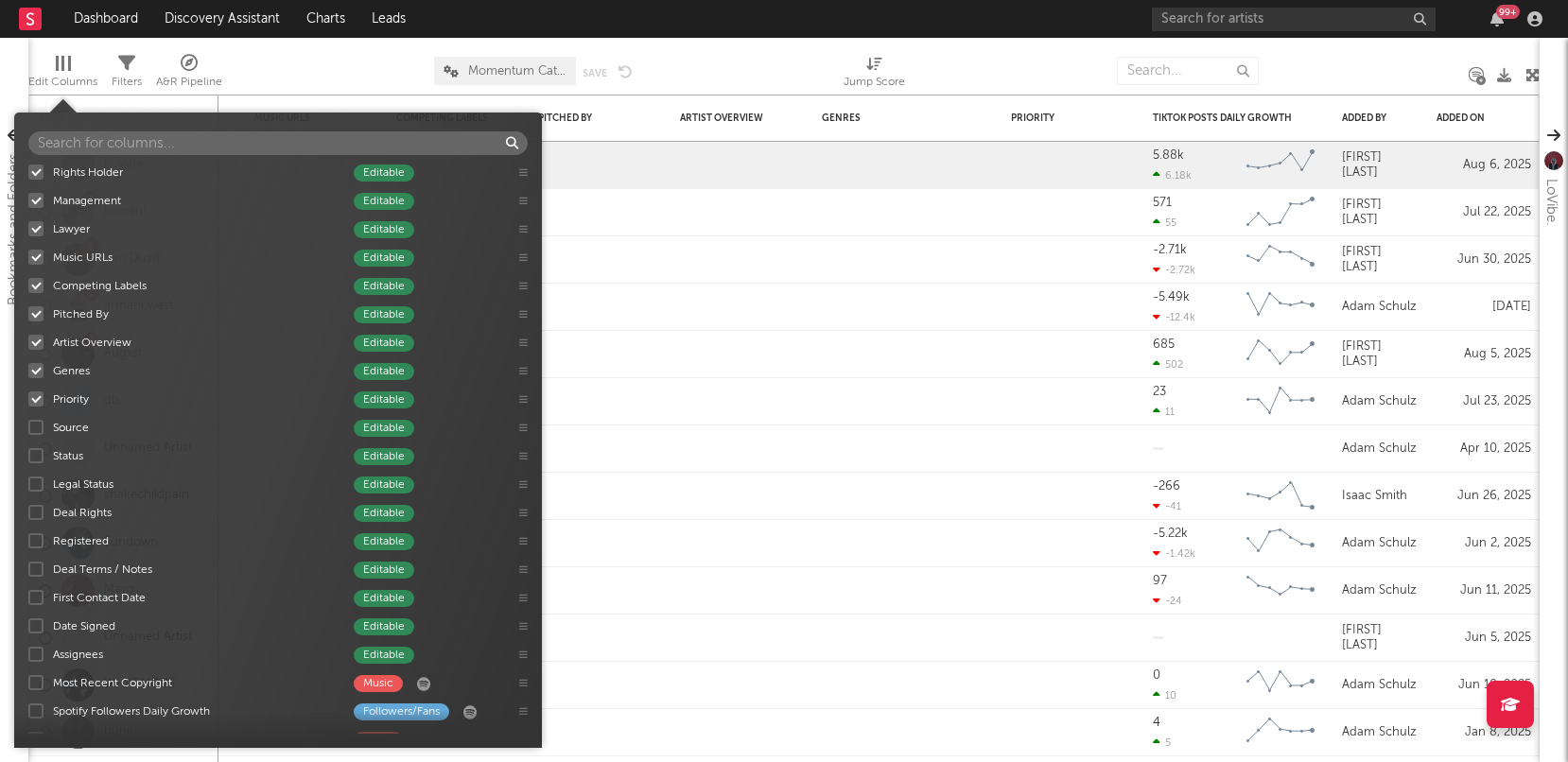 scroll, scrollTop: 909, scrollLeft: 0, axis: vertical 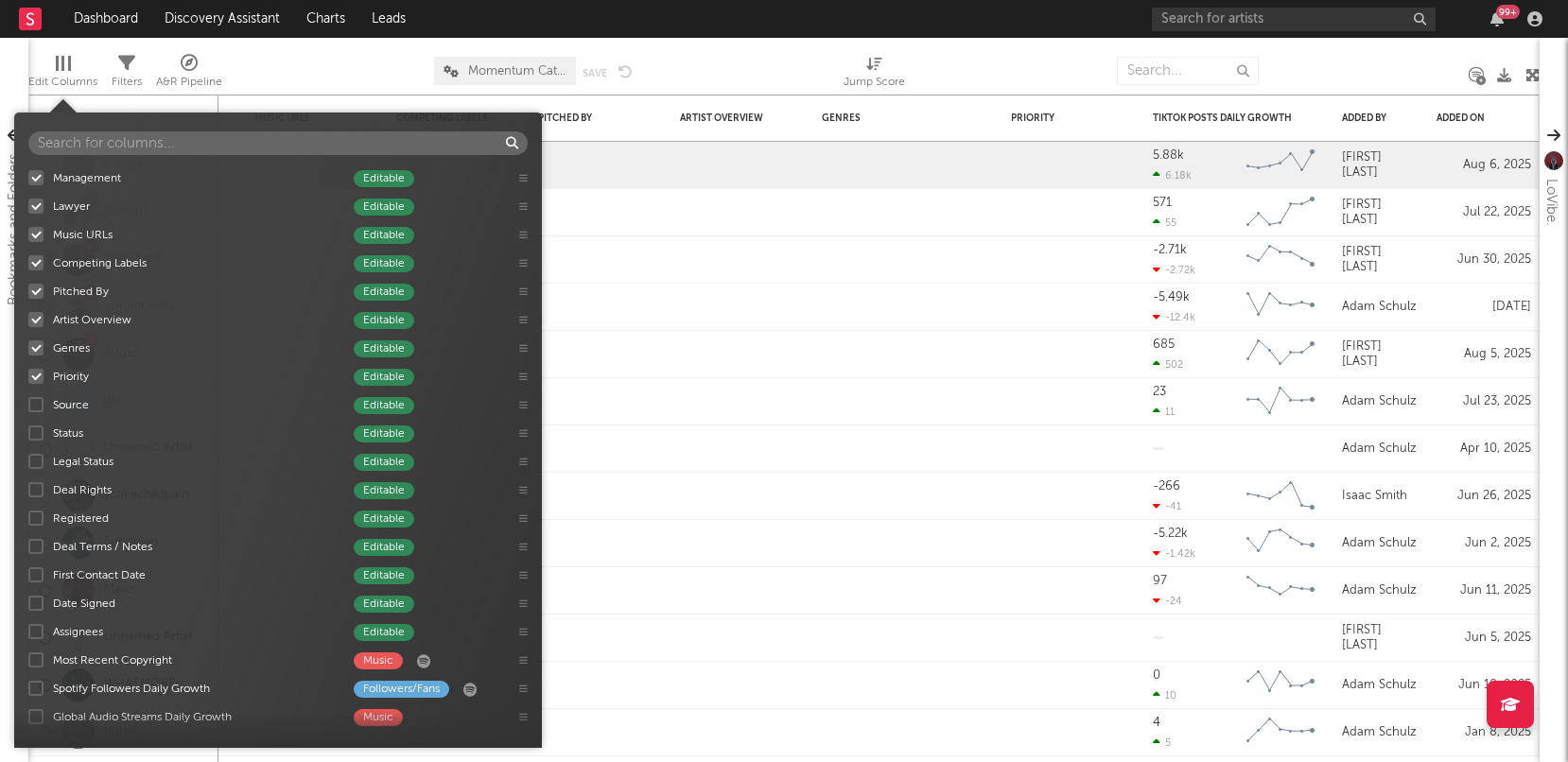 click at bounding box center (36, 405) 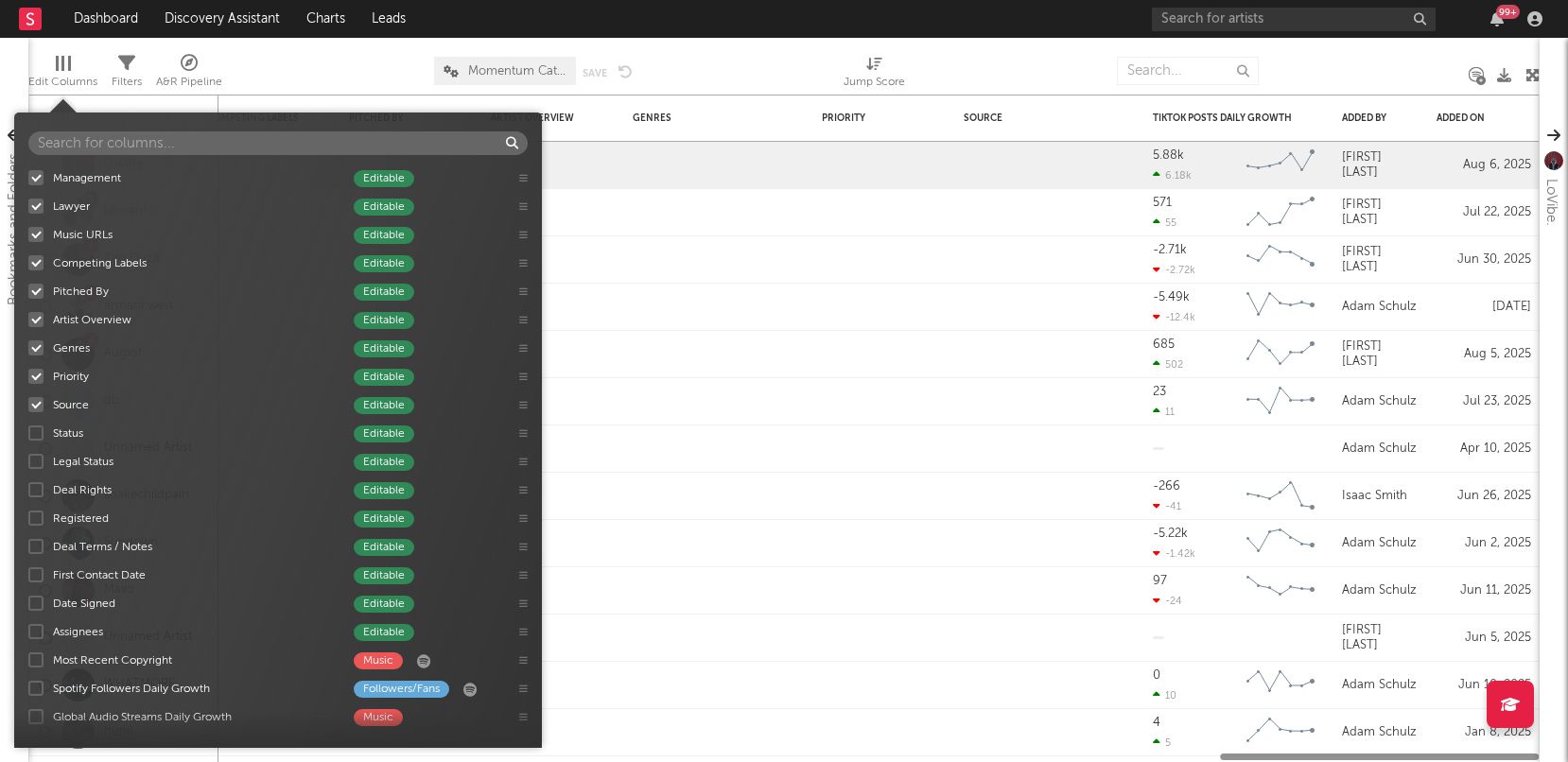 click on "Status Editable" at bounding box center [264, 433] 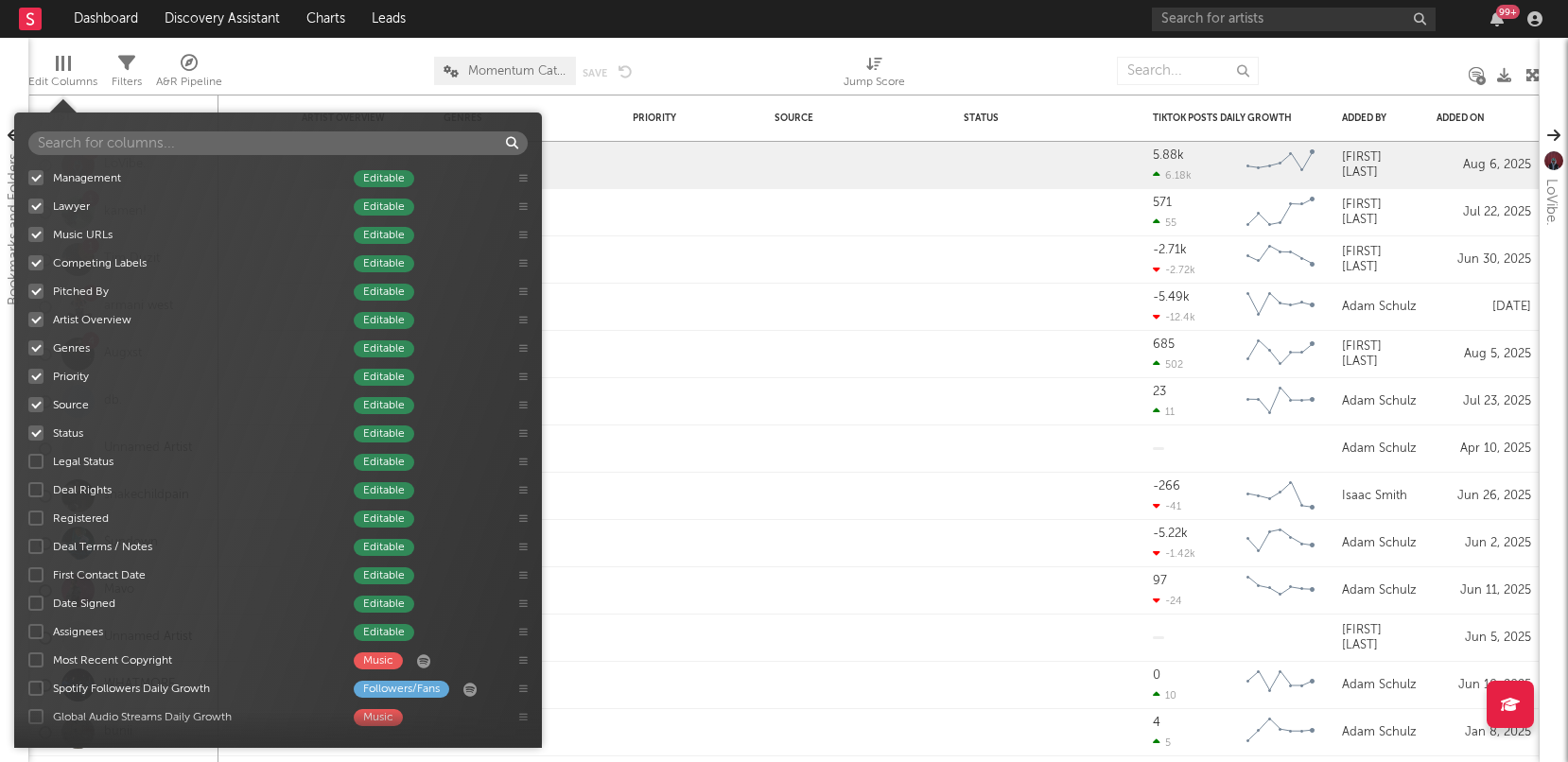 click at bounding box center (36, 461) 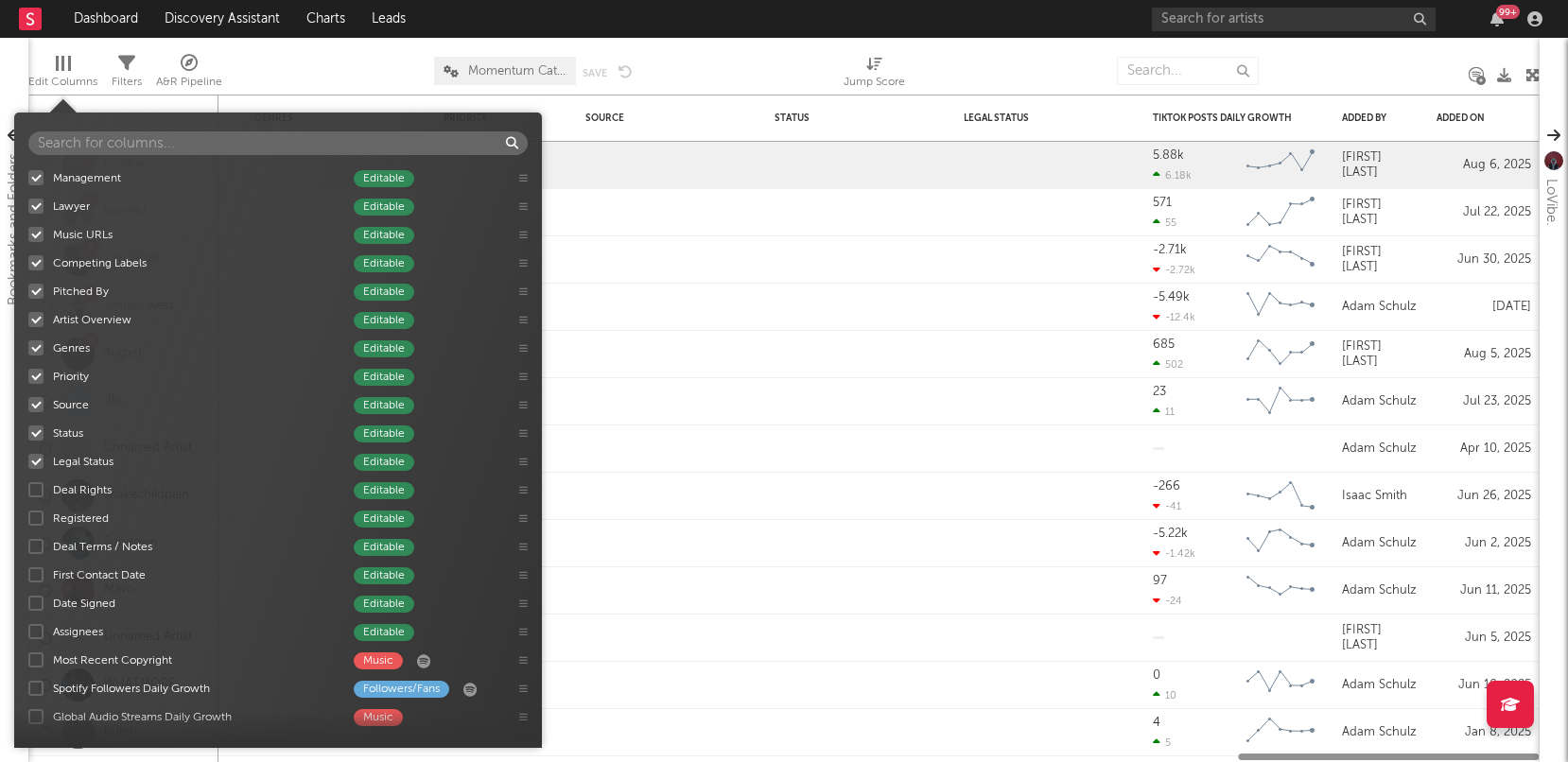click at bounding box center [36, 490] 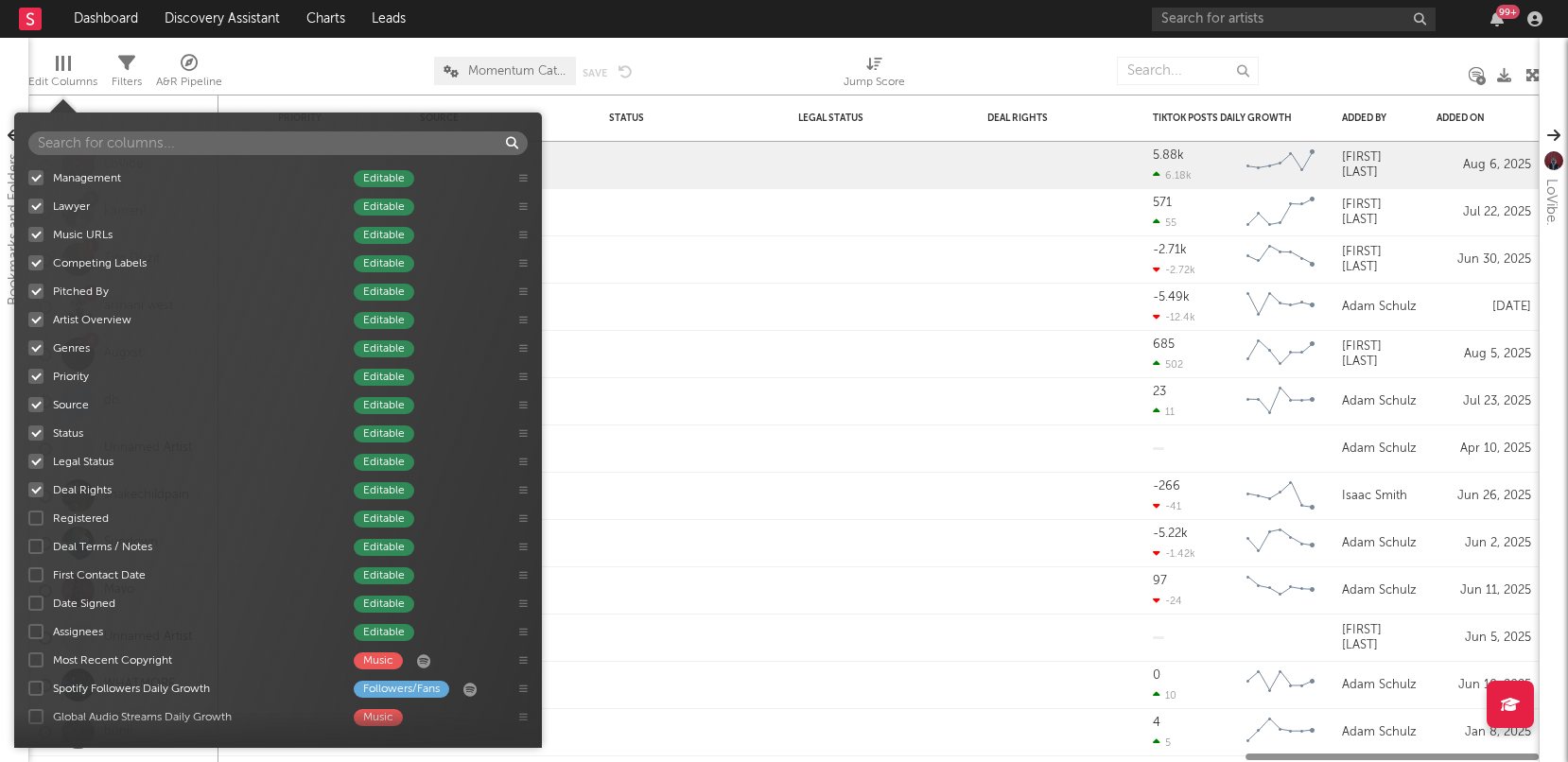 click at bounding box center [36, 518] 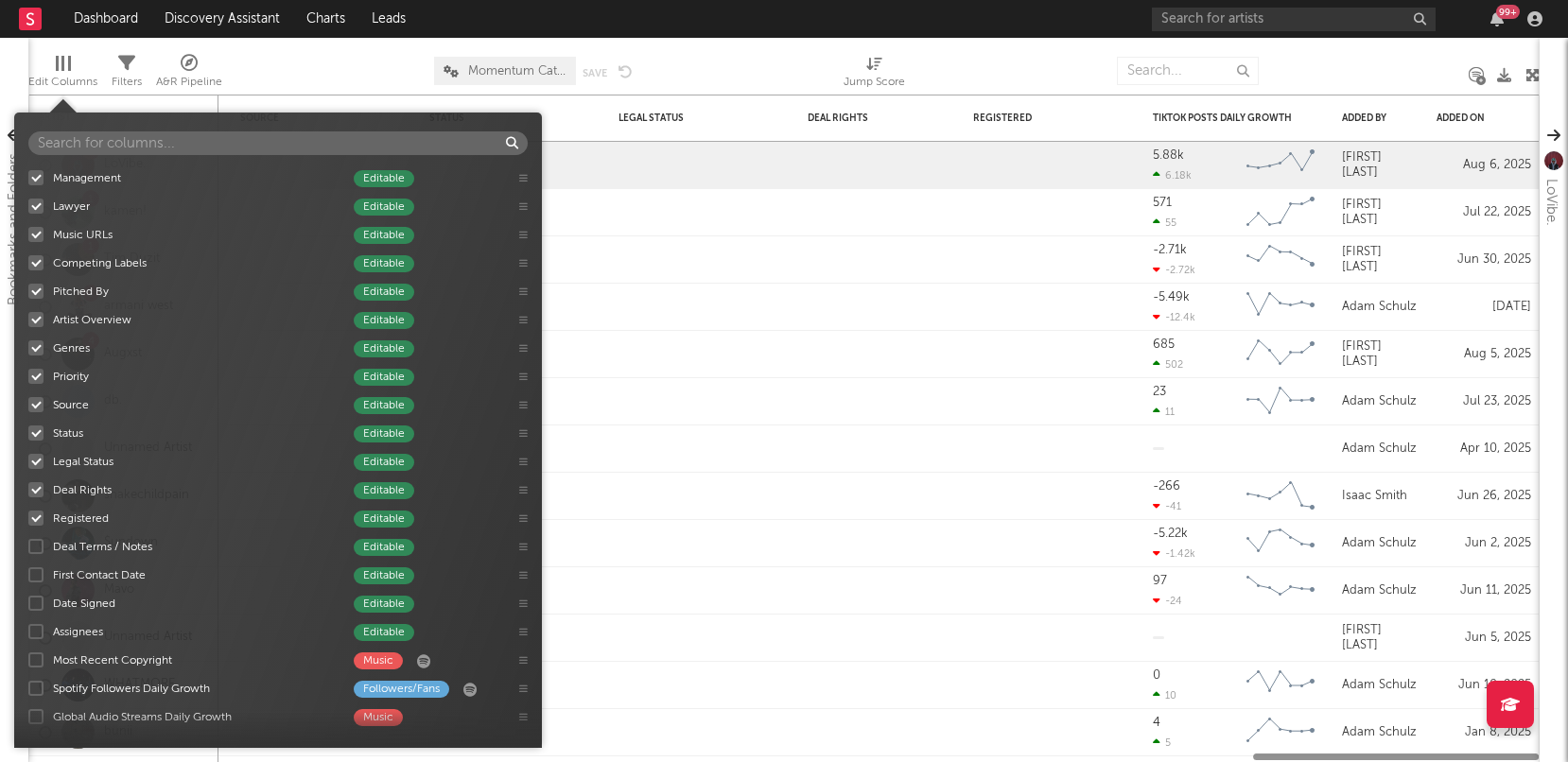 click at bounding box center (36, 546) 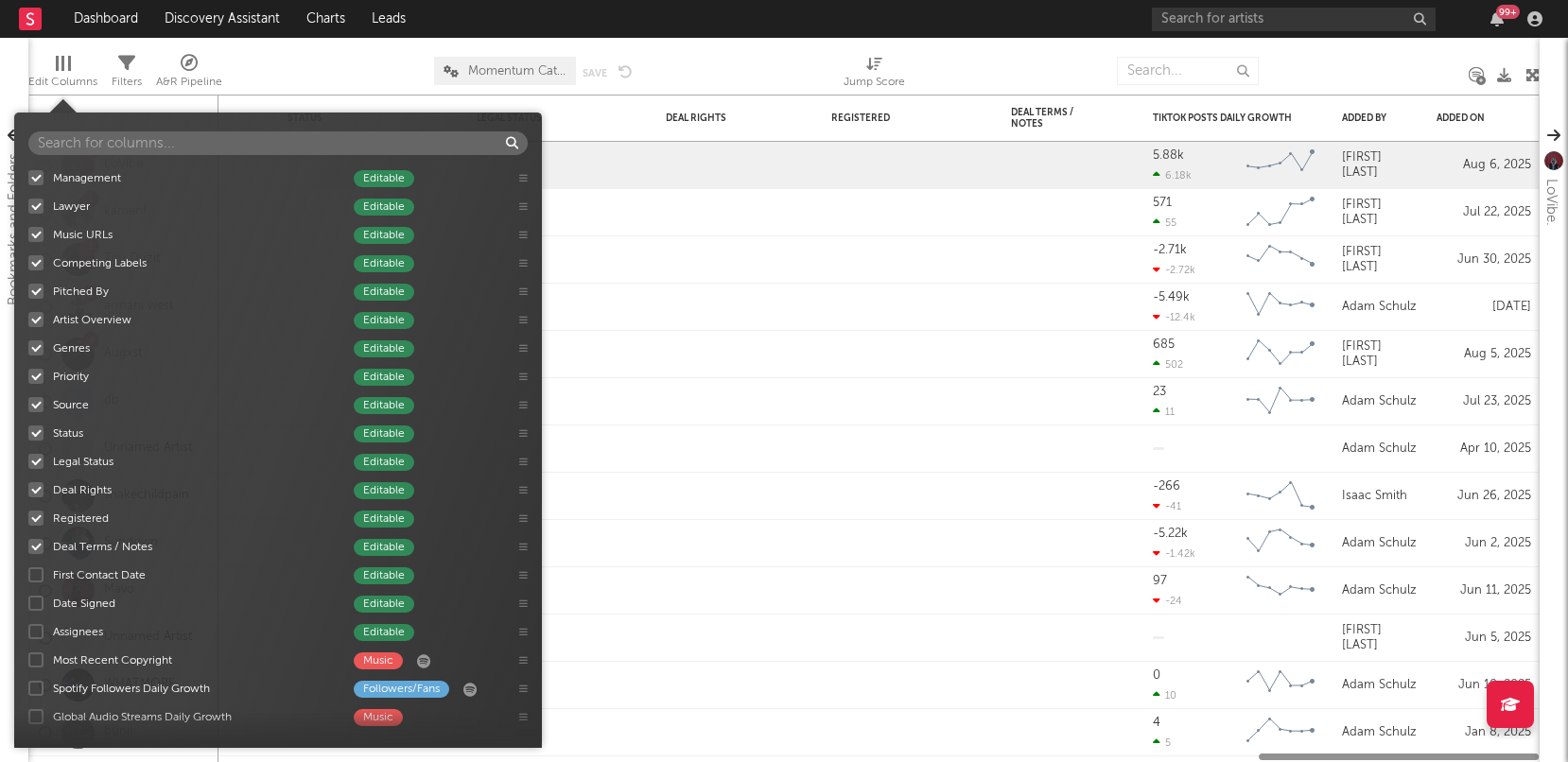 click at bounding box center (36, 575) 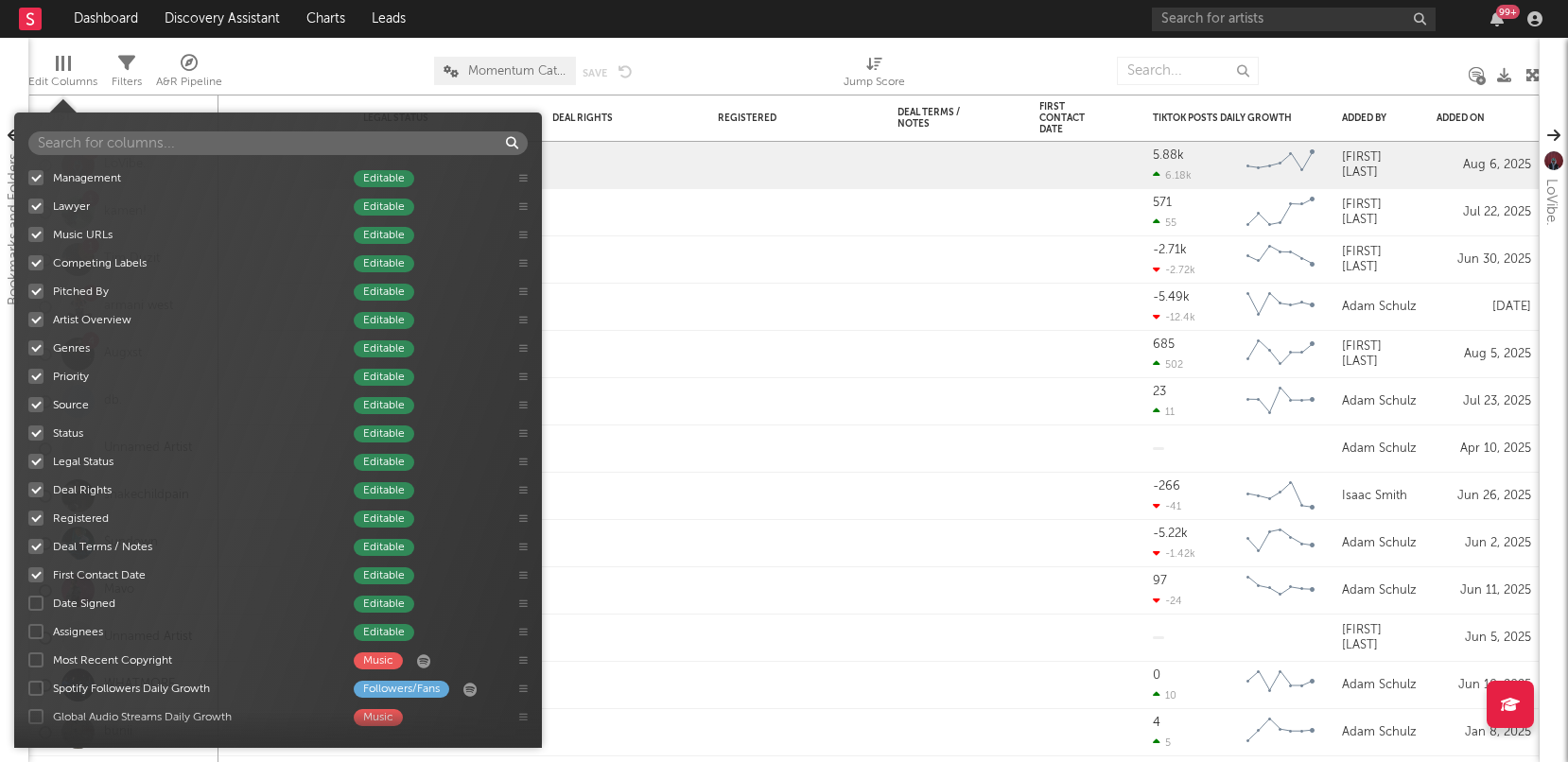 click at bounding box center [36, 603] 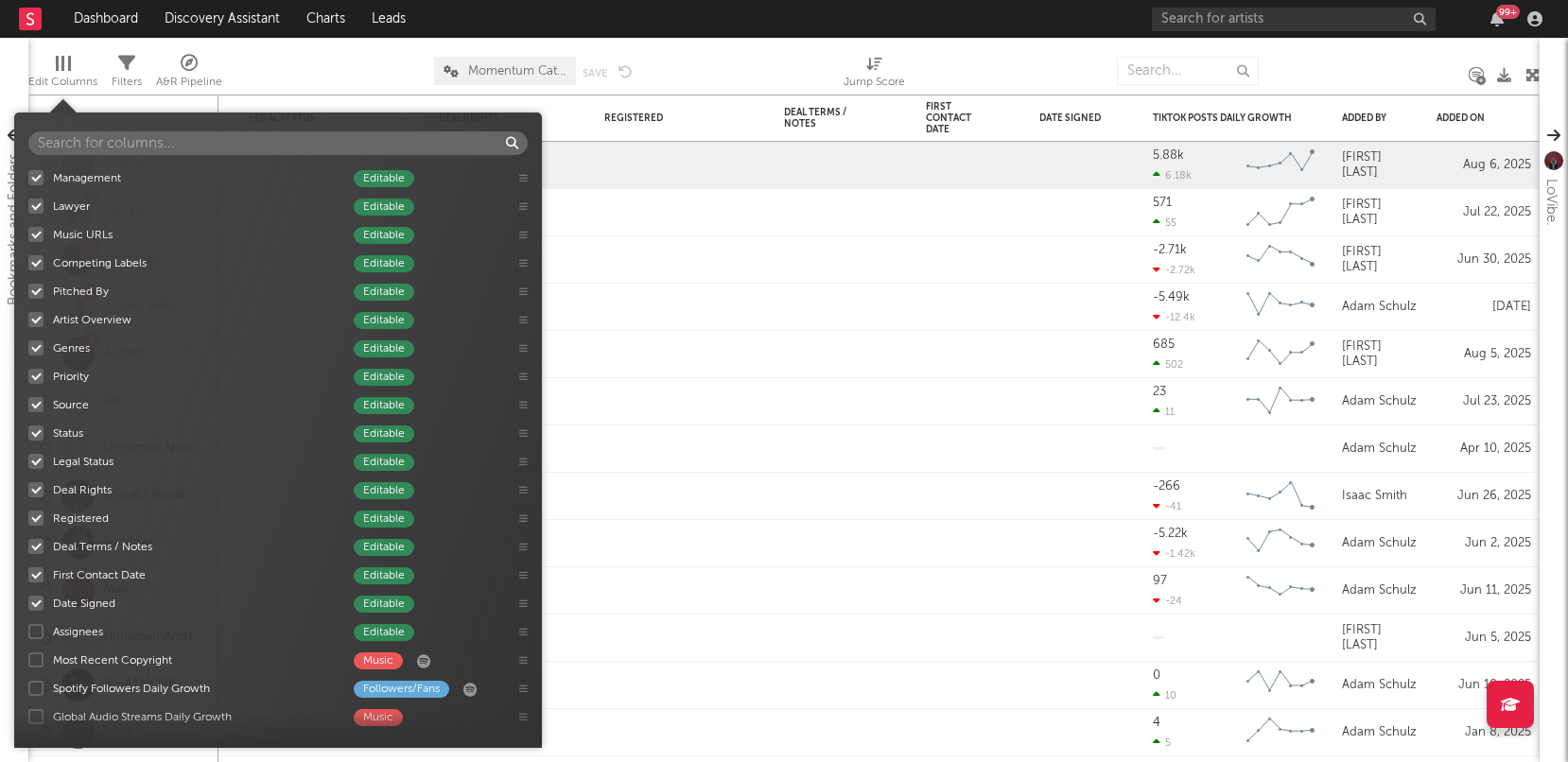 click on "Jump Score Other 7-Day Fans Added Followers/Fans Most Recent Track Music Spotify Monthly Listeners Followers/Fans Spotify Followers Followers/Fans Folders Other Weekly US Streams Music Weekly UK Streams Music SoundCloud Plays Music YouTube Views Music YouTube Subscribers Followers/Fans Instagram Followers Followers/Fans TikTok Followers Followers/Fans Tracked On Other TikTok Likes Engagement TikTok Posts Music SoundCloud Followers Followers/Fans Facebook Followers Followers/Fans Top Track #1 Music Top Track #2 Music Top Track #3 Music Instagram Likes/Post (2w) Engagement Instagram Likes/Post (1m) Engagement Instagram Likes/Post (2m) Engagement TikTok Likes/Post (last 8) Engagement TikTok Likes/Post (last 24) Engagement Artist Spotify Popularity Music Listener Conversion Followers/Fans DSP Releases Music Notes Editable Potential Market Share Editable Rights Holder Editable Management Editable Lawyer Editable Music URLs Editable Competing Labels Editable Pitched By Editable Artist Overview Editable Genres Music" at bounding box center (278, 449) 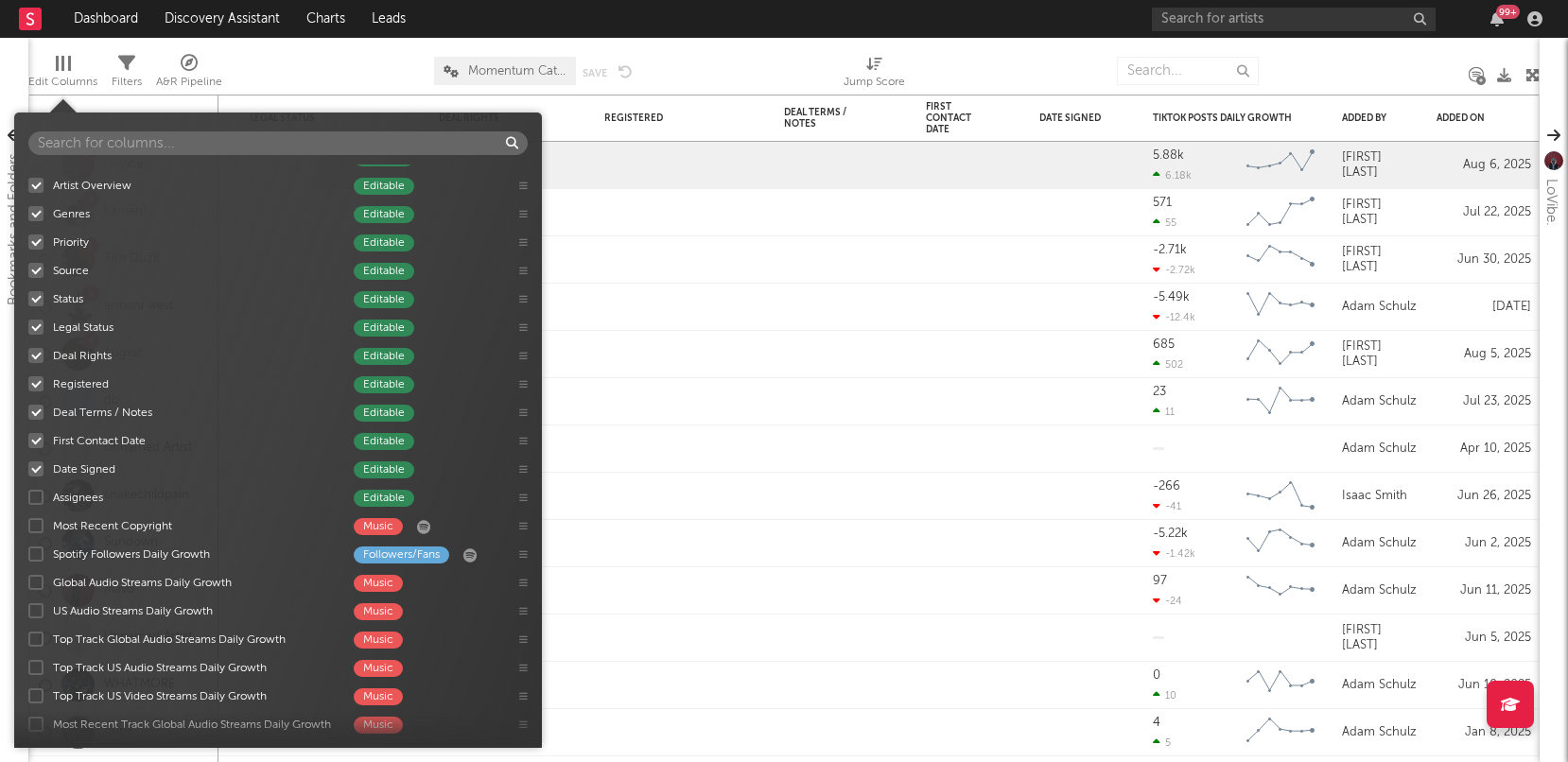 scroll, scrollTop: 1035, scrollLeft: 0, axis: vertical 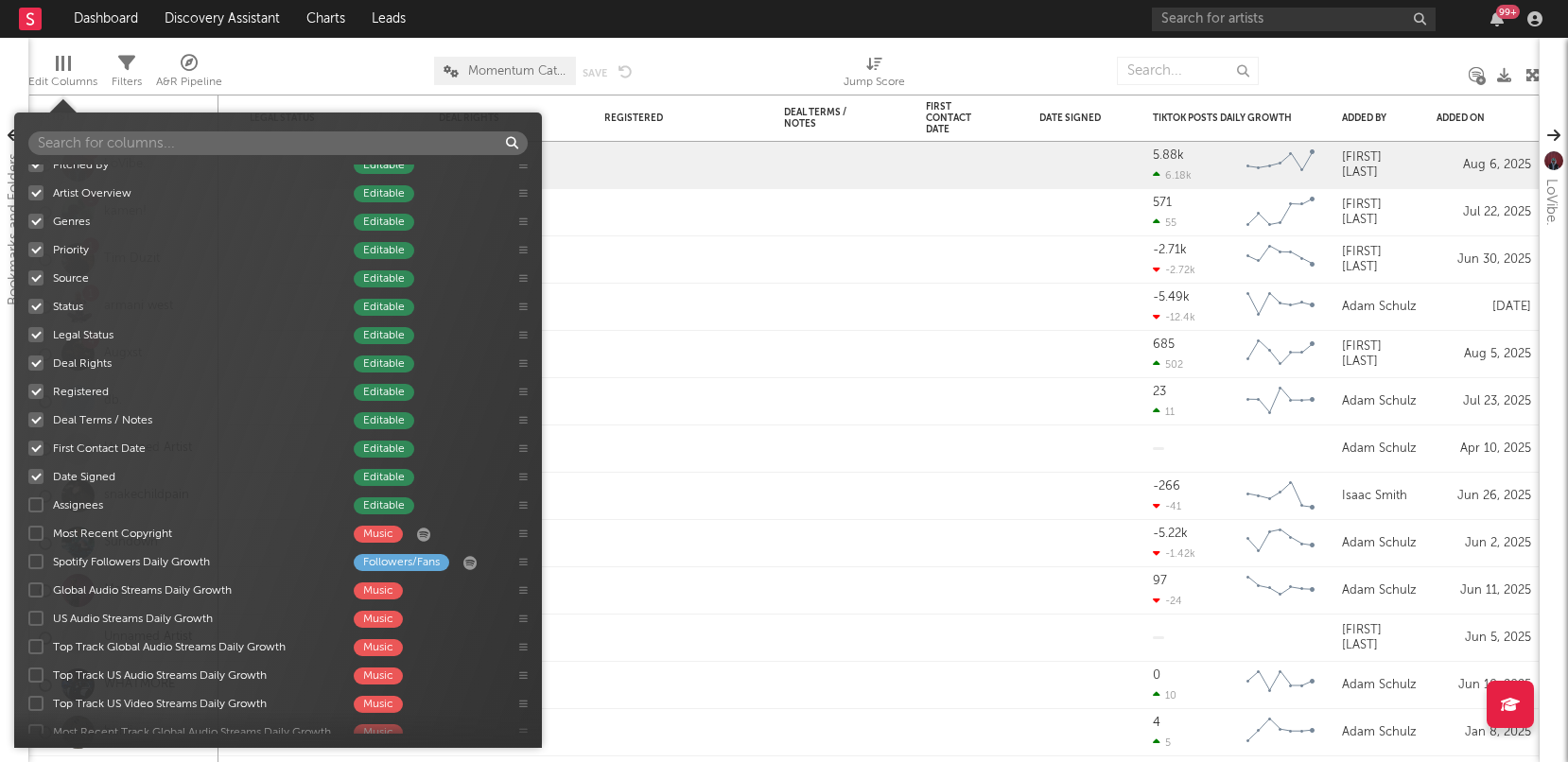 click at bounding box center [36, 505] 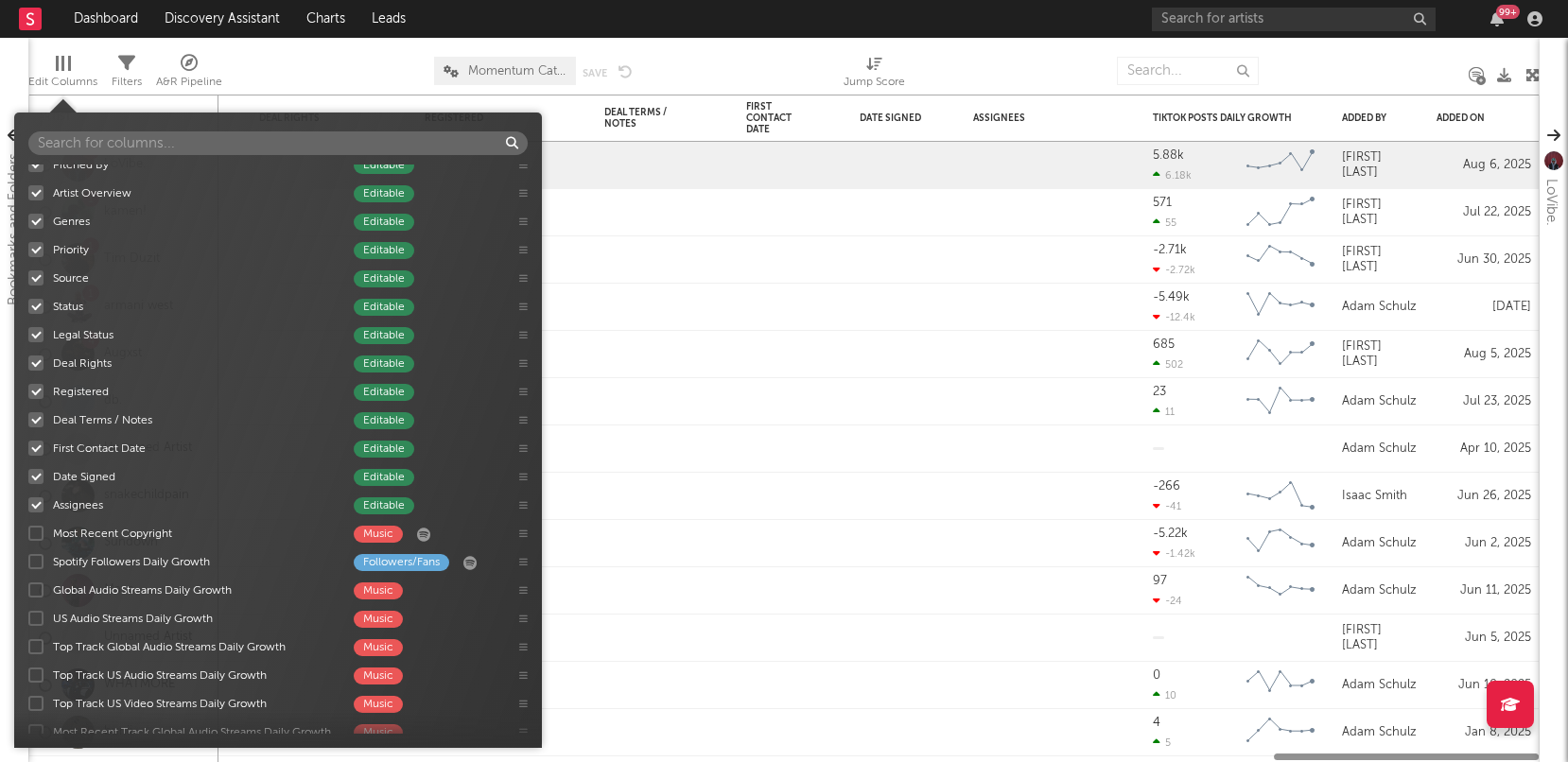 click at bounding box center (36, 533) 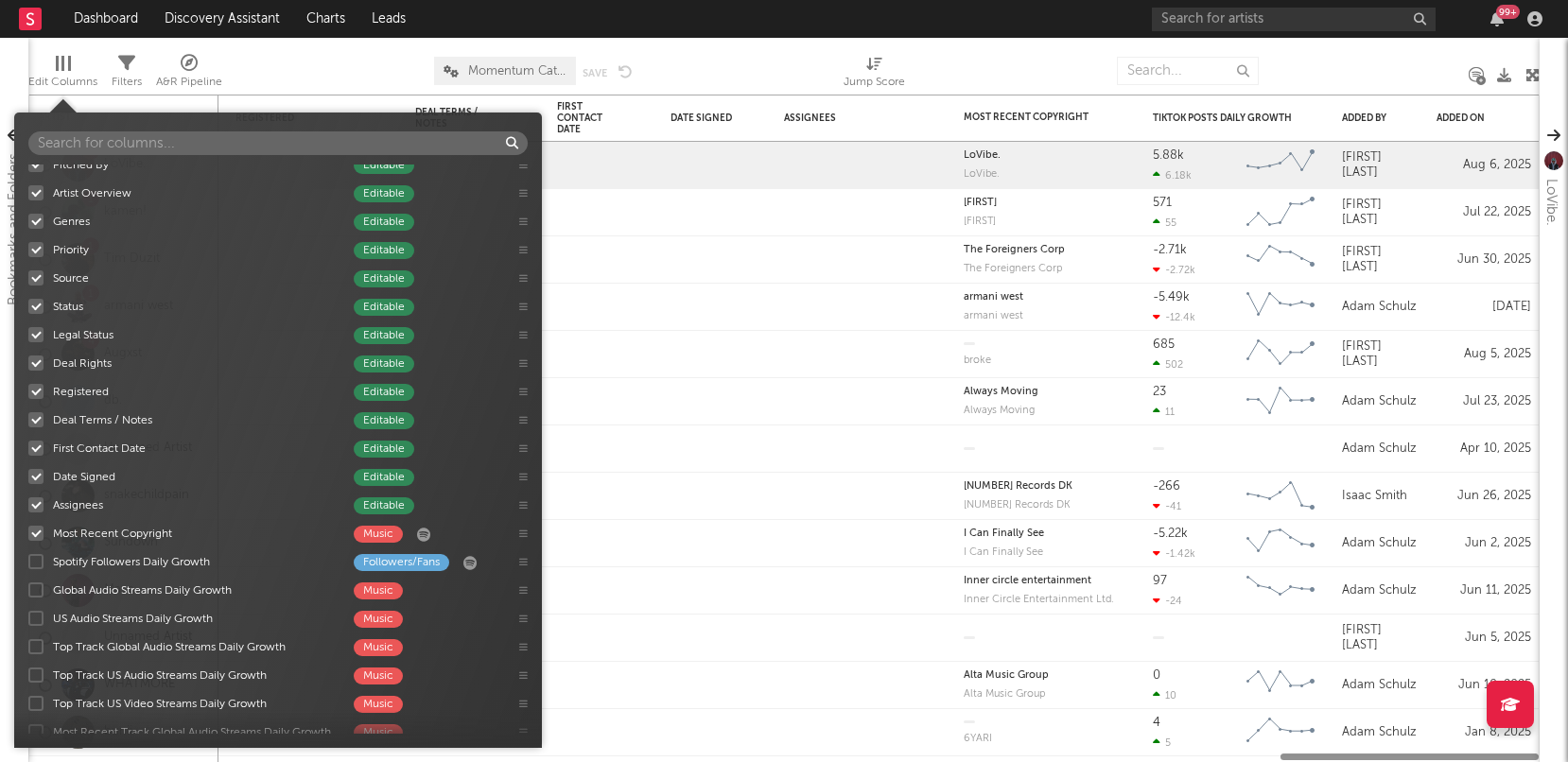 click on "Spotify Followers Daily Growth Followers/Fans" at bounding box center (264, 562) 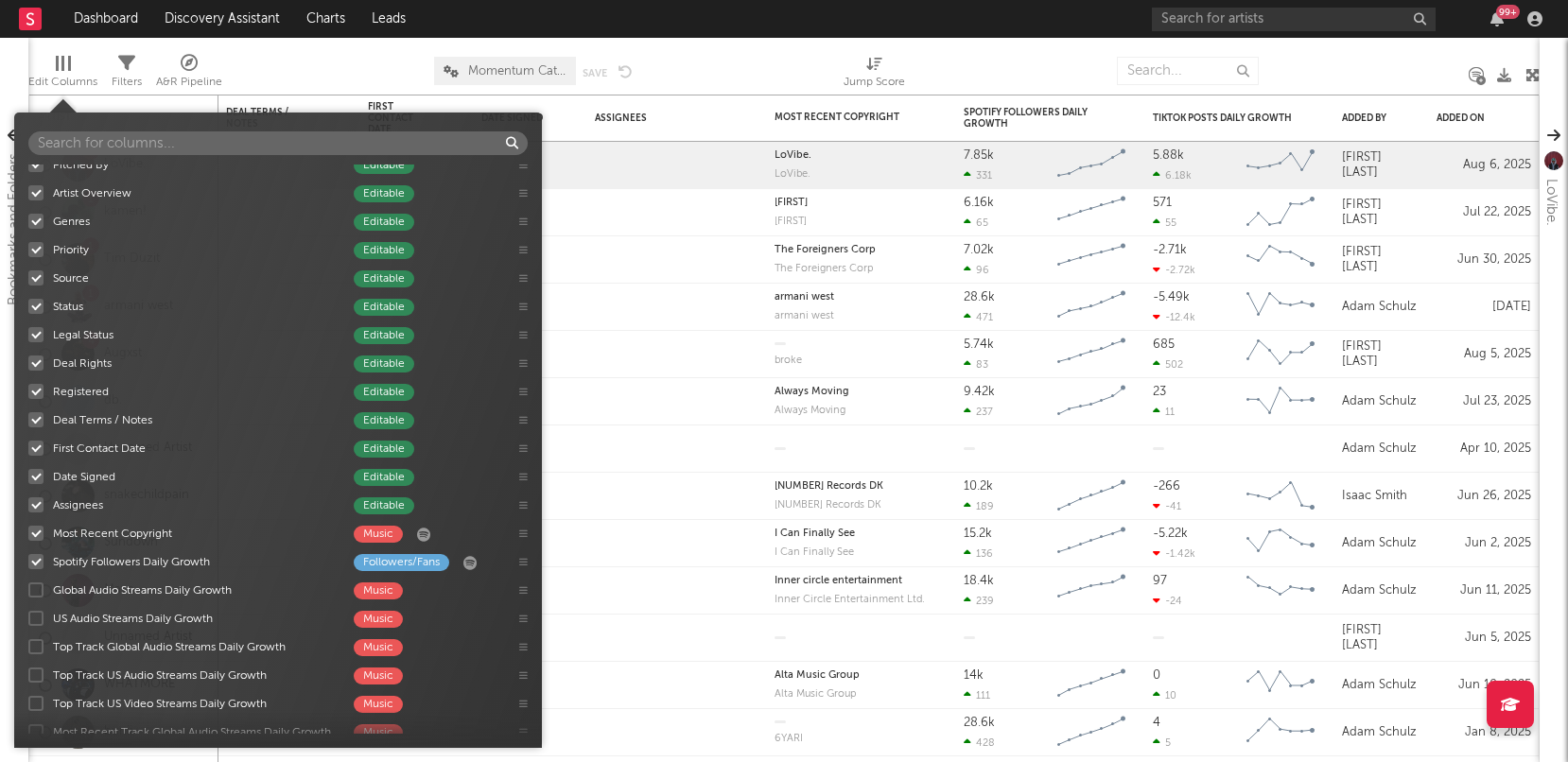 click at bounding box center (36, 590) 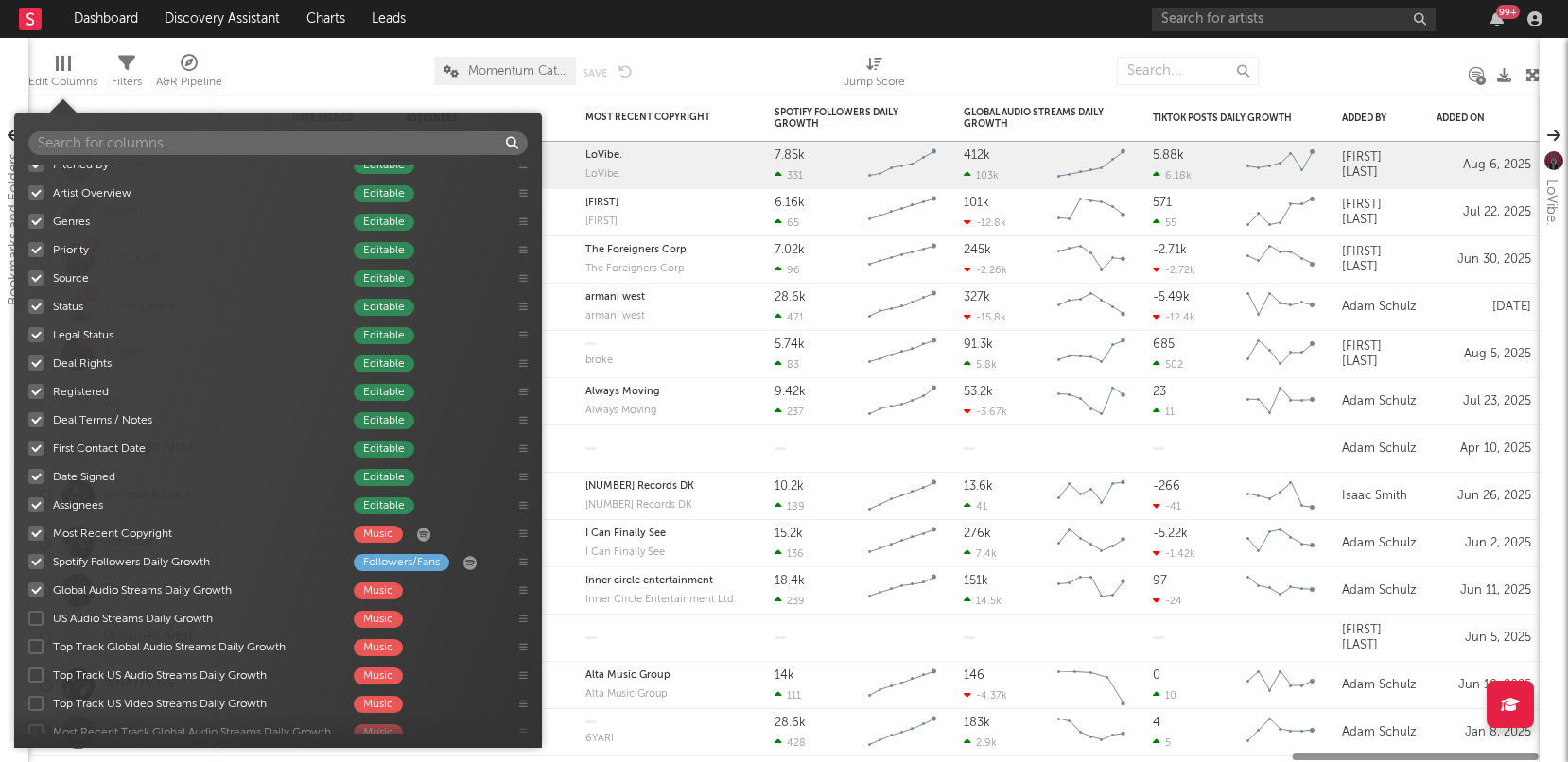 click at bounding box center (36, 618) 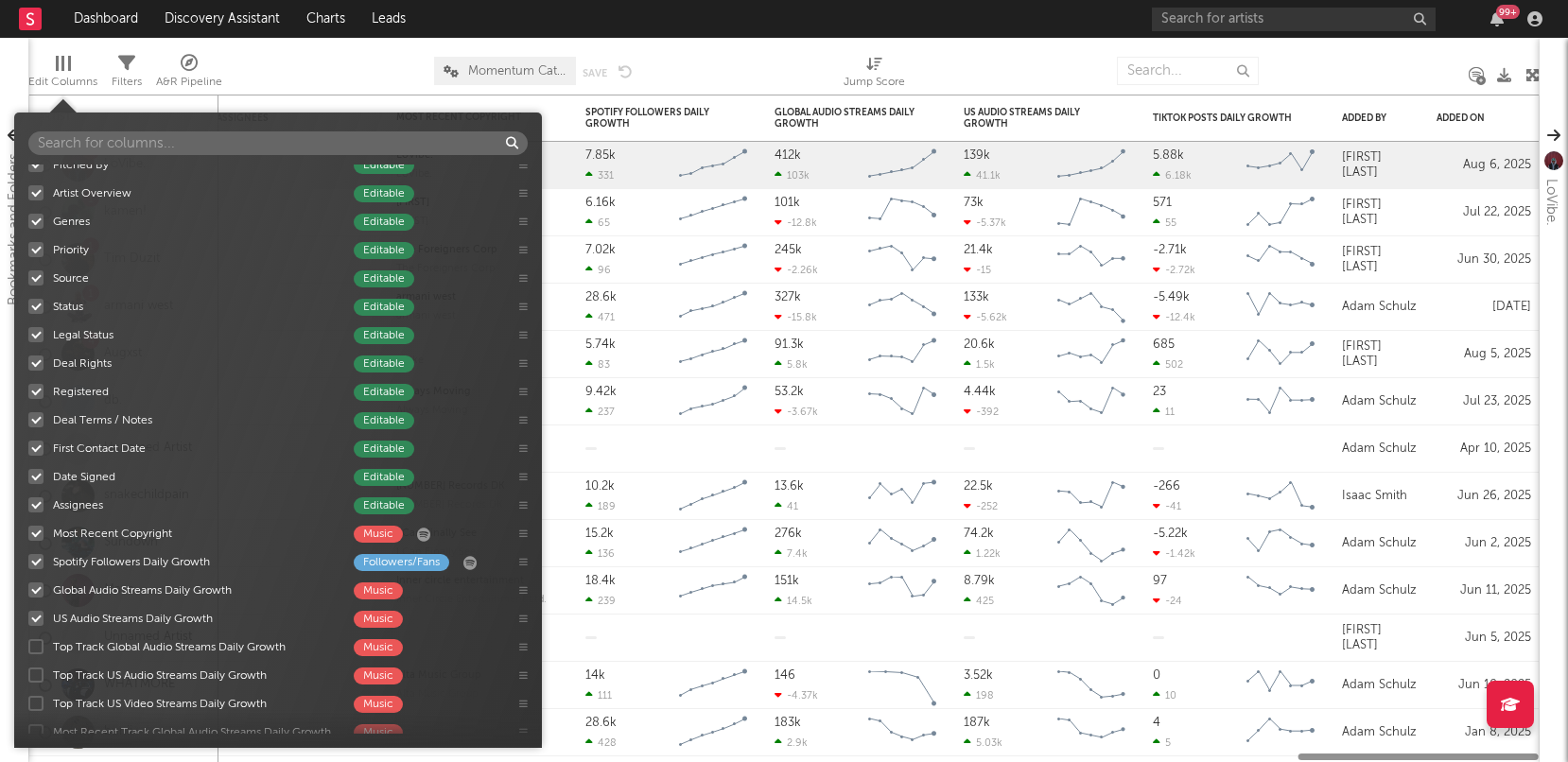 click on "Top Track Global Audio Streams Daily Growth Music" at bounding box center [278, 647] 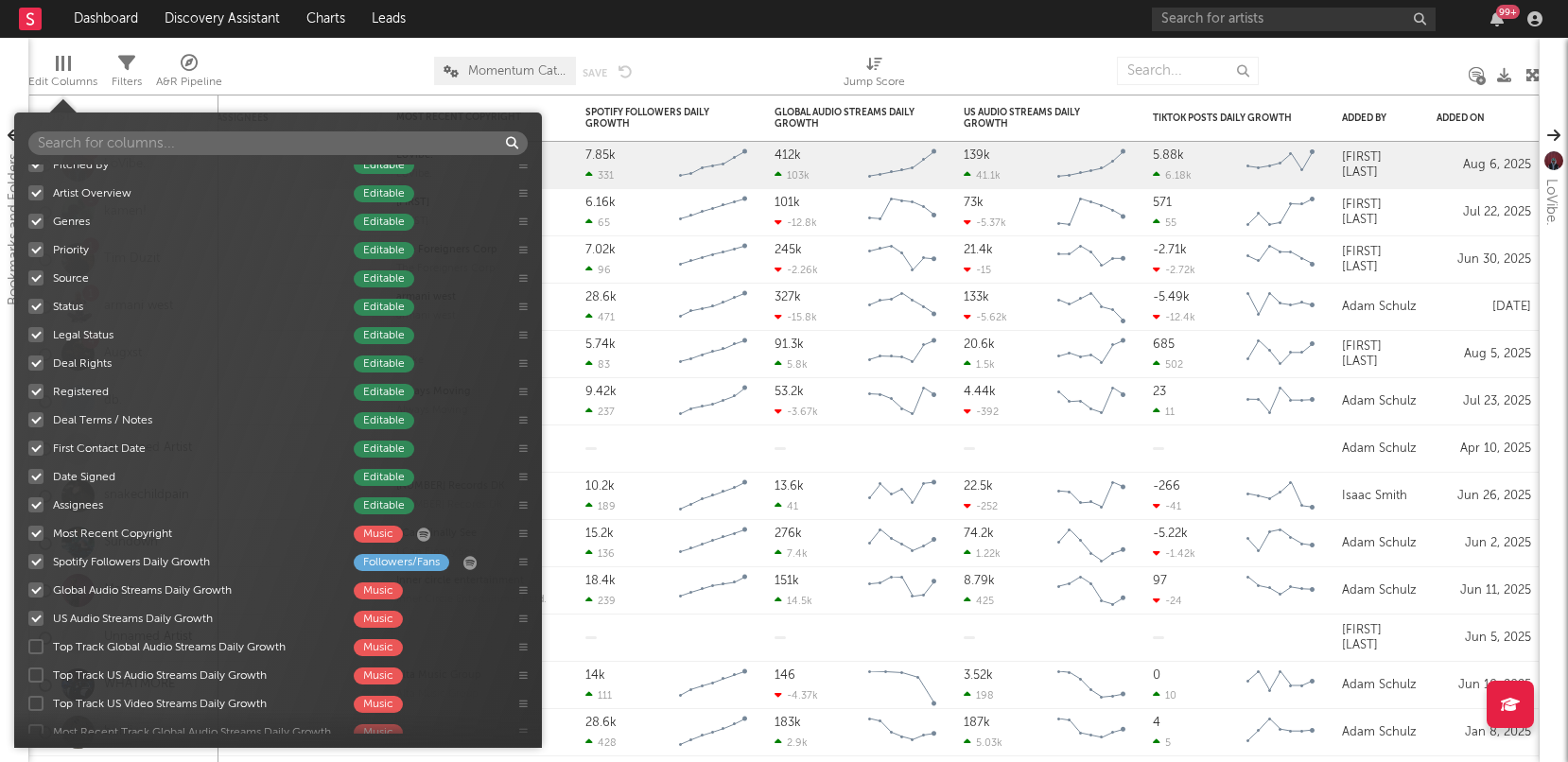 click on "Top Track Global Audio Streams Daily Growth Music" at bounding box center (264, 647) 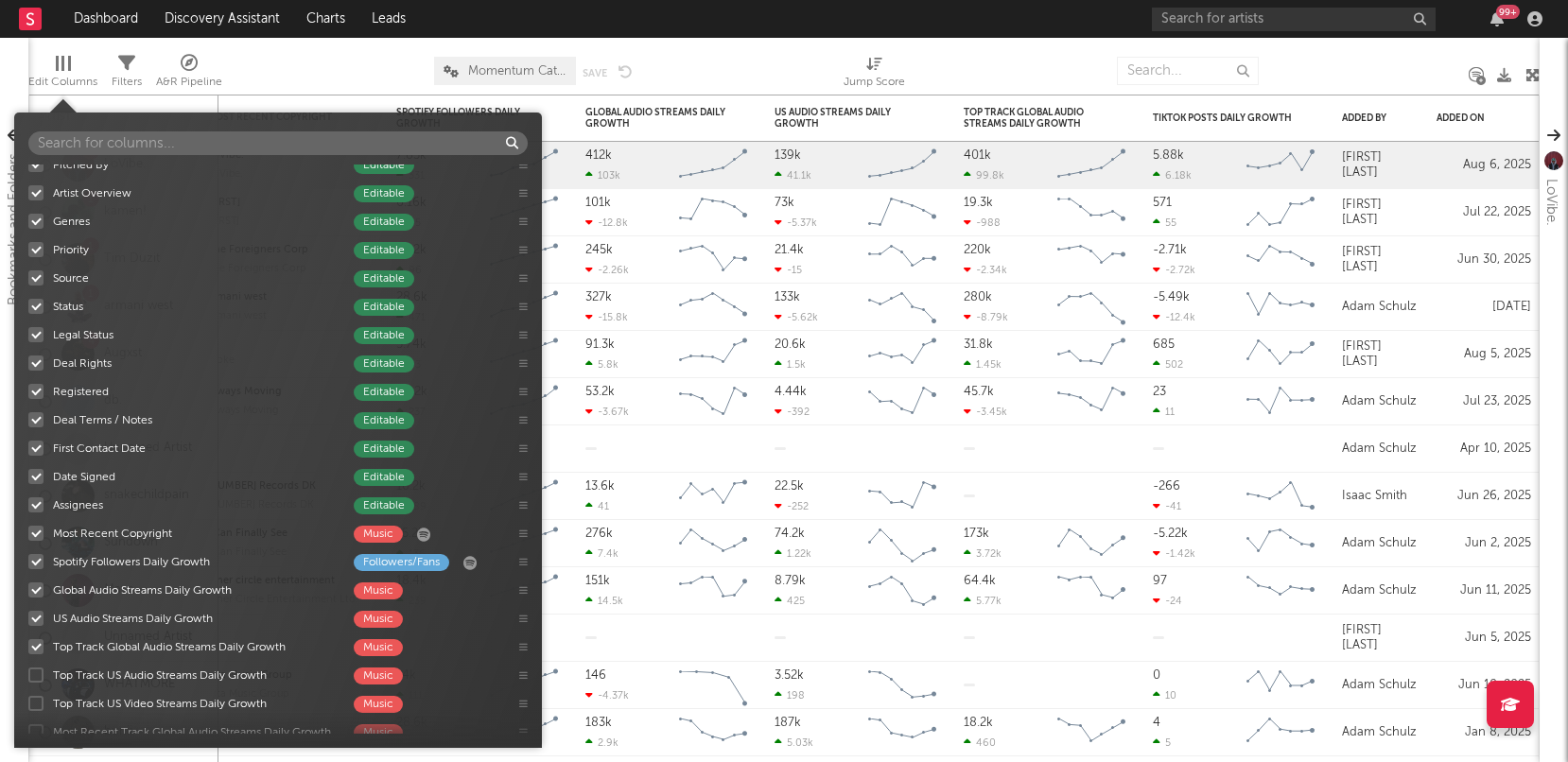 click at bounding box center (36, 675) 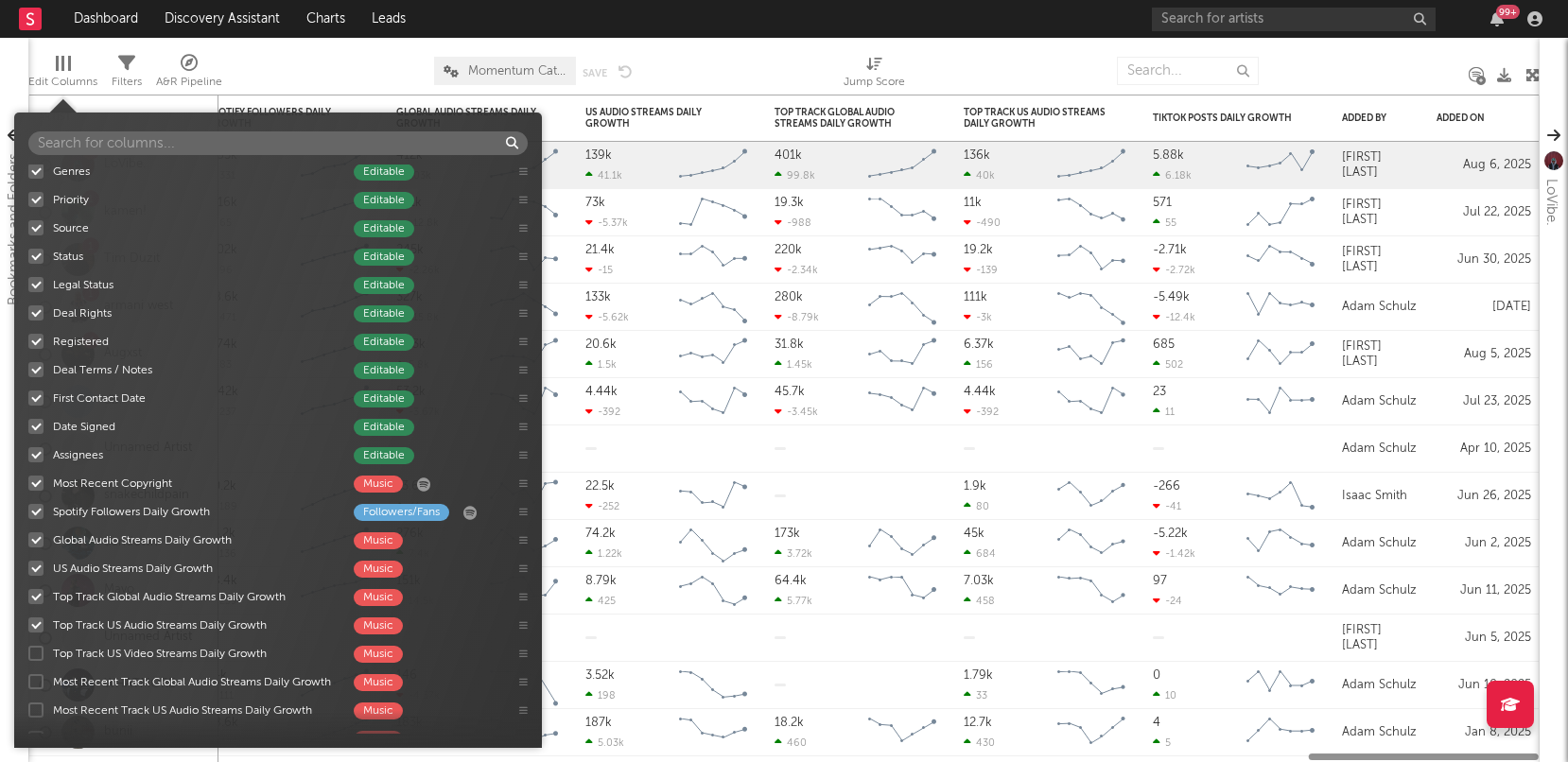 scroll, scrollTop: 1091, scrollLeft: 0, axis: vertical 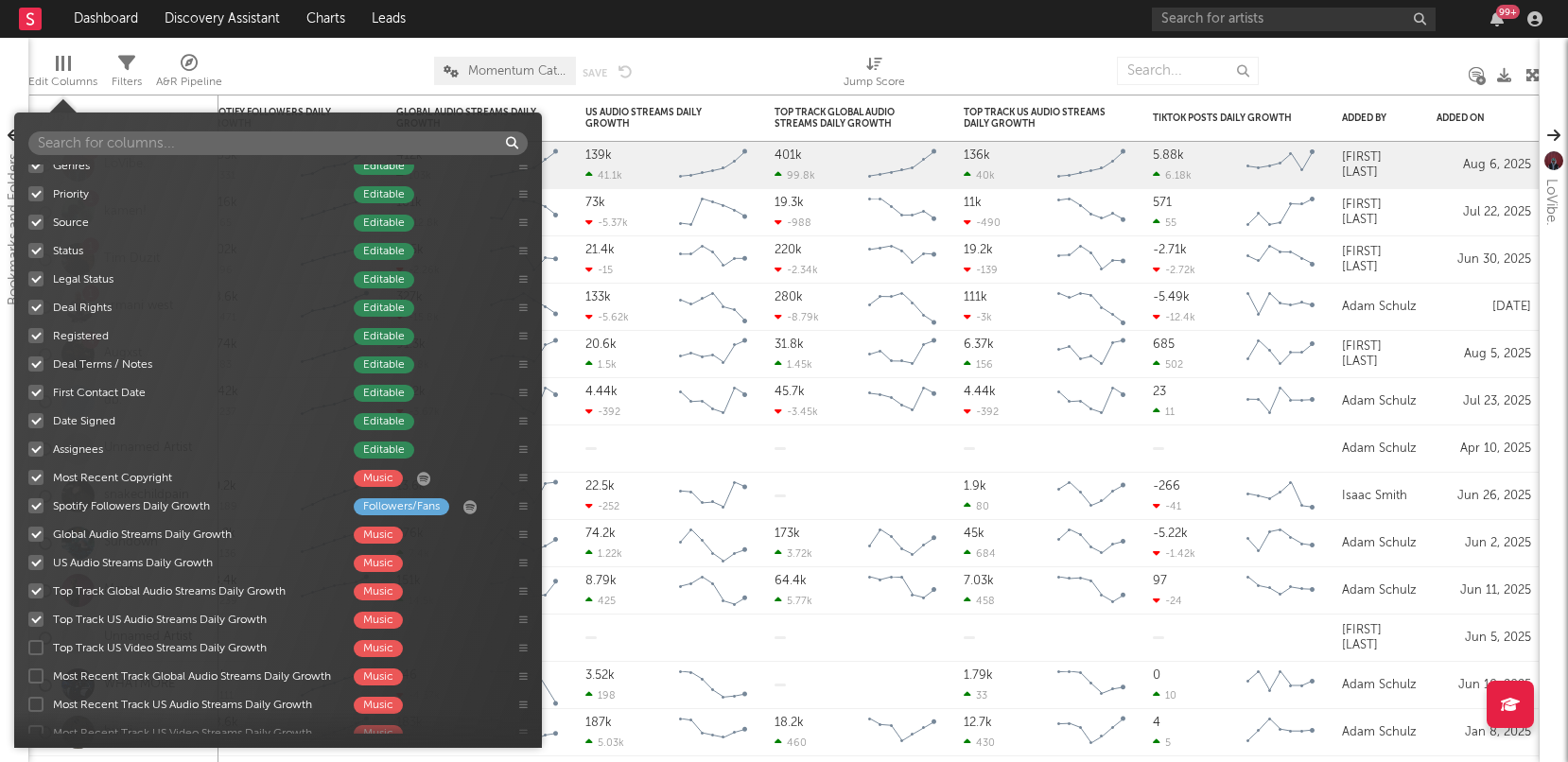 click on "Jump Score Other 7-Day Fans Added Followers/Fans Most Recent Track Music Spotify Monthly Listeners Followers/Fans Spotify Followers Followers/Fans Folders Other Weekly US Streams Music Weekly UK Streams Music SoundCloud Plays Music YouTube Views Music YouTube Subscribers Followers/Fans Instagram Followers Followers/Fans TikTok Followers Followers/Fans Tracked On Other TikTok Likes Engagement TikTok Posts Music SoundCloud Followers Followers/Fans Facebook Followers Followers/Fans Top Track #1 Music Top Track #2 Music Top Track #3 Music Instagram Likes/Post (2w) Engagement Instagram Likes/Post (1m) Engagement Instagram Likes/Post (2m) Engagement TikTok Likes/Post (last 8) Engagement TikTok Likes/Post (last 24) Engagement Artist Spotify Popularity Music Listener Conversion Followers/Fans DSP Releases Music Notes Editable Potential Market Share Editable Rights Holder Editable Management Editable Lawyer Editable Music URLs Editable Competing Labels Editable Pitched By Editable Artist Overview Editable Genres Music" at bounding box center [278, 449] 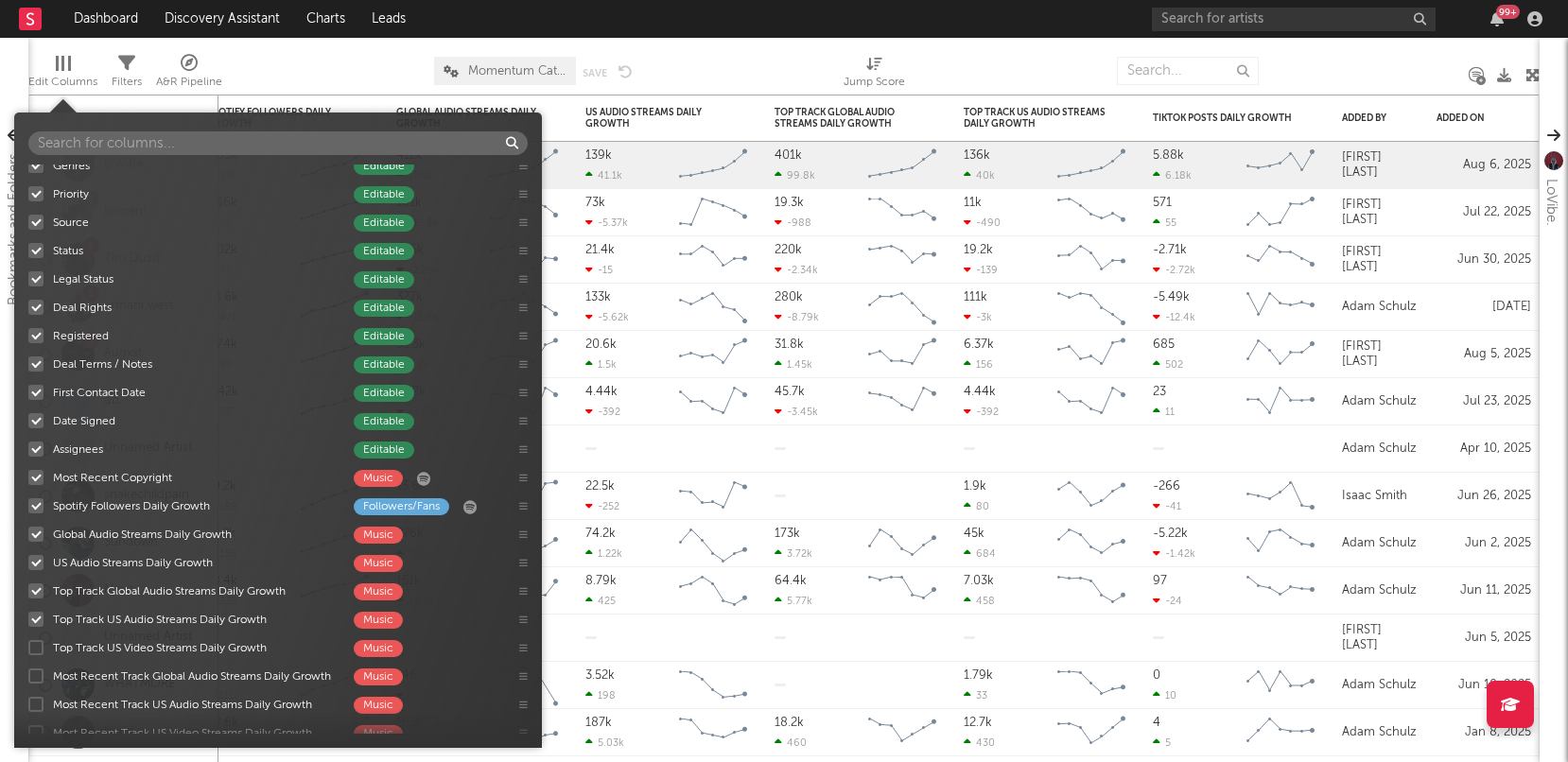 click at bounding box center (36, 676) 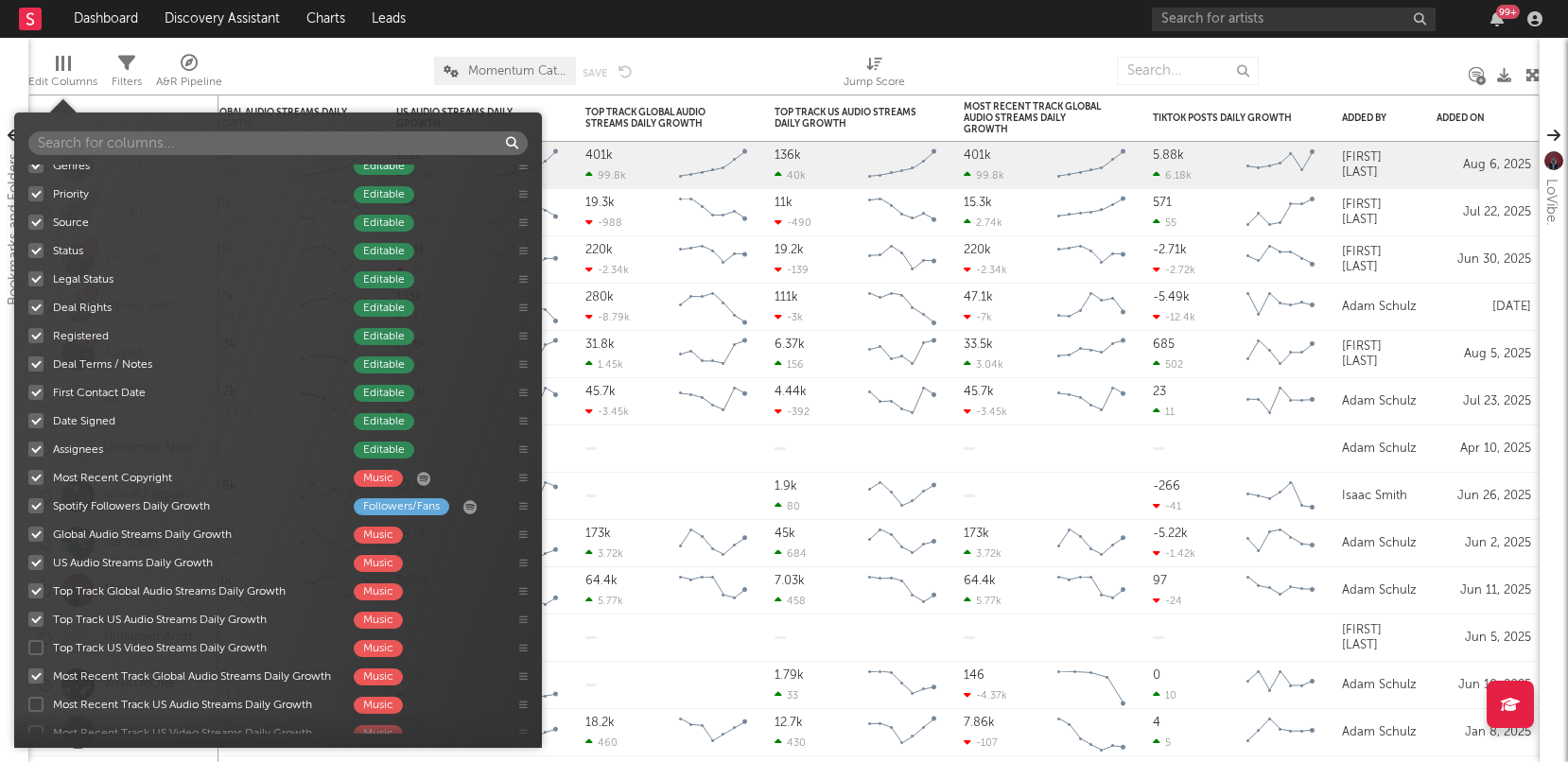 click at bounding box center (36, 648) 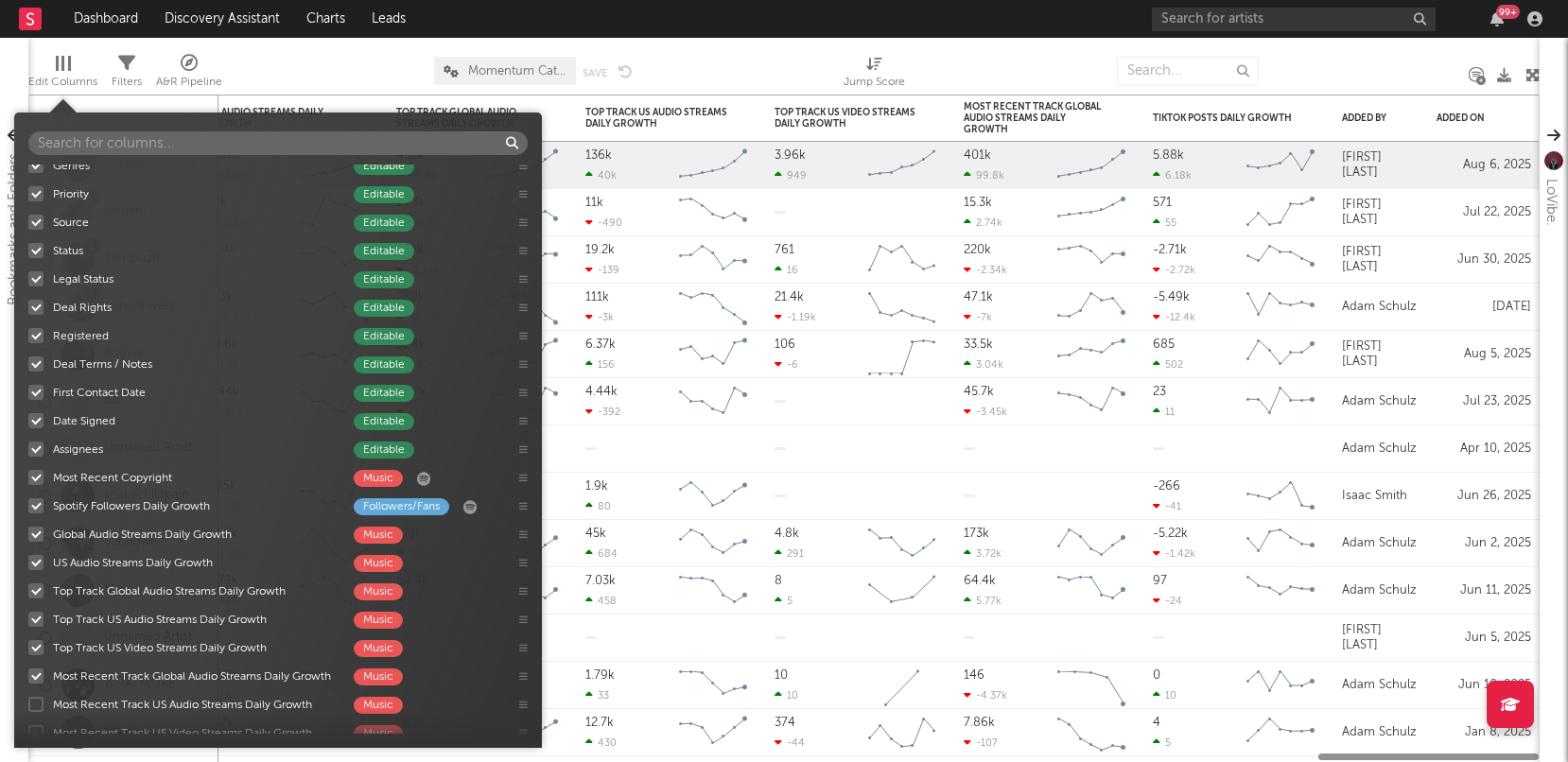 scroll, scrollTop: 1166, scrollLeft: 0, axis: vertical 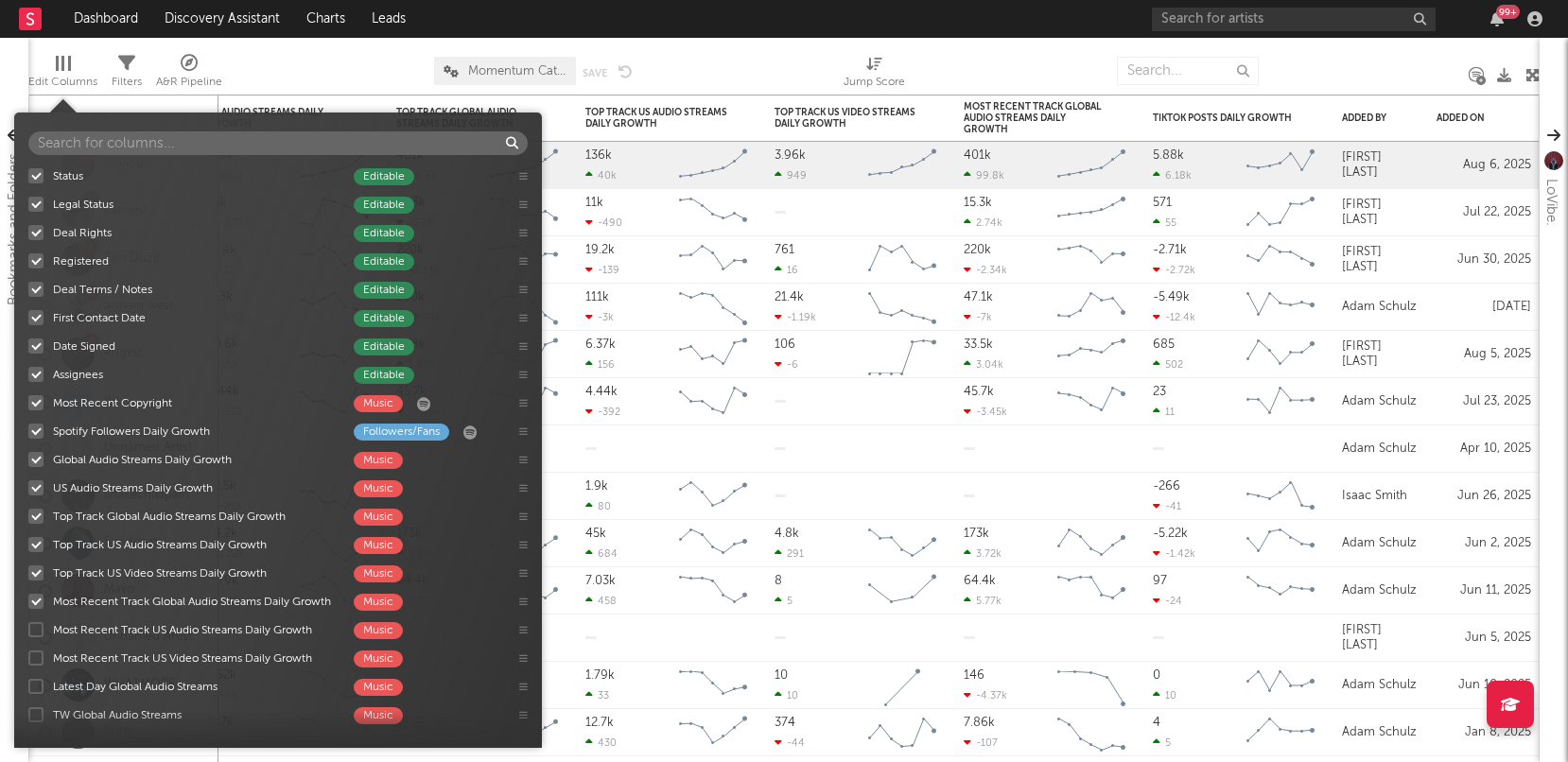 click at bounding box center (36, 630) 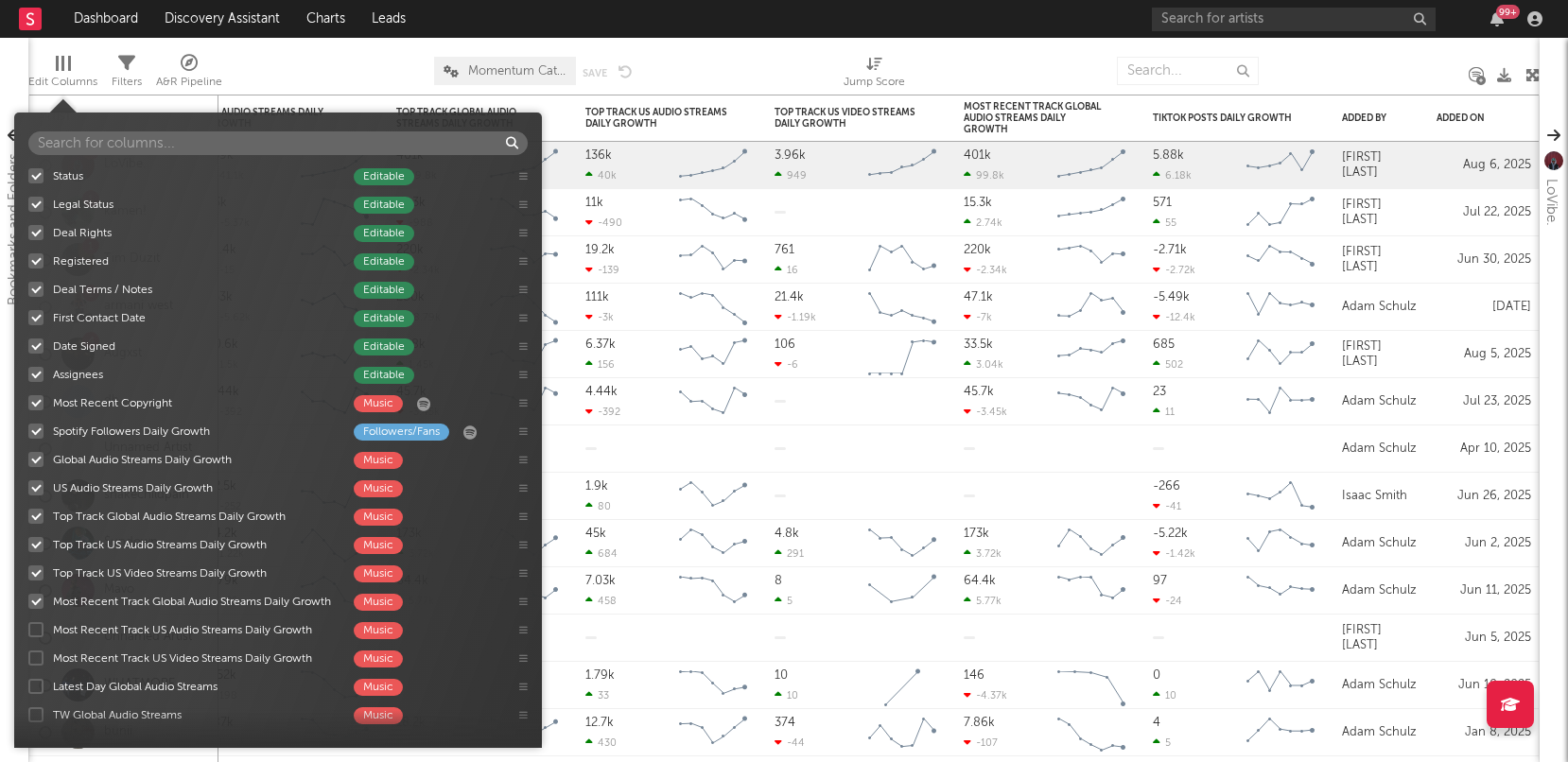 click on "Most Recent Track US Audio Streams Daily Growth Music" at bounding box center (28, 630) 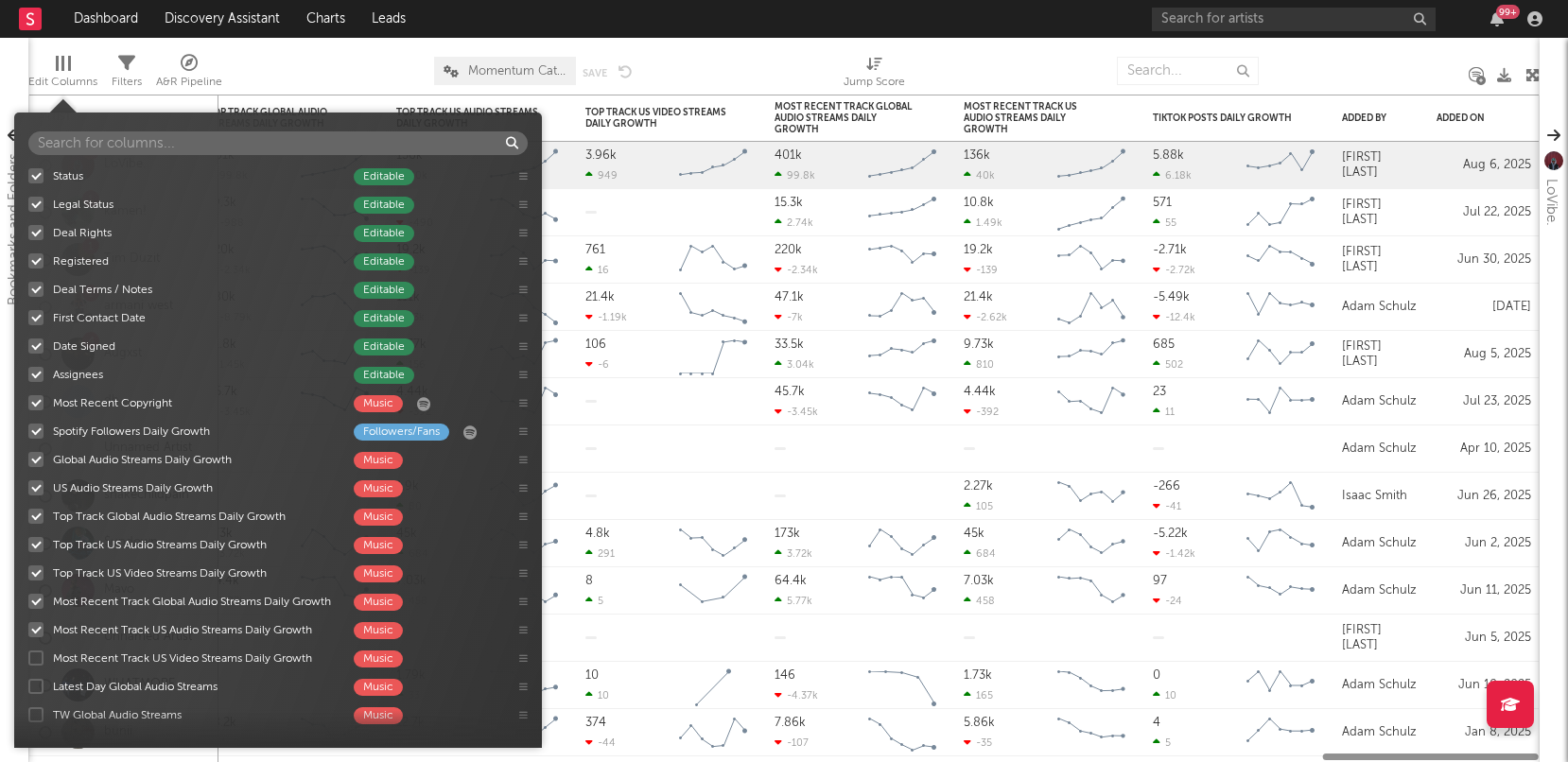 click at bounding box center (36, 658) 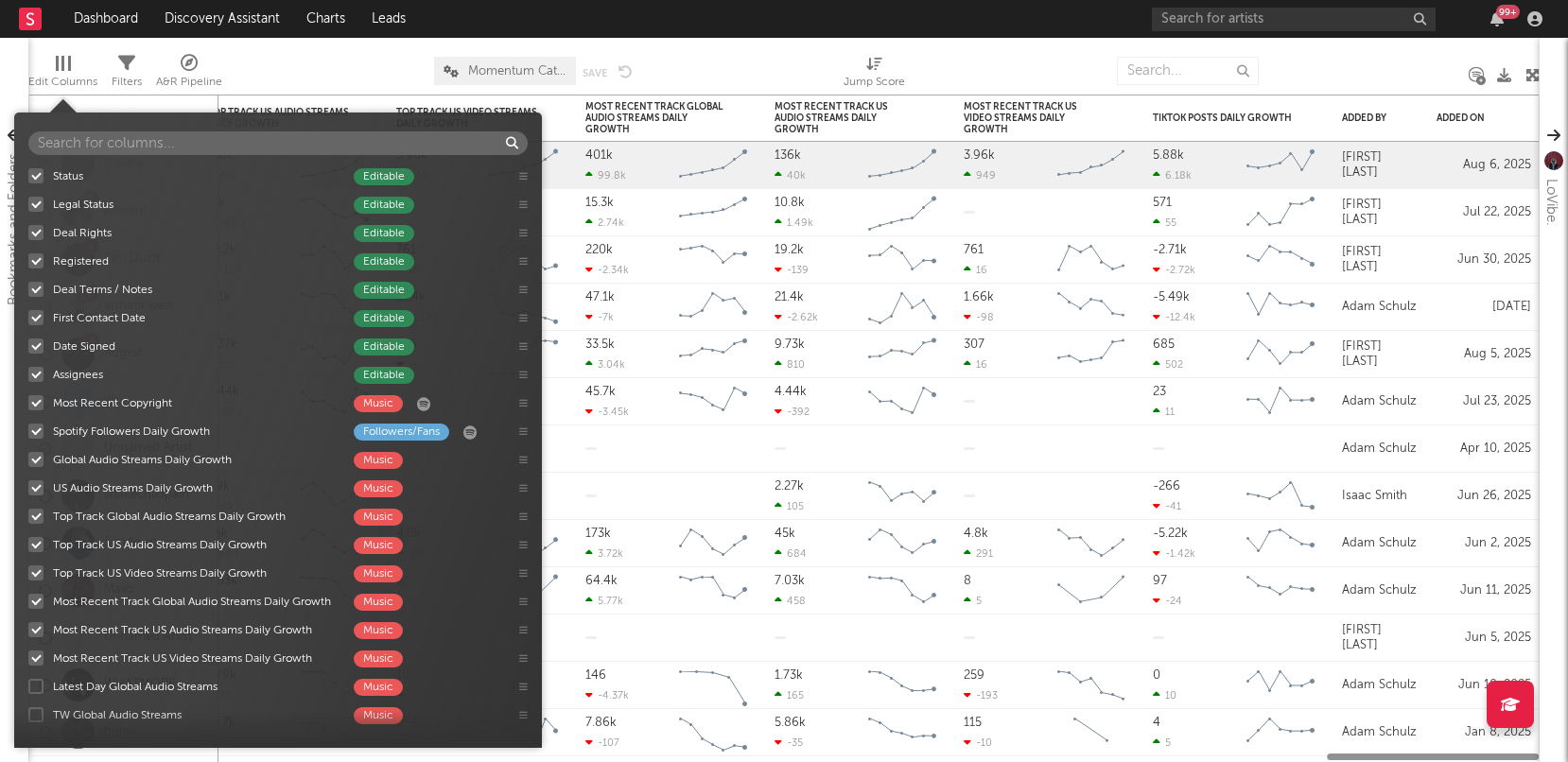 scroll, scrollTop: 1222, scrollLeft: 0, axis: vertical 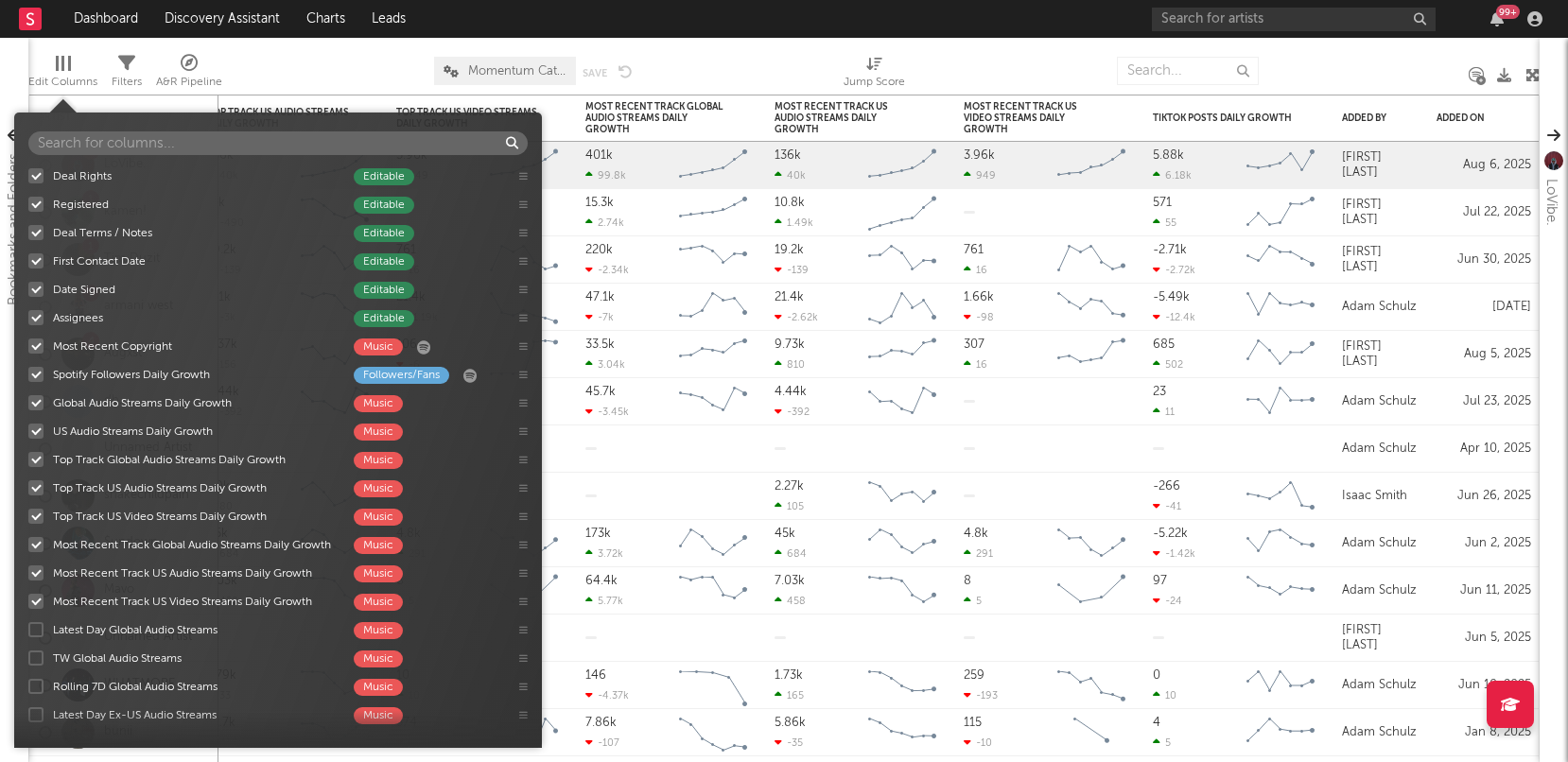 click at bounding box center (36, 630) 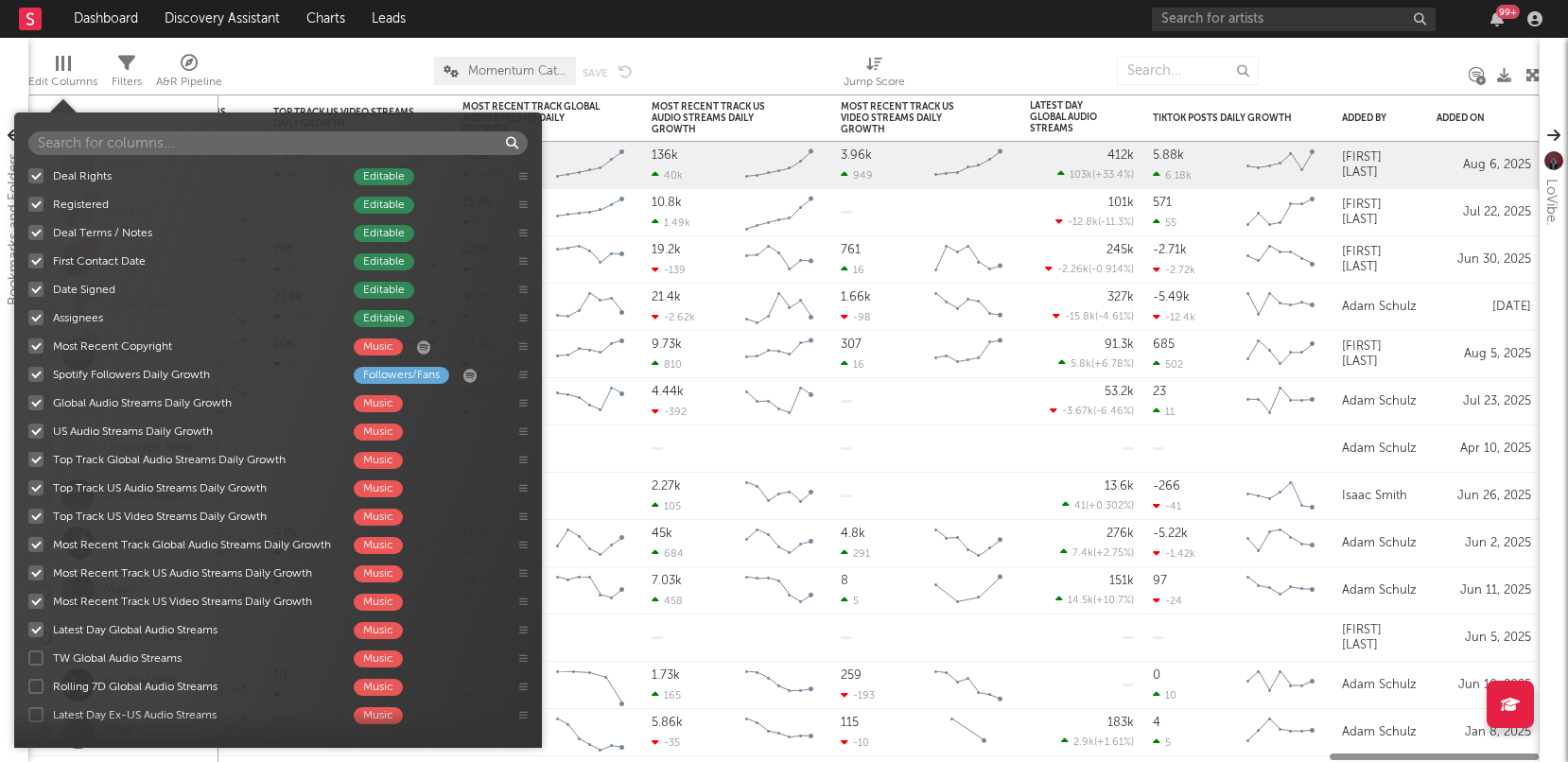 click at bounding box center [36, 658] 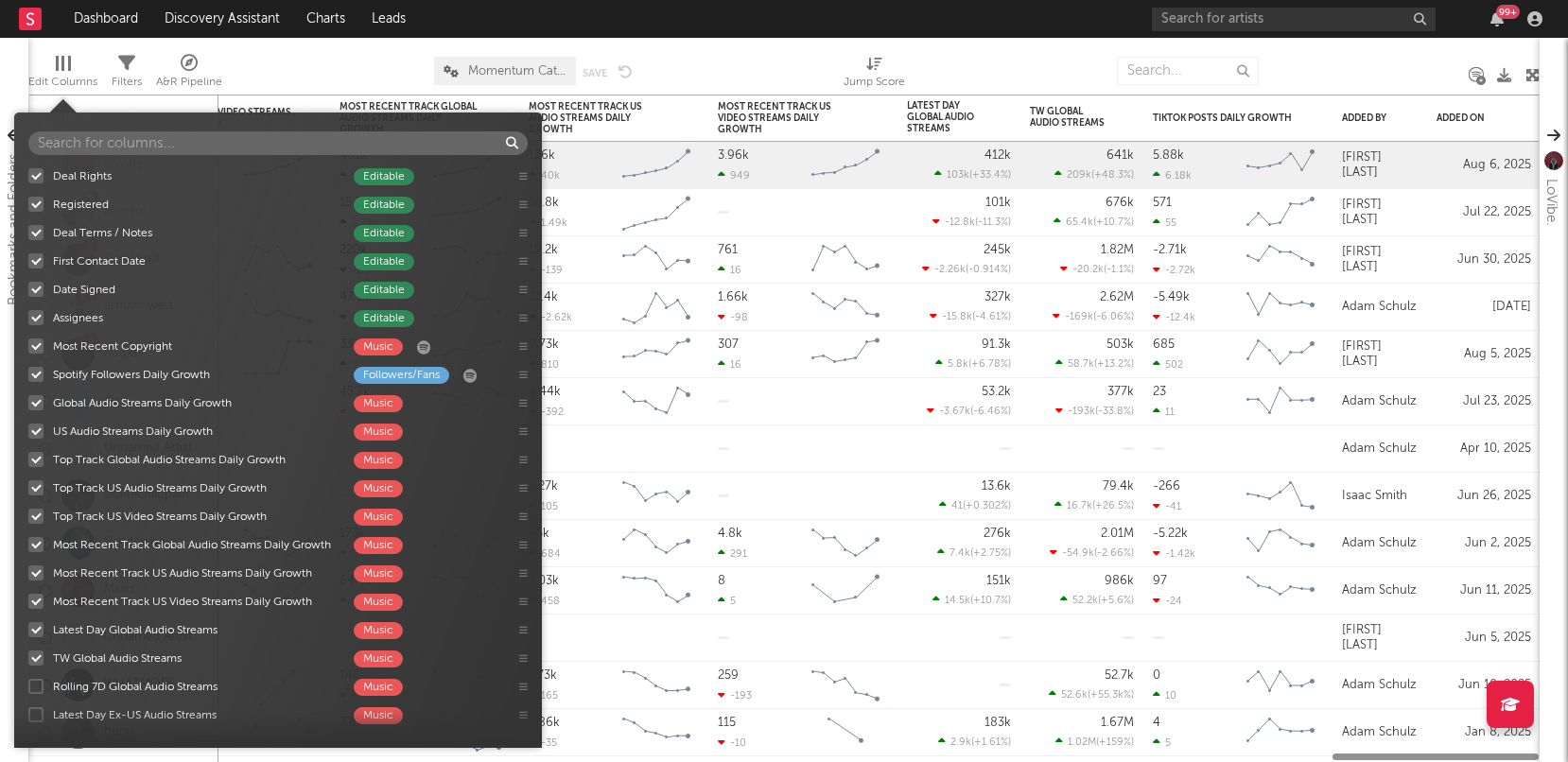 scroll, scrollTop: 1283, scrollLeft: 0, axis: vertical 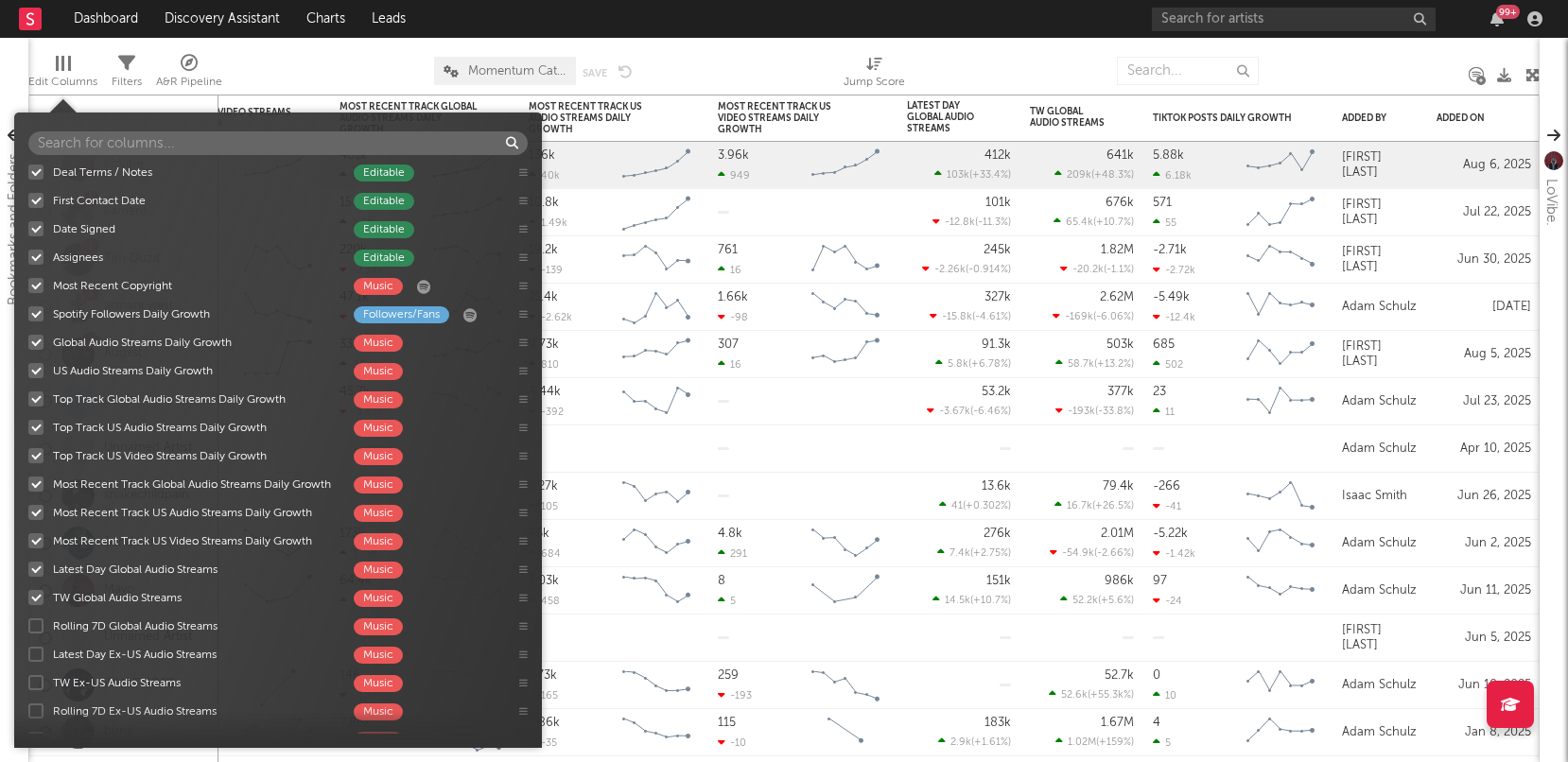 click at bounding box center (36, 626) 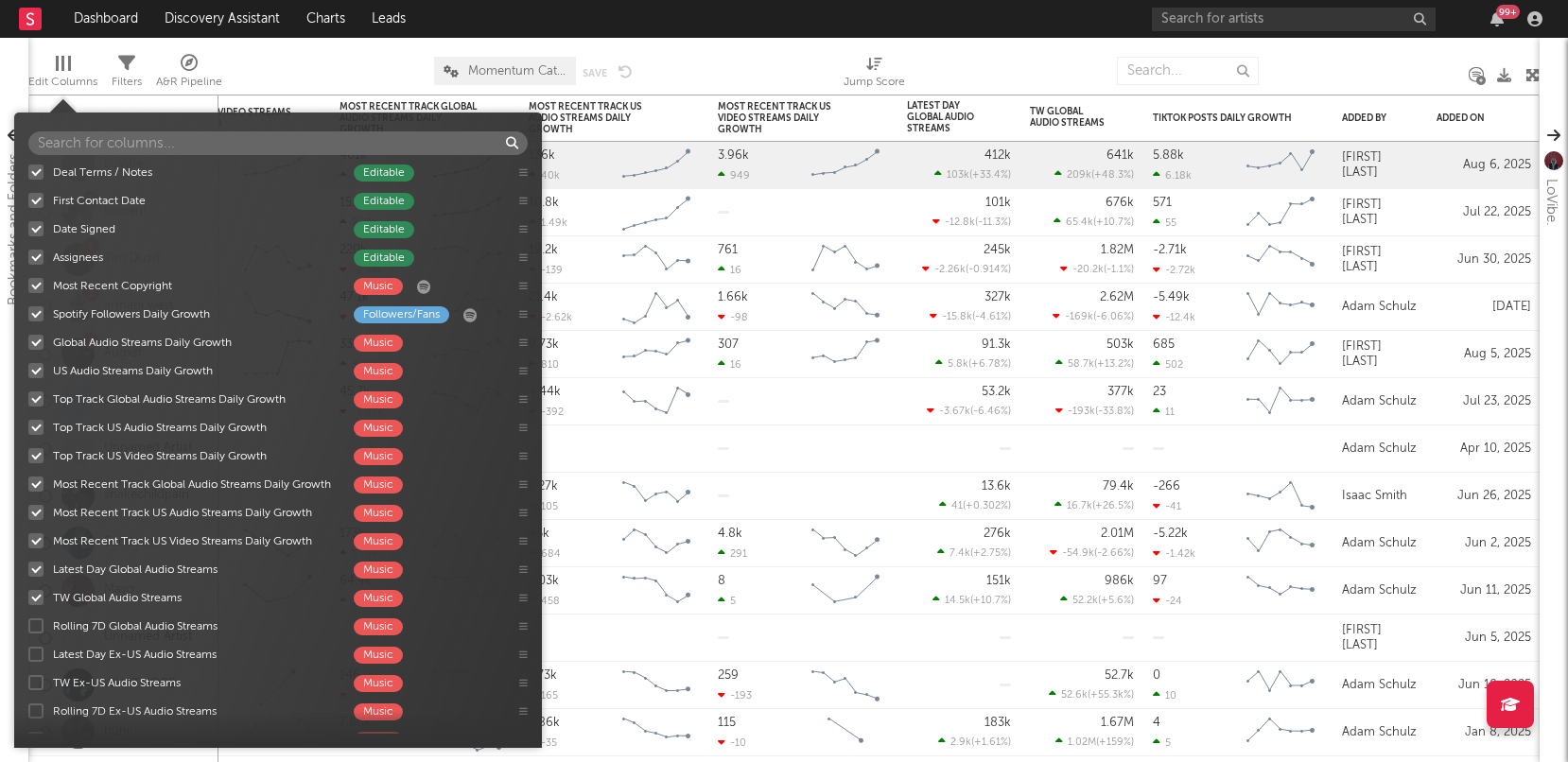 click on "Rolling 7D Global Audio Streams Music" at bounding box center (28, 626) 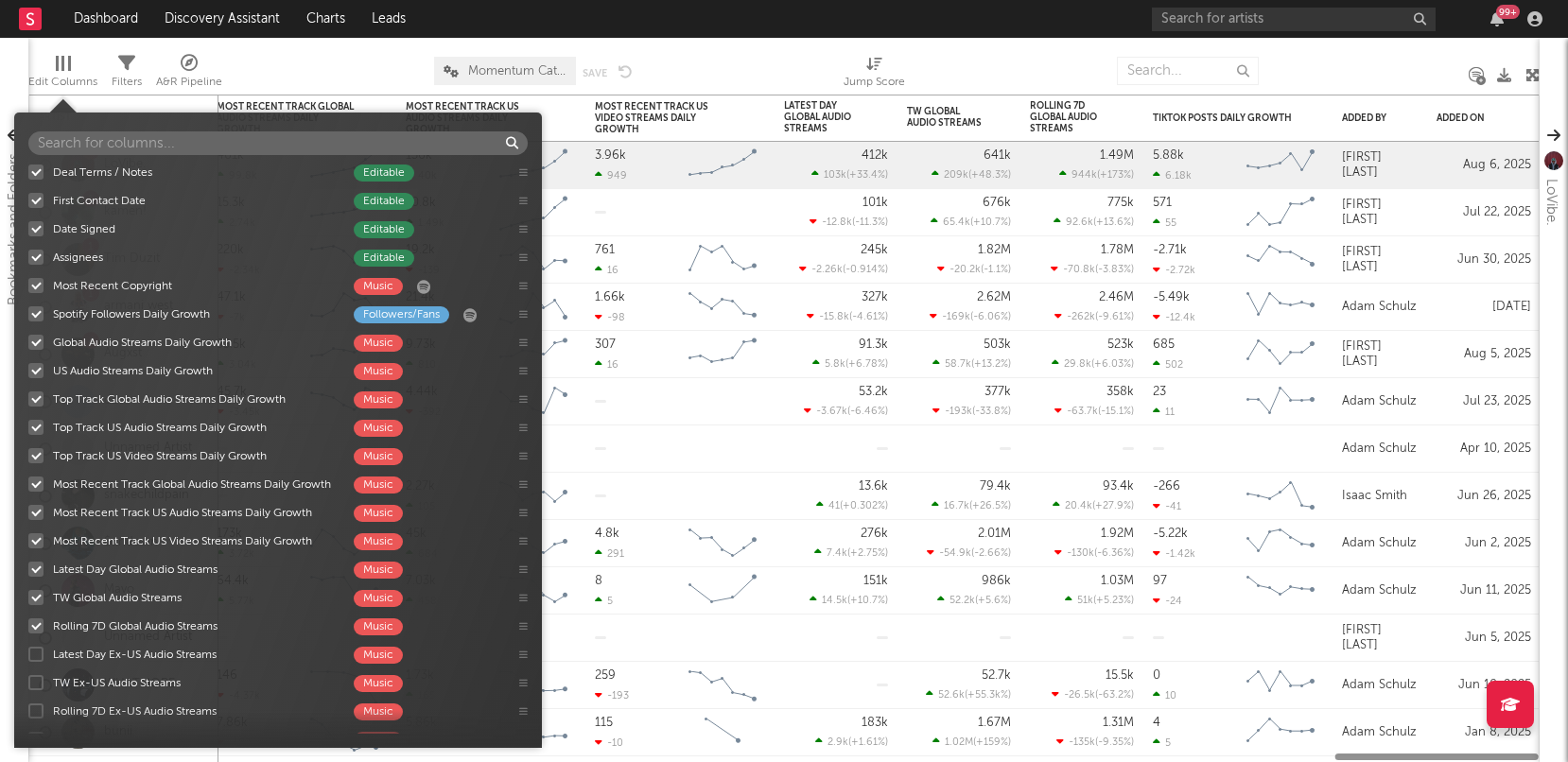 click at bounding box center [36, 654] 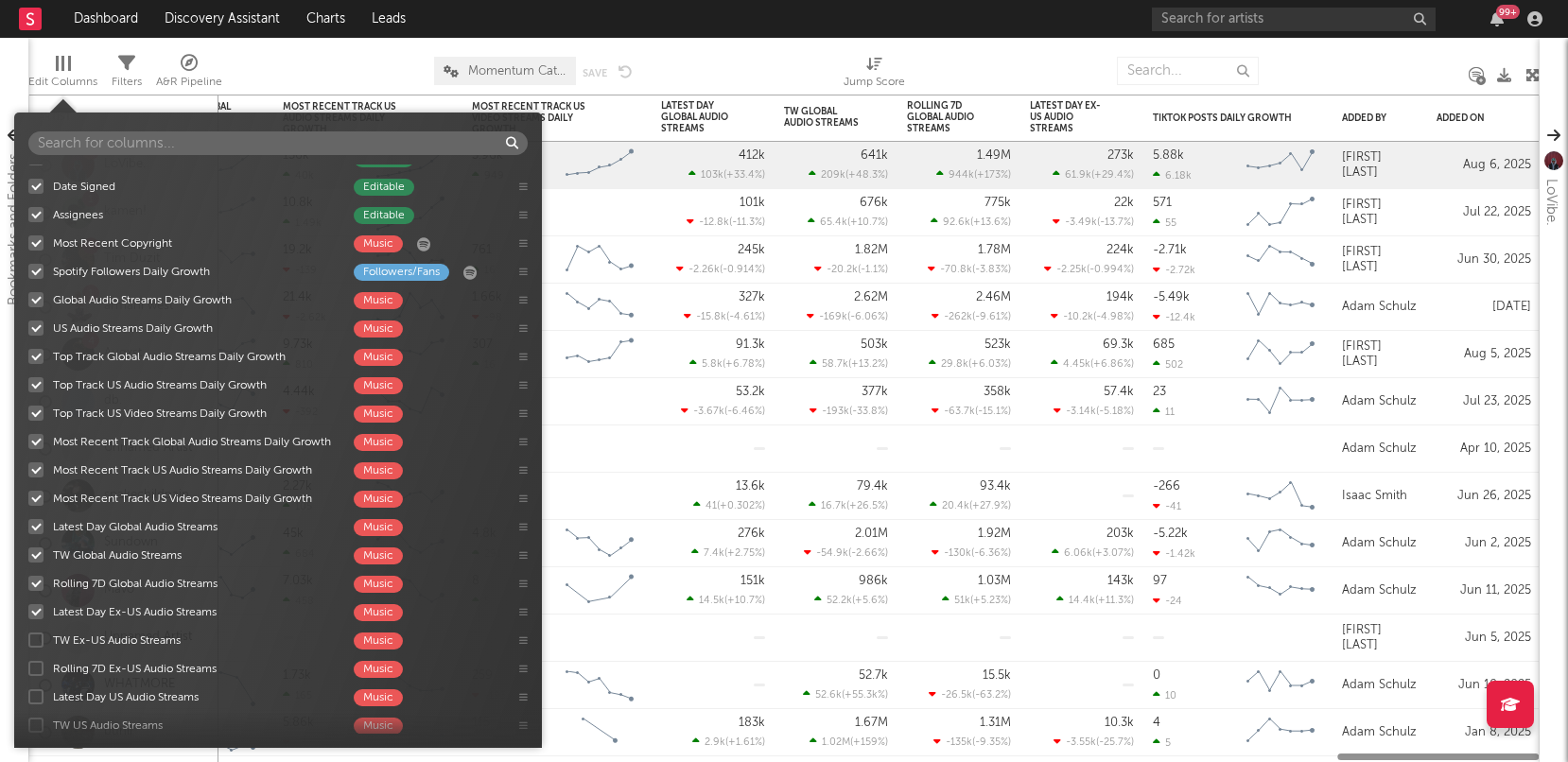 scroll, scrollTop: 1337, scrollLeft: 0, axis: vertical 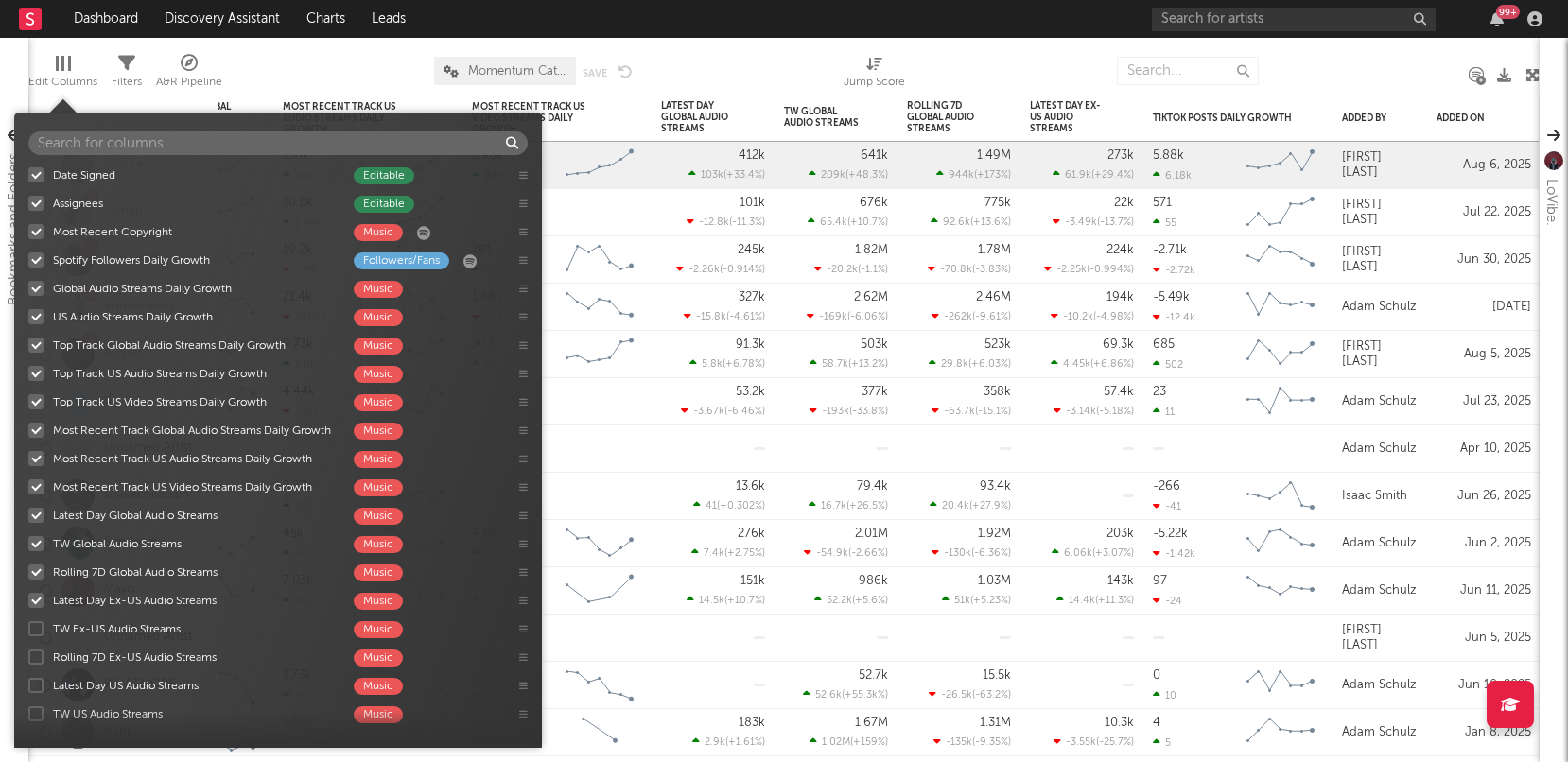 click at bounding box center (36, 629) 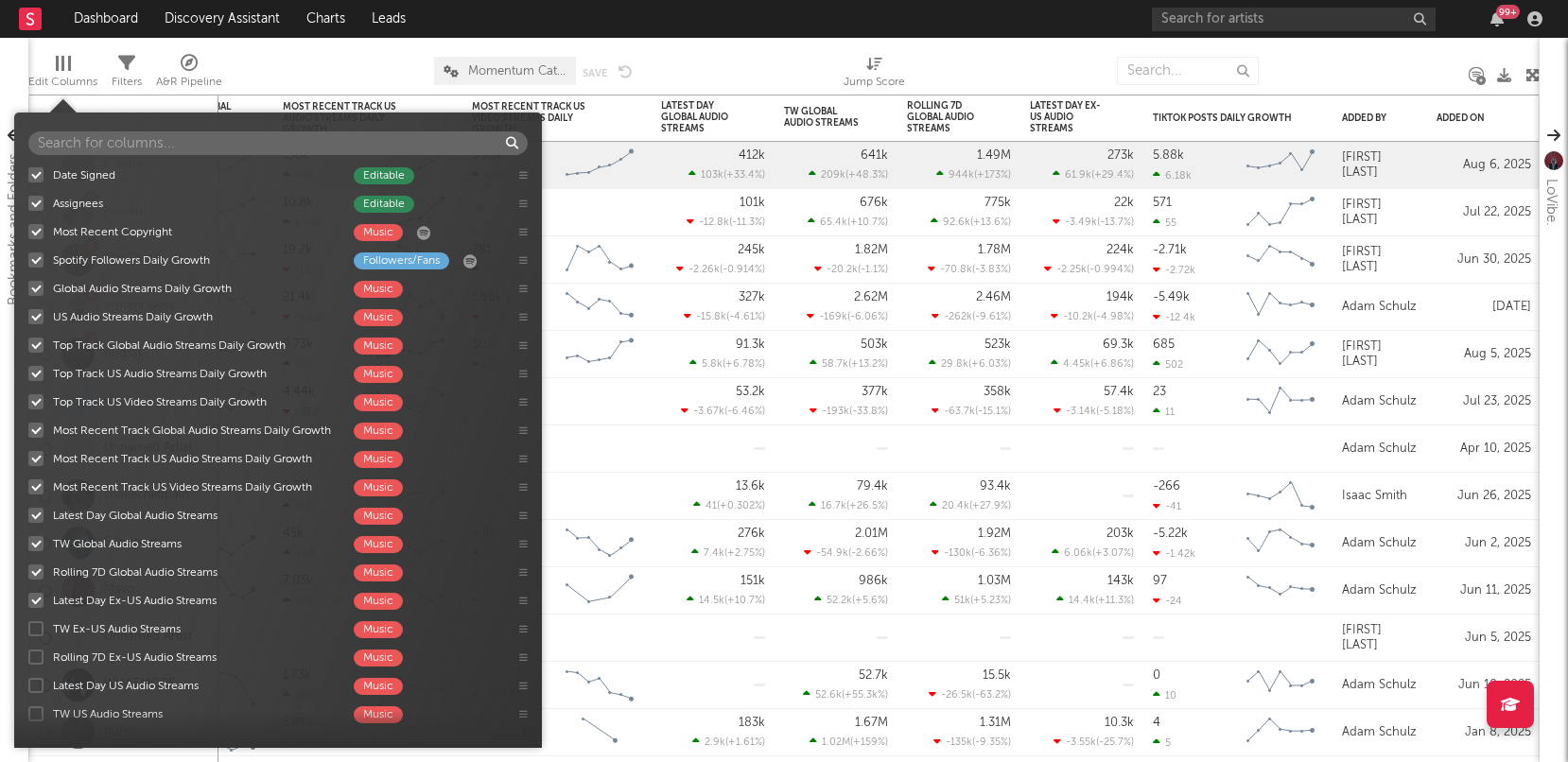 click on "TW Ex-US Audio Streams Music" at bounding box center [28, 629] 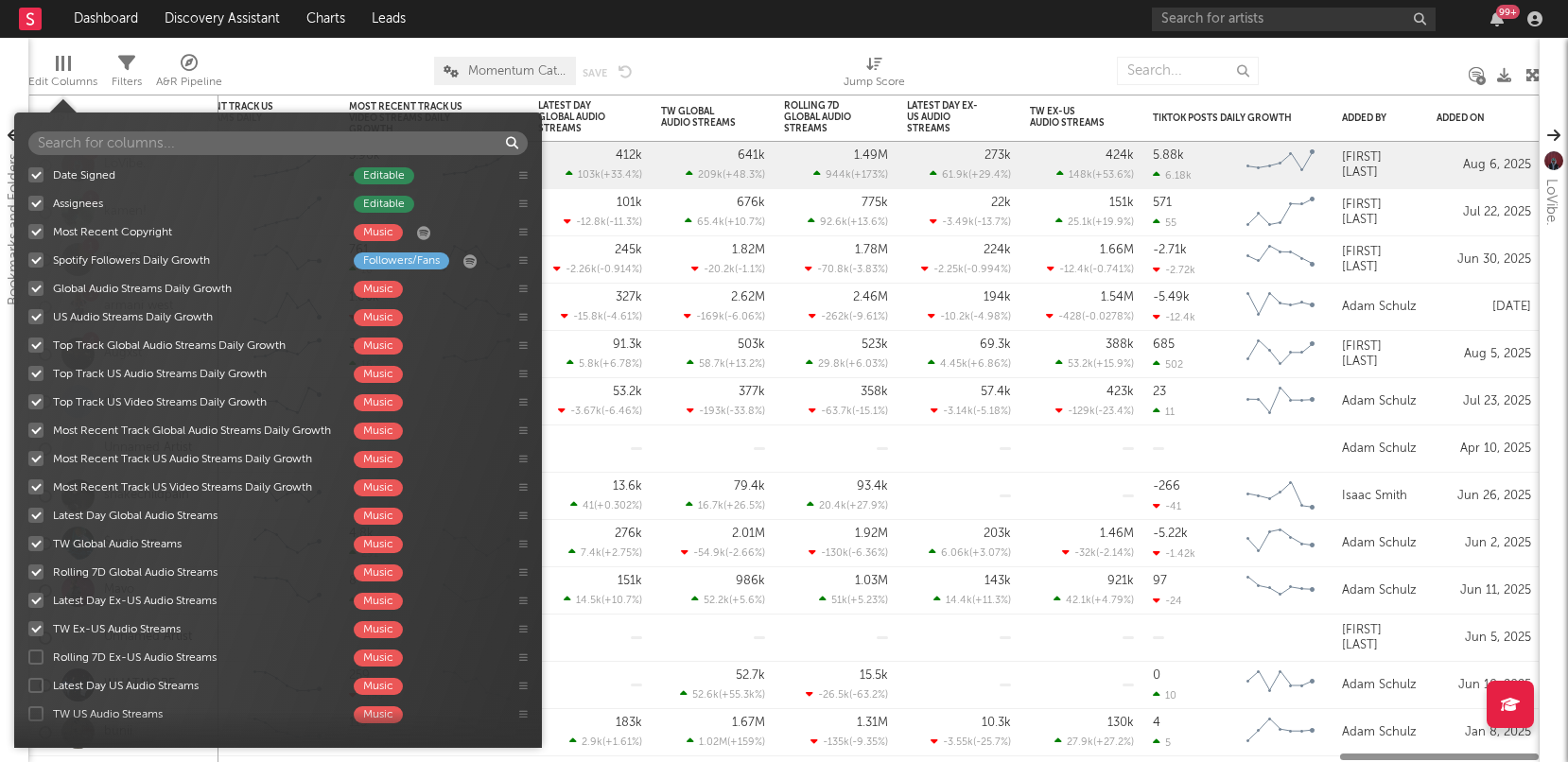 click at bounding box center [36, 657] 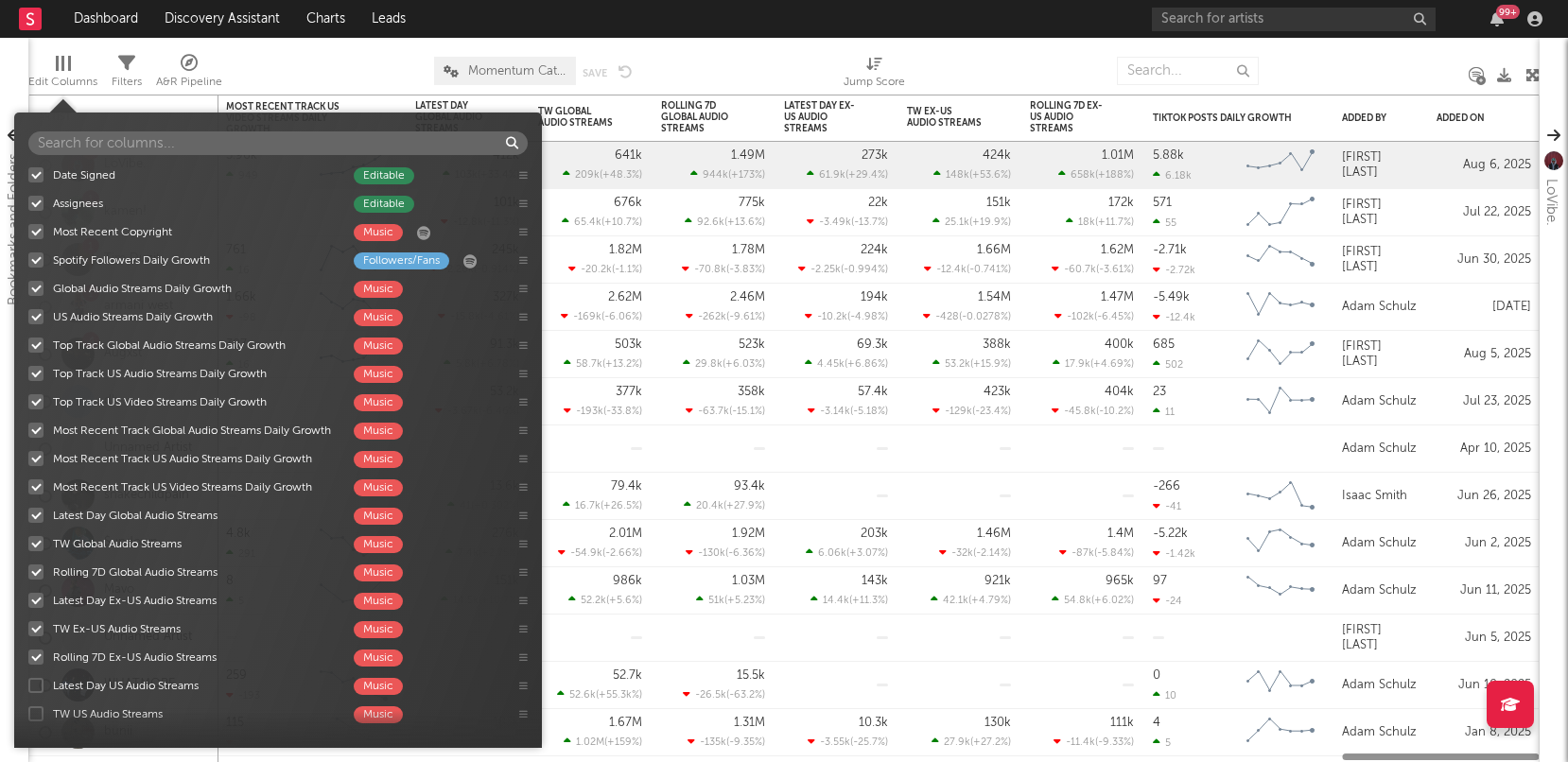 click at bounding box center [36, 685] 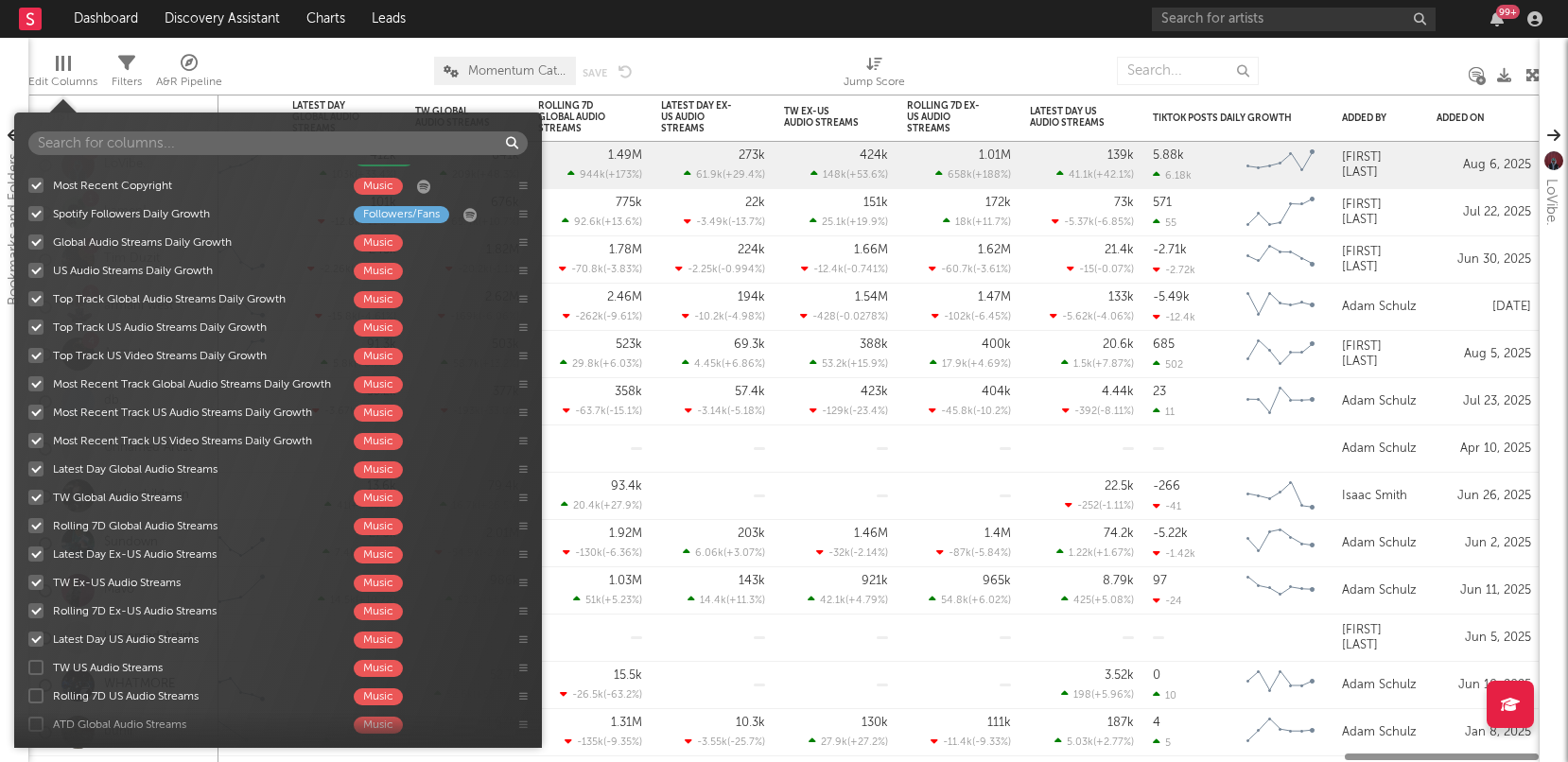 scroll, scrollTop: 1403, scrollLeft: 0, axis: vertical 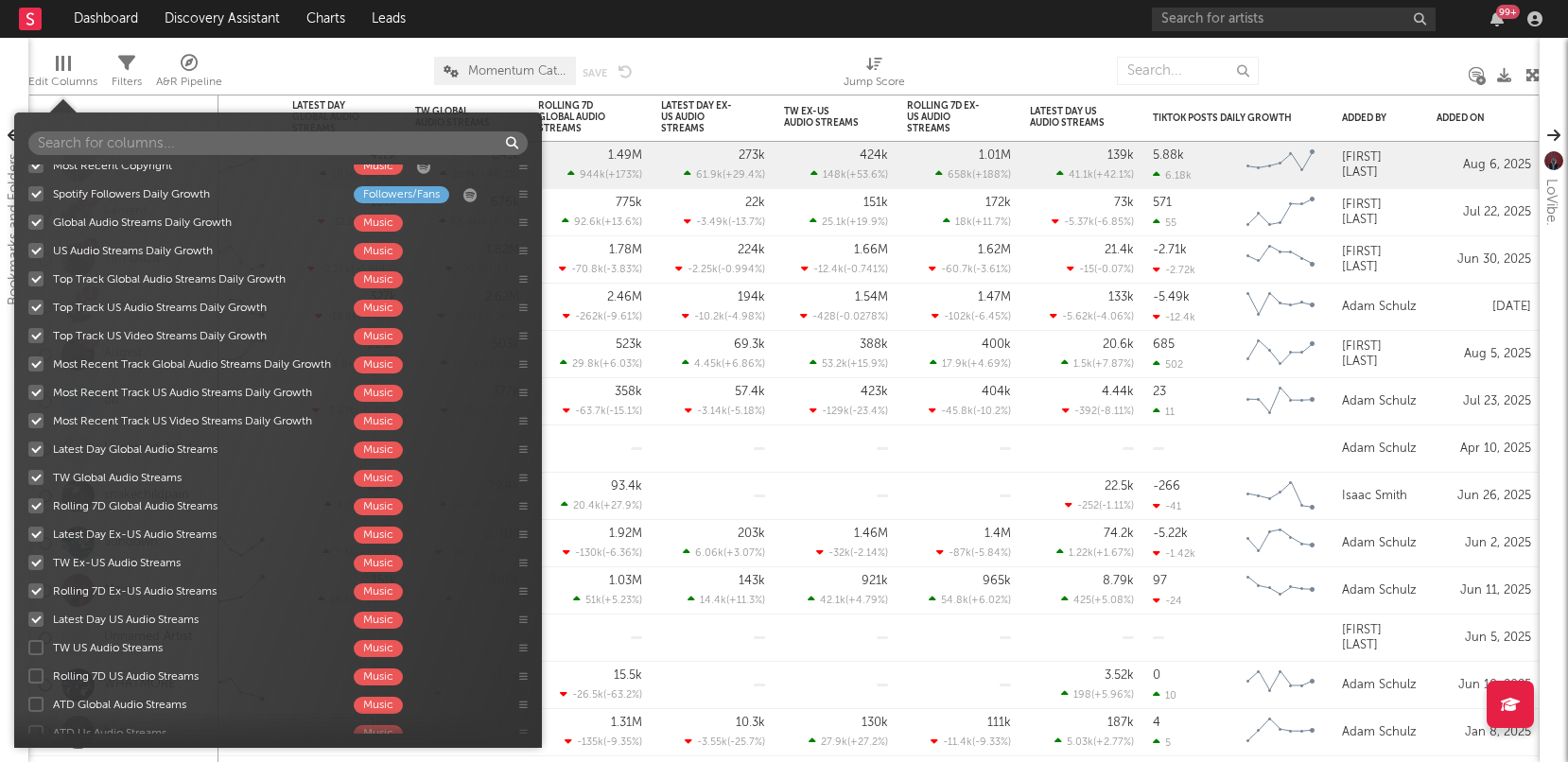 click at bounding box center [36, 648] 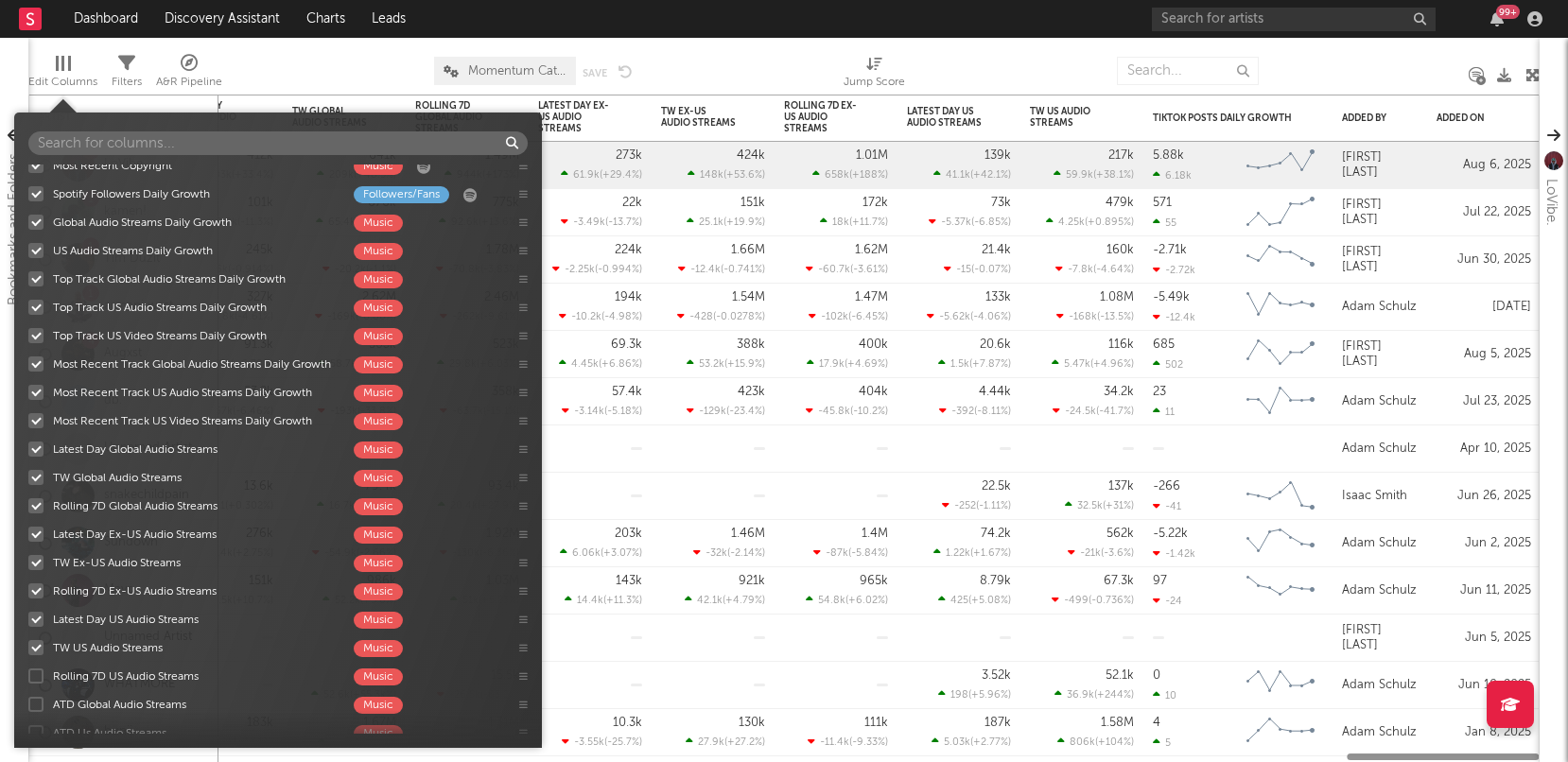 click at bounding box center [36, 676] 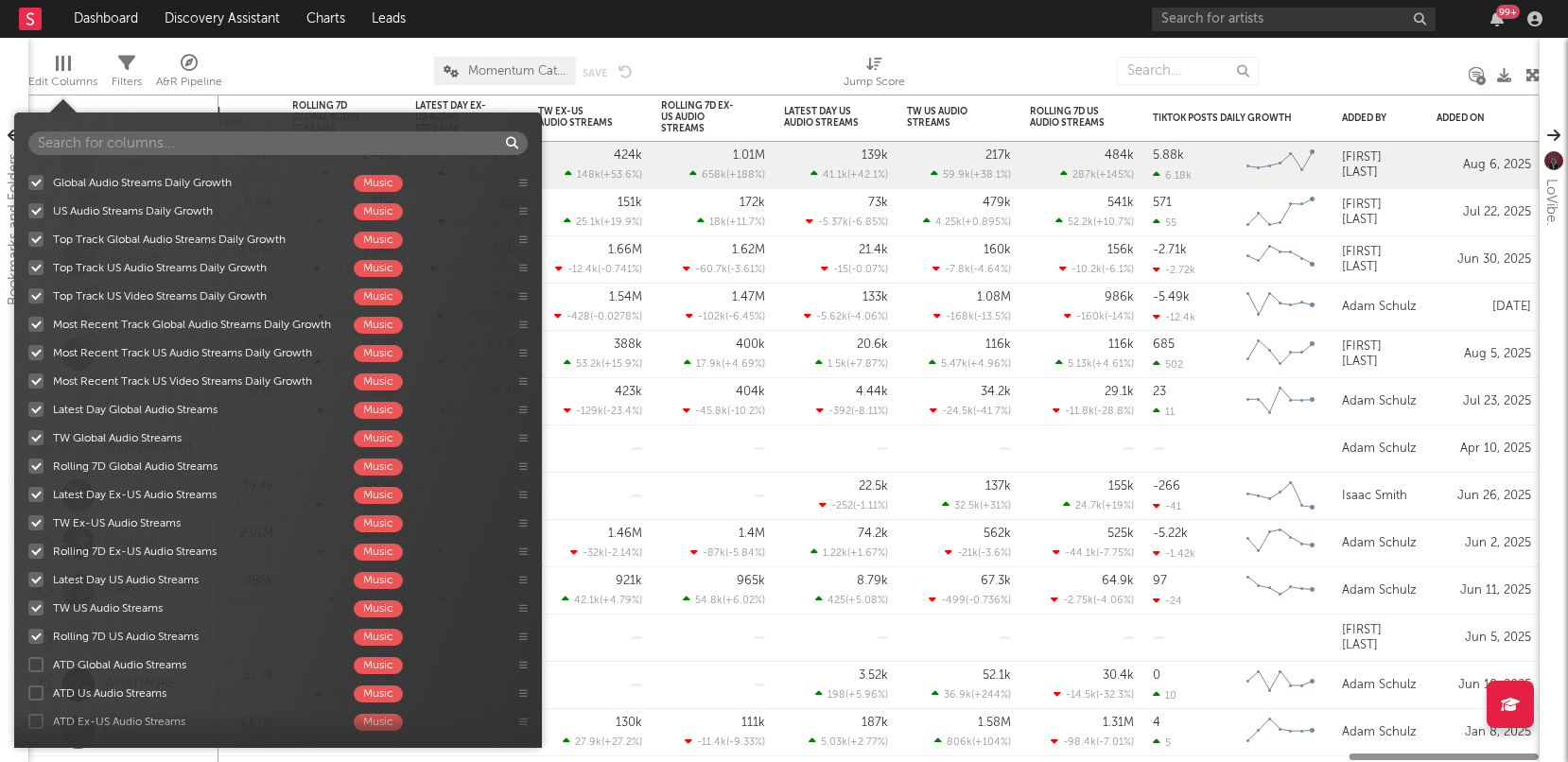 scroll, scrollTop: 1444, scrollLeft: 0, axis: vertical 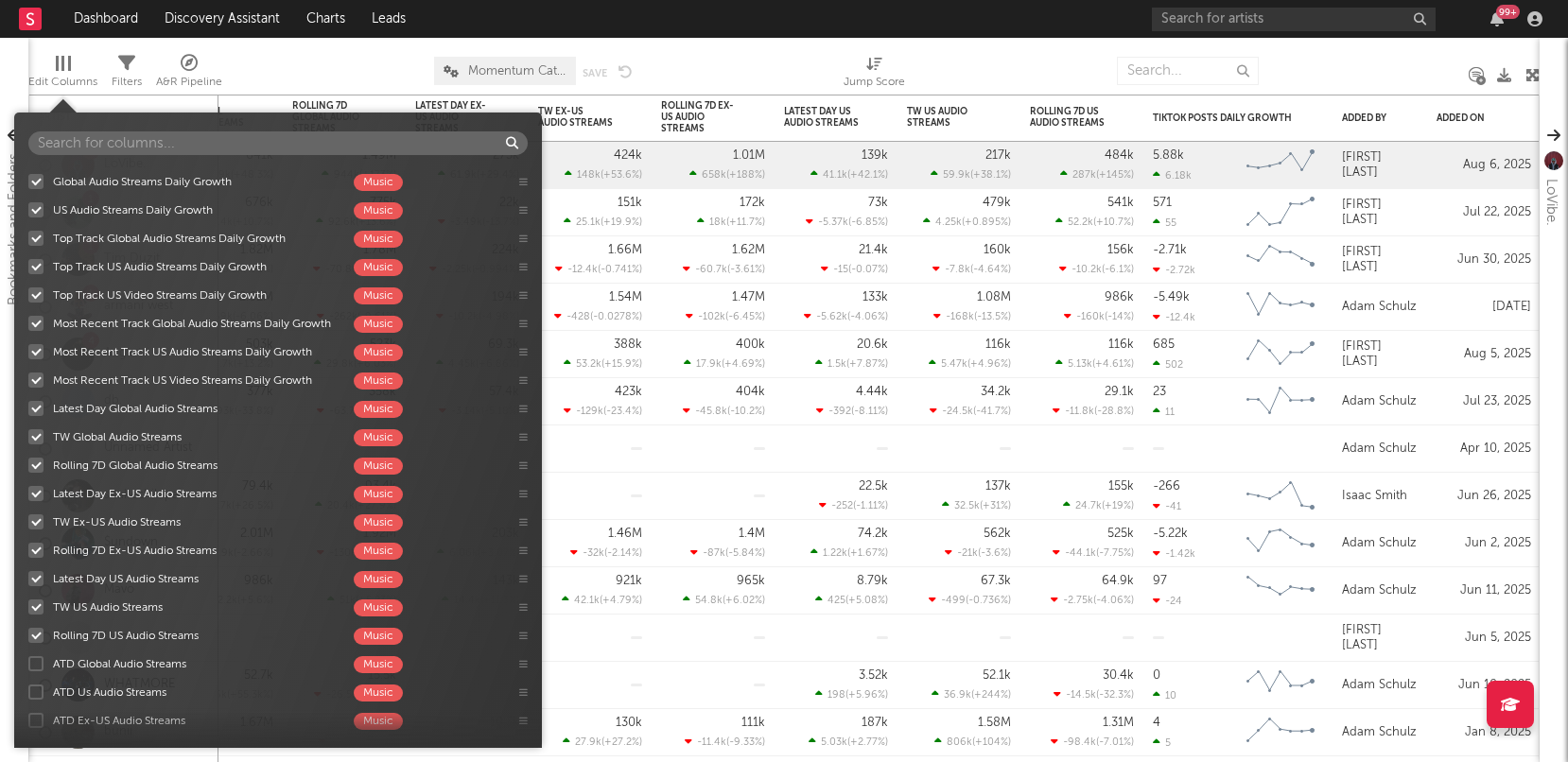 click at bounding box center [36, 664] 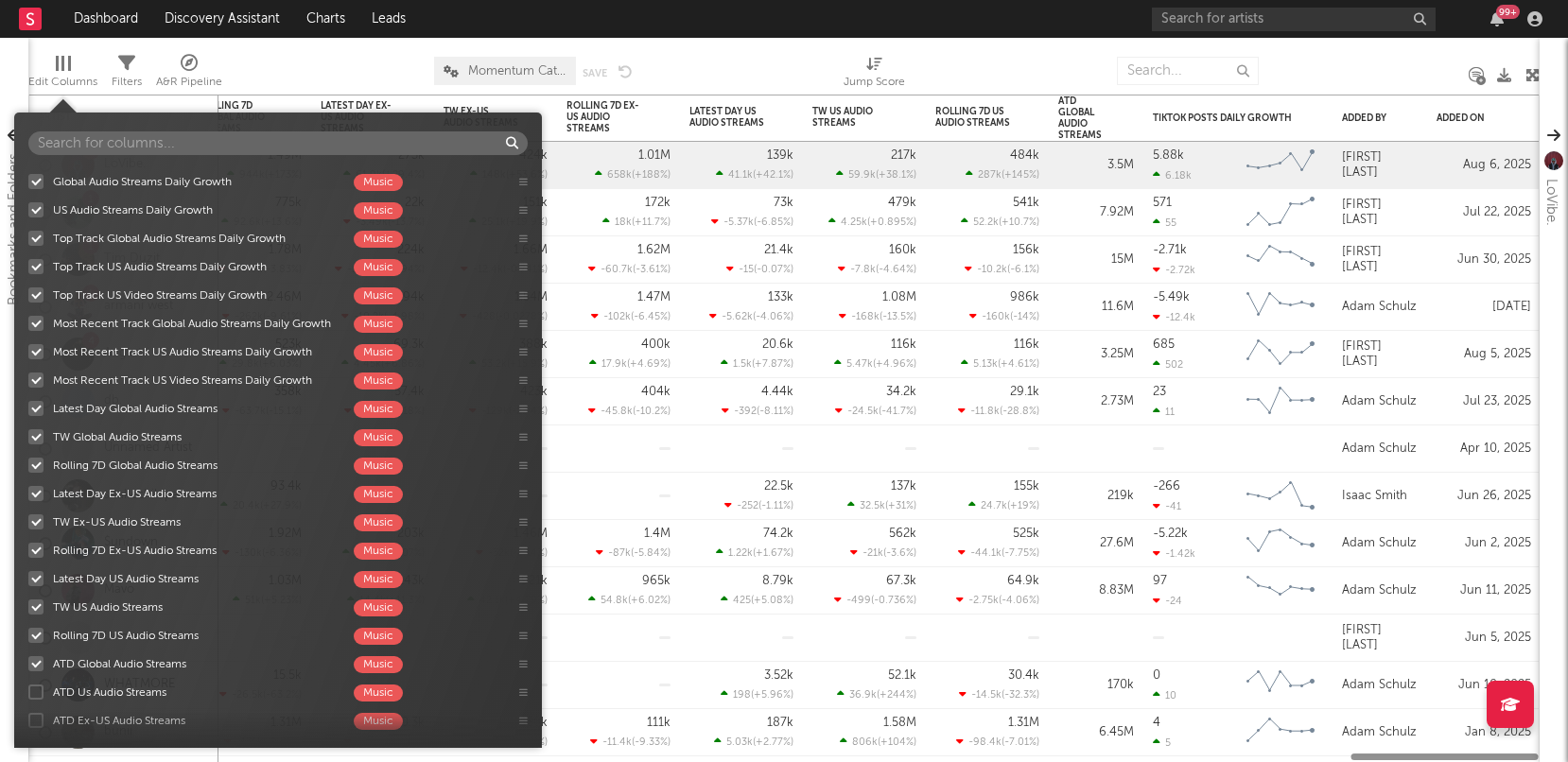 click at bounding box center (36, 692) 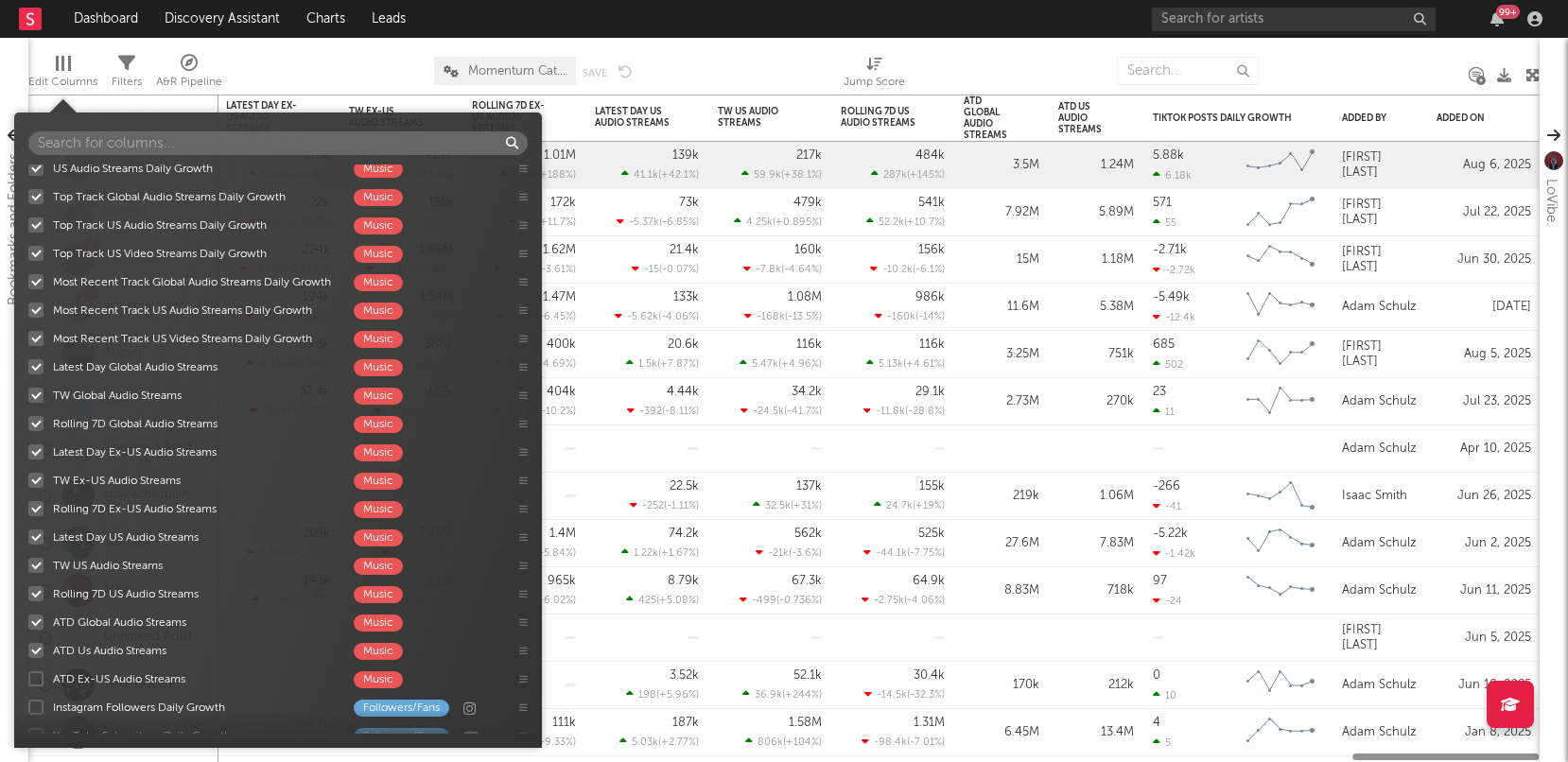 scroll, scrollTop: 1498, scrollLeft: 0, axis: vertical 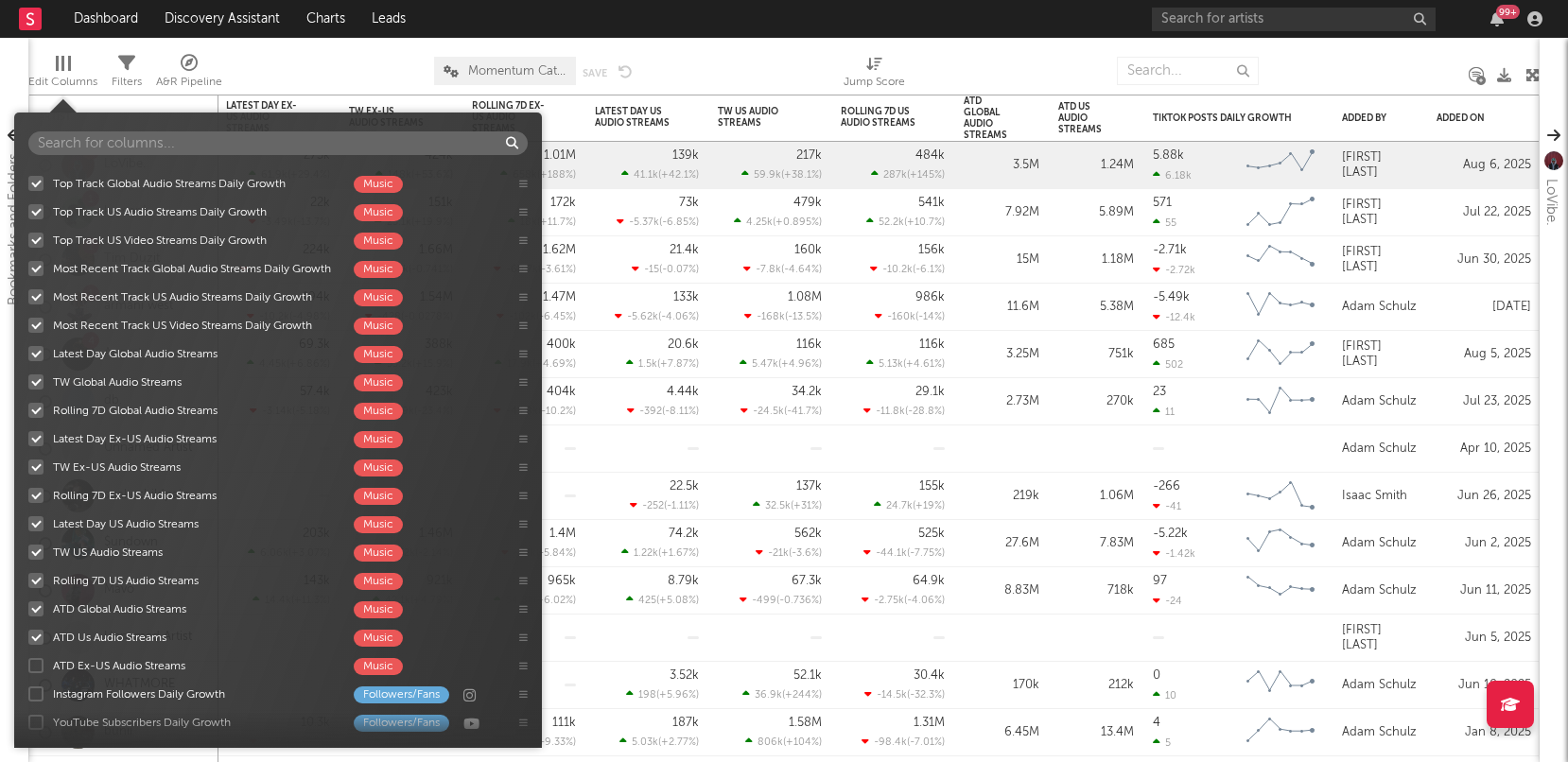 click at bounding box center [36, 666] 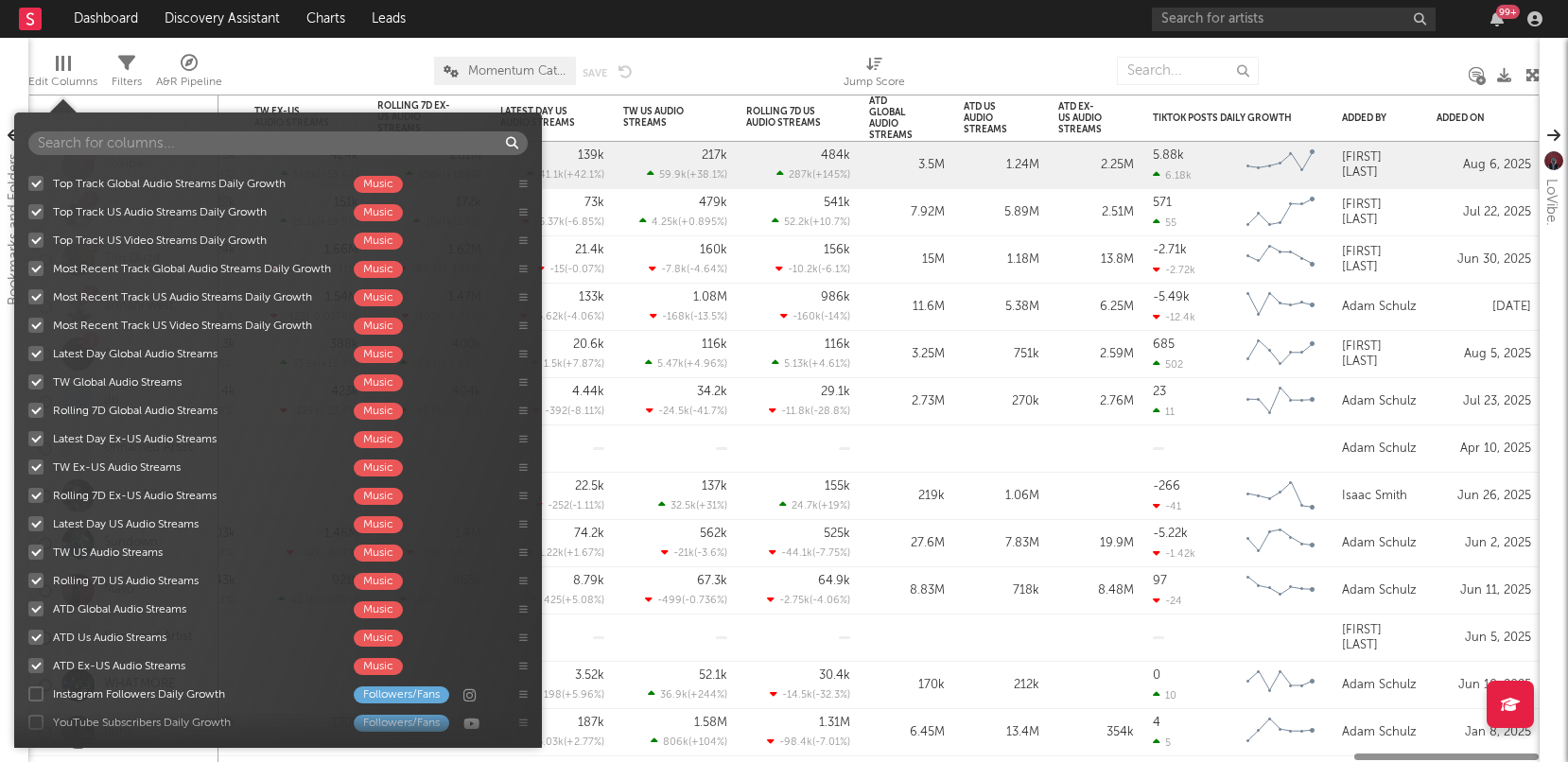 click at bounding box center (36, 694) 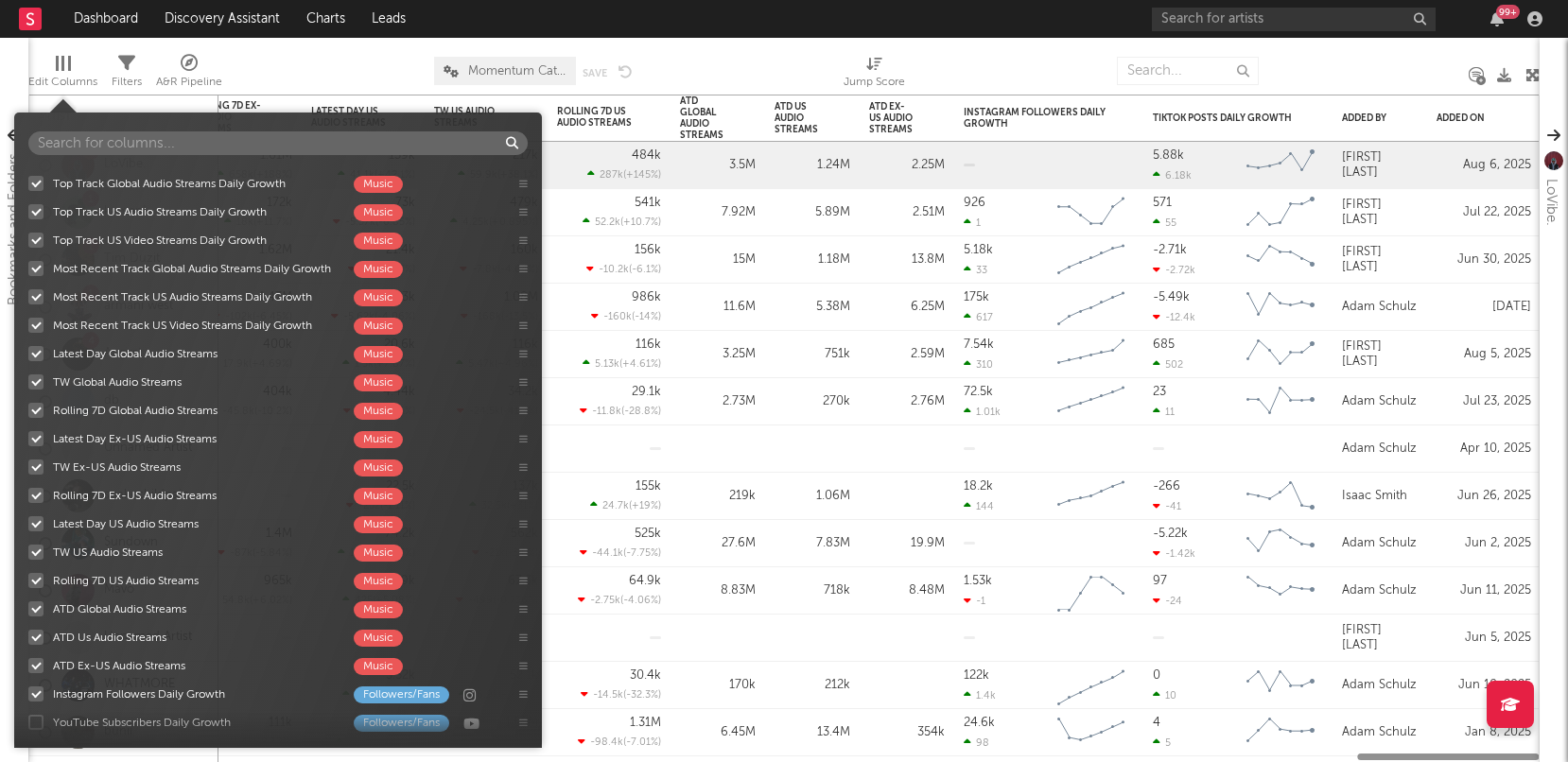 scroll, scrollTop: 1566, scrollLeft: 0, axis: vertical 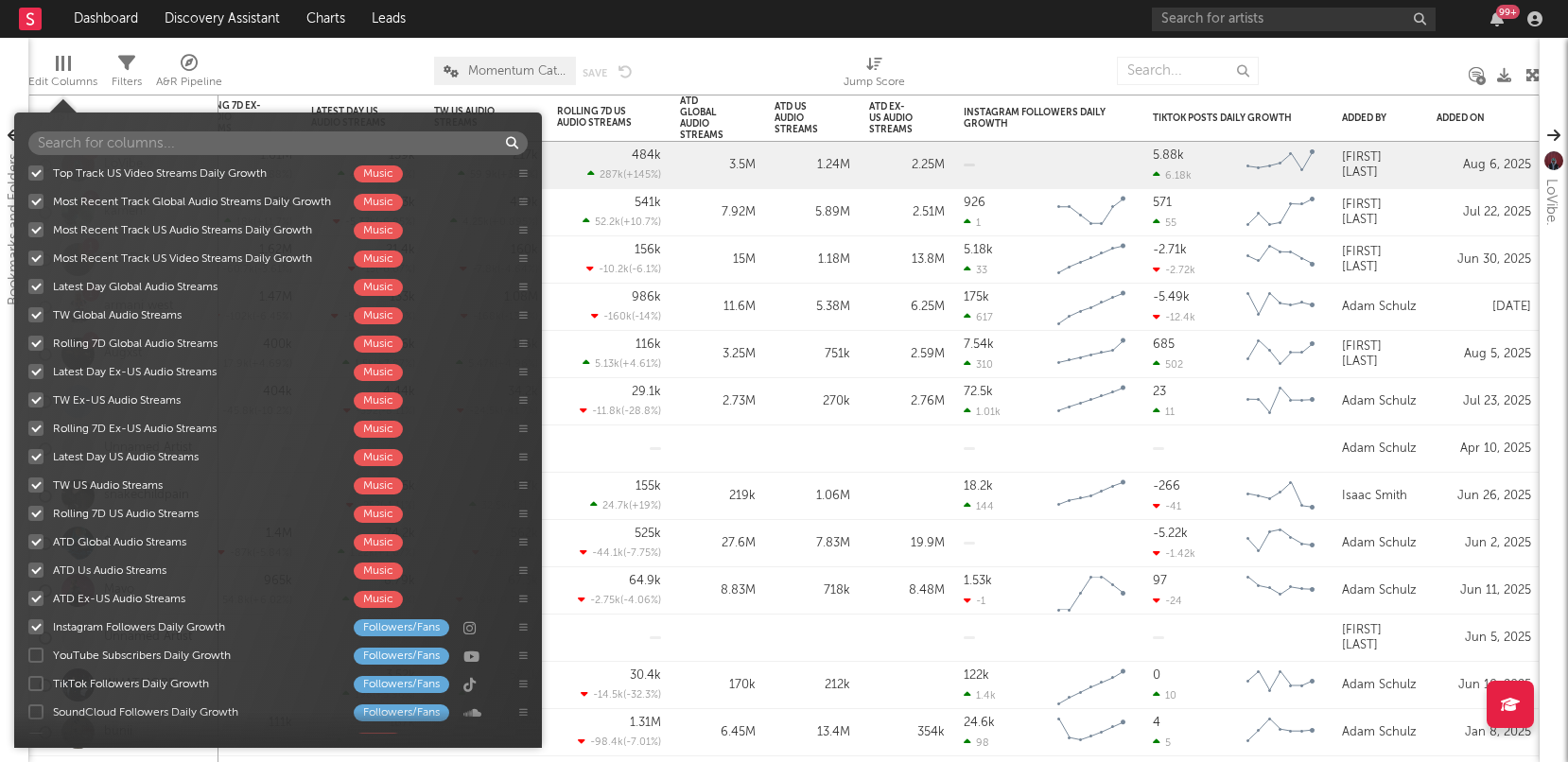 click at bounding box center (36, 655) 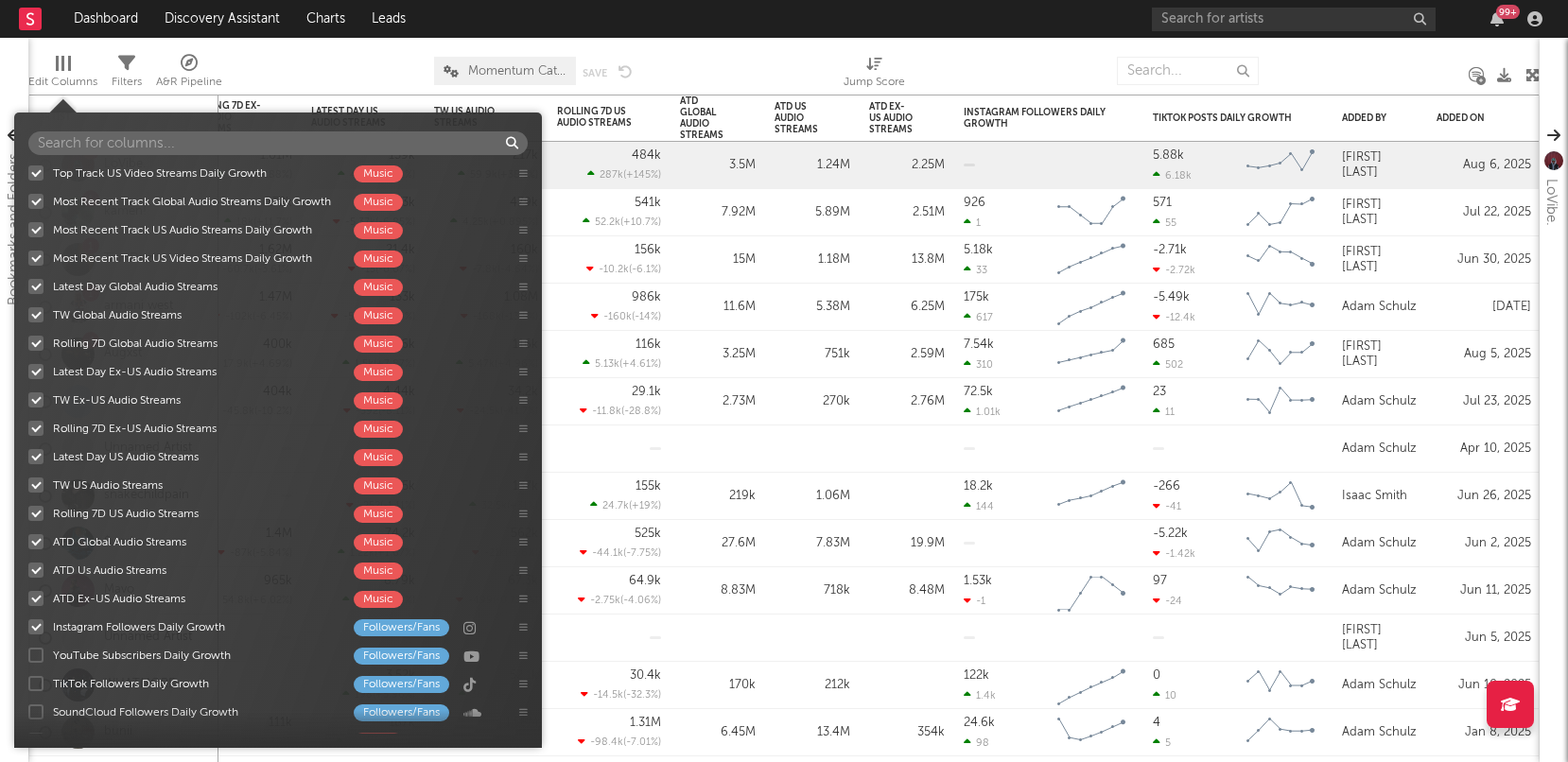 click on "YouTube Subscribers Daily Growth Followers/Fans" at bounding box center (28, 655) 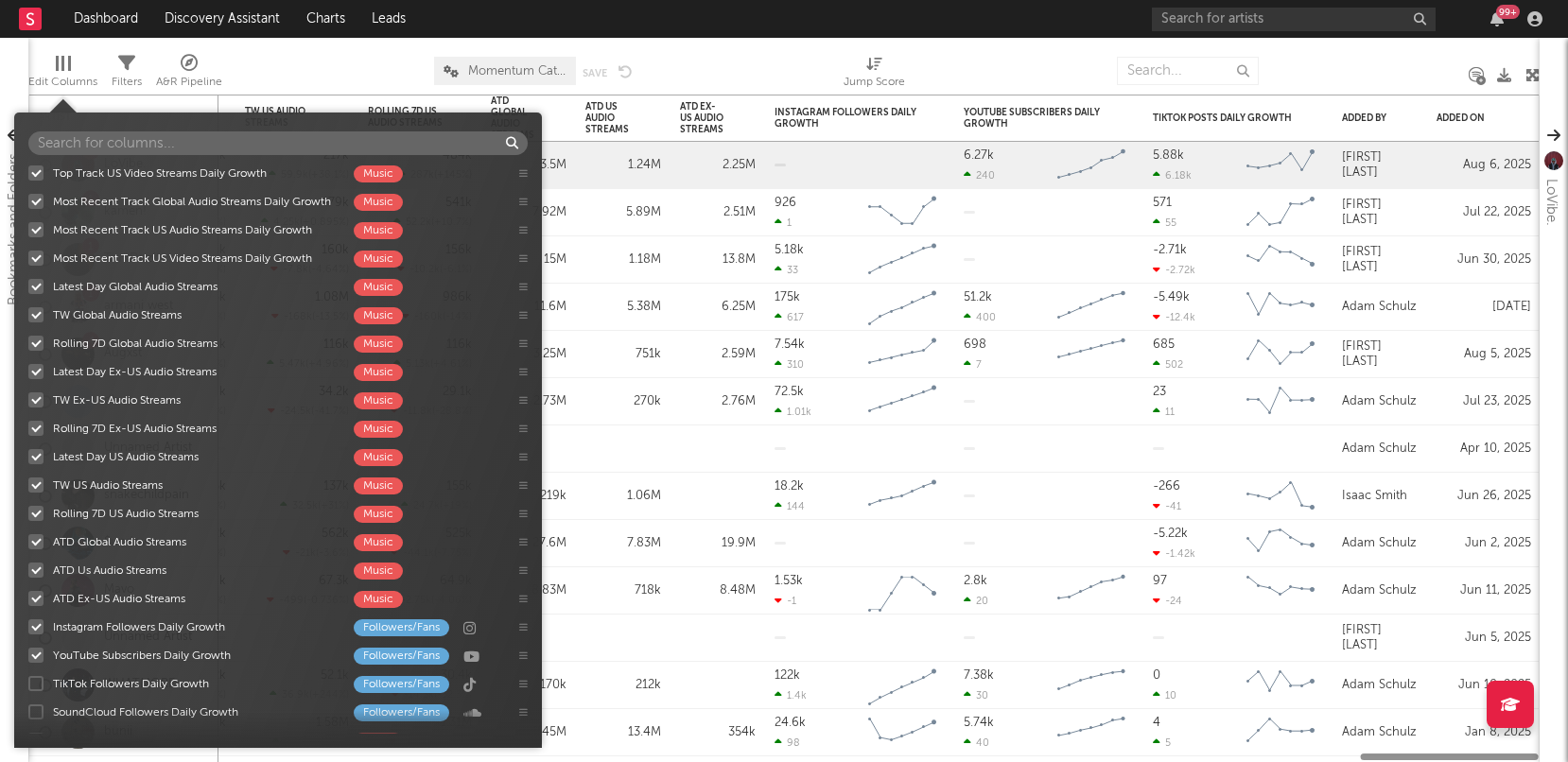 click at bounding box center [36, 684] 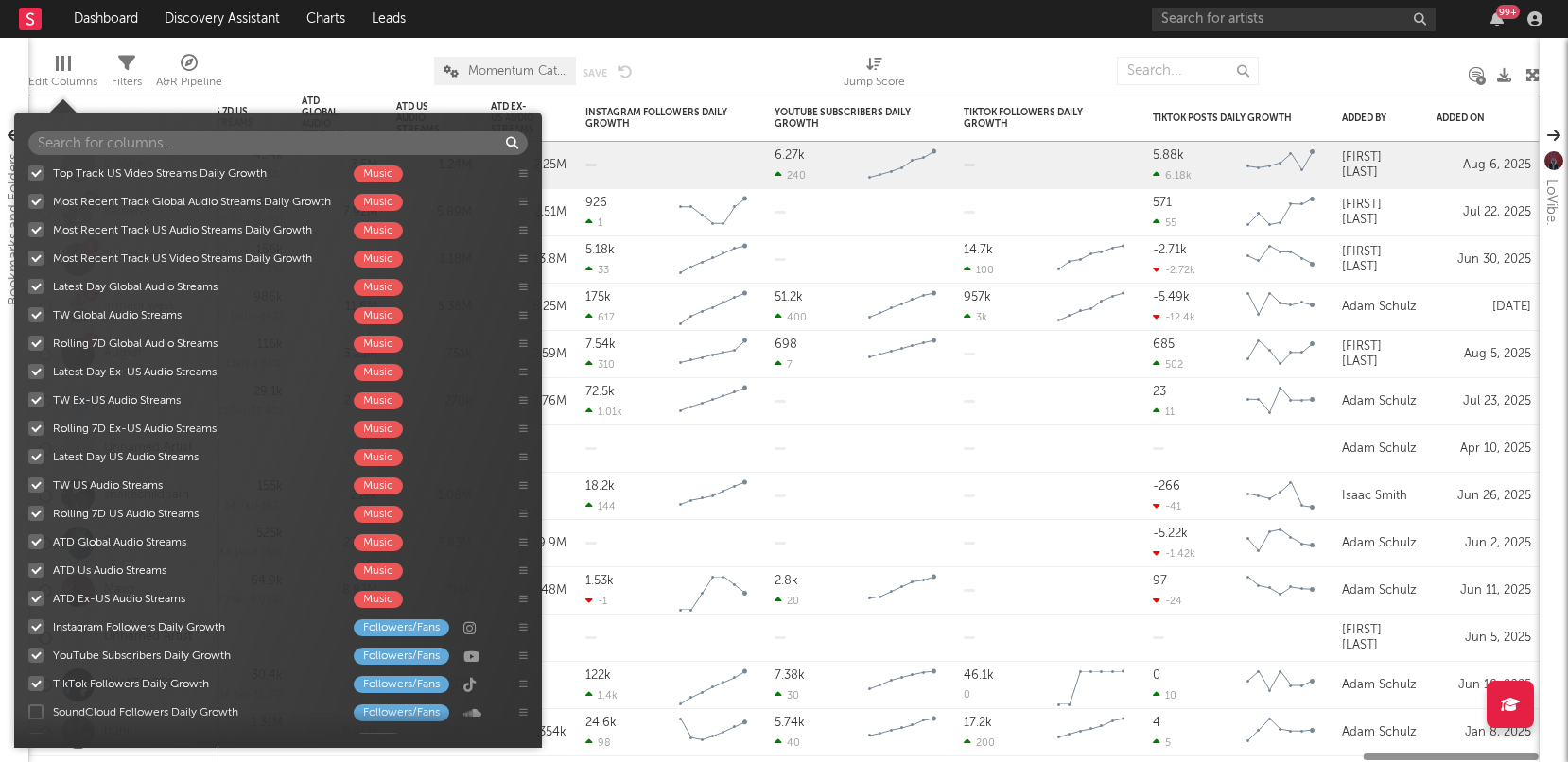 scroll, scrollTop: 1608, scrollLeft: 0, axis: vertical 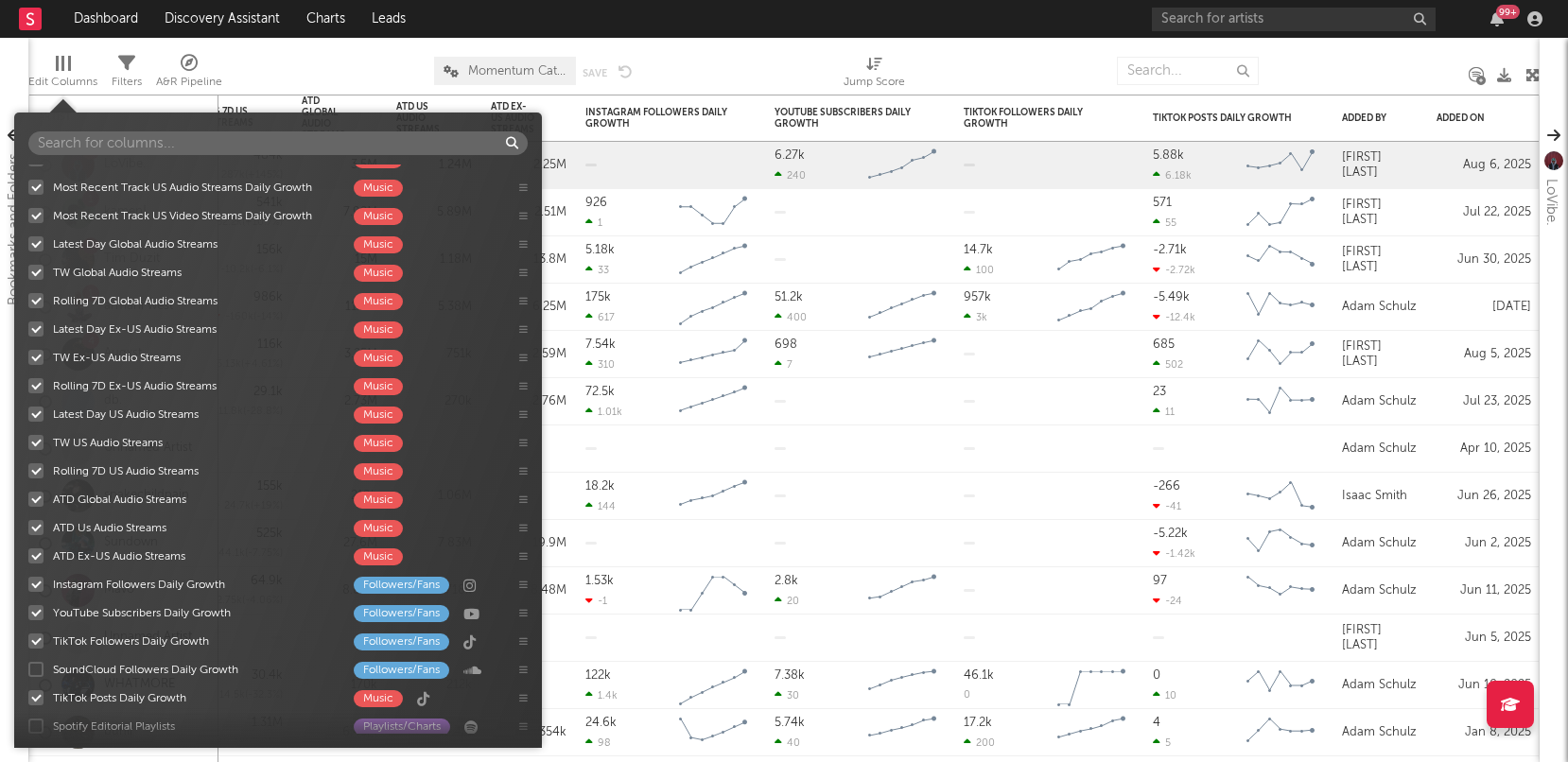 click on "SoundCloud Followers Daily Growth Followers/Fans" at bounding box center [278, 669] 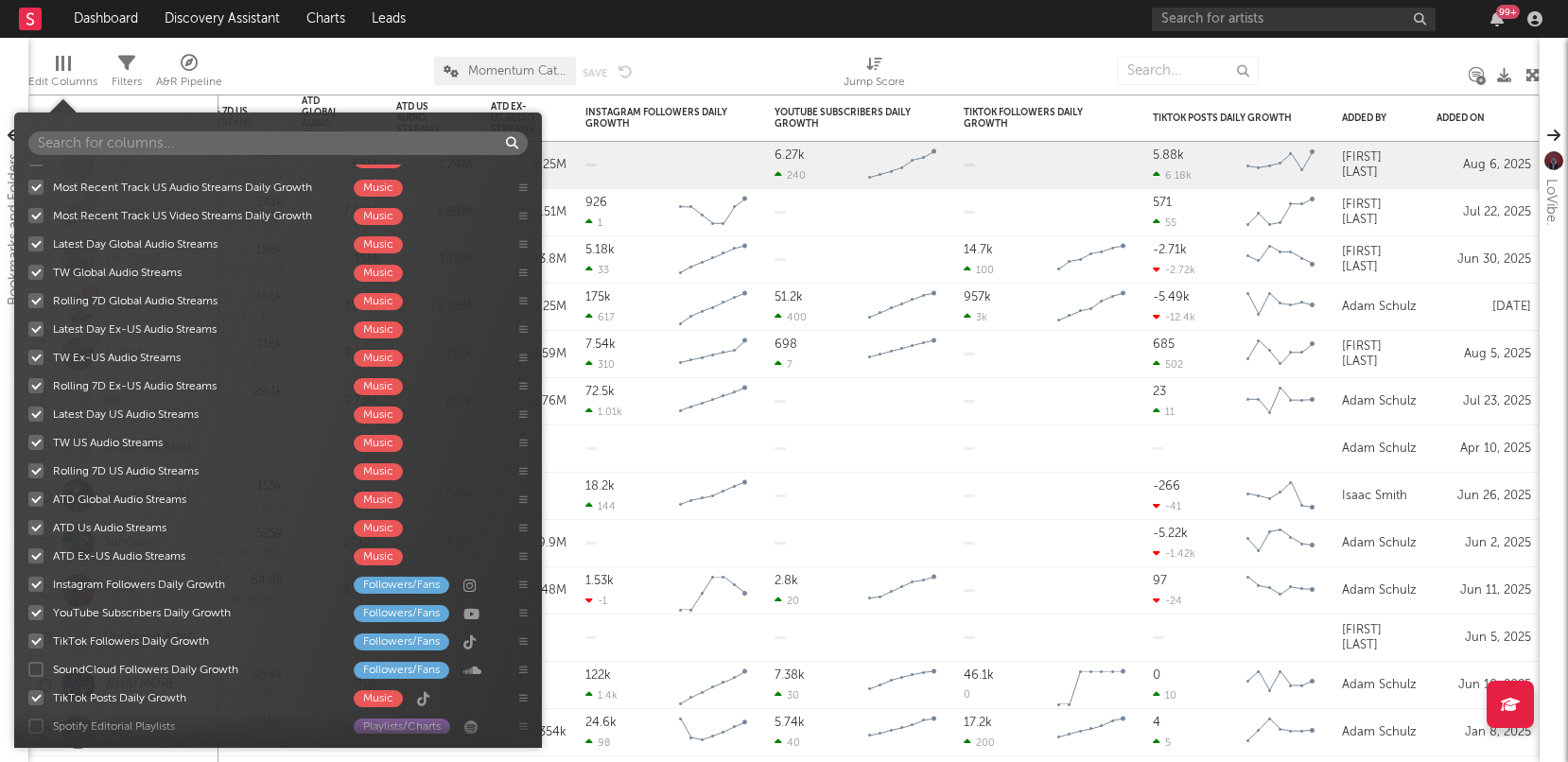 click at bounding box center [36, 669] 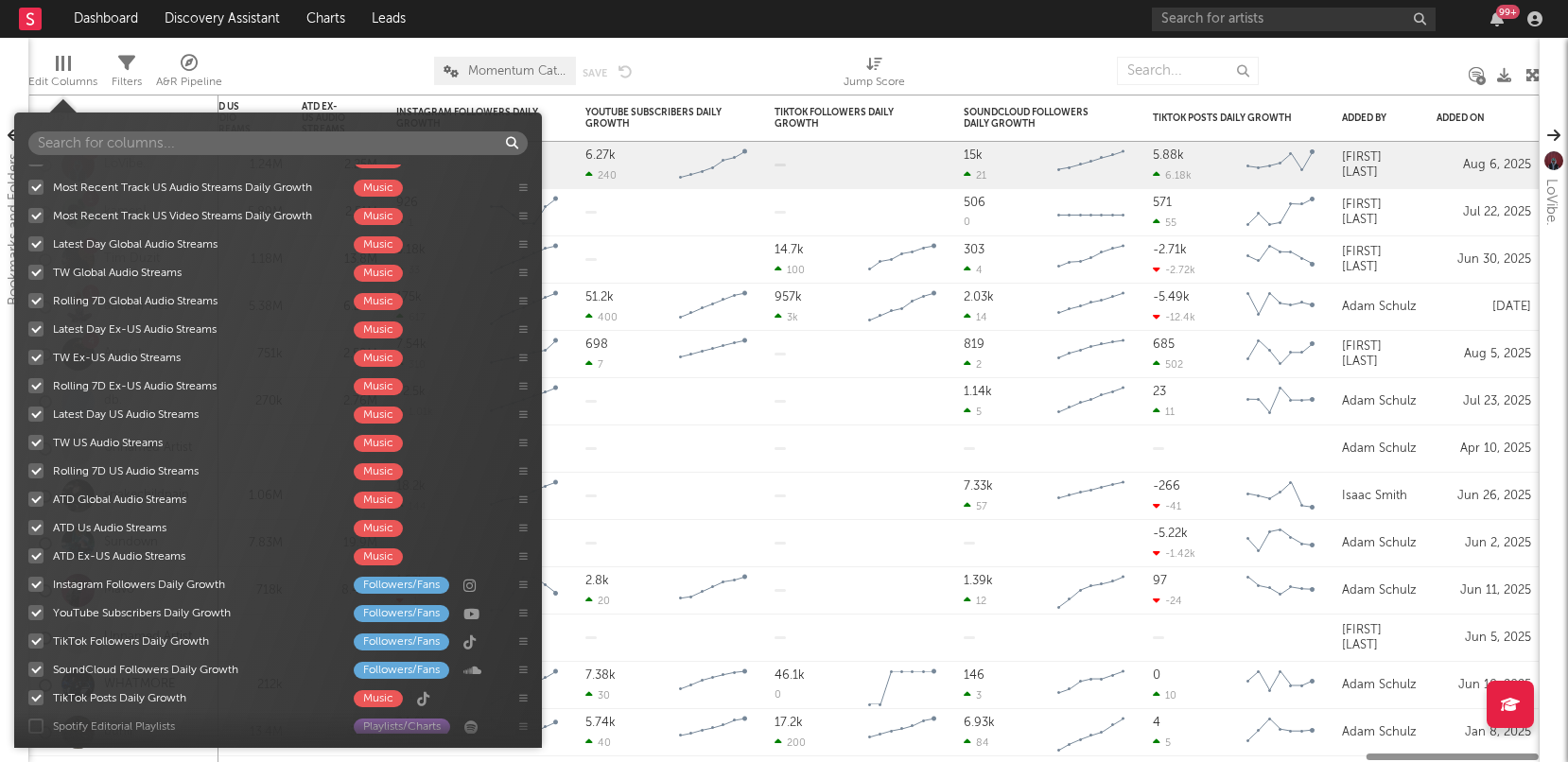 scroll, scrollTop: 1659, scrollLeft: 0, axis: vertical 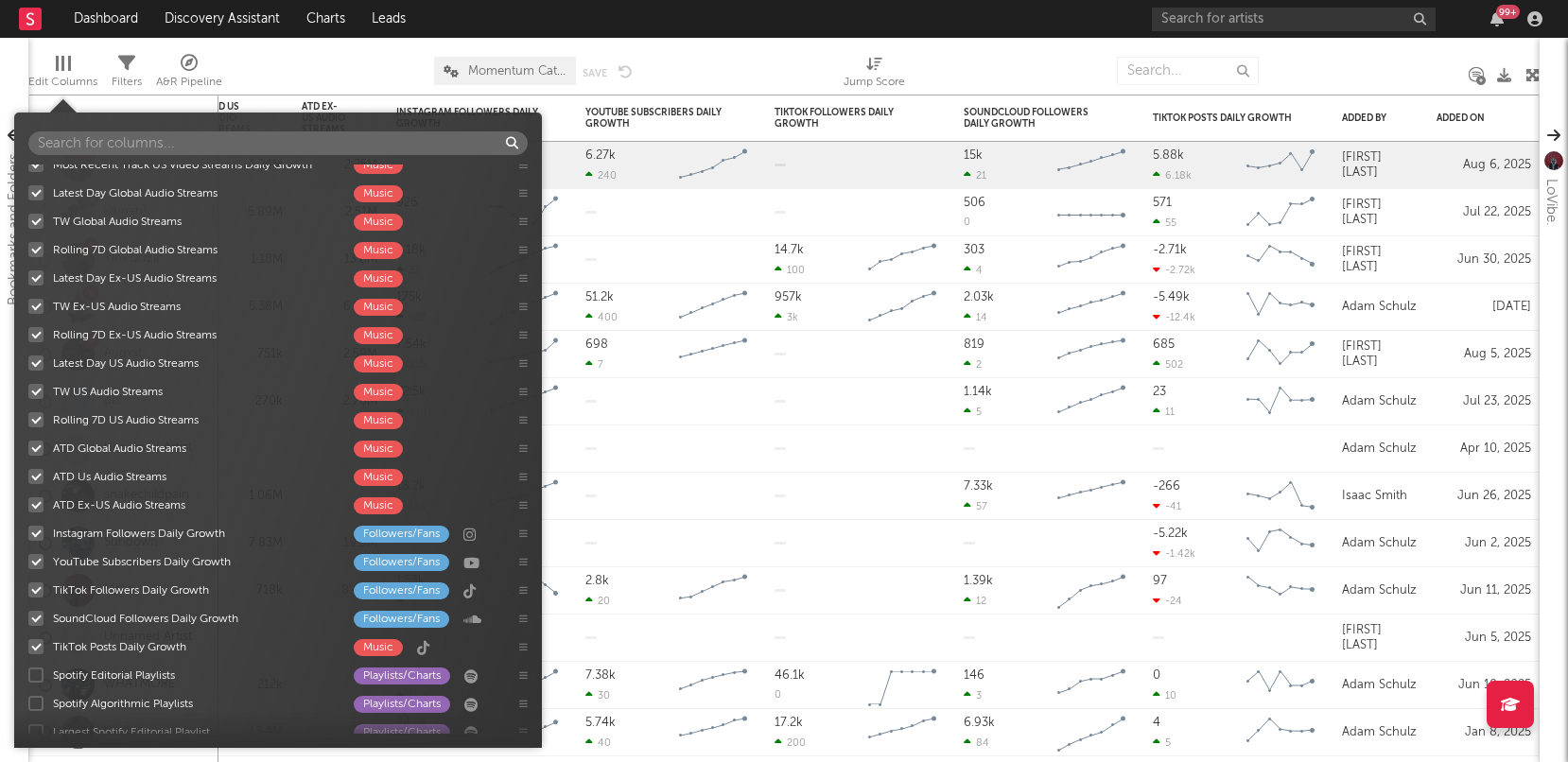 click at bounding box center [36, 675] 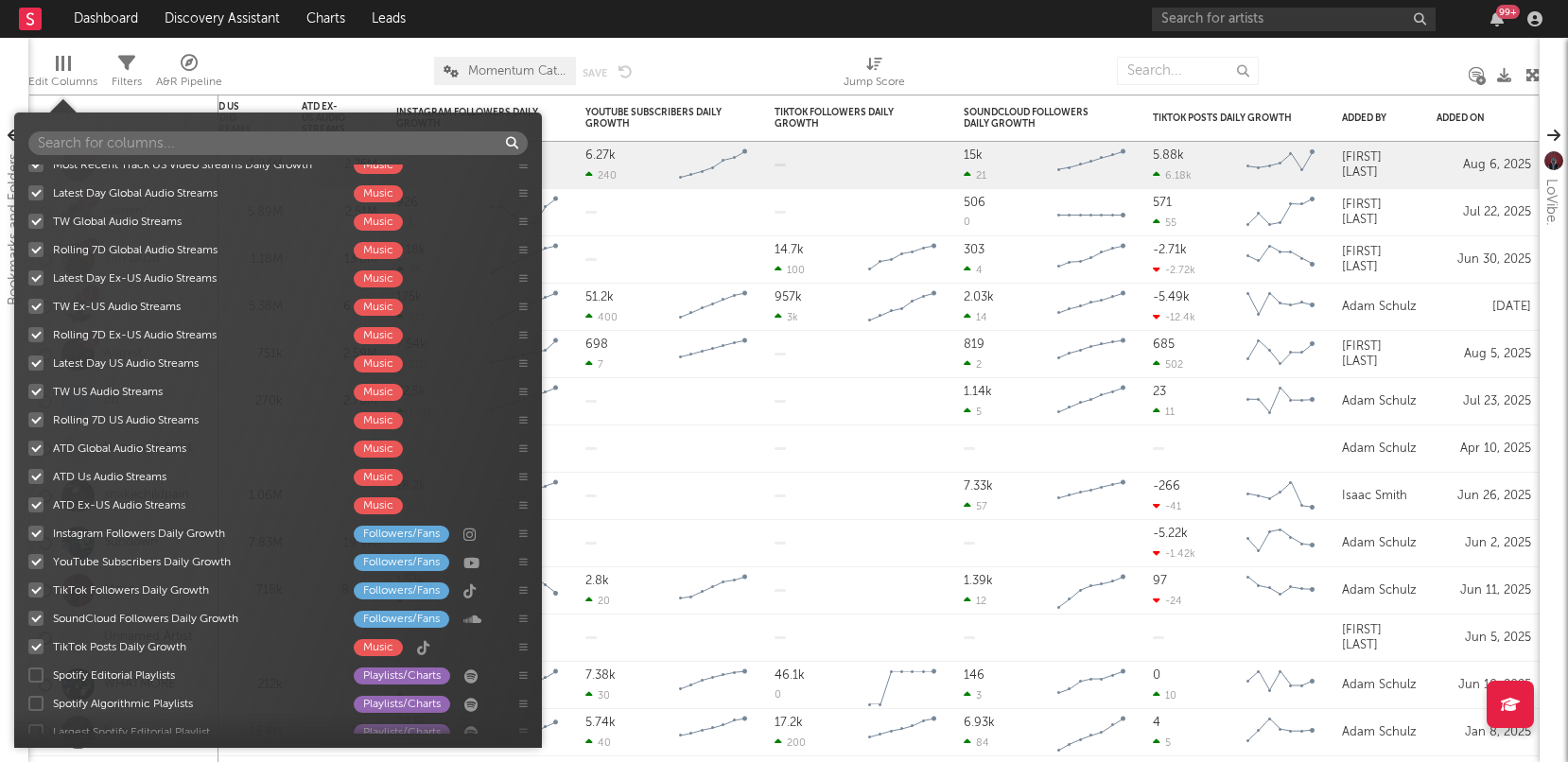 click on "Spotify Editorial Playlists Playlists/Charts" at bounding box center [28, 675] 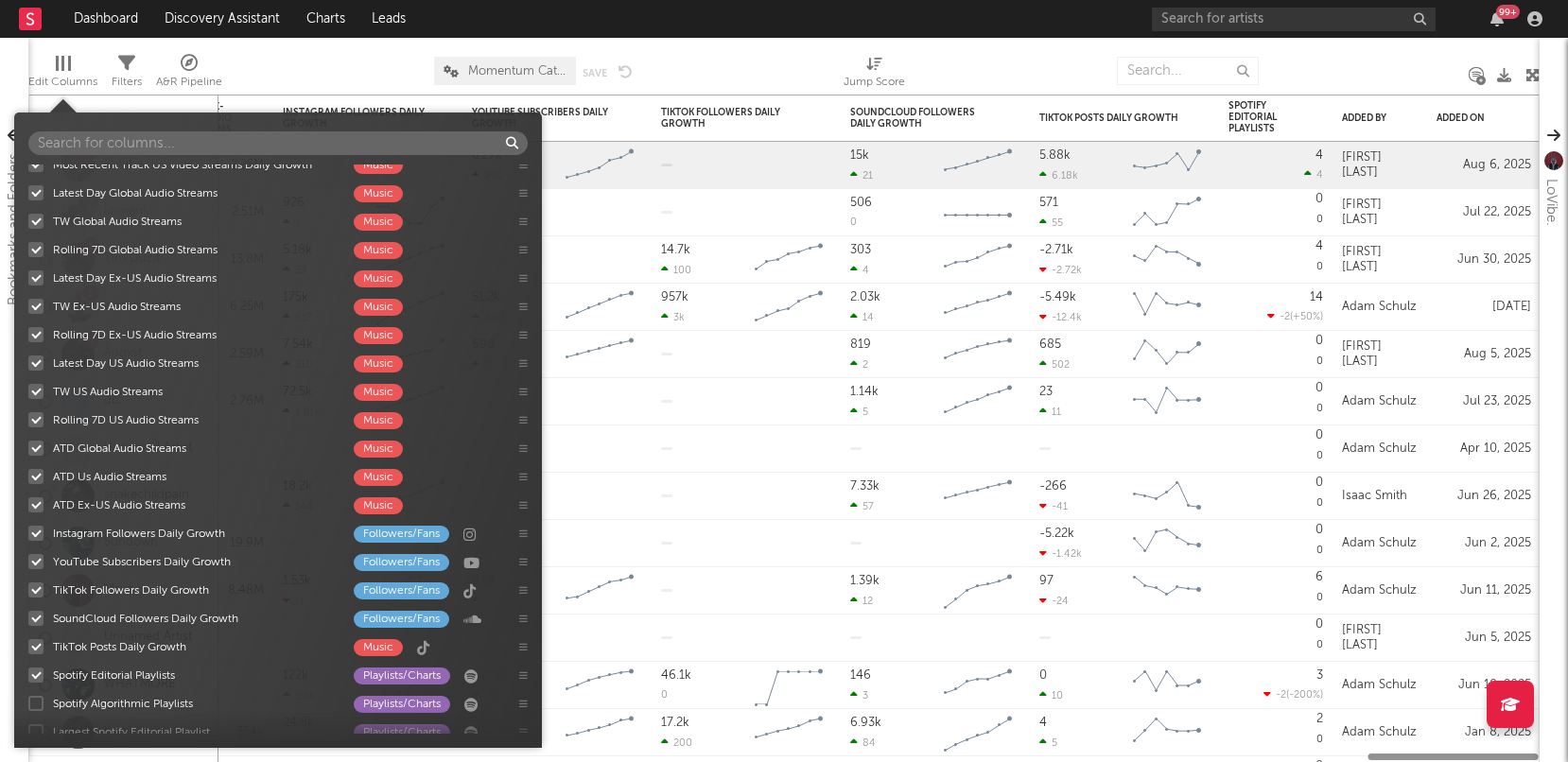 click at bounding box center [36, 703] 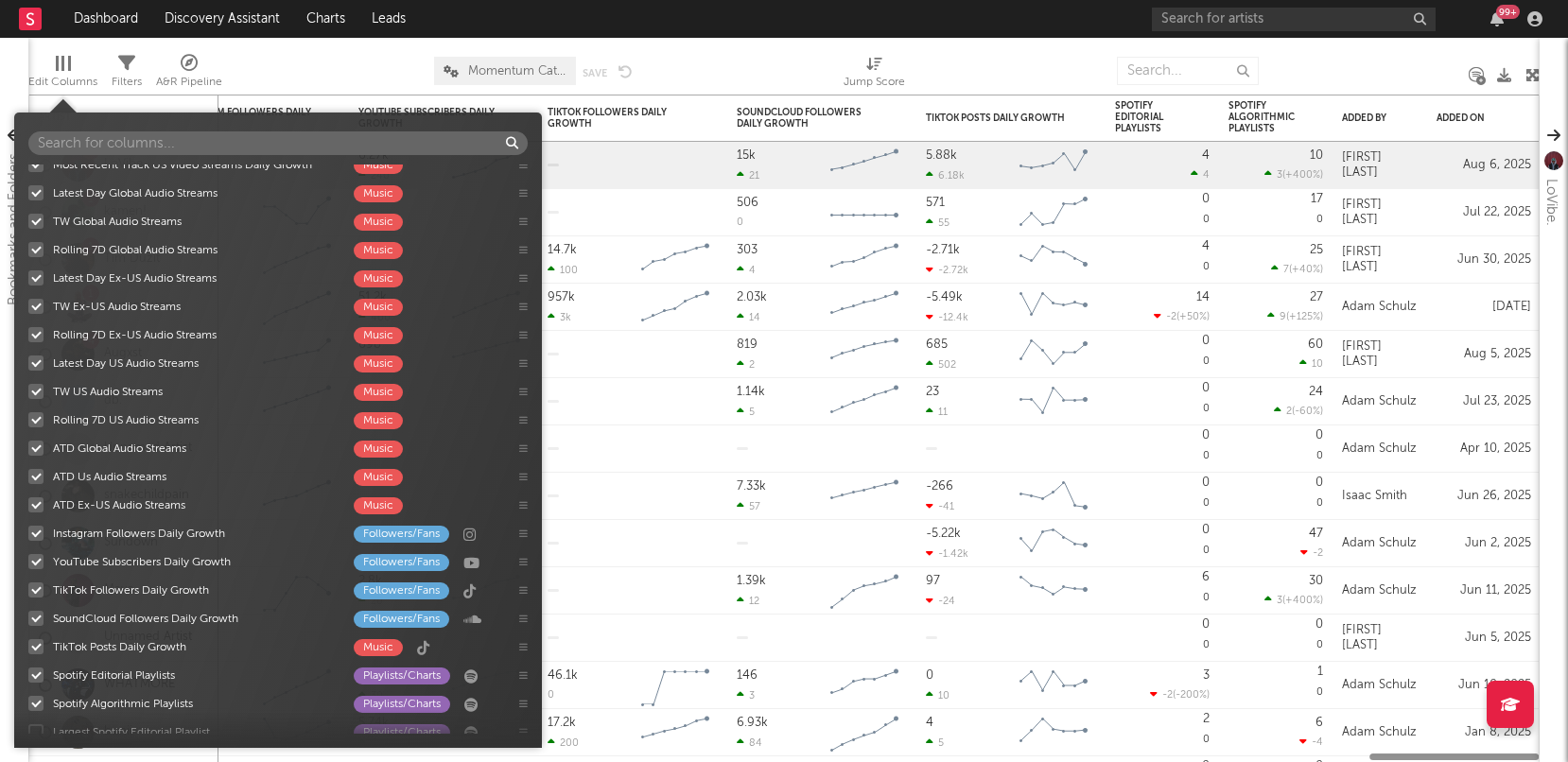 scroll, scrollTop: 1703, scrollLeft: 0, axis: vertical 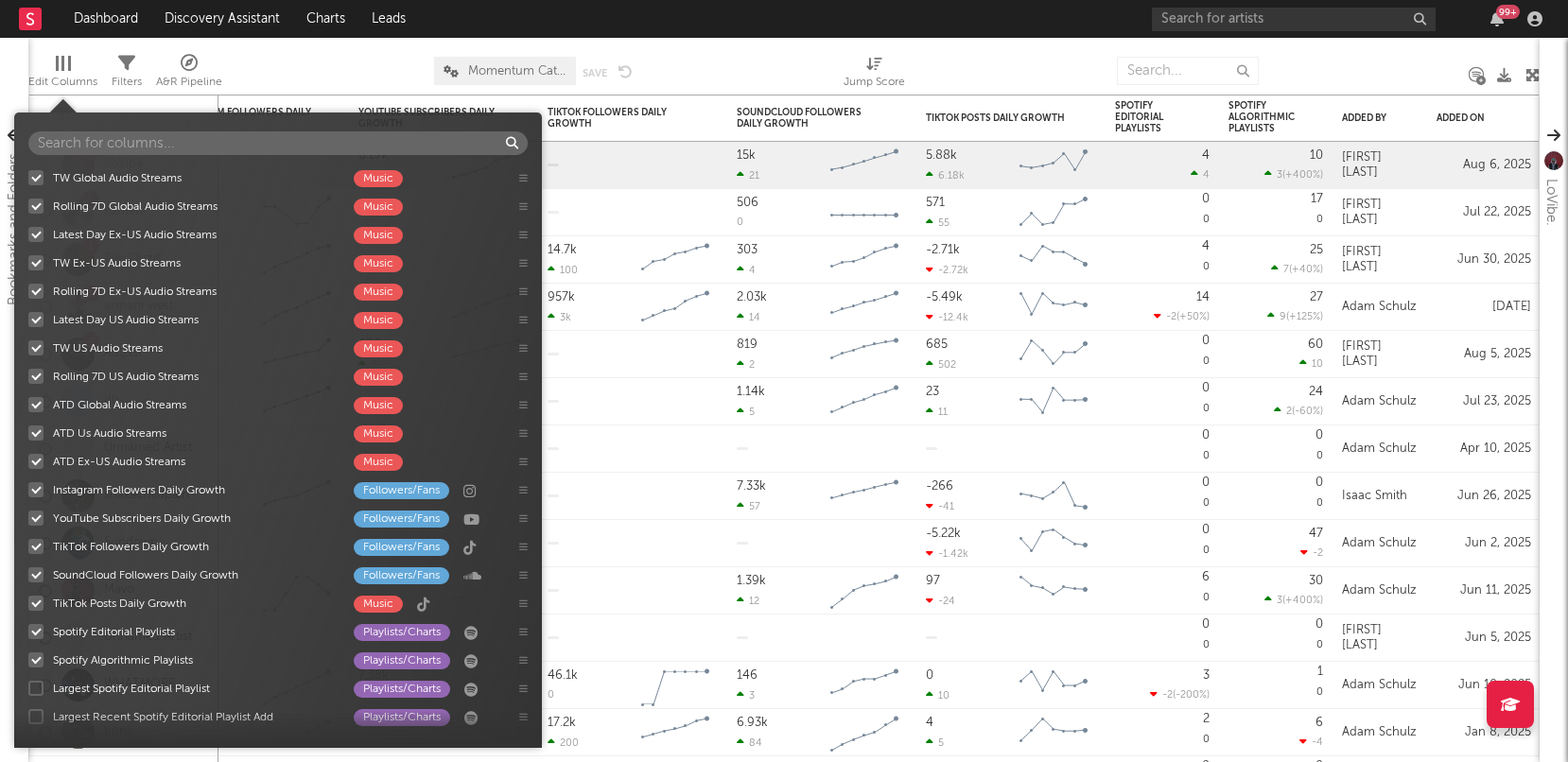 click at bounding box center [36, 688] 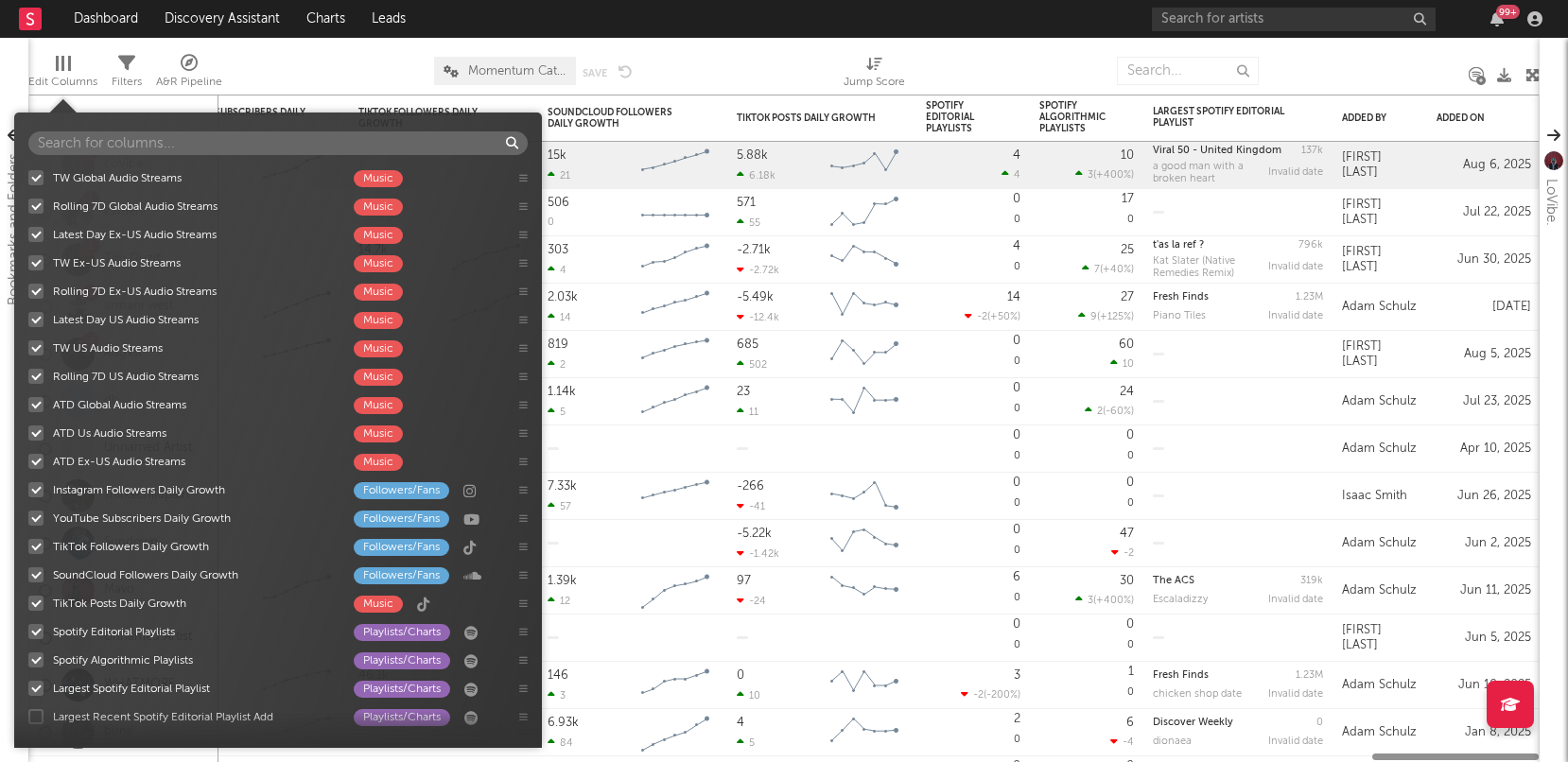 scroll, scrollTop: 1758, scrollLeft: 0, axis: vertical 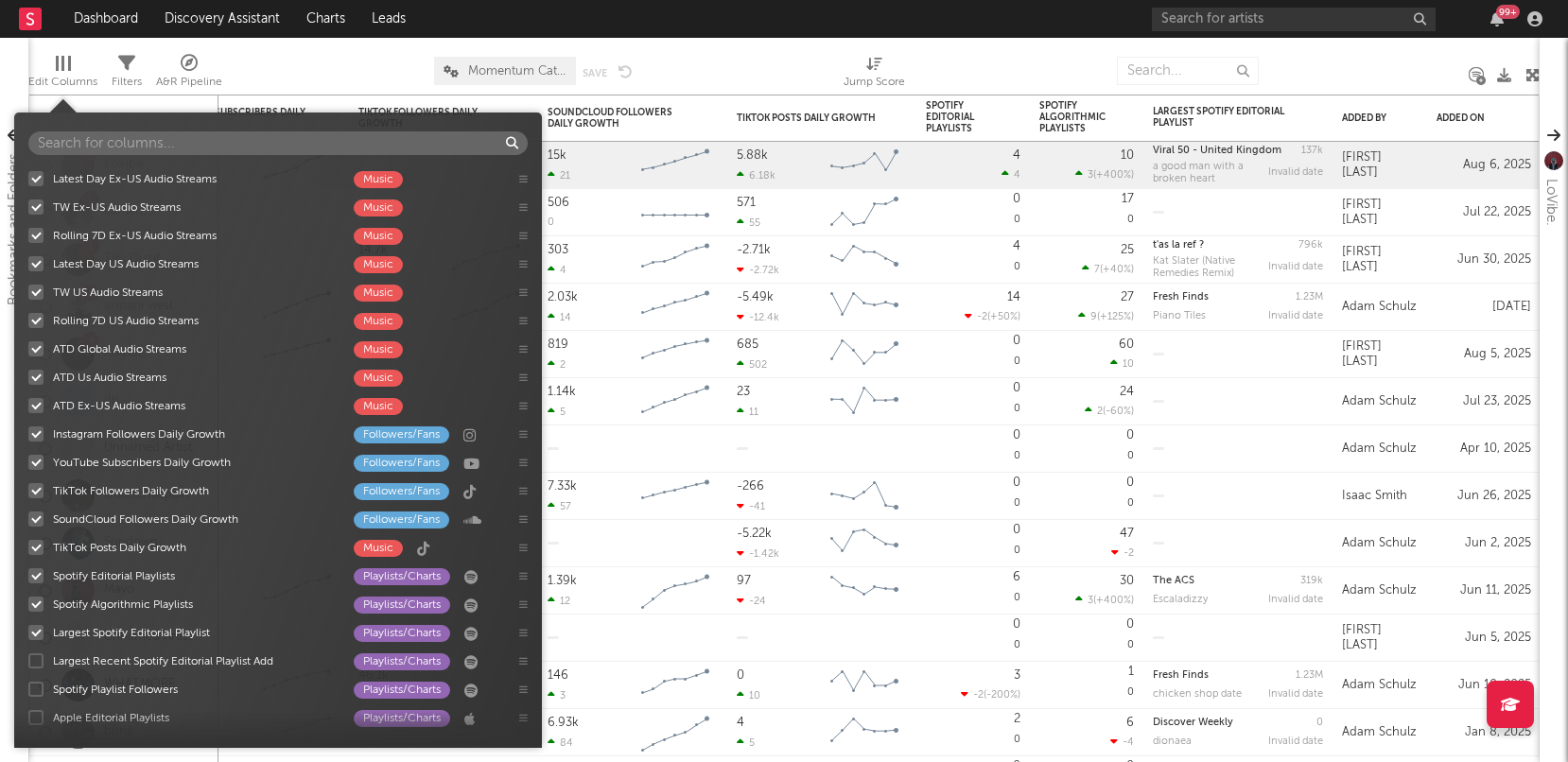 click at bounding box center (36, 661) 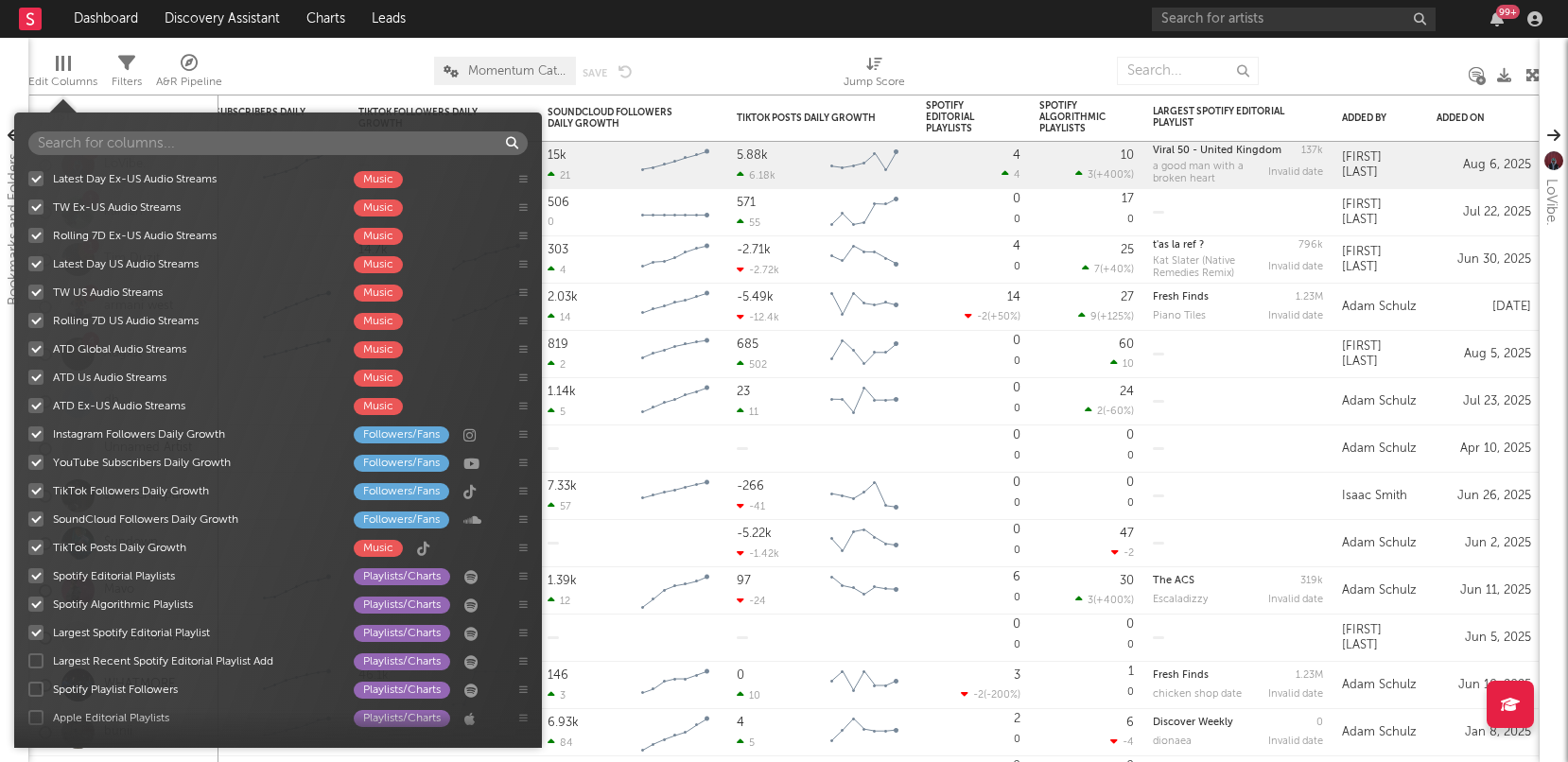 click on "Largest Recent Spotify Editorial Playlist Add Playlists/Charts" at bounding box center [28, 661] 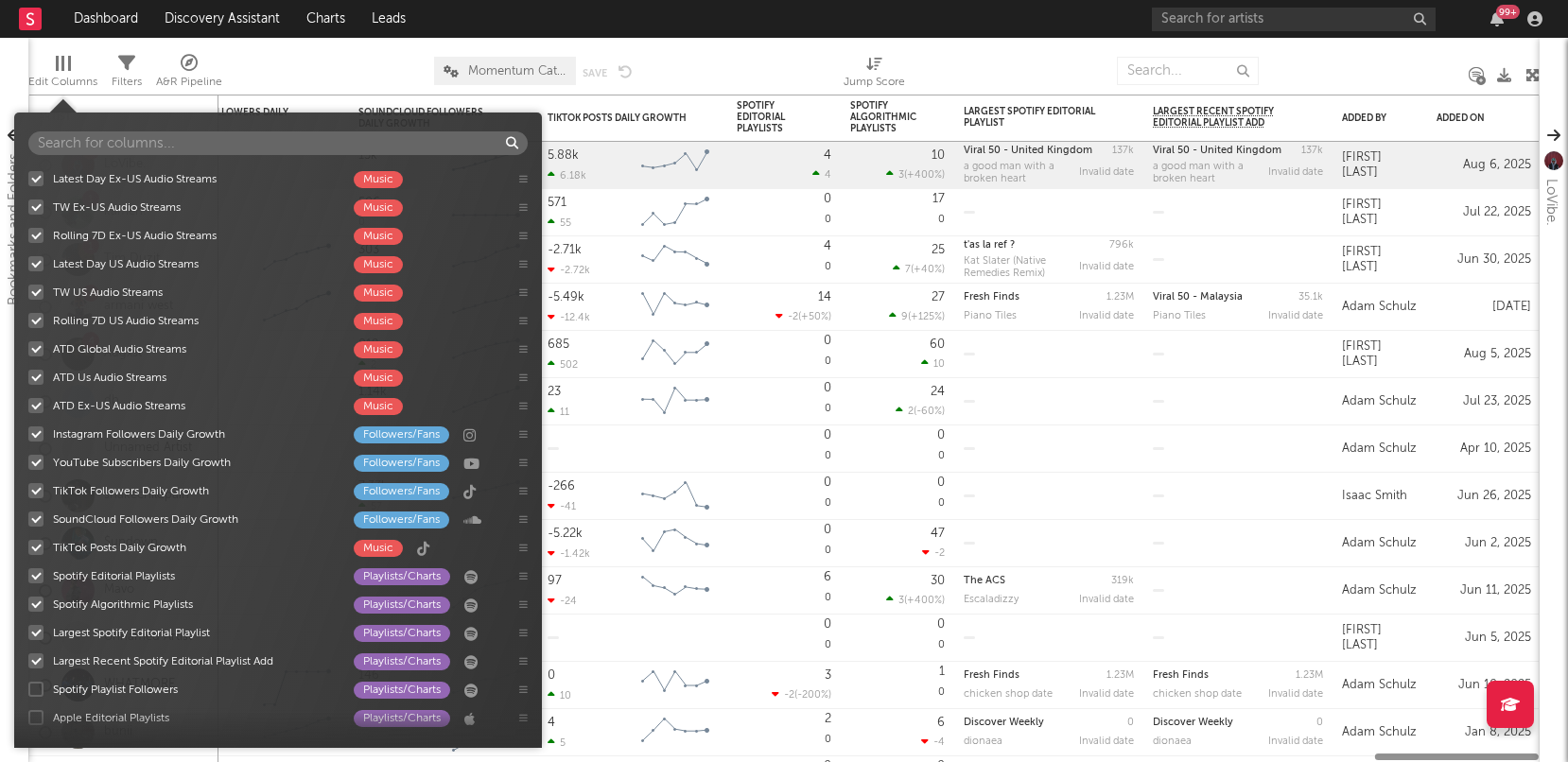 click at bounding box center [36, 689] 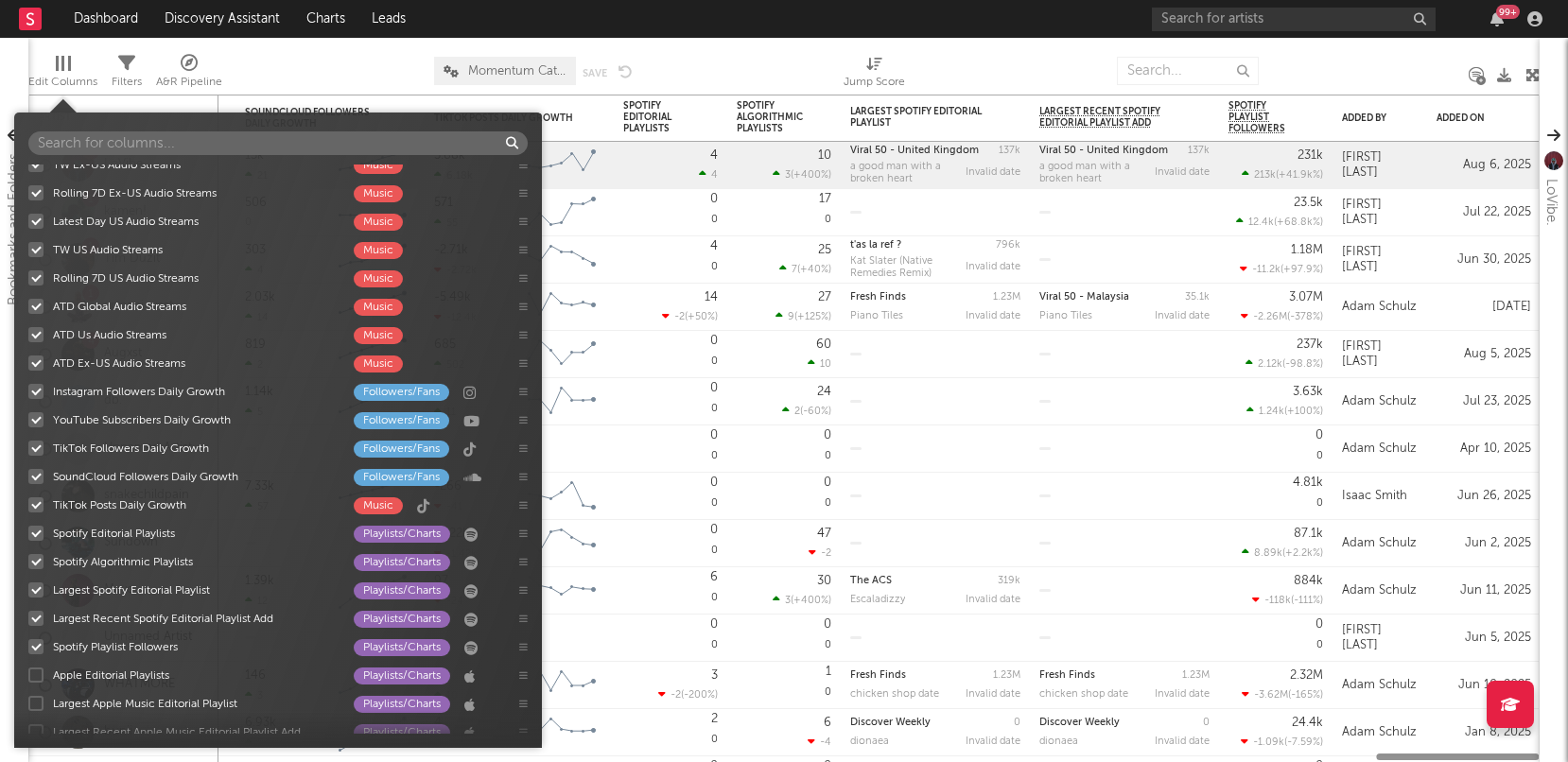 scroll, scrollTop: 1807, scrollLeft: 0, axis: vertical 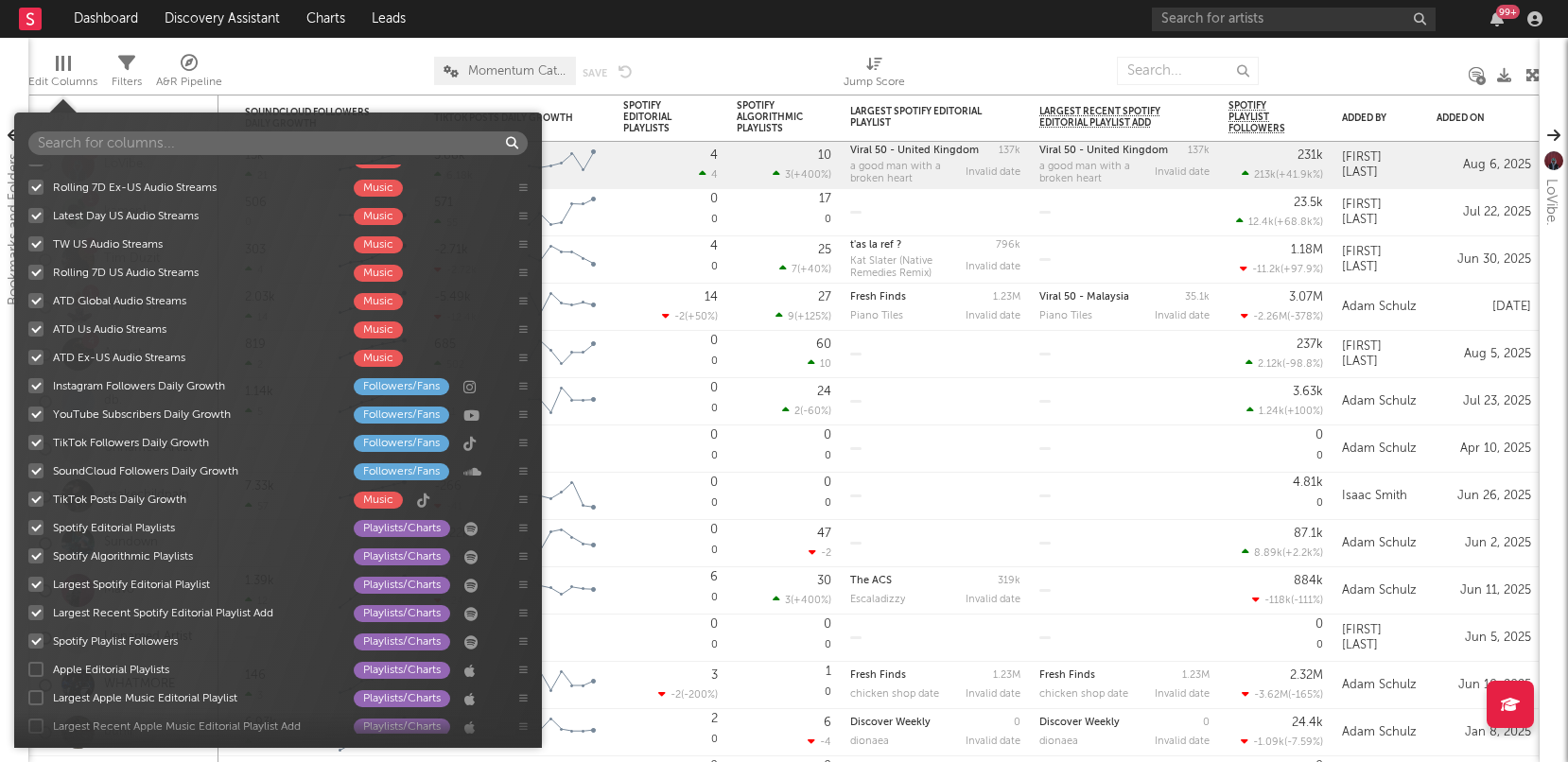 click at bounding box center (36, 669) 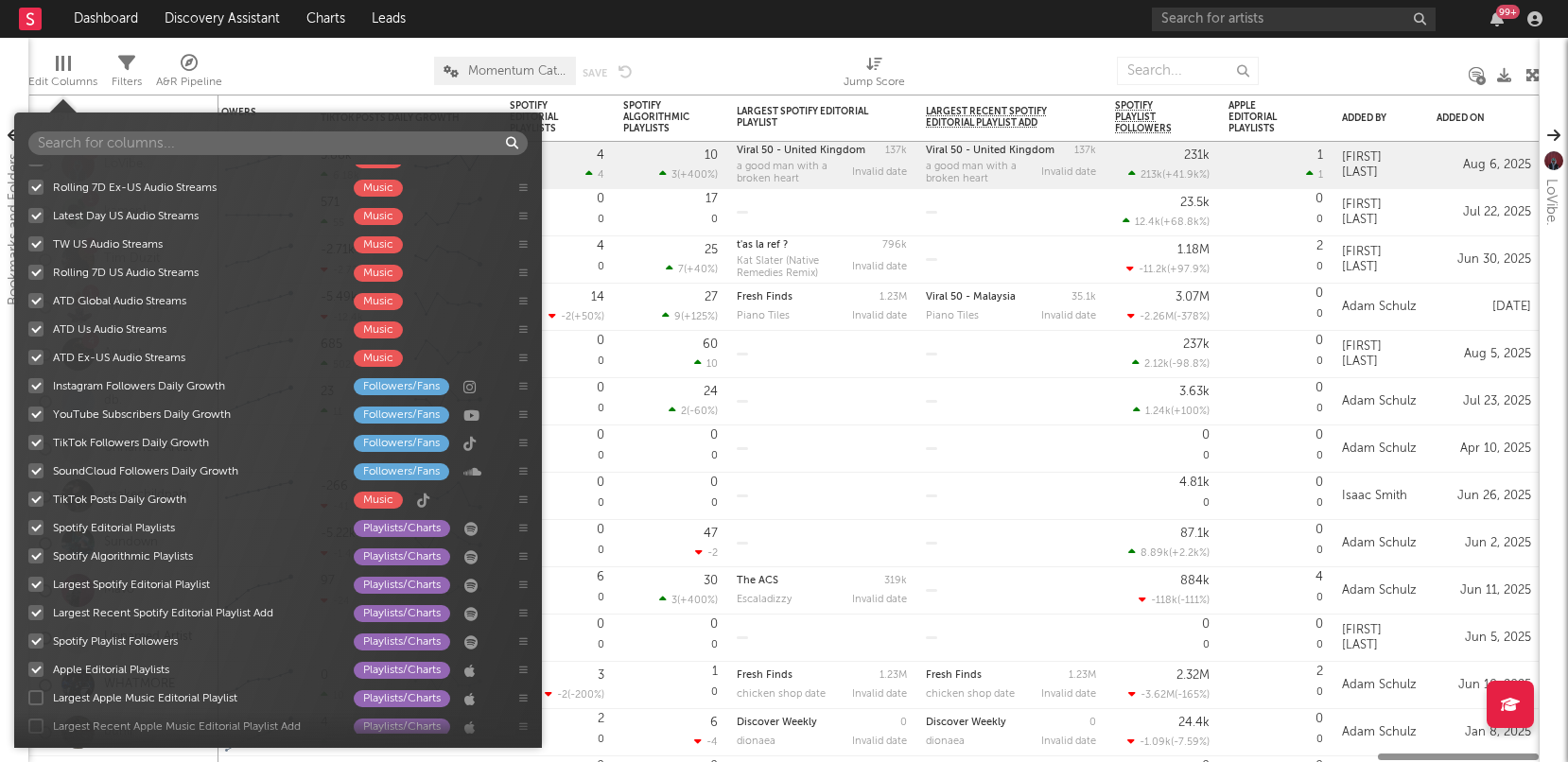 click at bounding box center (36, 698) 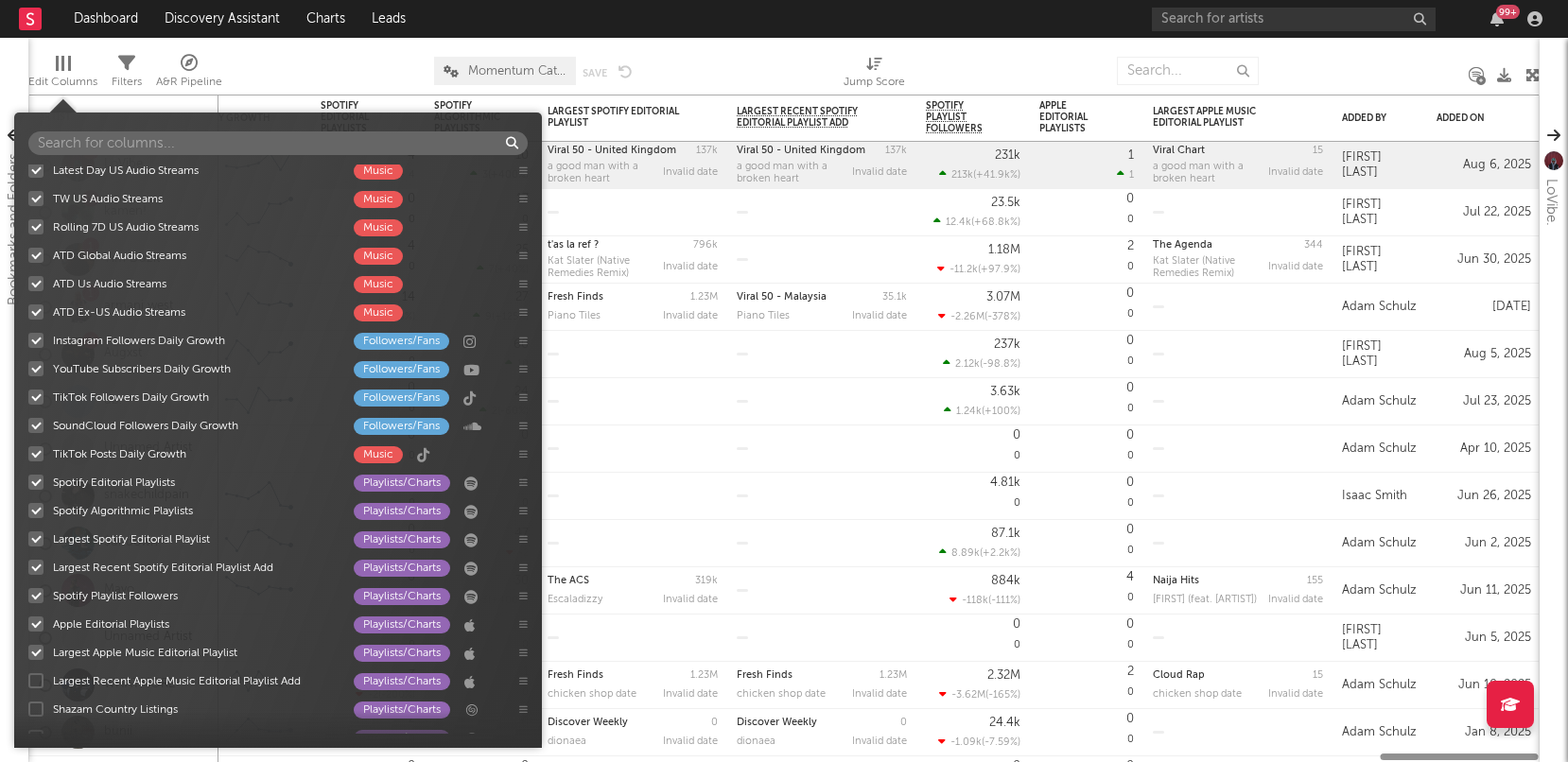 scroll, scrollTop: 1862, scrollLeft: 0, axis: vertical 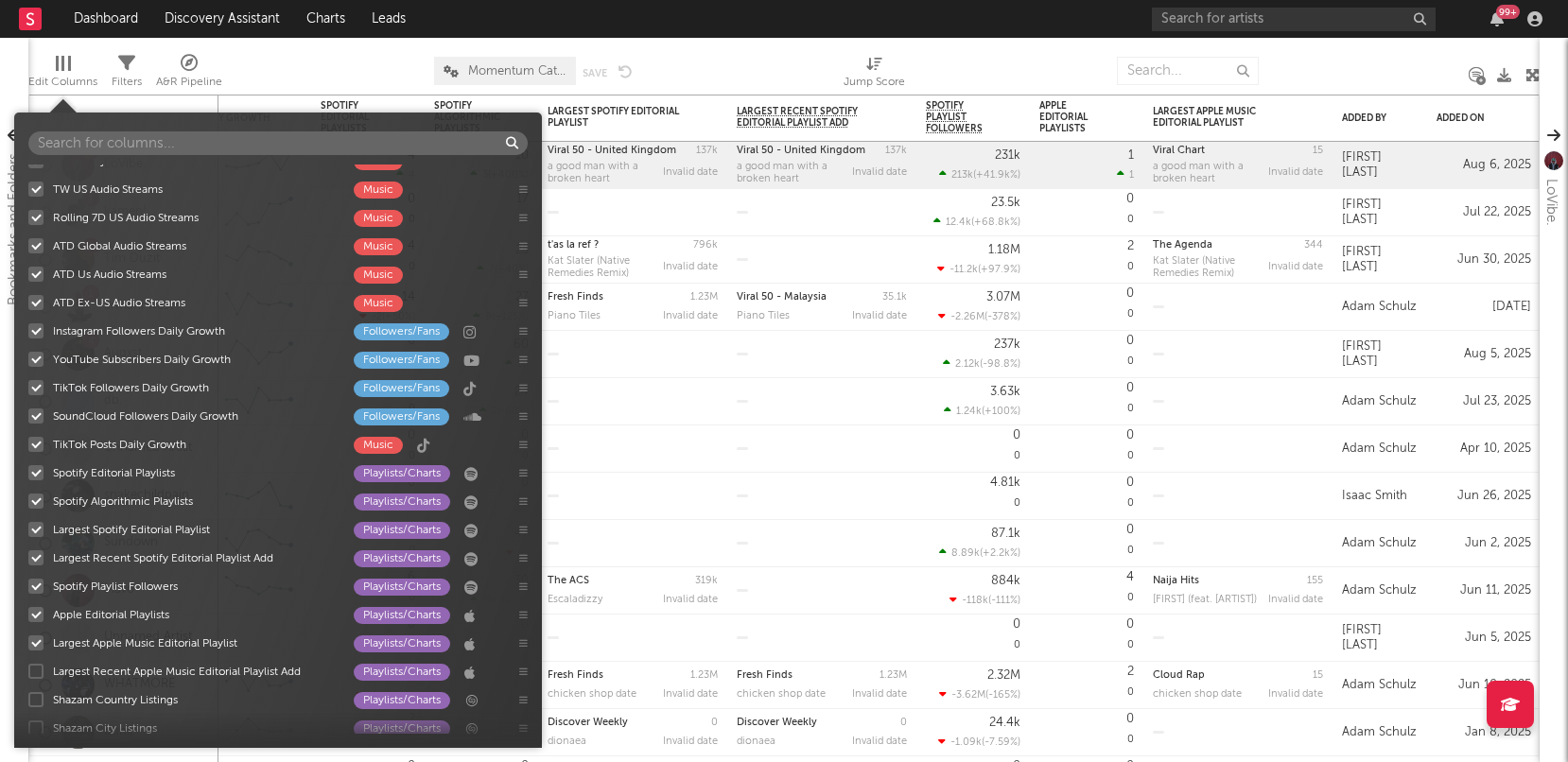 click at bounding box center [36, 671] 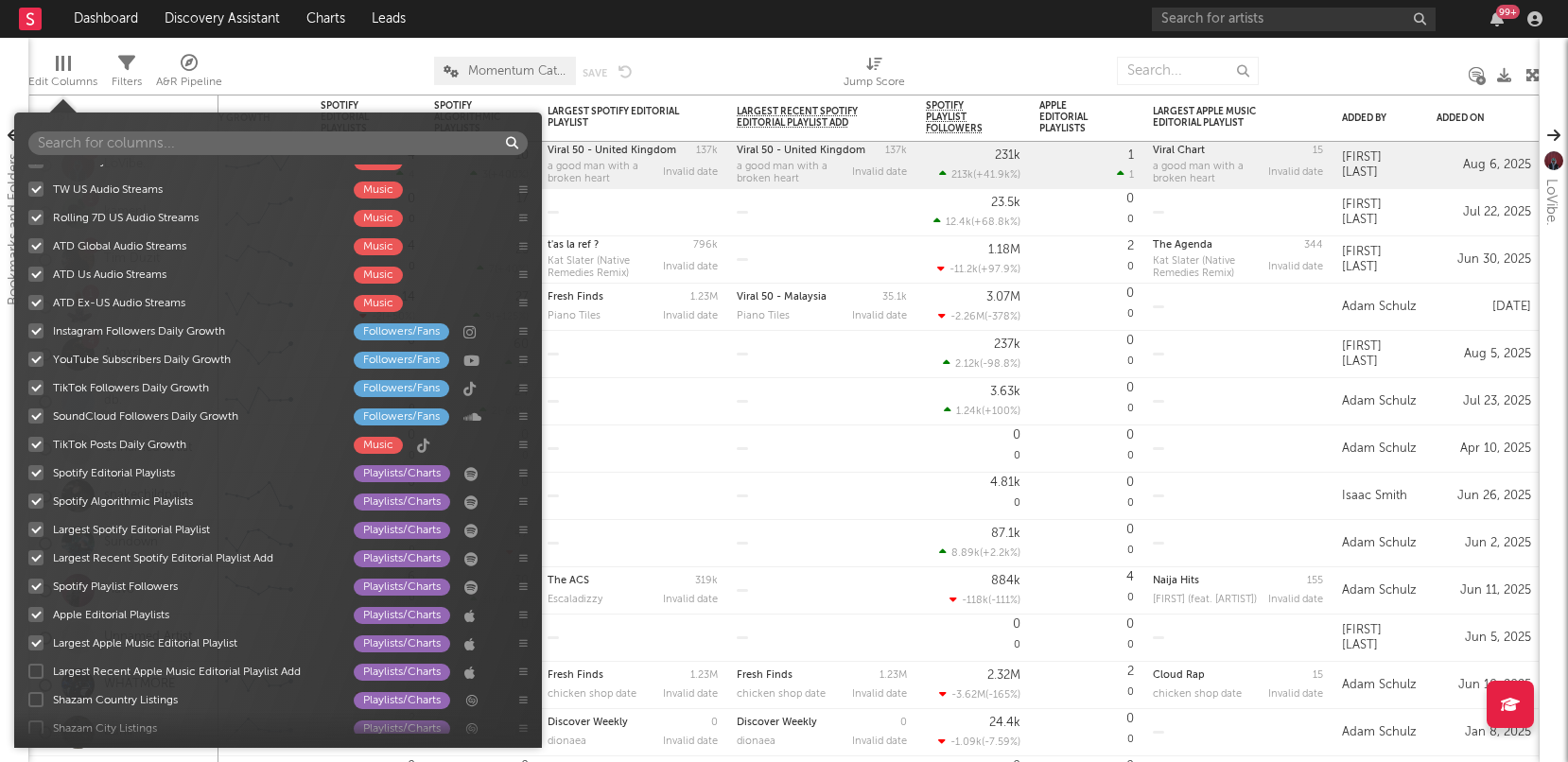 click on "Largest Recent Apple Music Editorial Playlist Add Playlists/Charts" at bounding box center (28, 671) 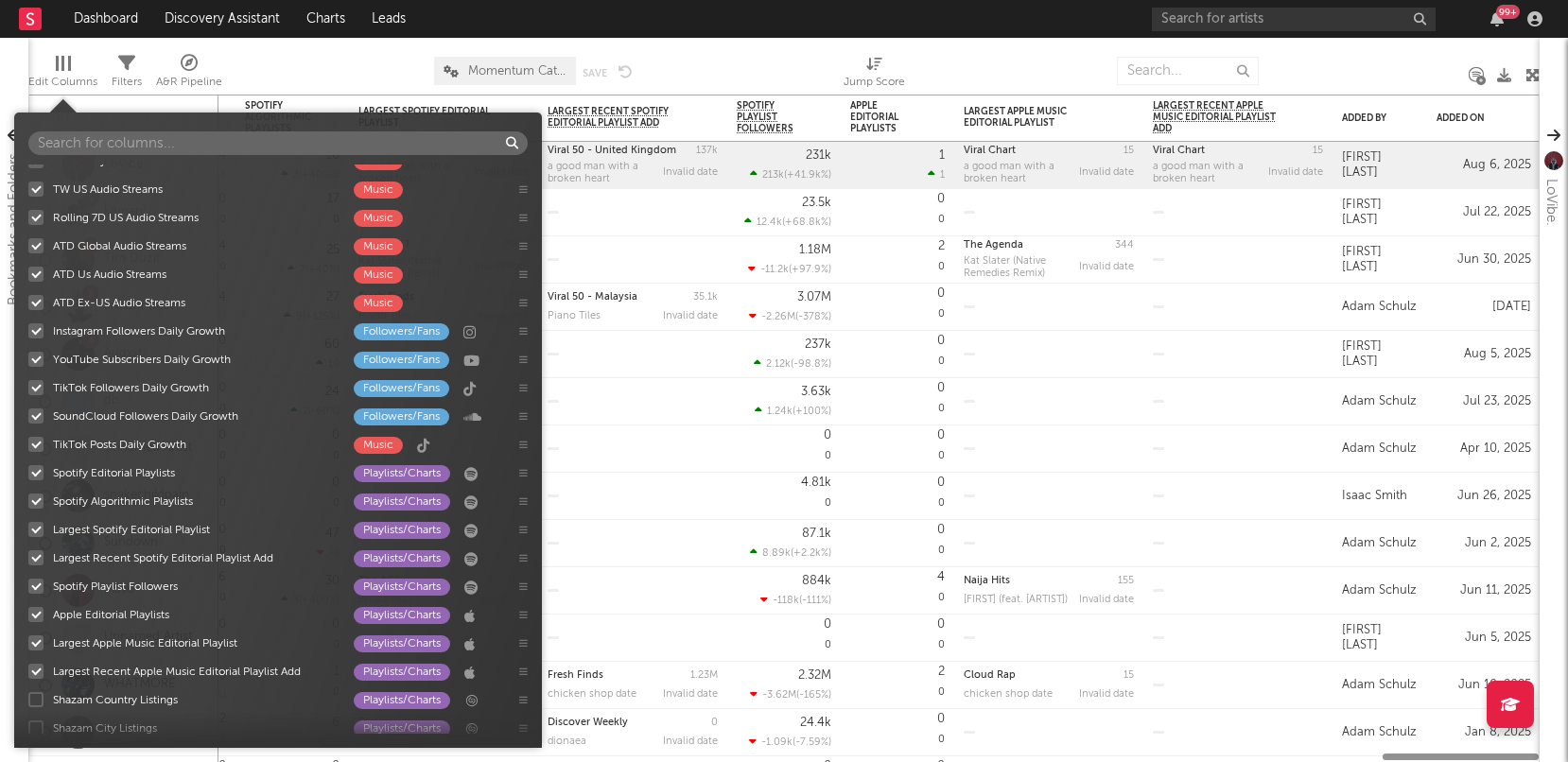 click at bounding box center (36, 700) 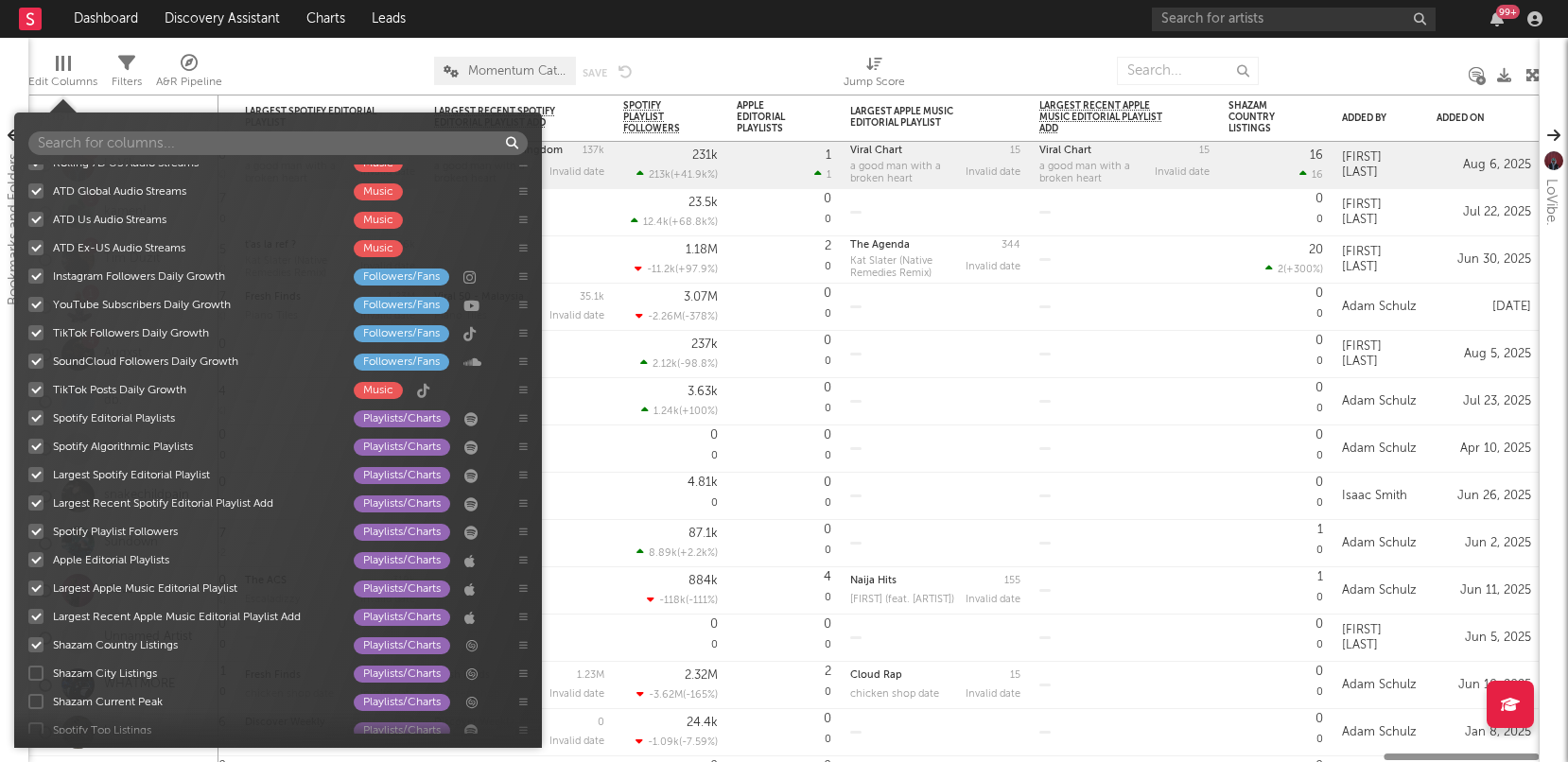 scroll, scrollTop: 1919, scrollLeft: 0, axis: vertical 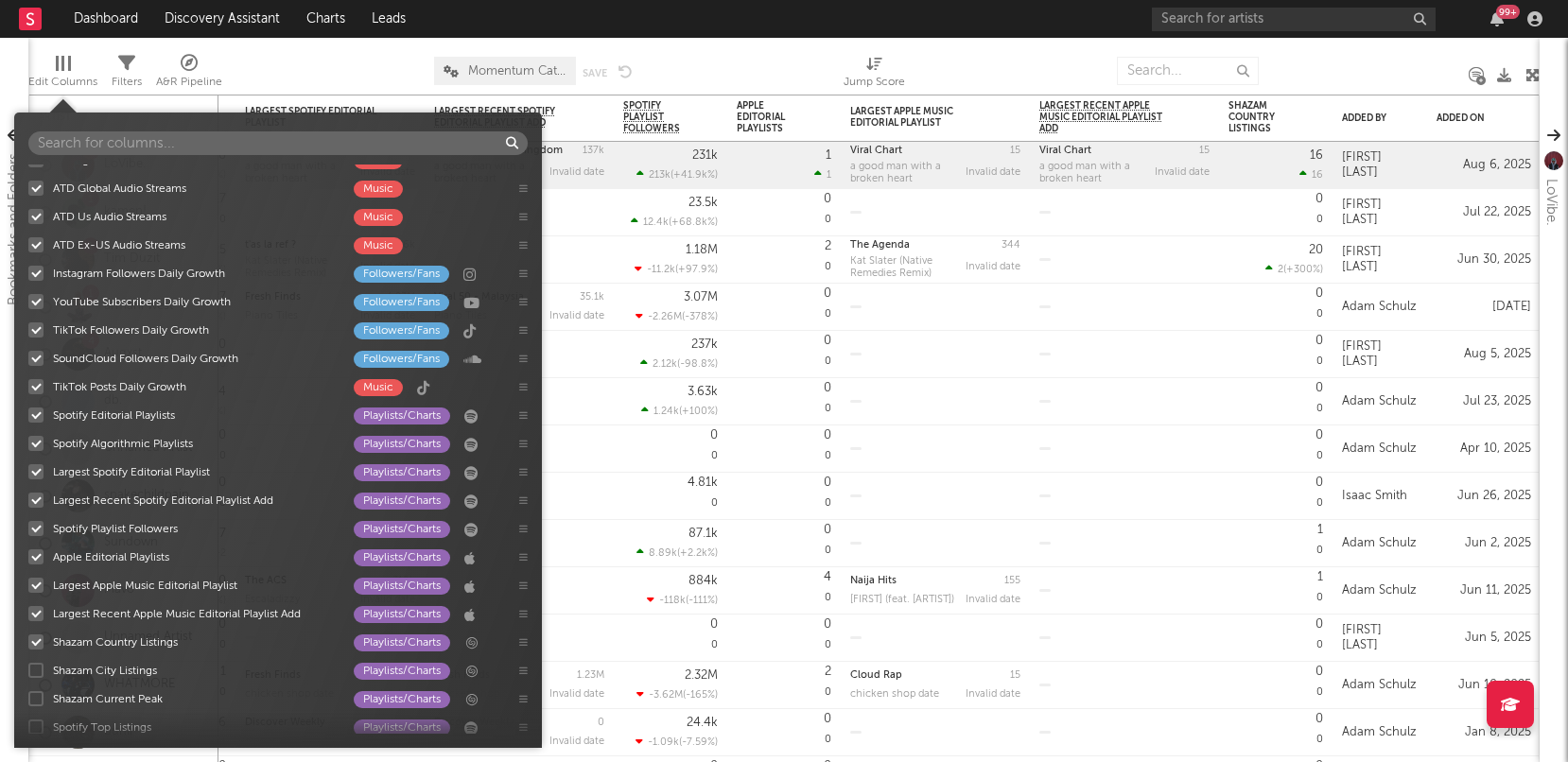 click at bounding box center (36, 670) 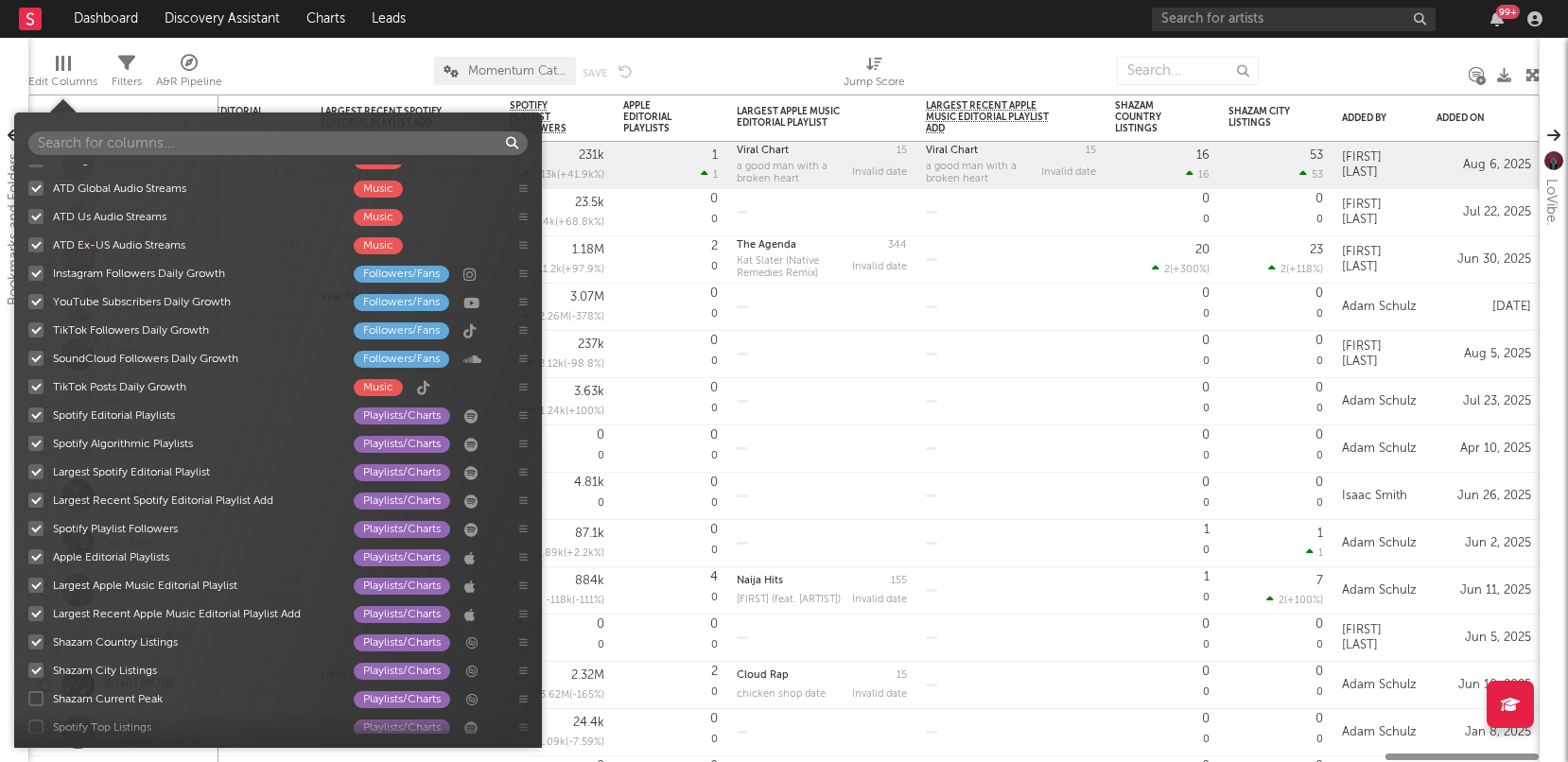 click on "Shazam Current Peak Playlists/Charts" at bounding box center (278, 699) 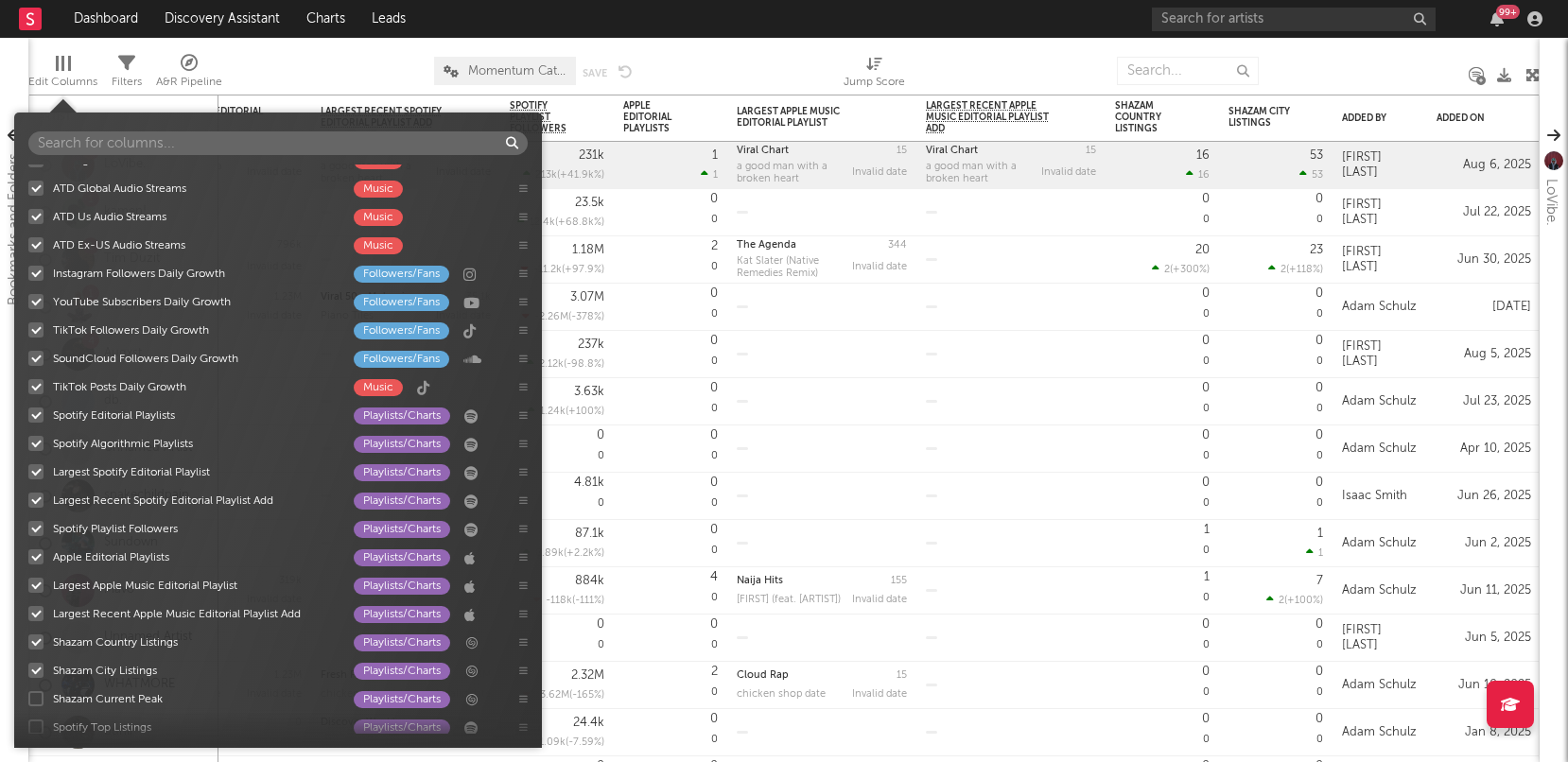 click at bounding box center (36, 699) 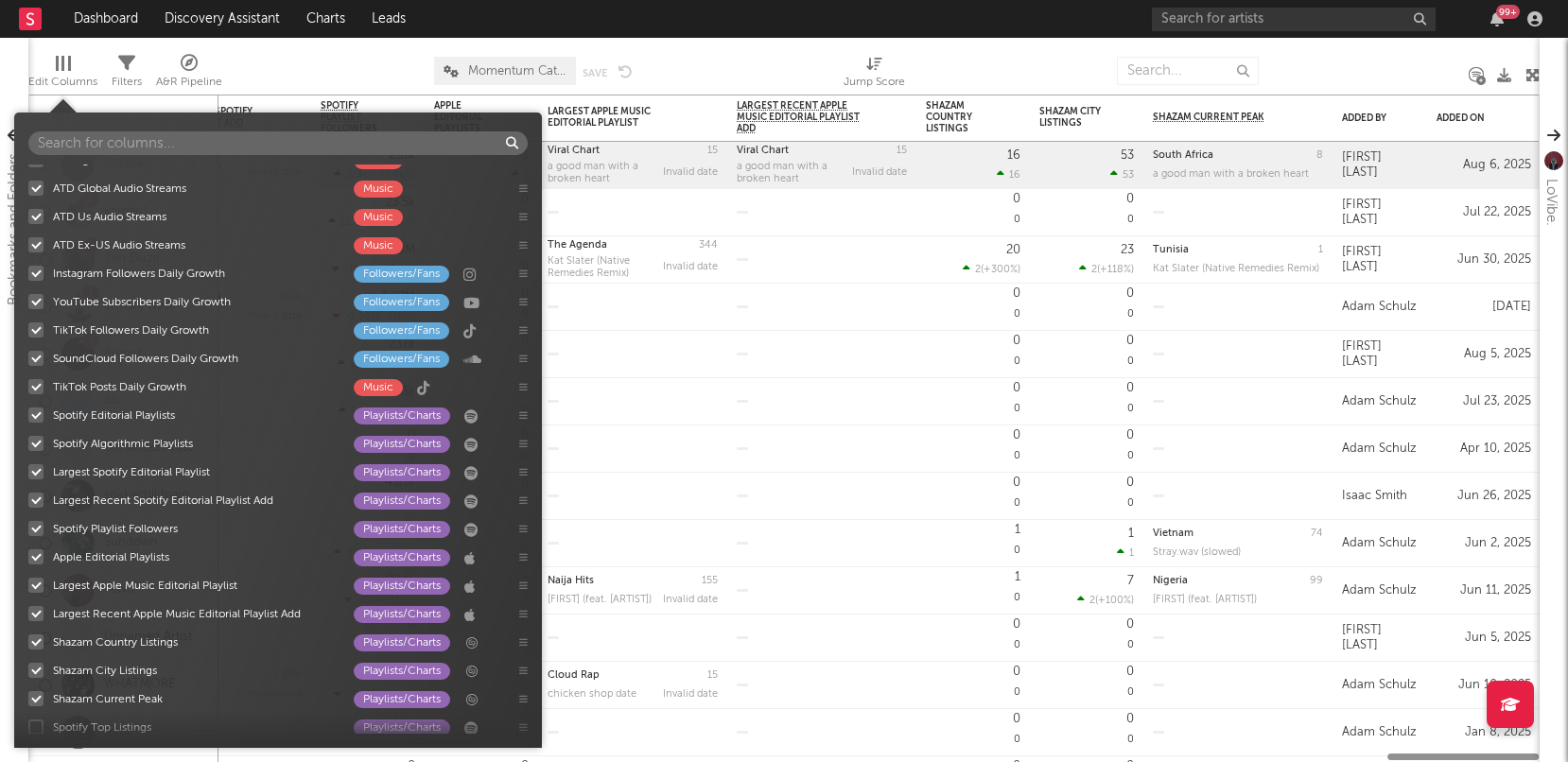 scroll, scrollTop: 1966, scrollLeft: 0, axis: vertical 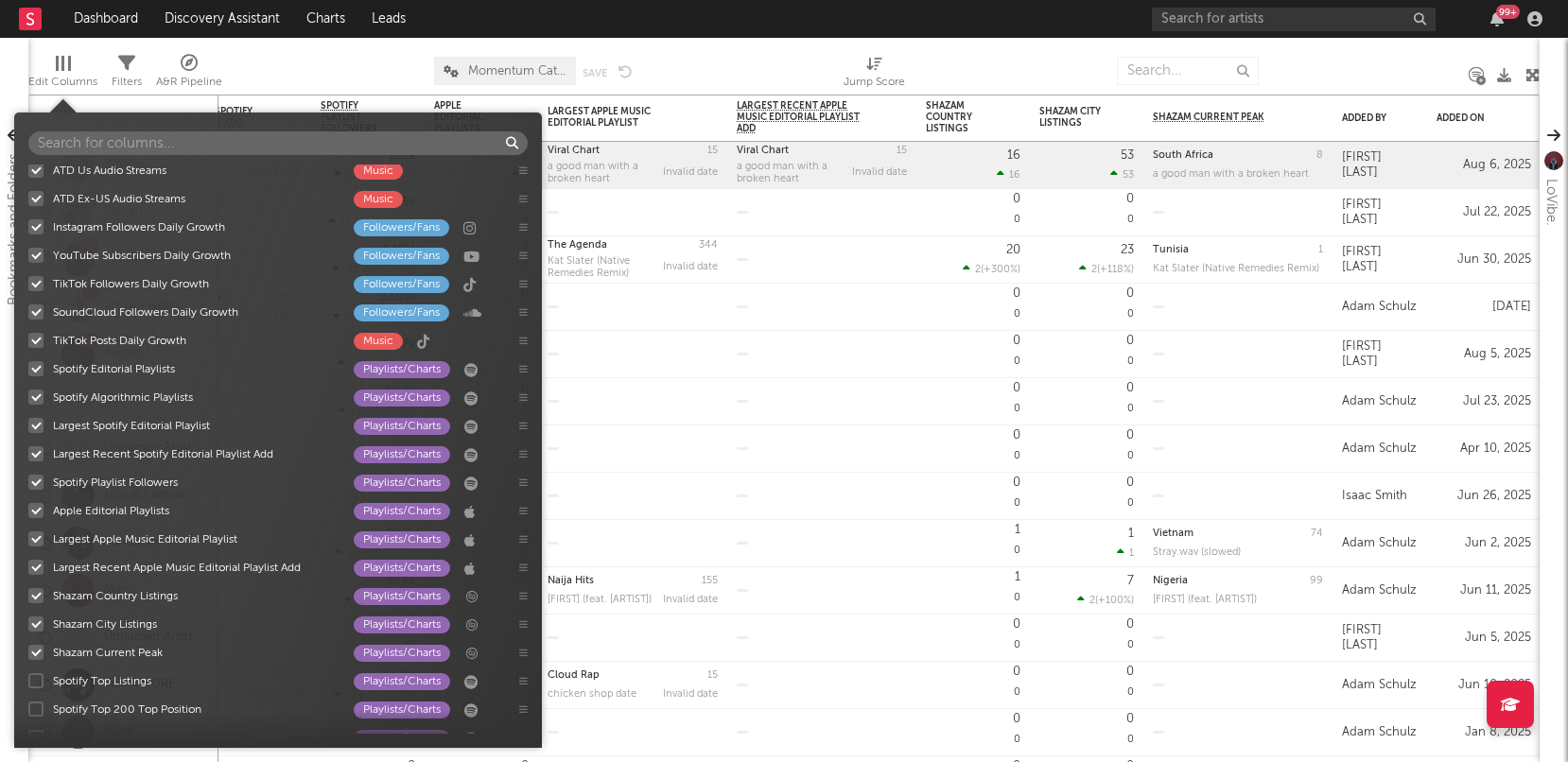 click at bounding box center [36, 681] 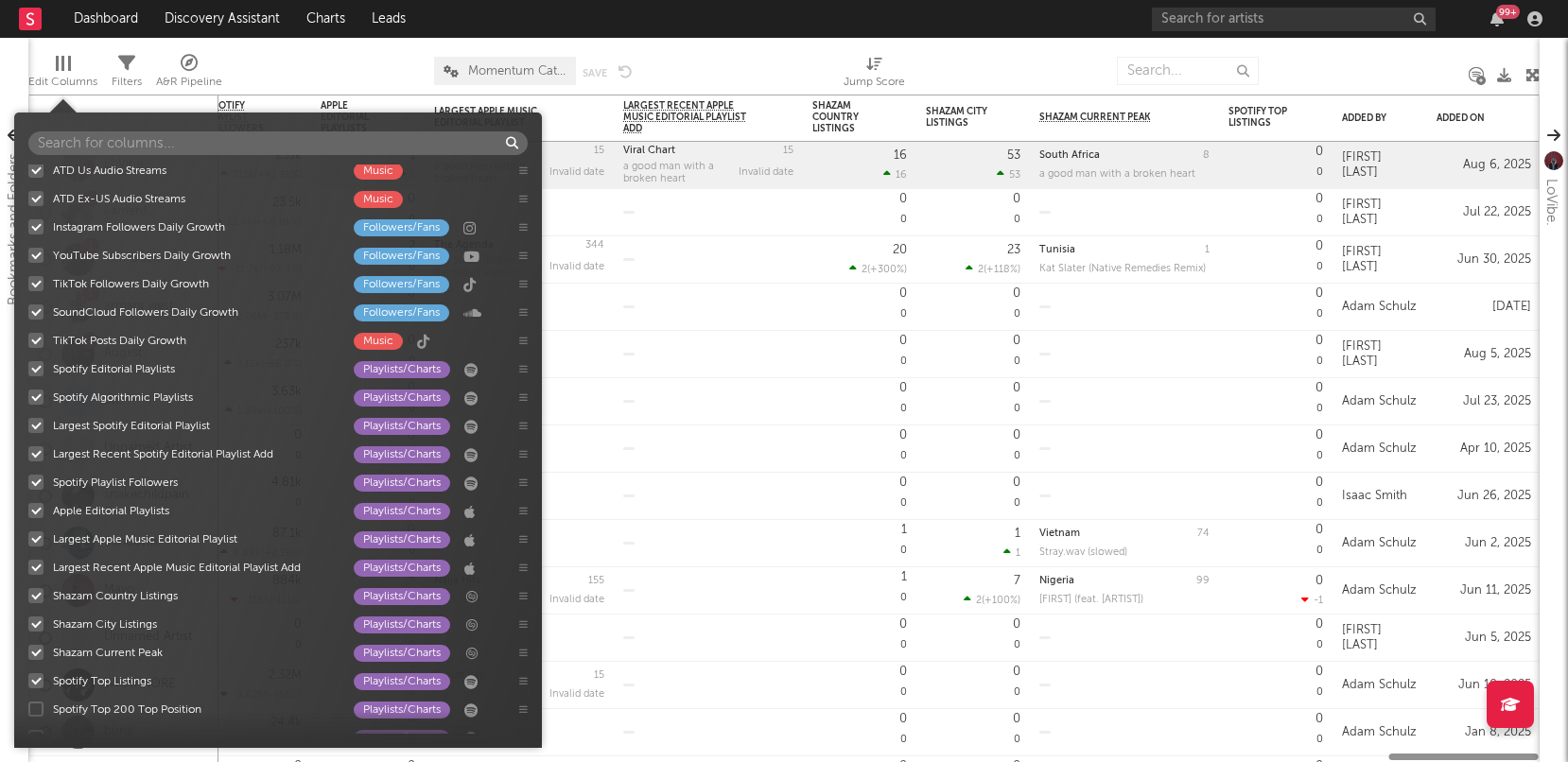 scroll, scrollTop: 2003, scrollLeft: 0, axis: vertical 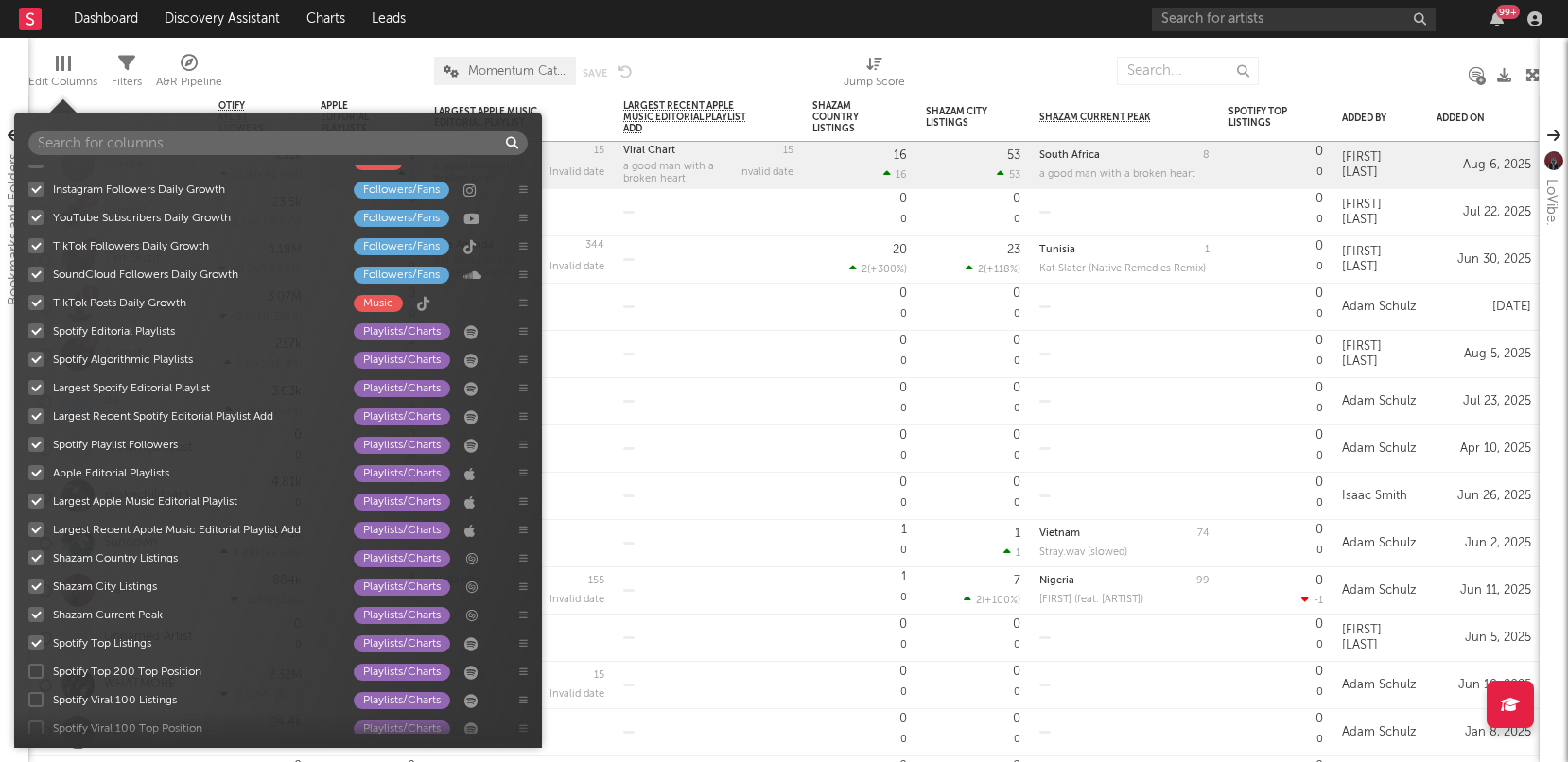 click at bounding box center [36, 671] 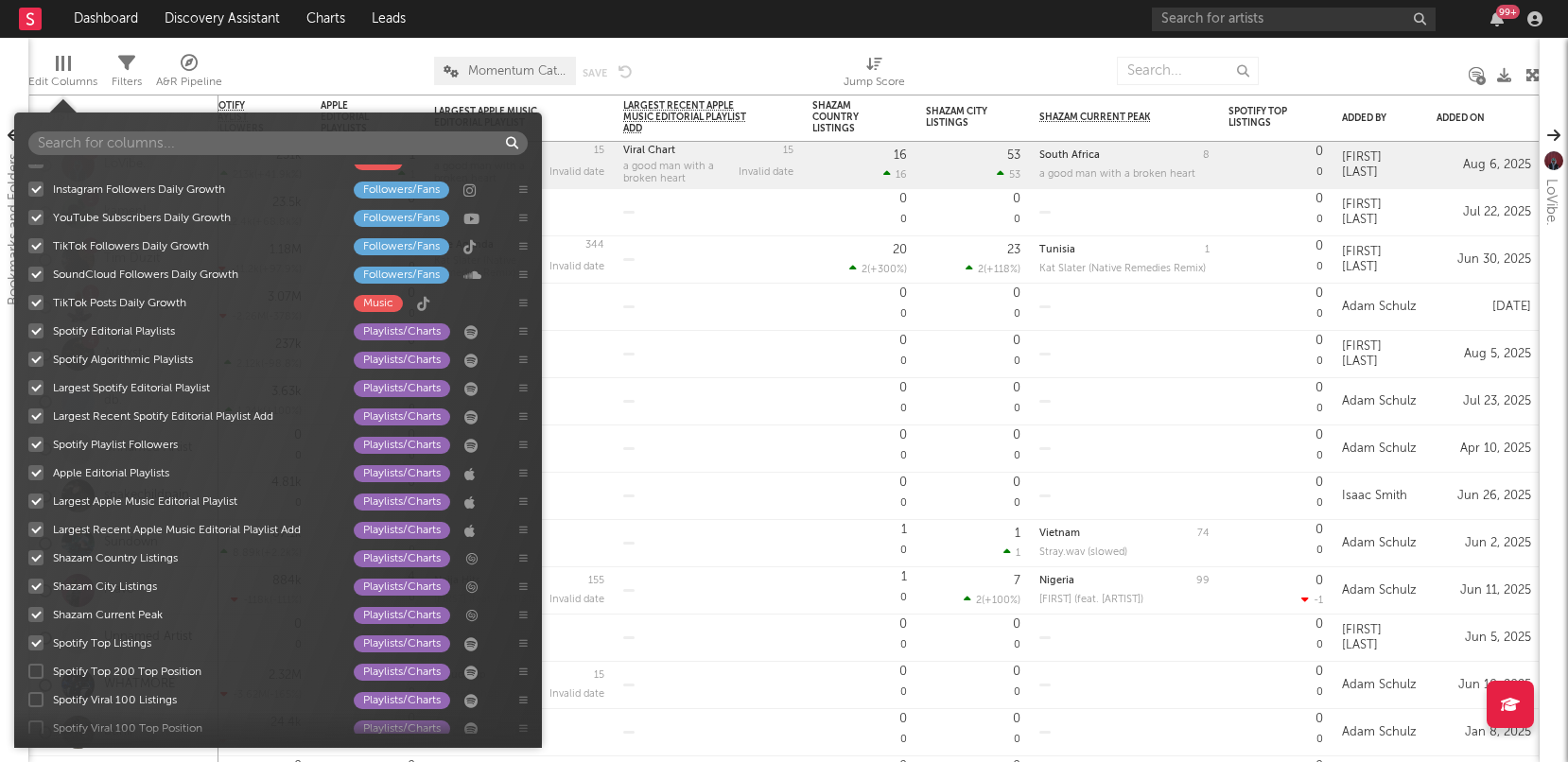 click on "Spotify Top 200 Top Position Playlists/Charts" at bounding box center [28, 671] 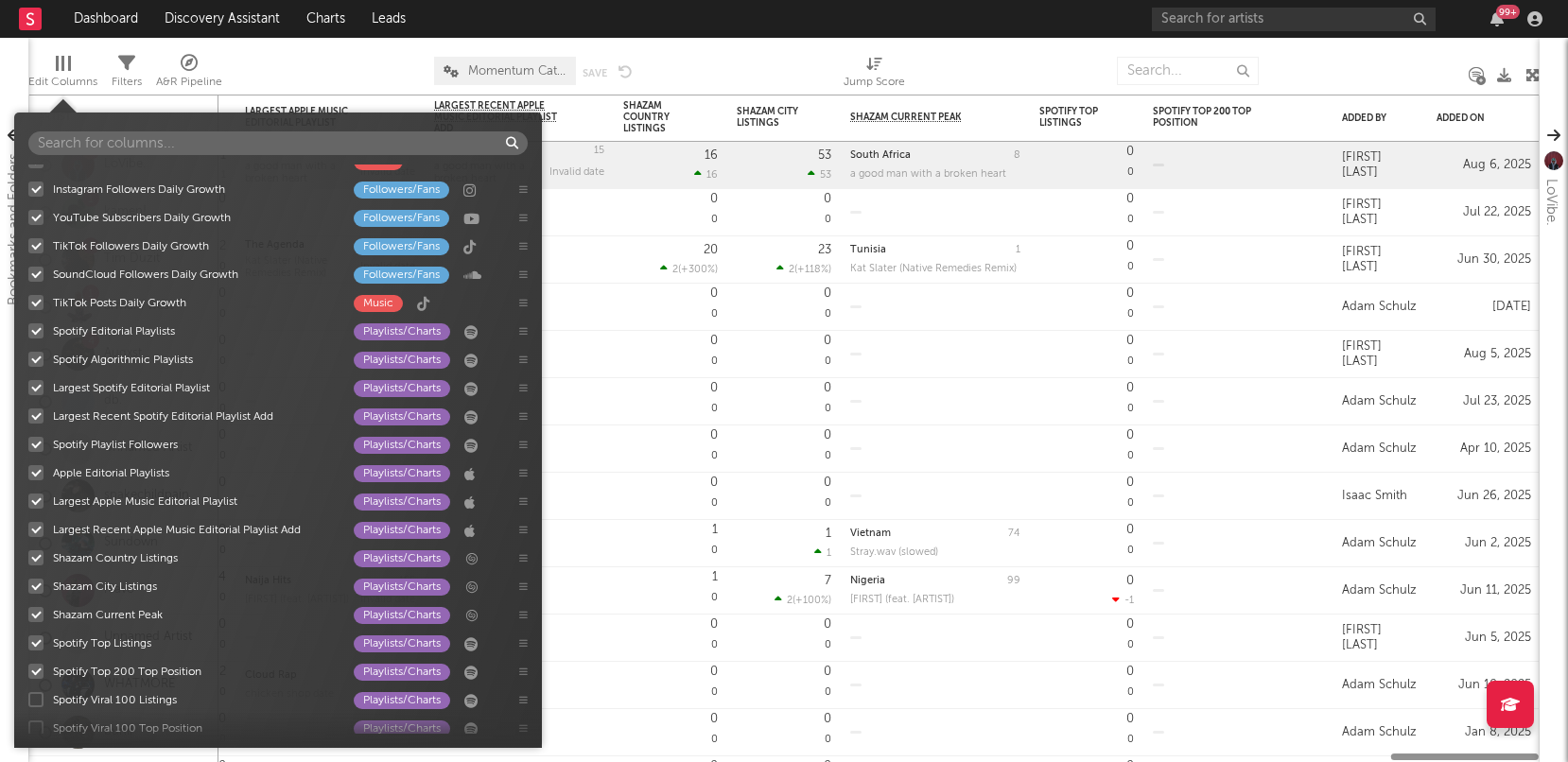 scroll, scrollTop: 2045, scrollLeft: 0, axis: vertical 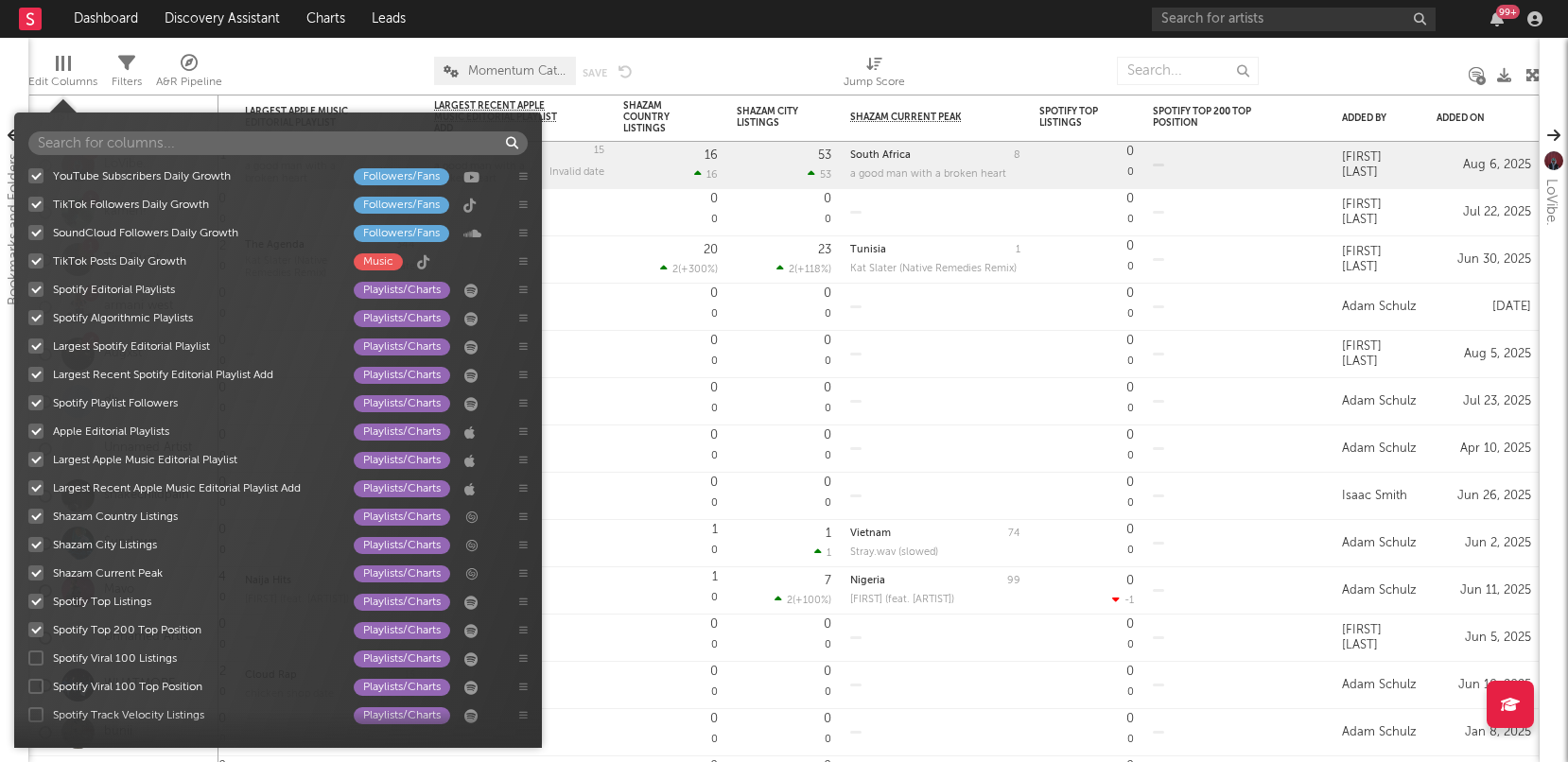 click at bounding box center [36, 658] 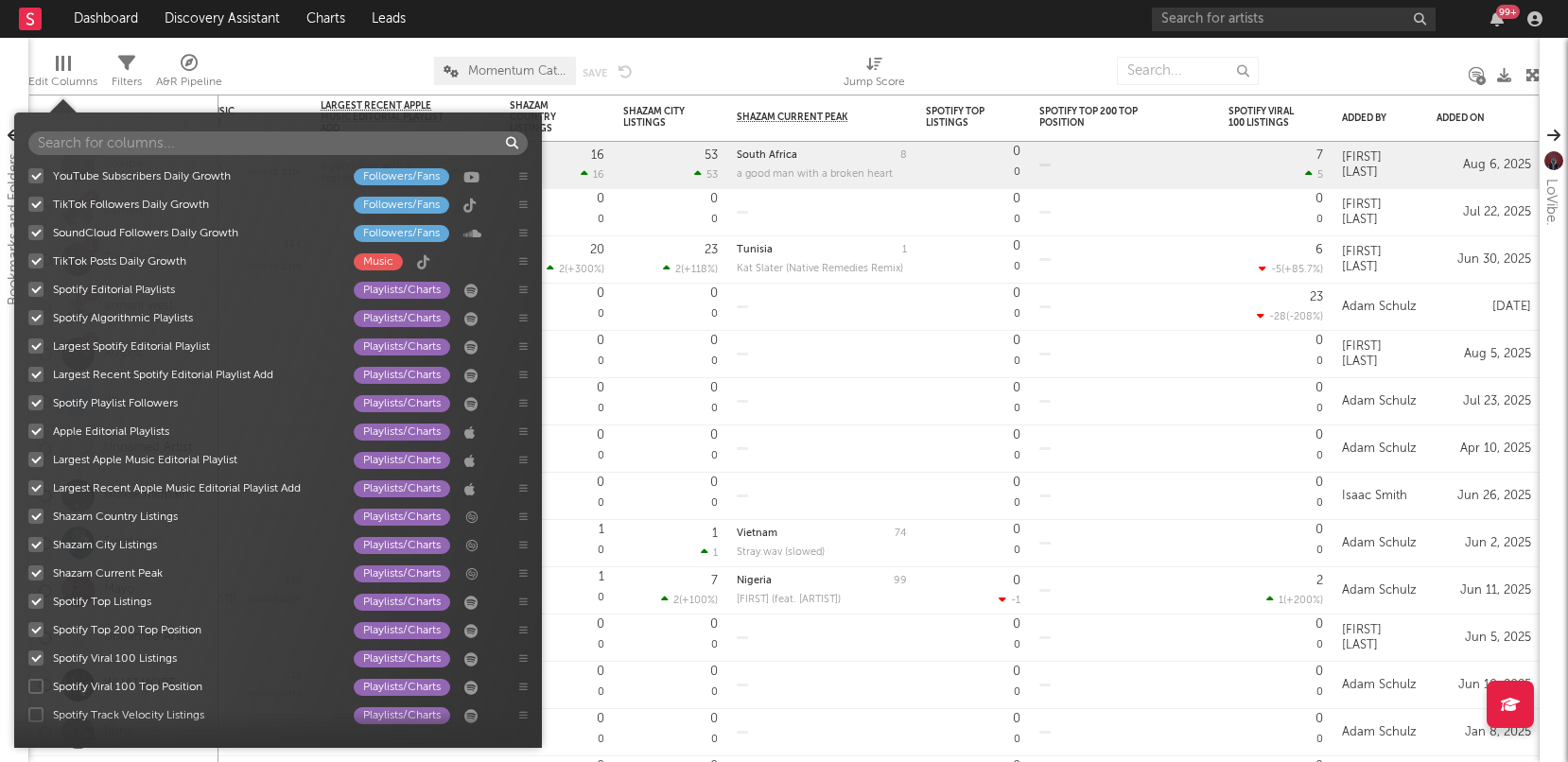 click at bounding box center [36, 686] 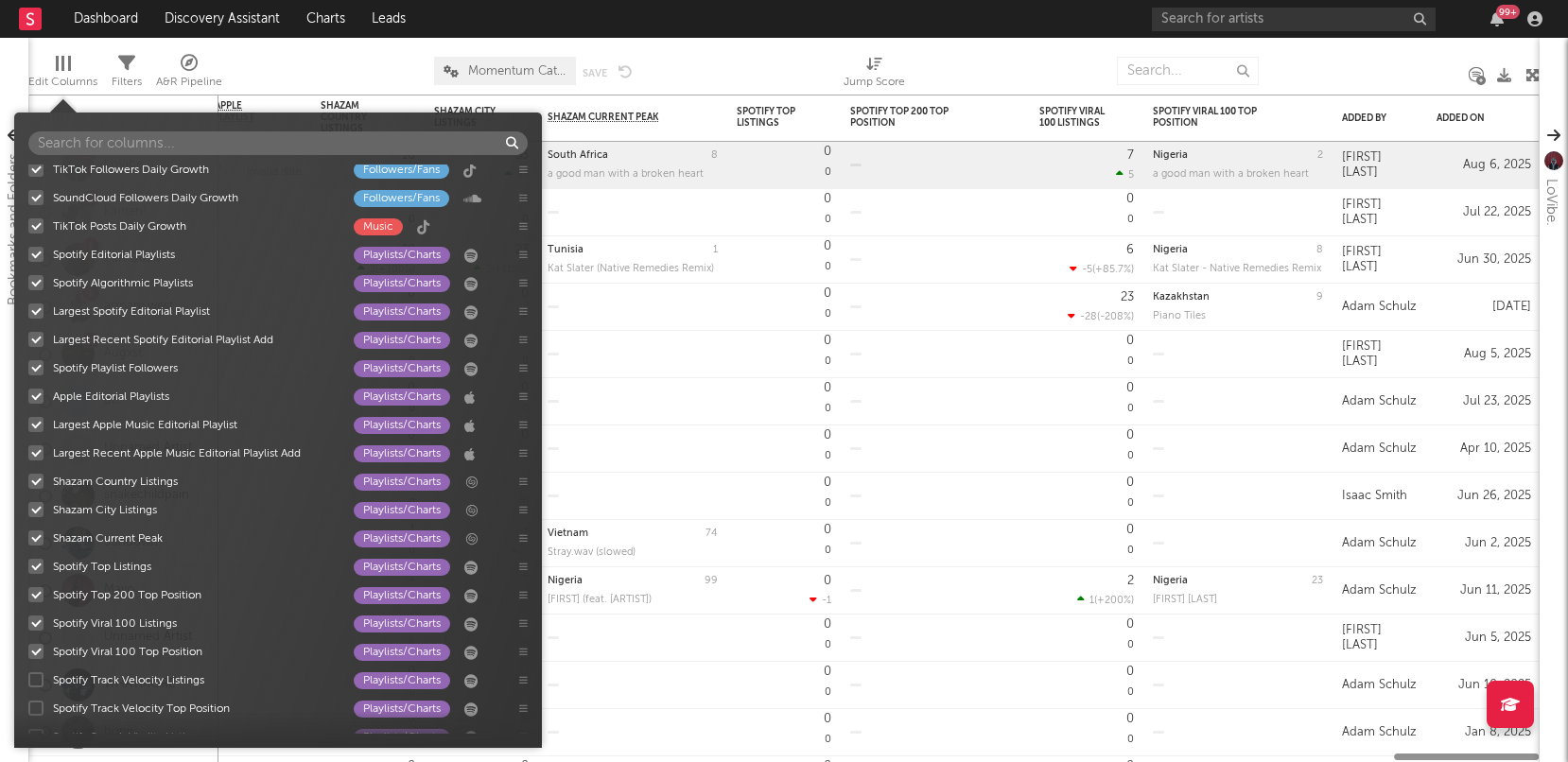scroll, scrollTop: 2095, scrollLeft: 0, axis: vertical 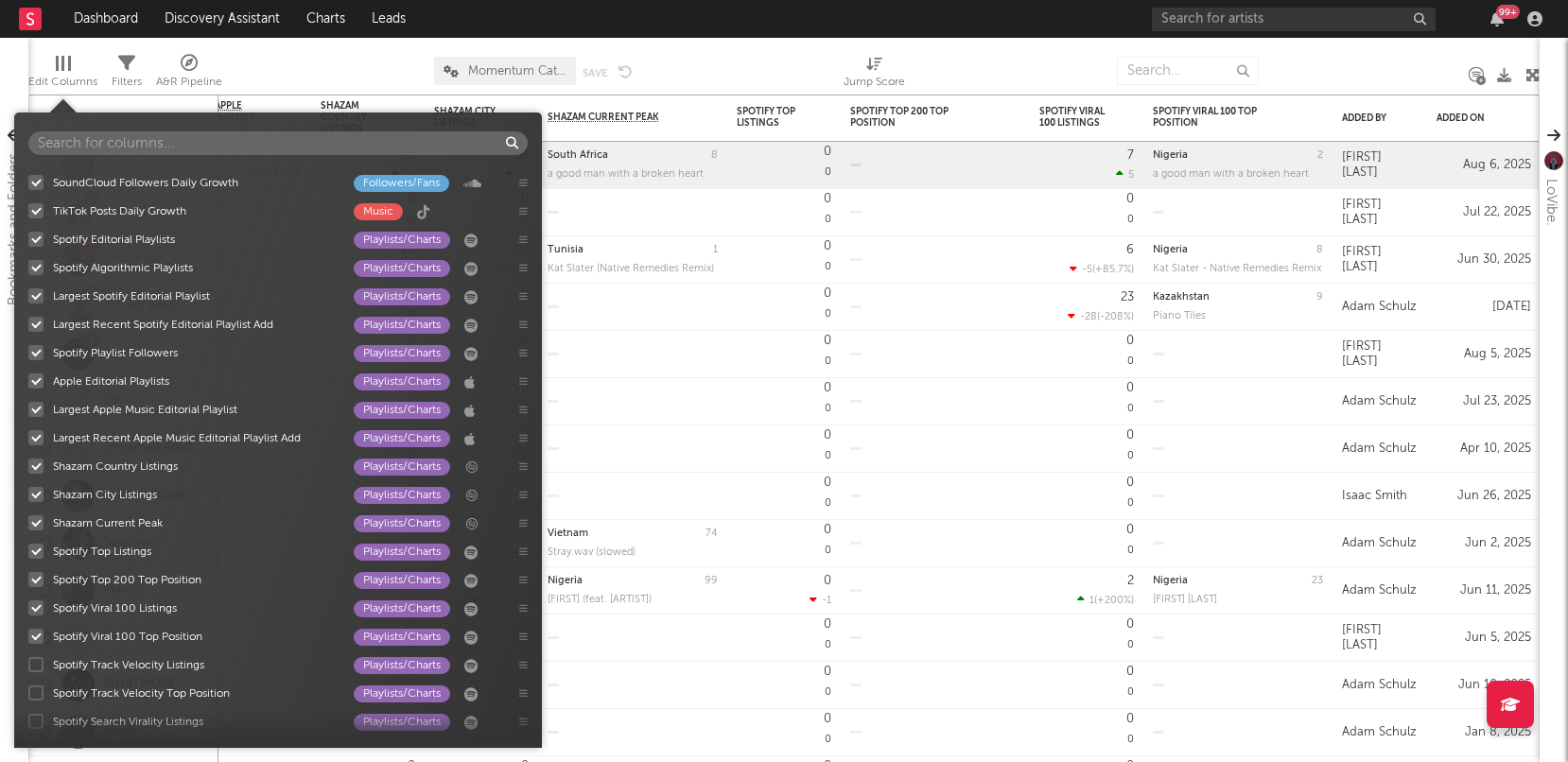 click at bounding box center [36, 665] 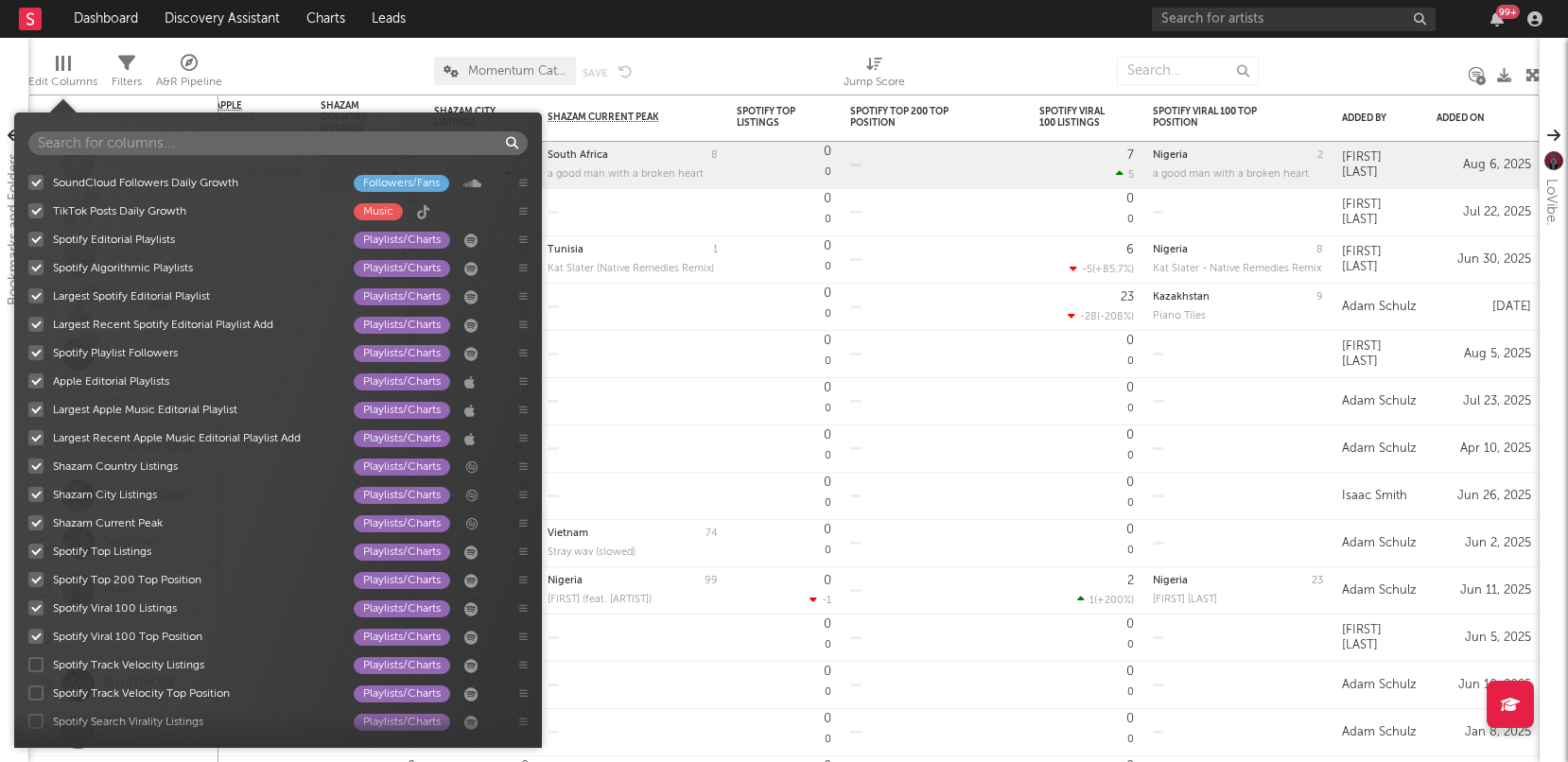 click on "Spotify Track Velocity Listings Playlists/Charts" at bounding box center (28, 665) 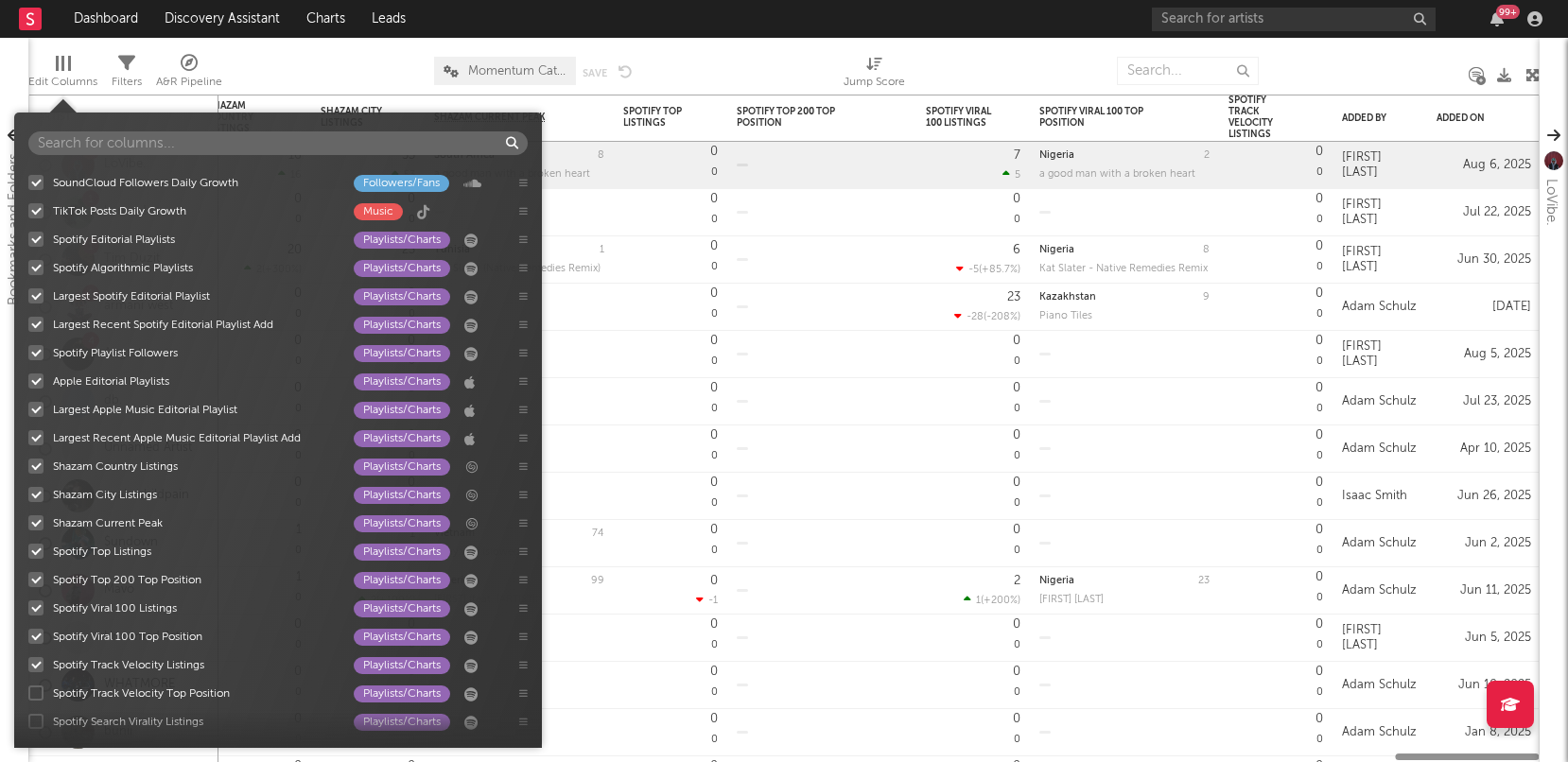 click at bounding box center [36, 693] 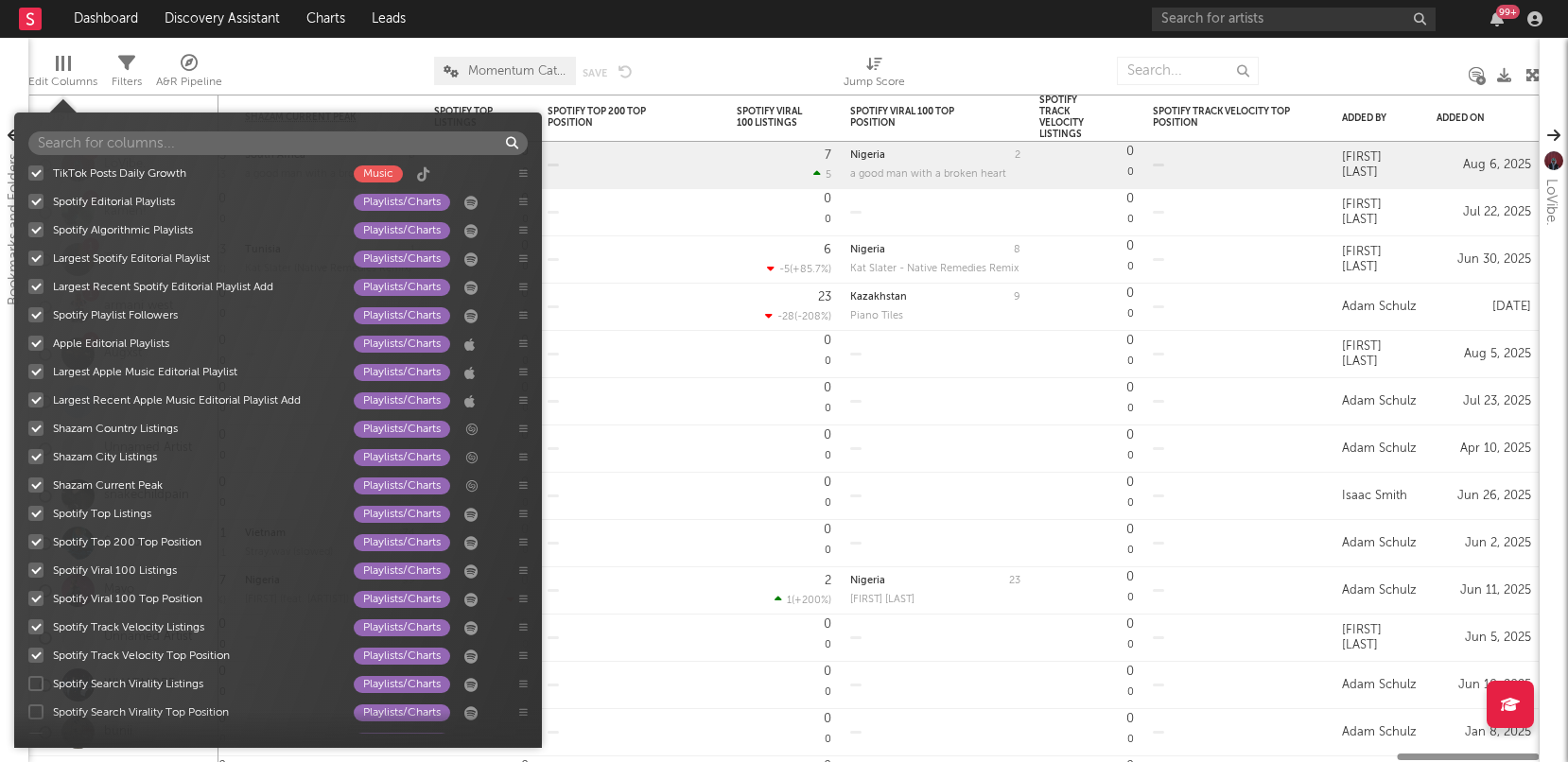 scroll, scrollTop: 2134, scrollLeft: 0, axis: vertical 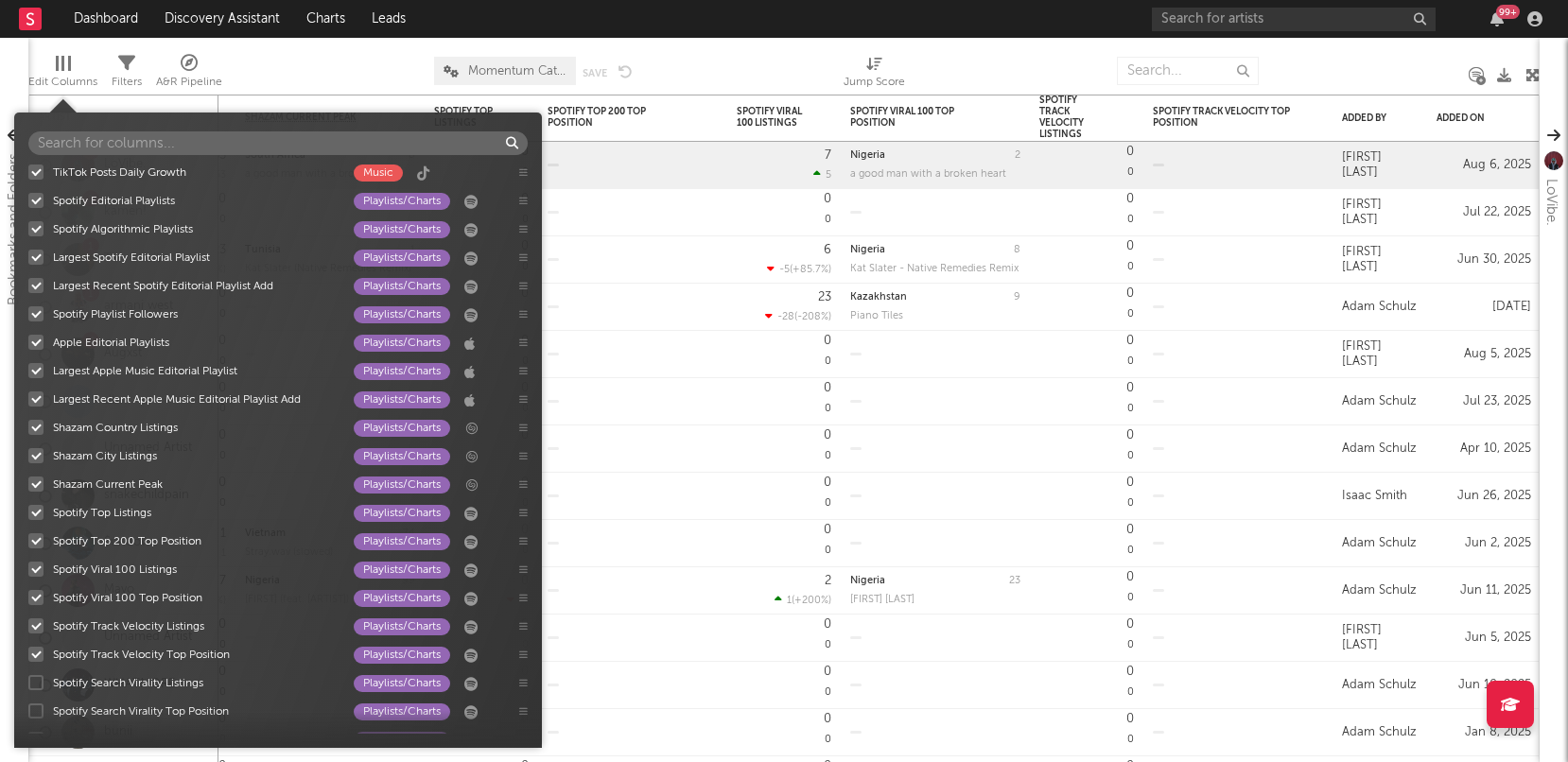 click at bounding box center [36, 683] 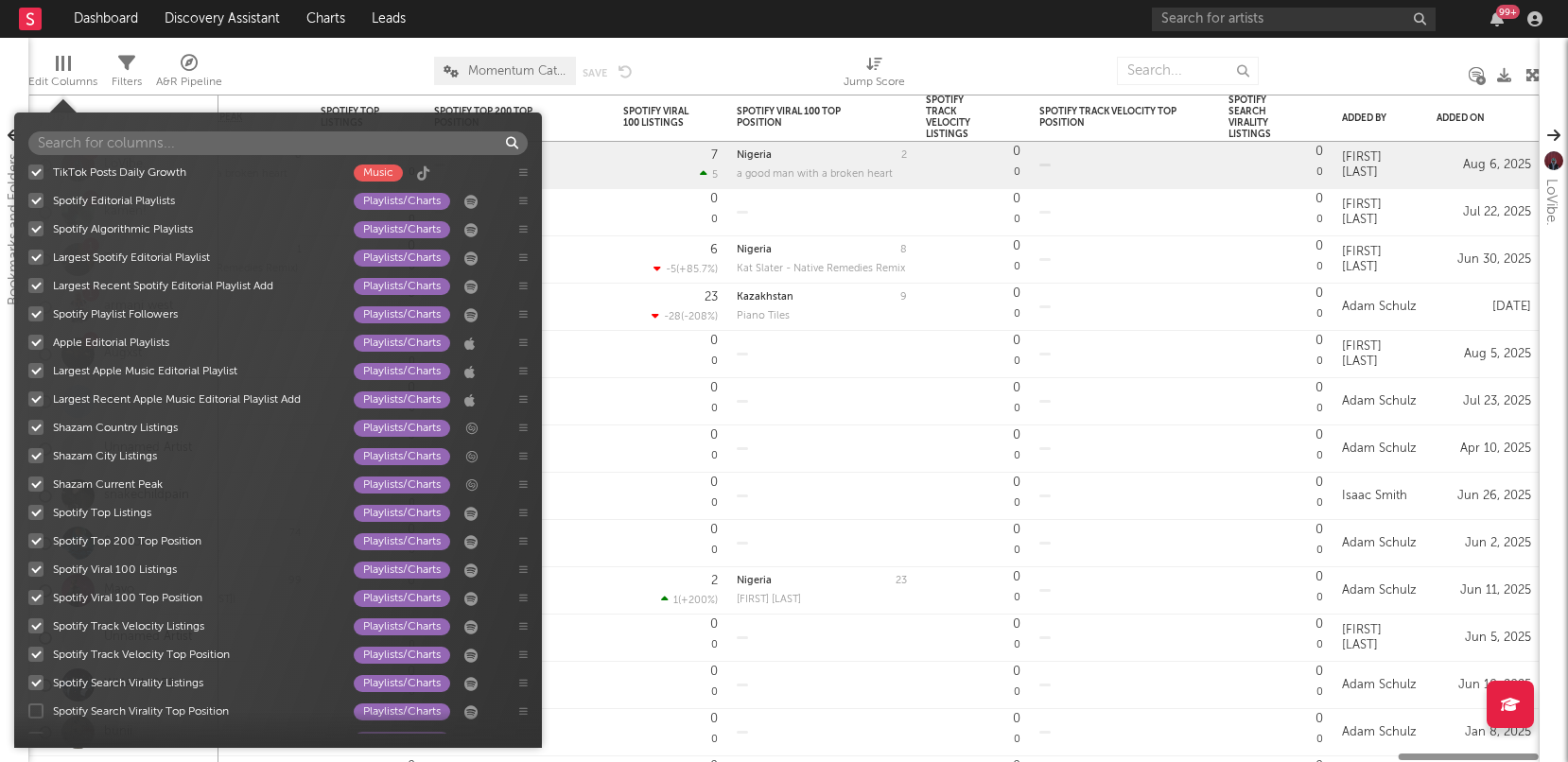 click at bounding box center (36, 711) 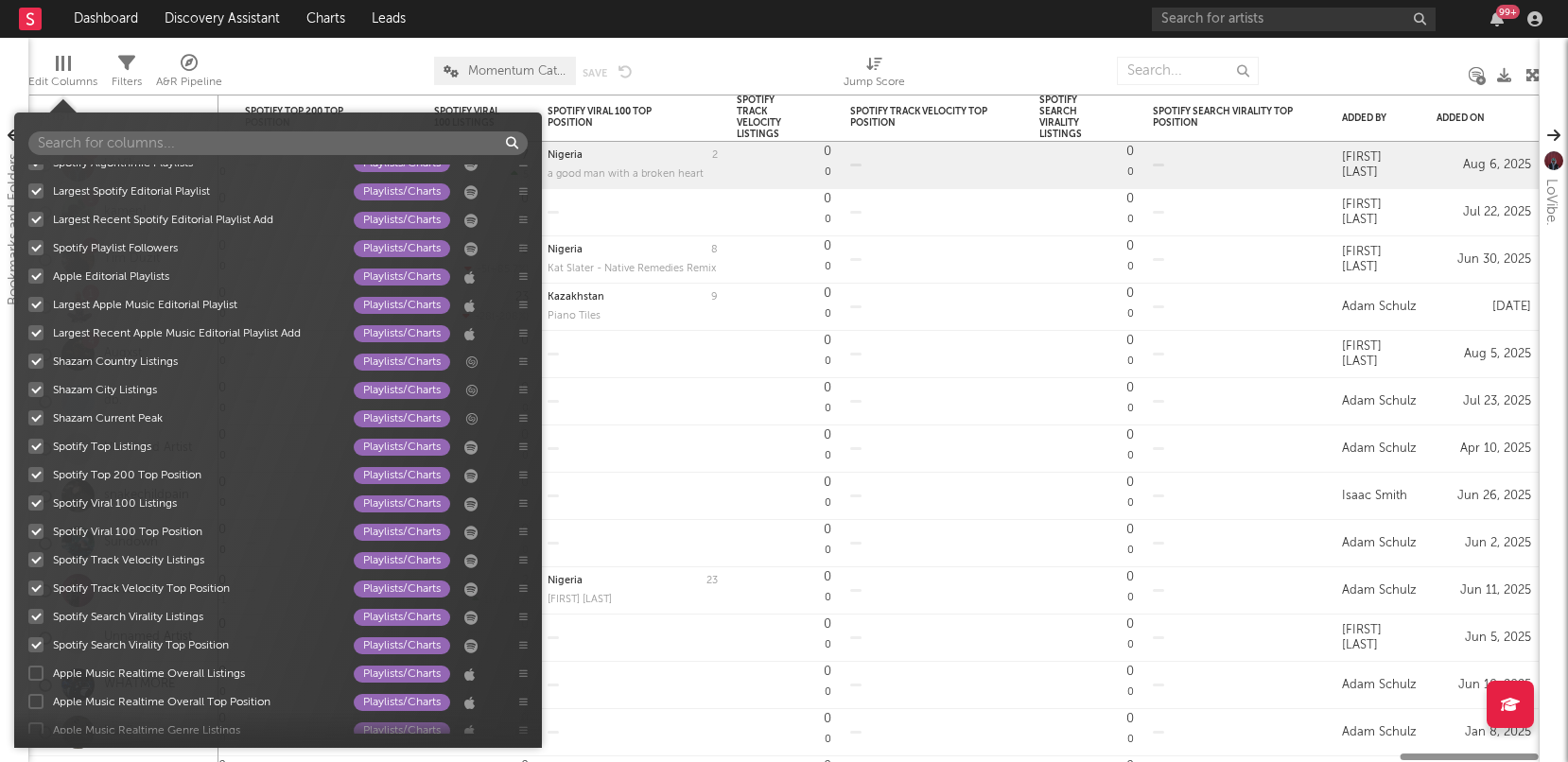 scroll, scrollTop: 2208, scrollLeft: 0, axis: vertical 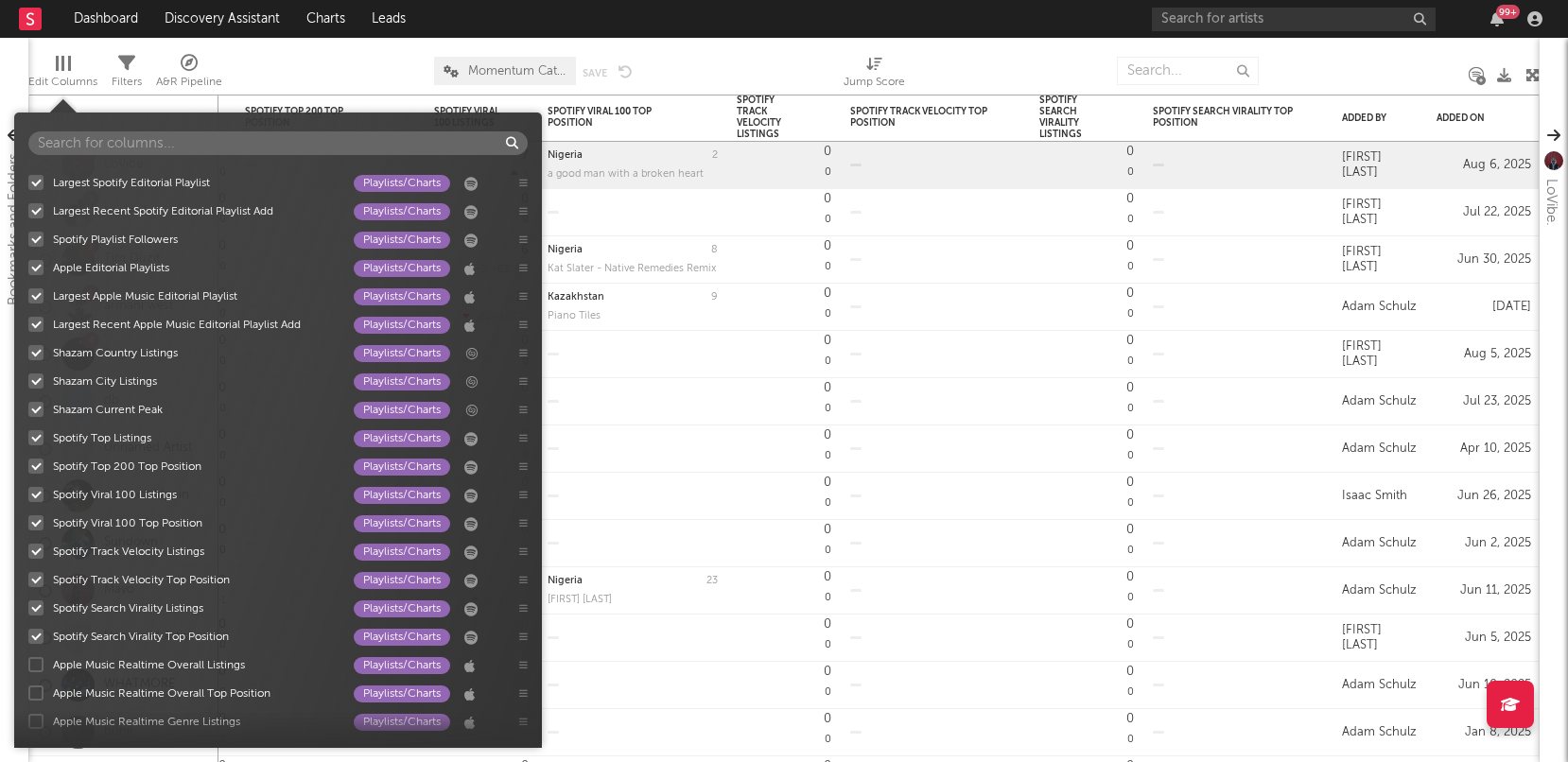 click at bounding box center [36, 665] 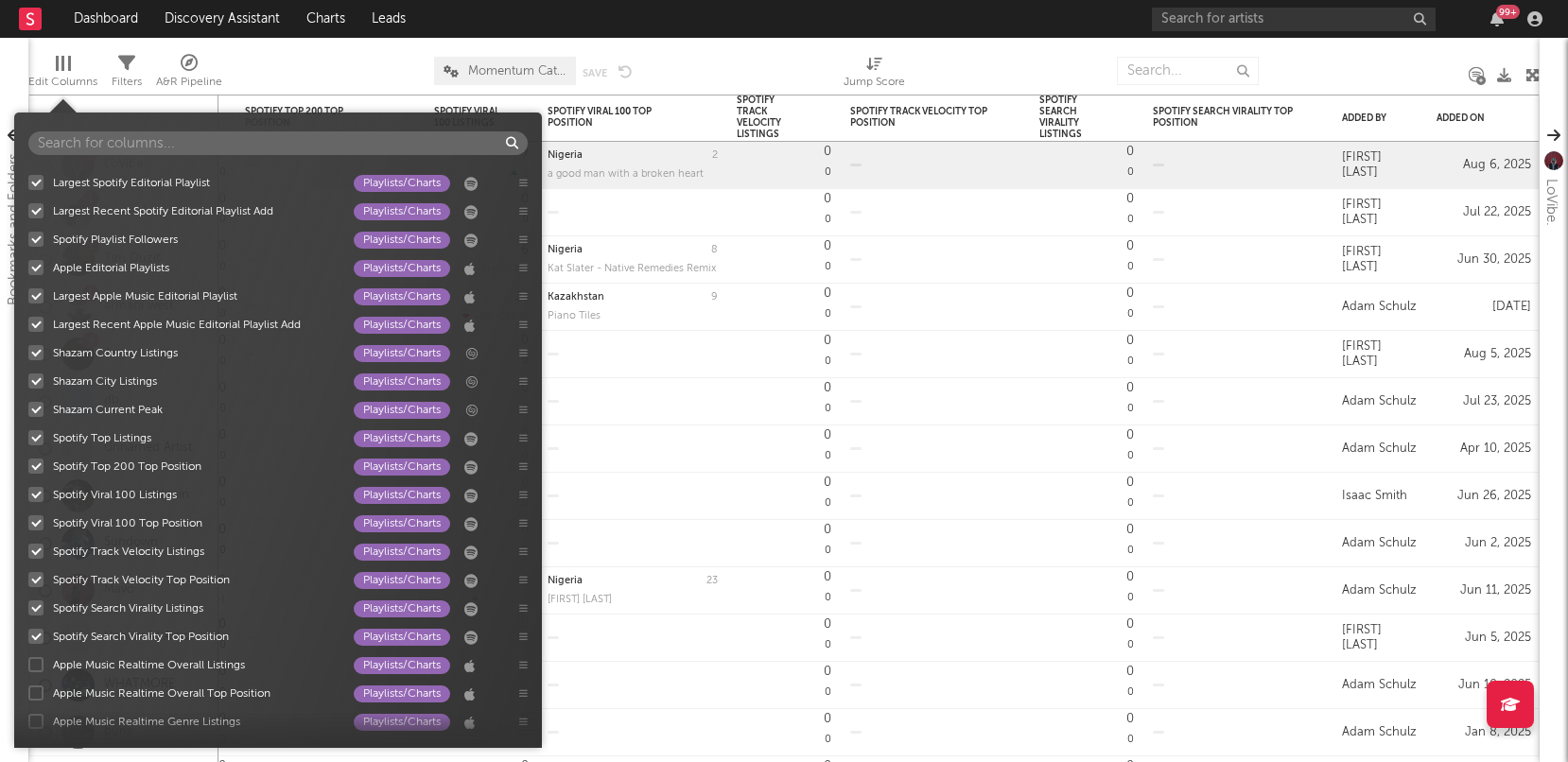 click on "Apple Music Realtime Overall Listings Playlists/Charts" at bounding box center [28, 665] 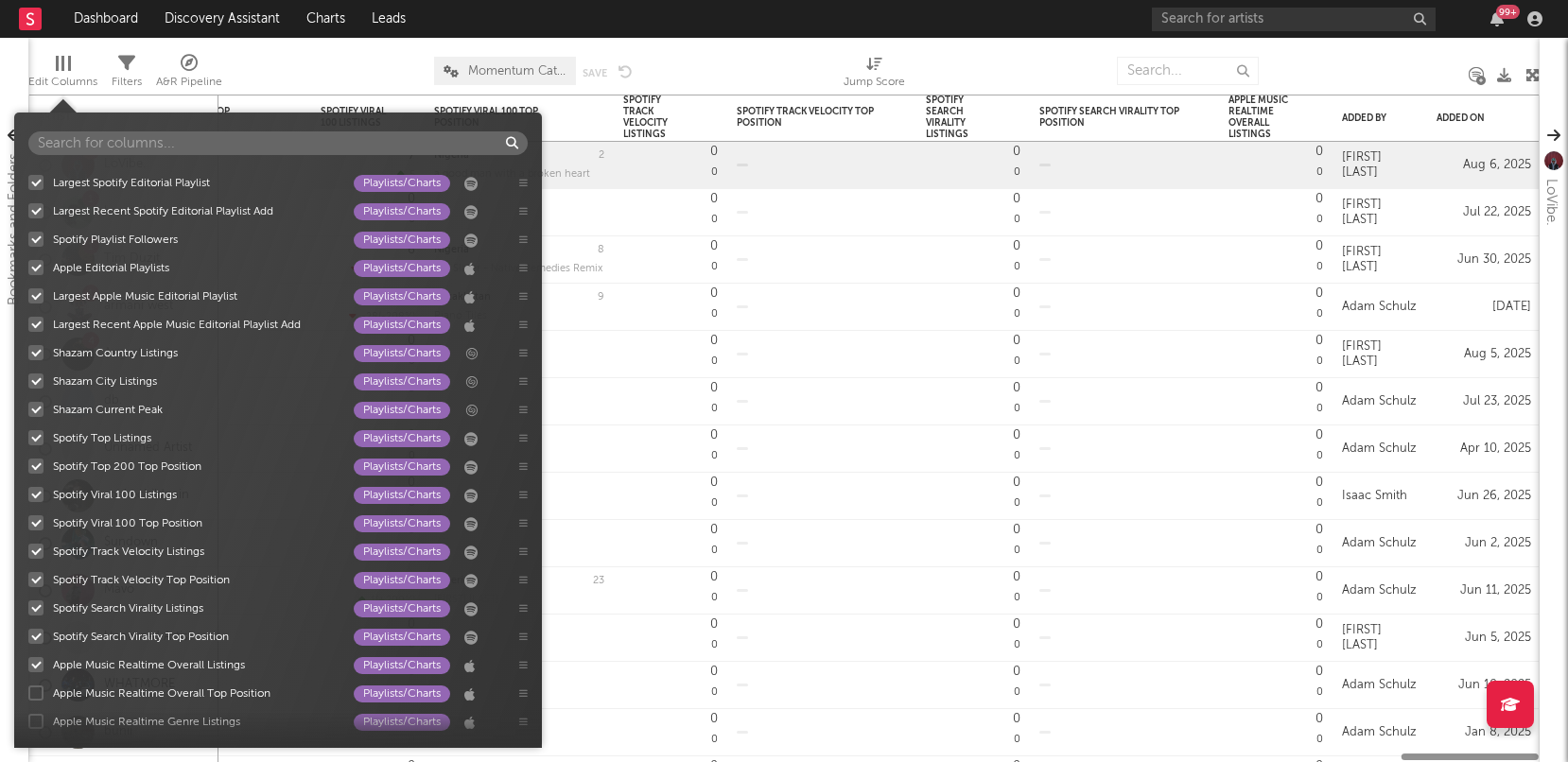click at bounding box center [36, 693] 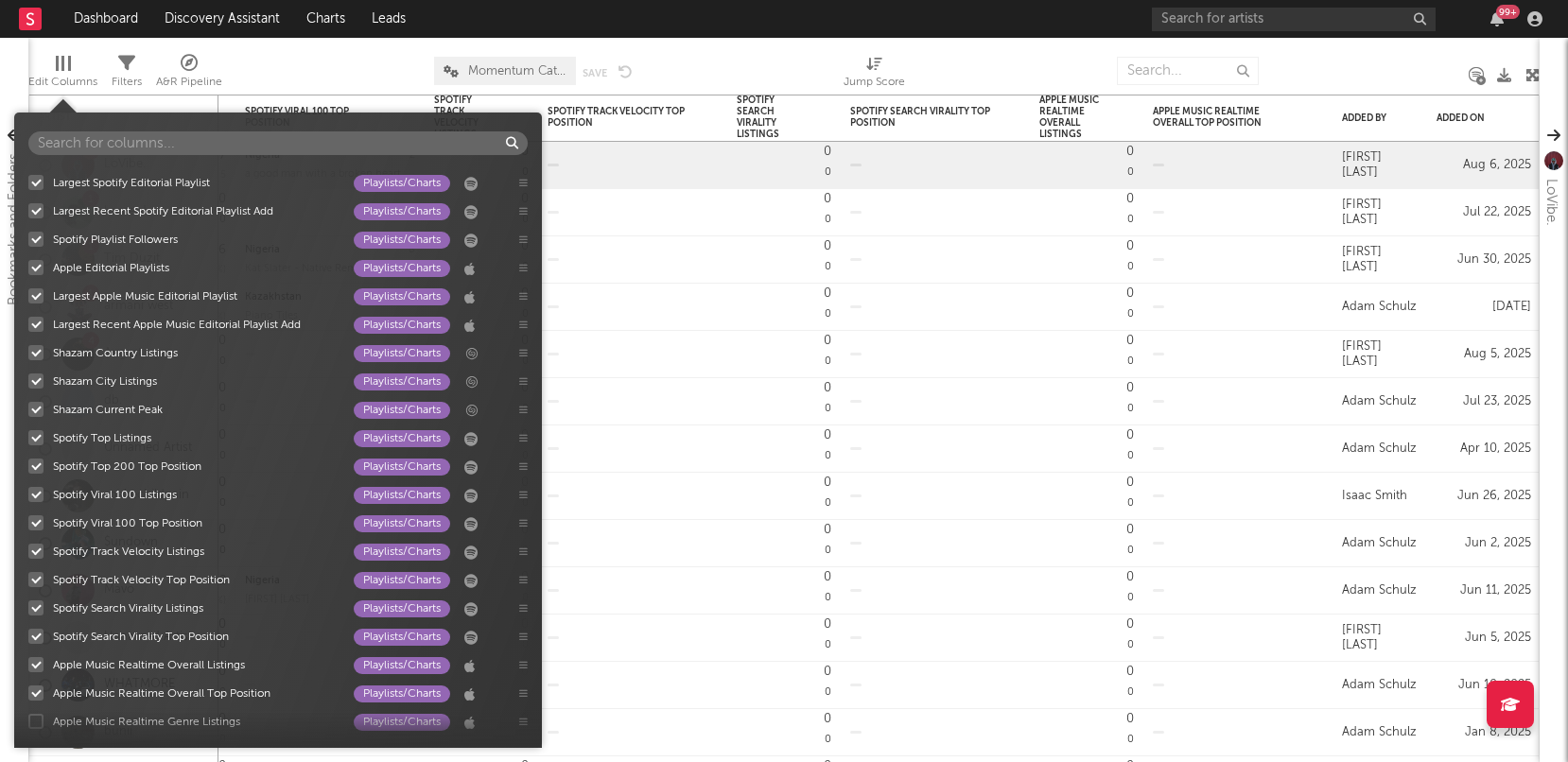 click at bounding box center [36, 721] 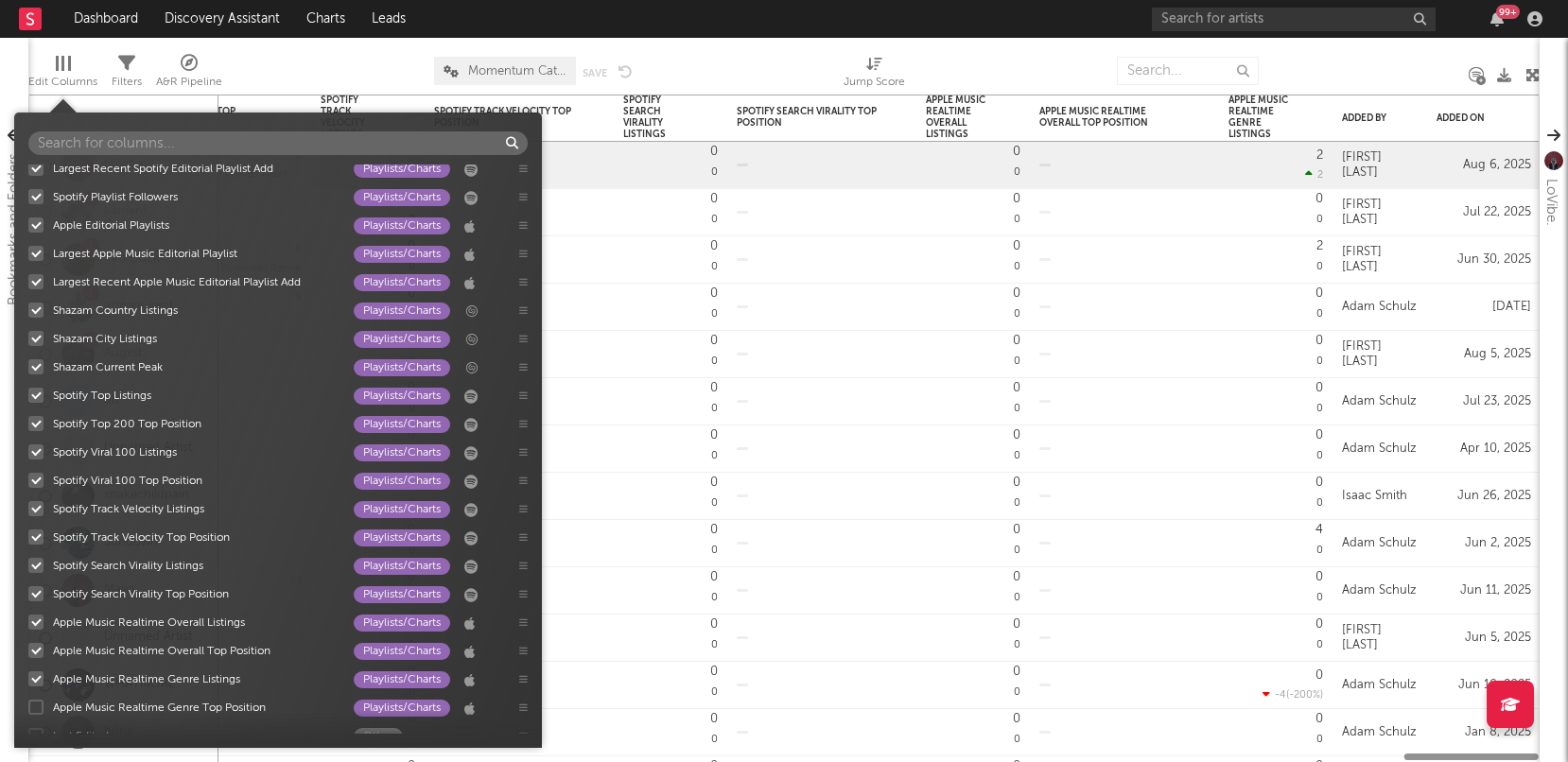 scroll, scrollTop: 2265, scrollLeft: 0, axis: vertical 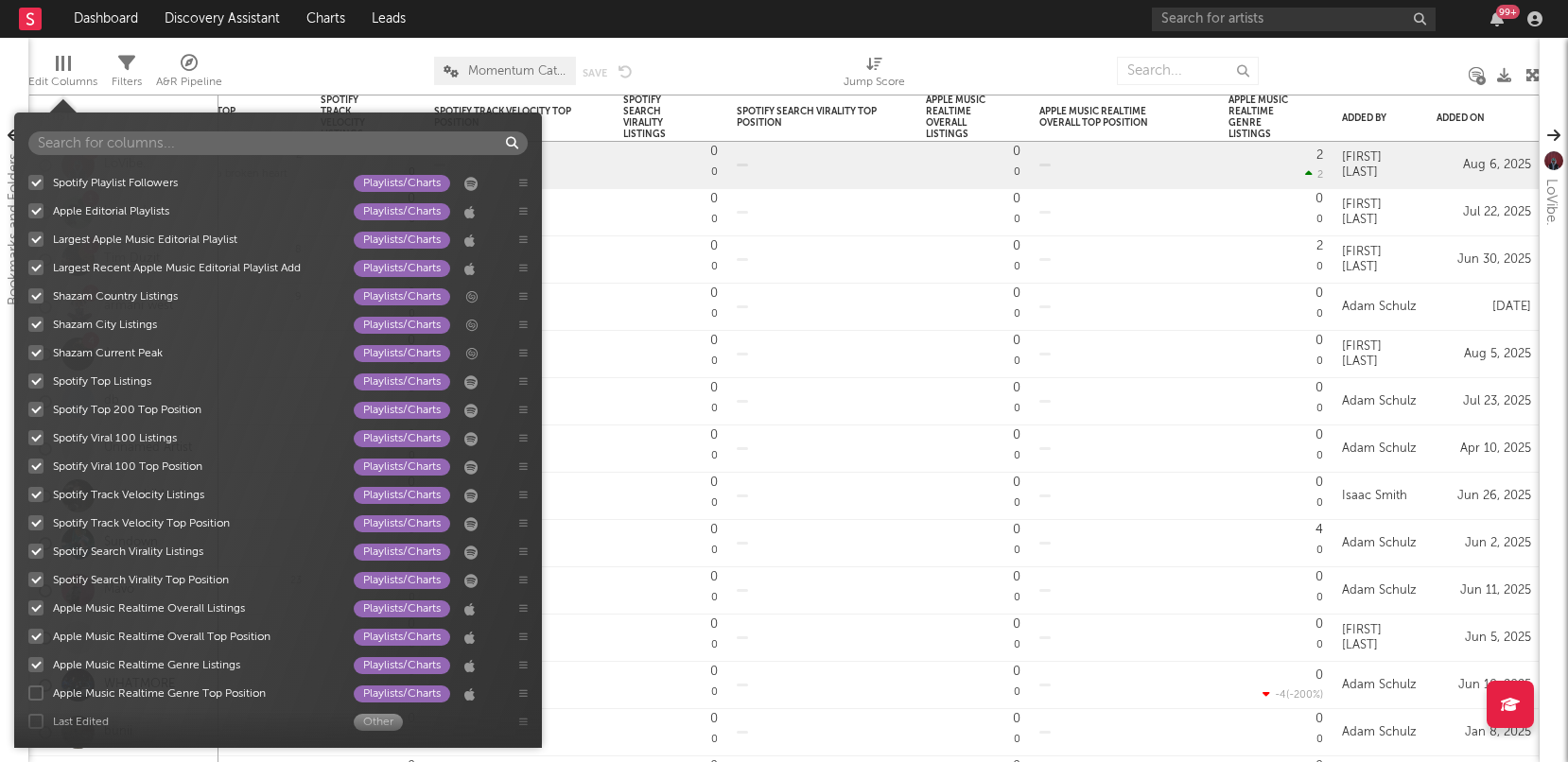 click at bounding box center (36, 693) 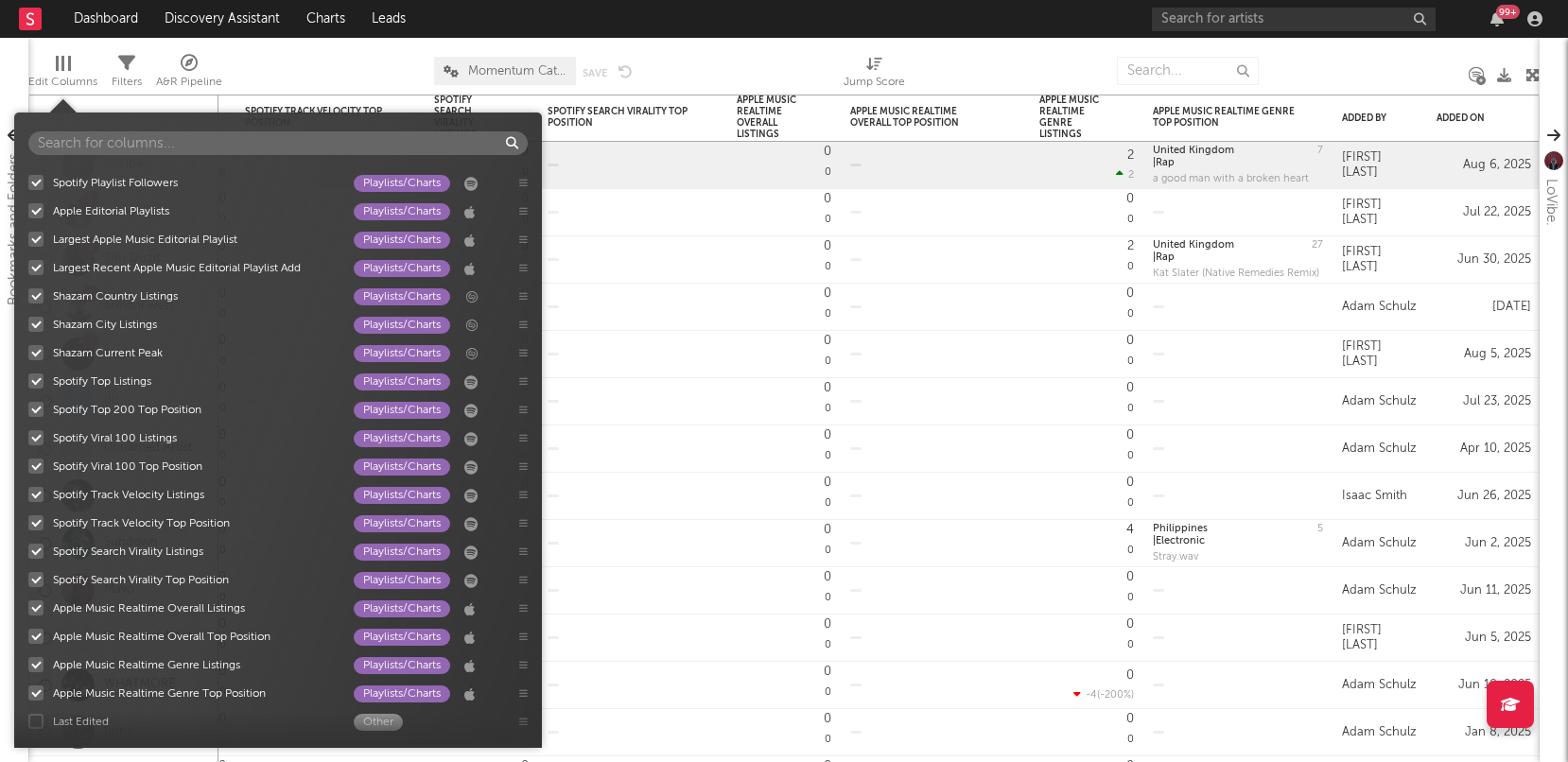 click at bounding box center (36, 721) 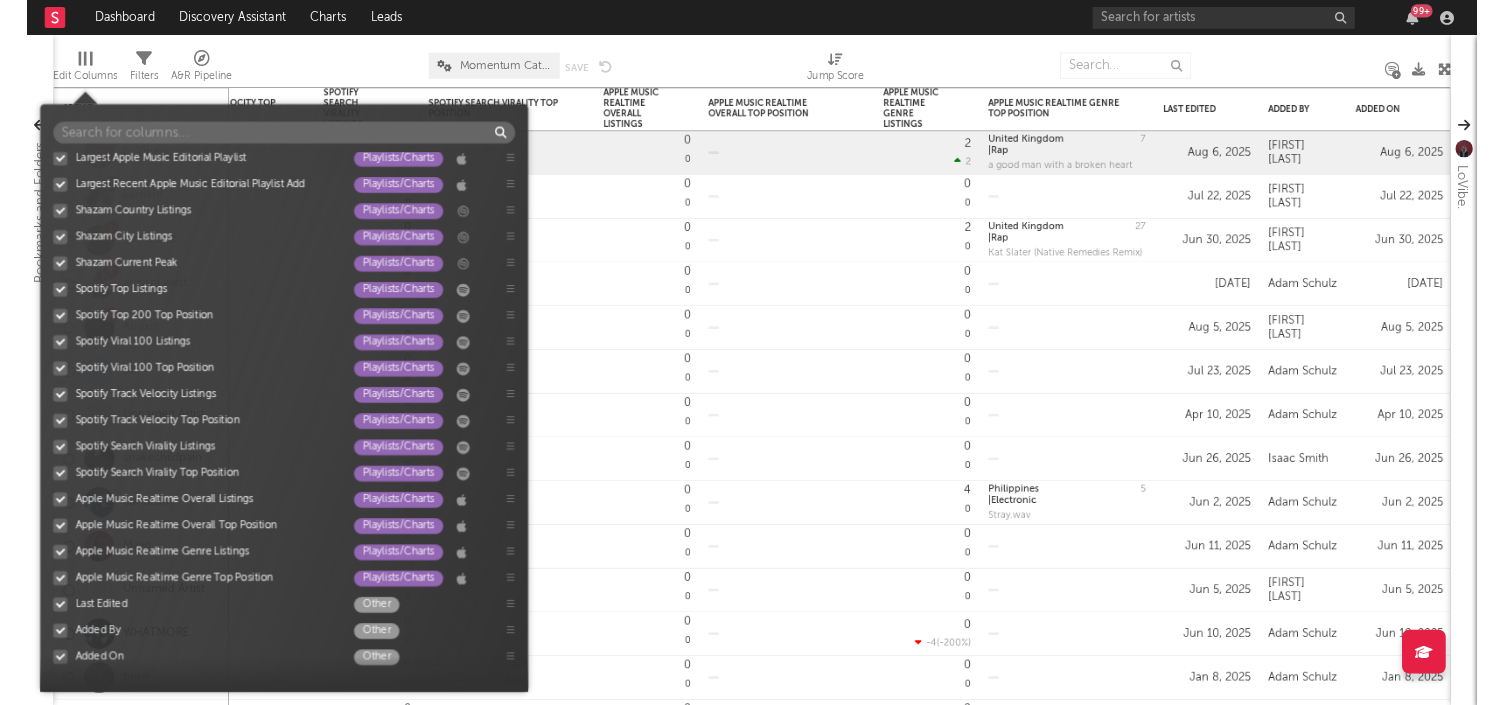 scroll, scrollTop: 2468, scrollLeft: 0, axis: vertical 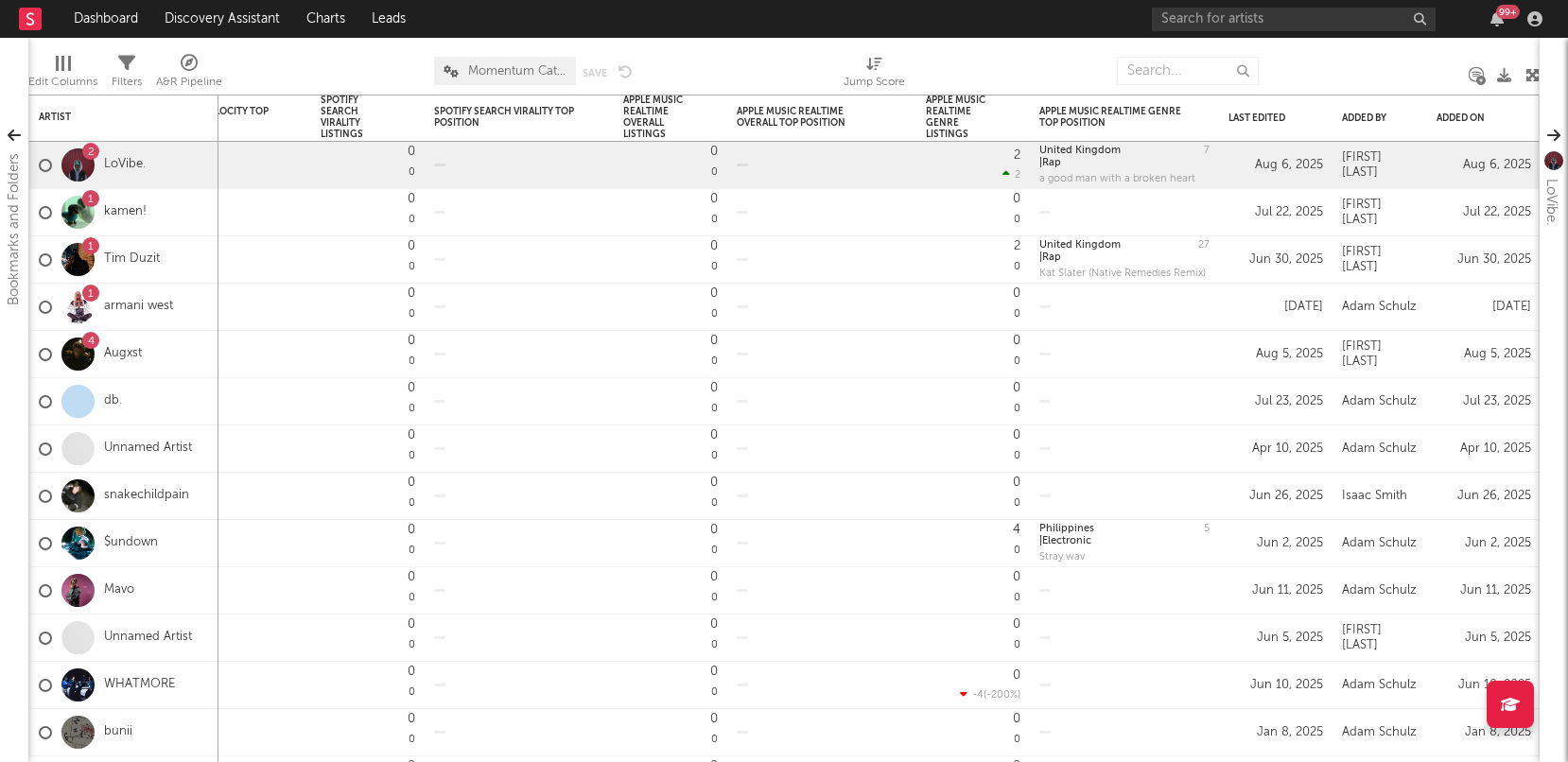 click on "Edit Columns Filters A&R Pipeline Momentum Catch-All Save Save as Jump Score" at bounding box center (784, 66) 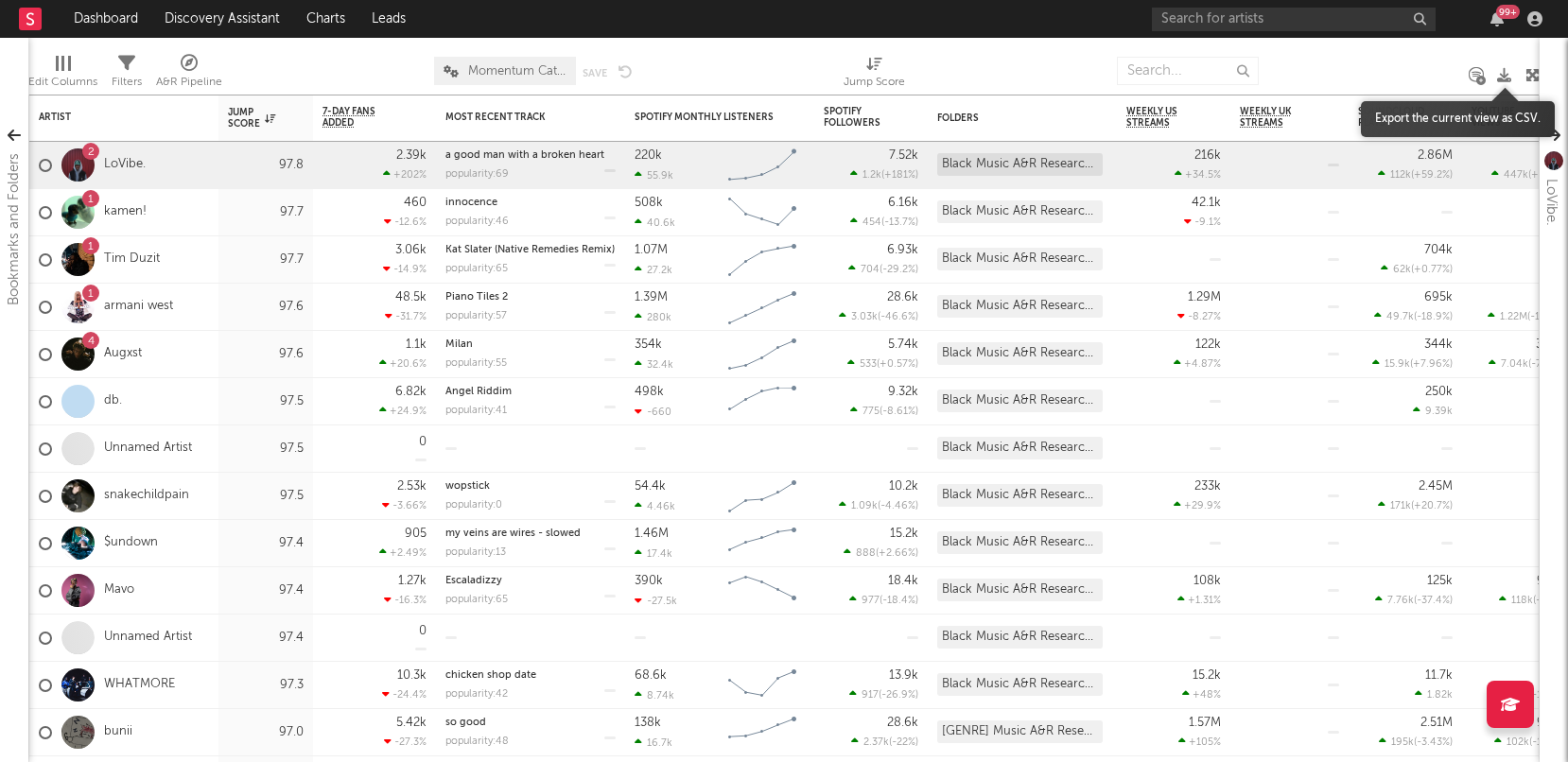 click at bounding box center (1504, 75) 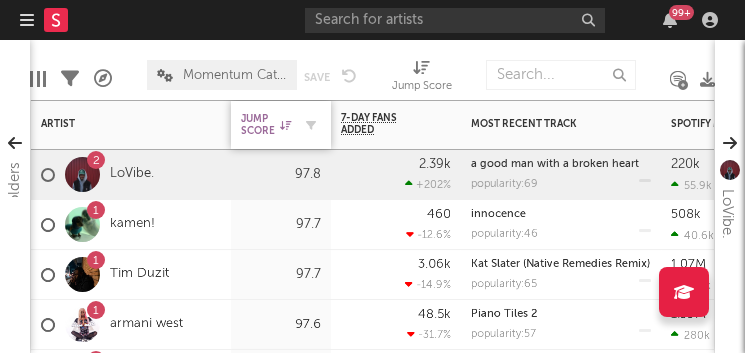 click on "Jump Score" at bounding box center (266, 125) 